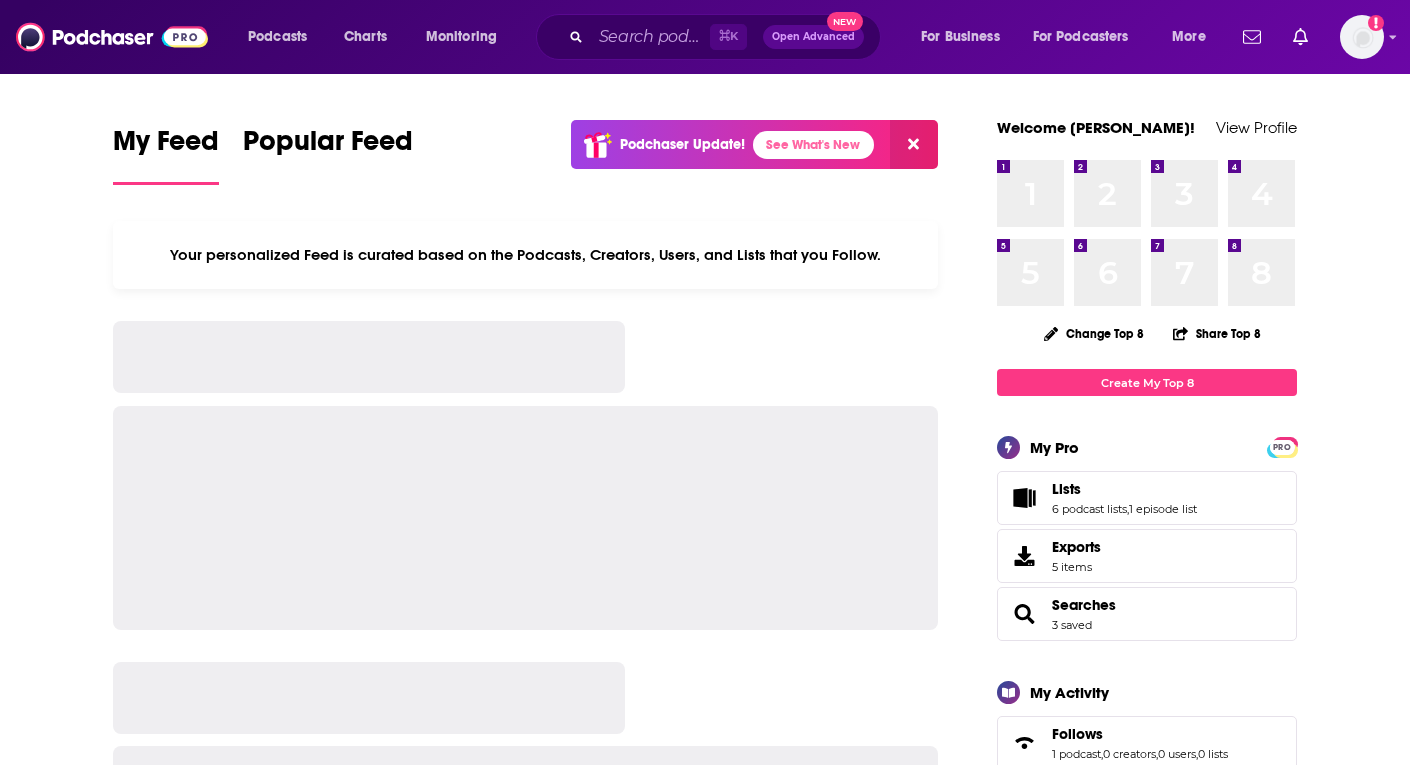 scroll, scrollTop: 0, scrollLeft: 0, axis: both 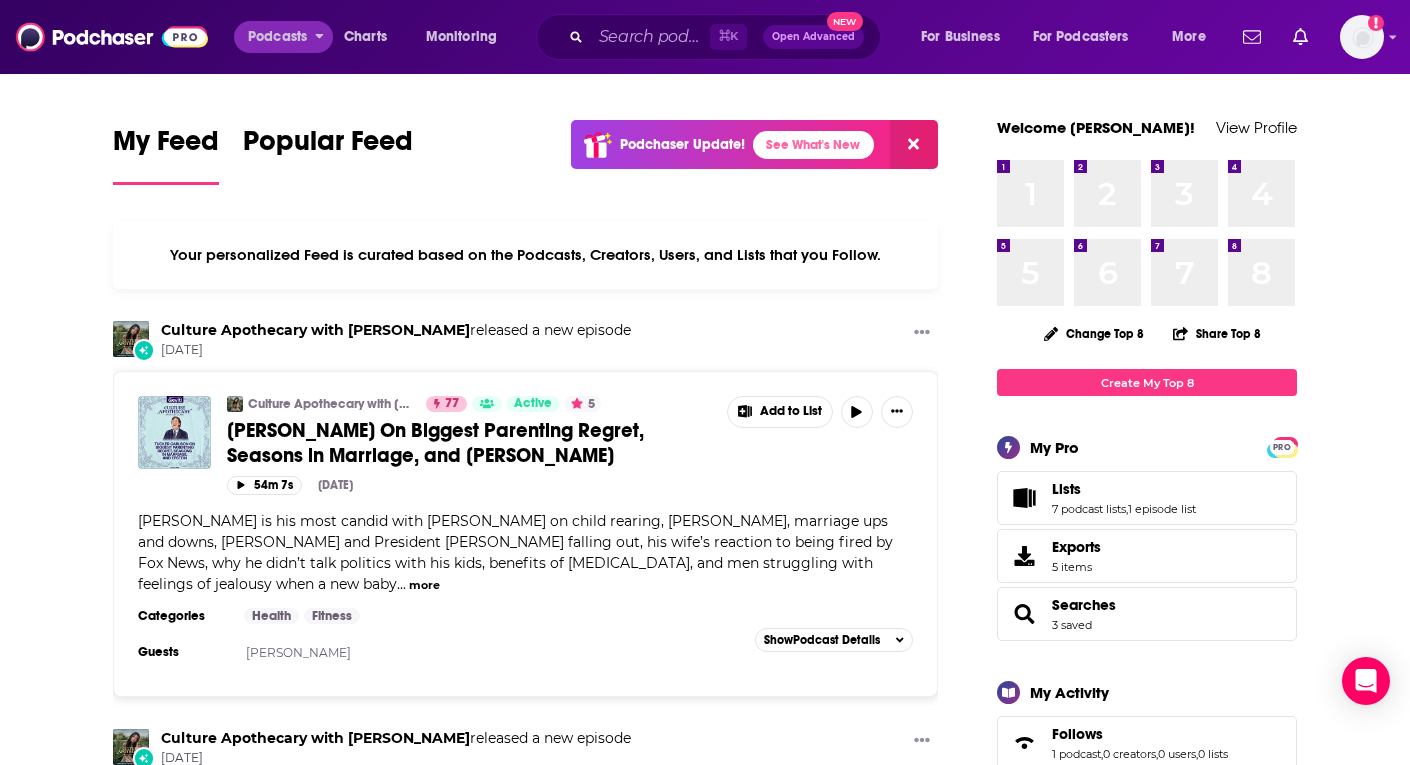 click on "Podcasts" at bounding box center (277, 37) 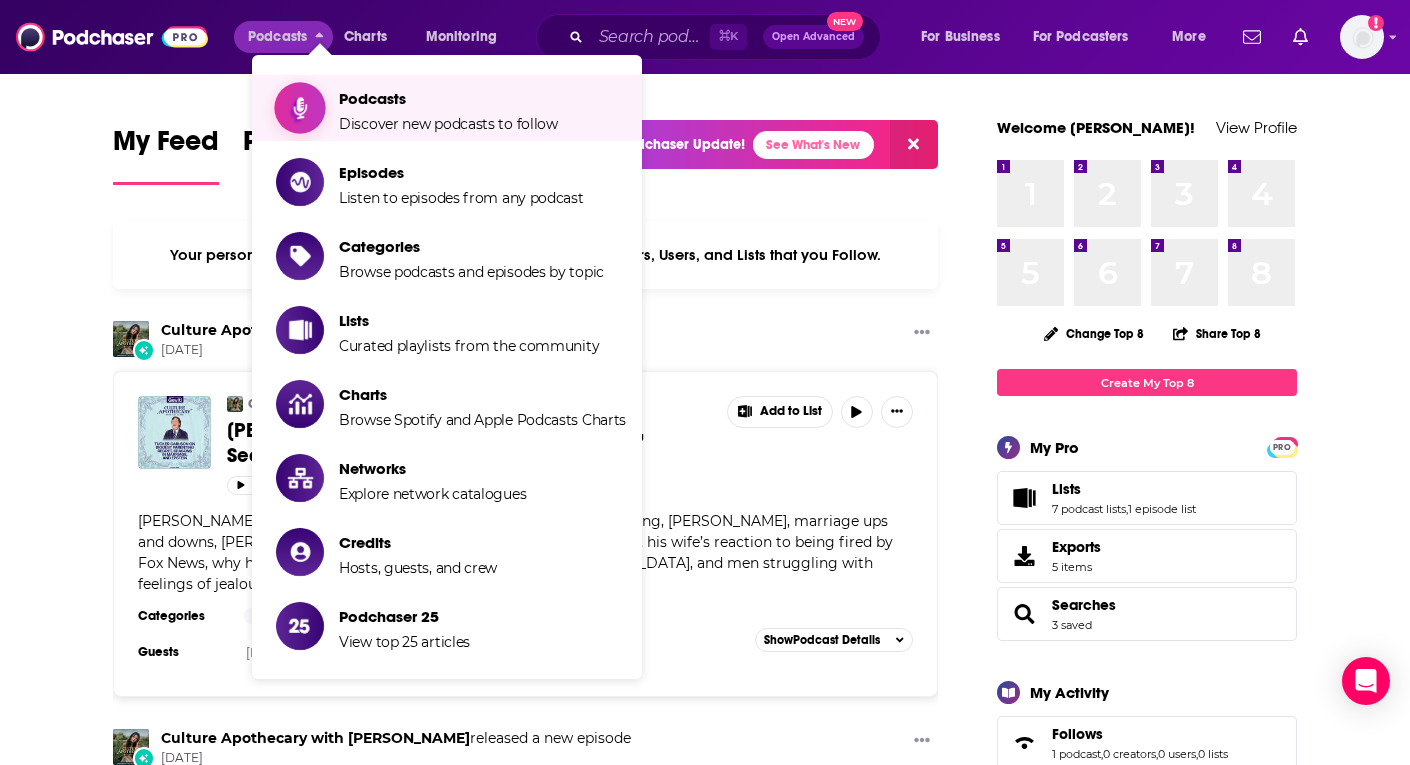 click on "Podcasts" at bounding box center [448, 98] 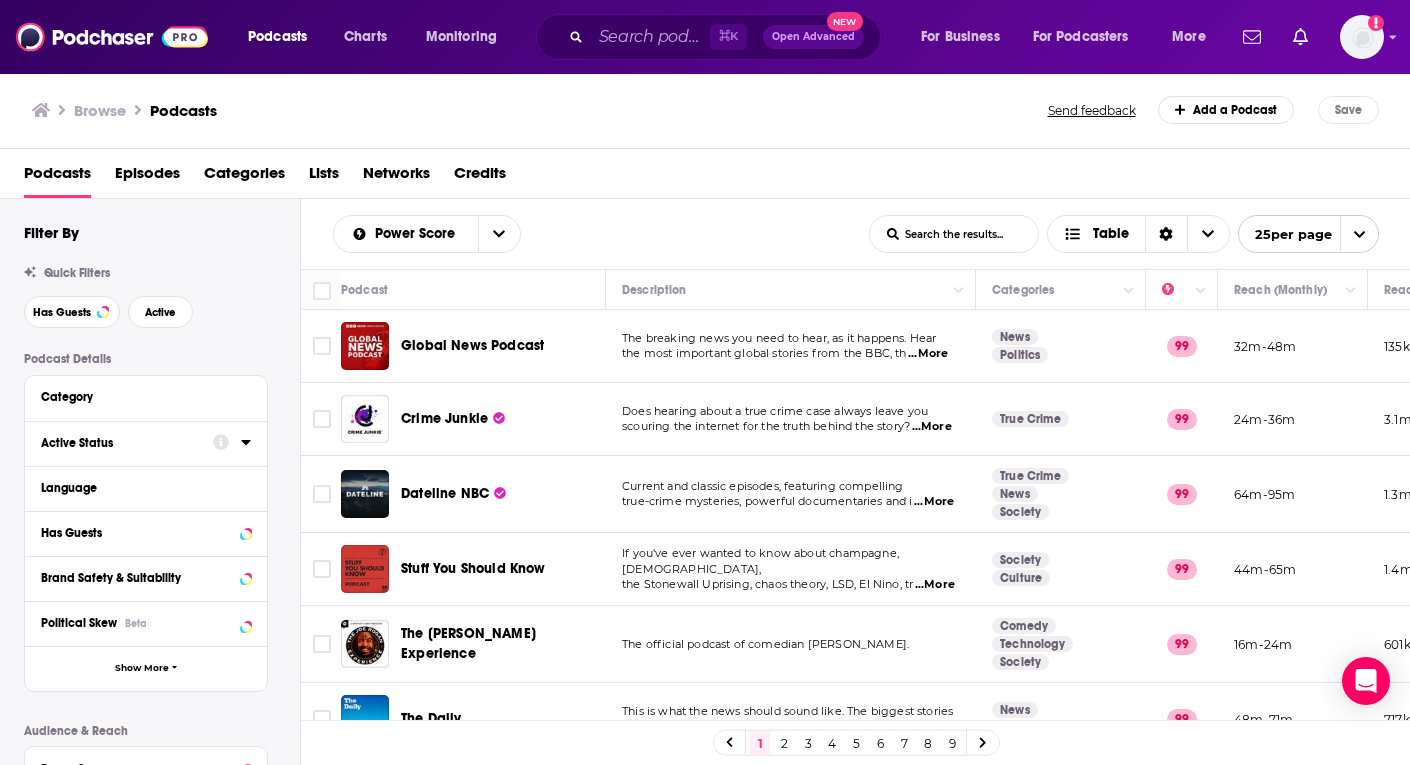 click on "Active Status" at bounding box center (120, 443) 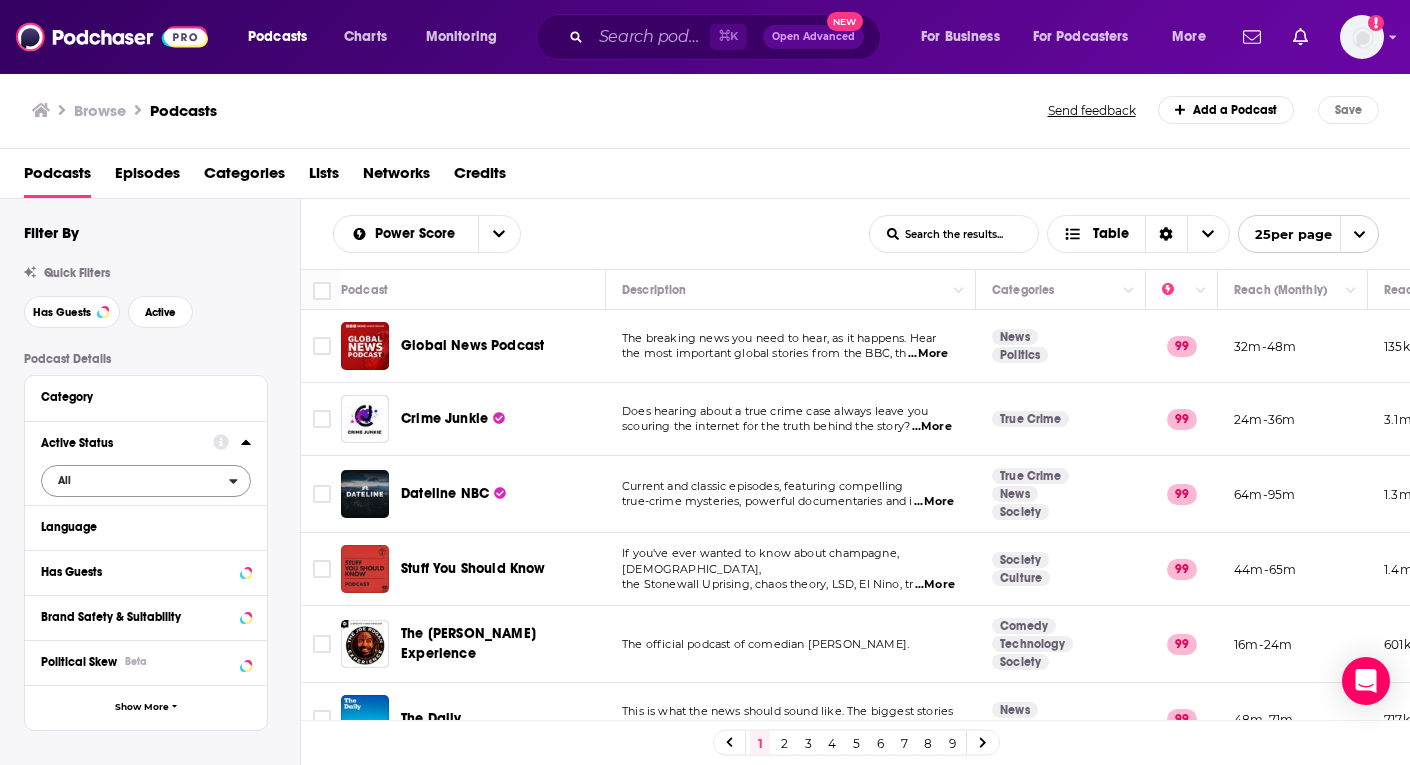 click on "All" at bounding box center (135, 480) 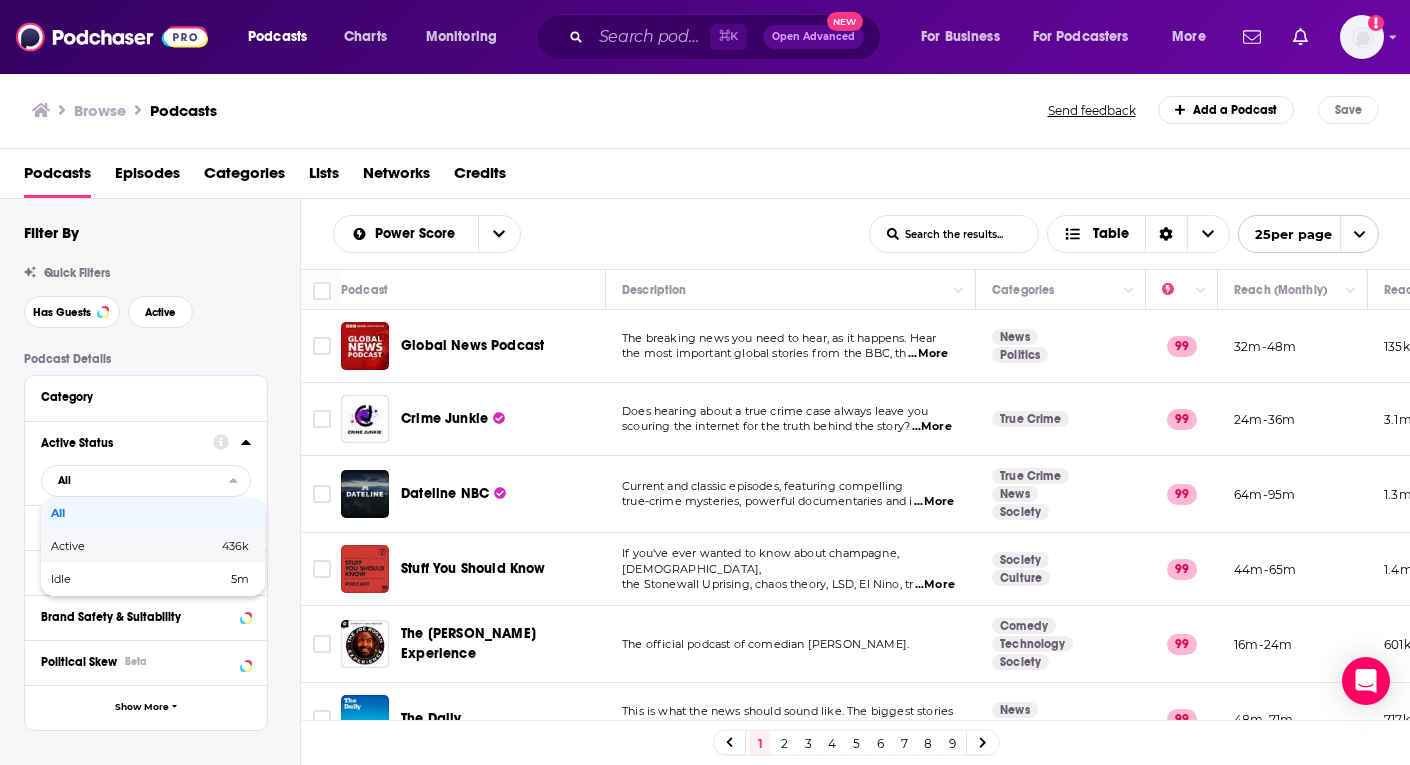 click on "Active" at bounding box center (101, 546) 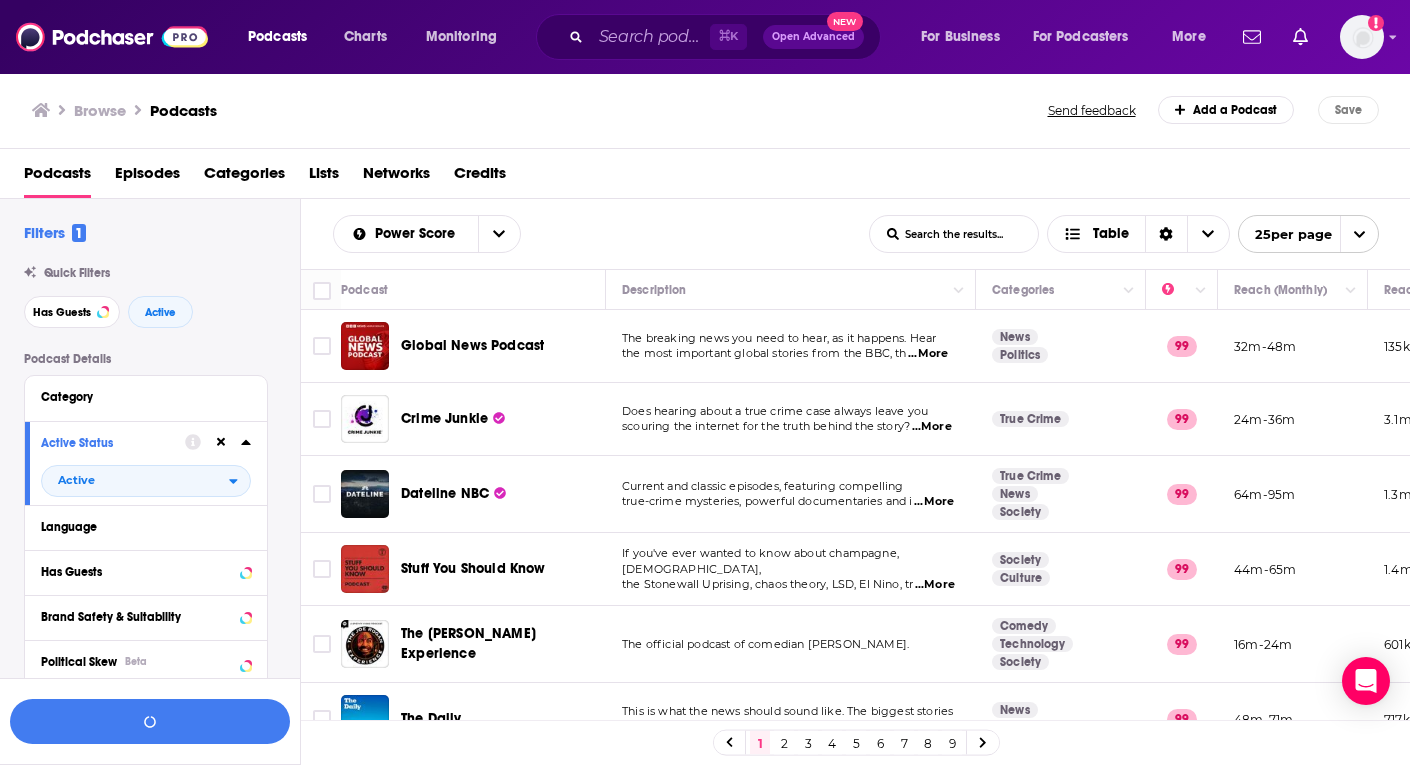 scroll, scrollTop: 55, scrollLeft: 0, axis: vertical 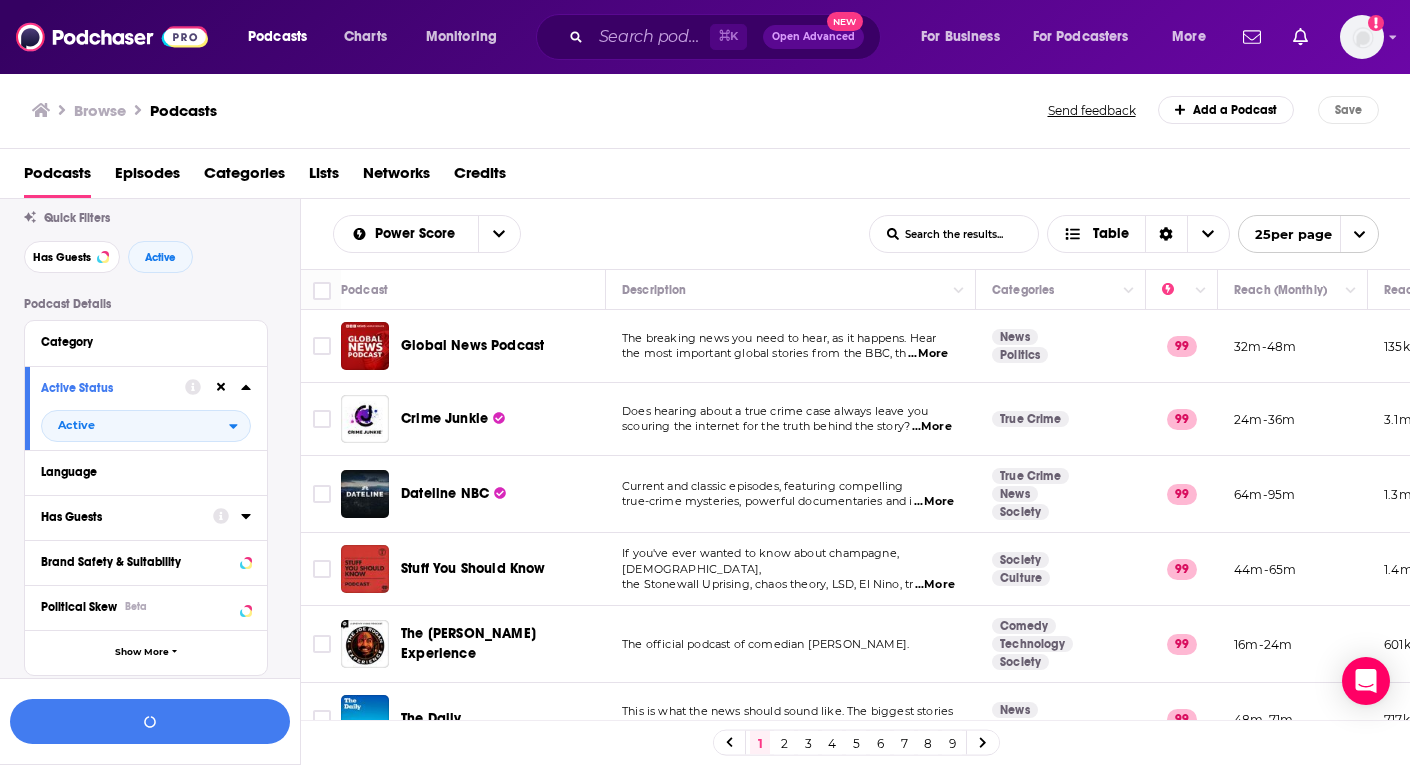 click on "Has Guests" at bounding box center (120, 517) 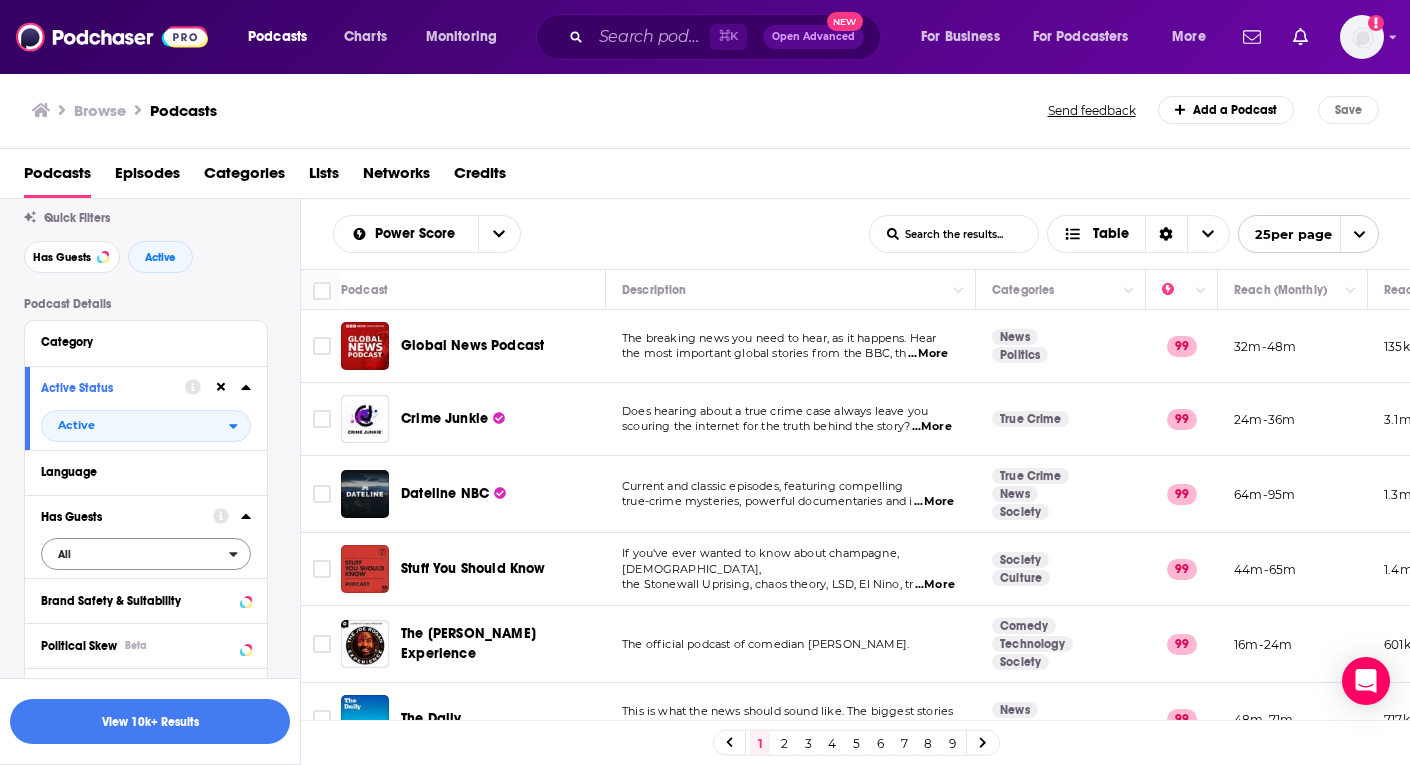 click on "All" at bounding box center (135, 554) 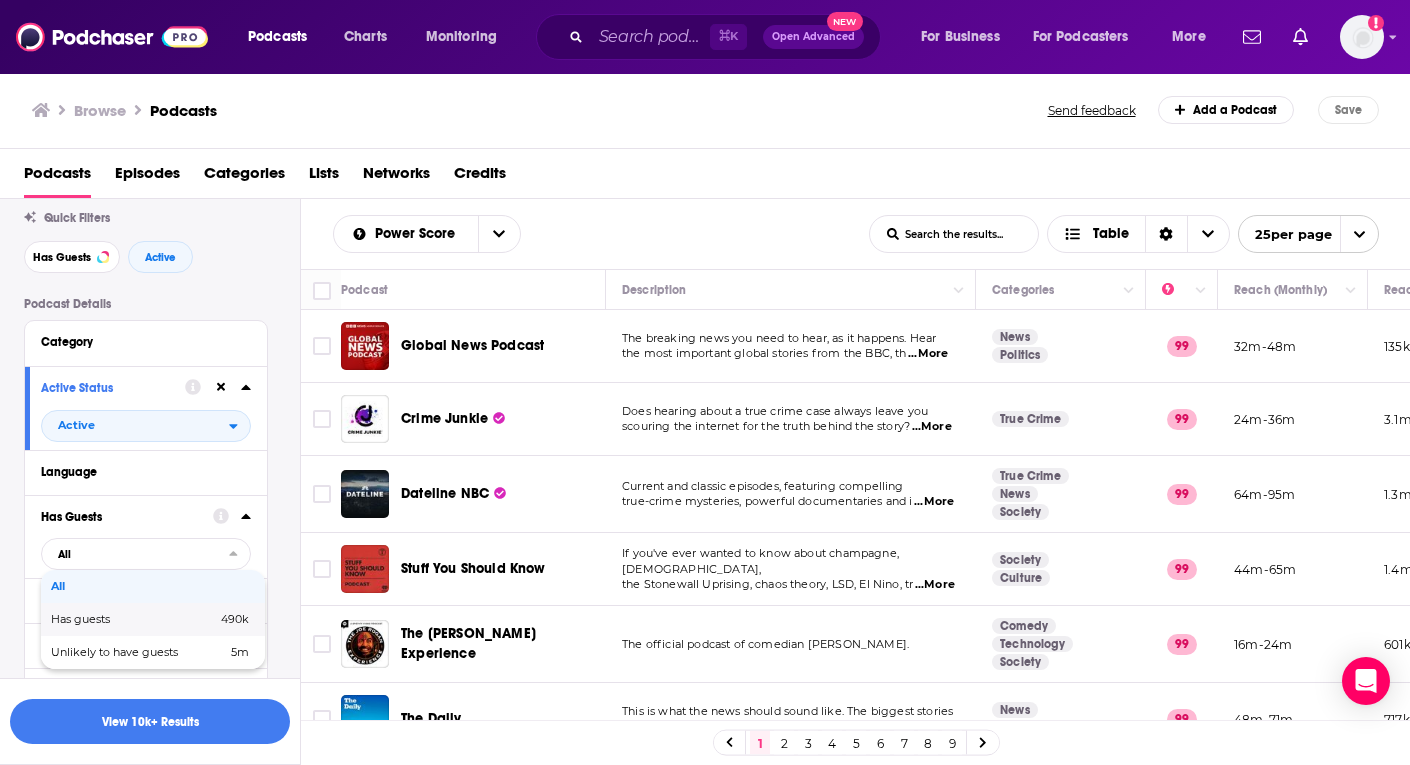 click on "Has guests" at bounding box center [107, 619] 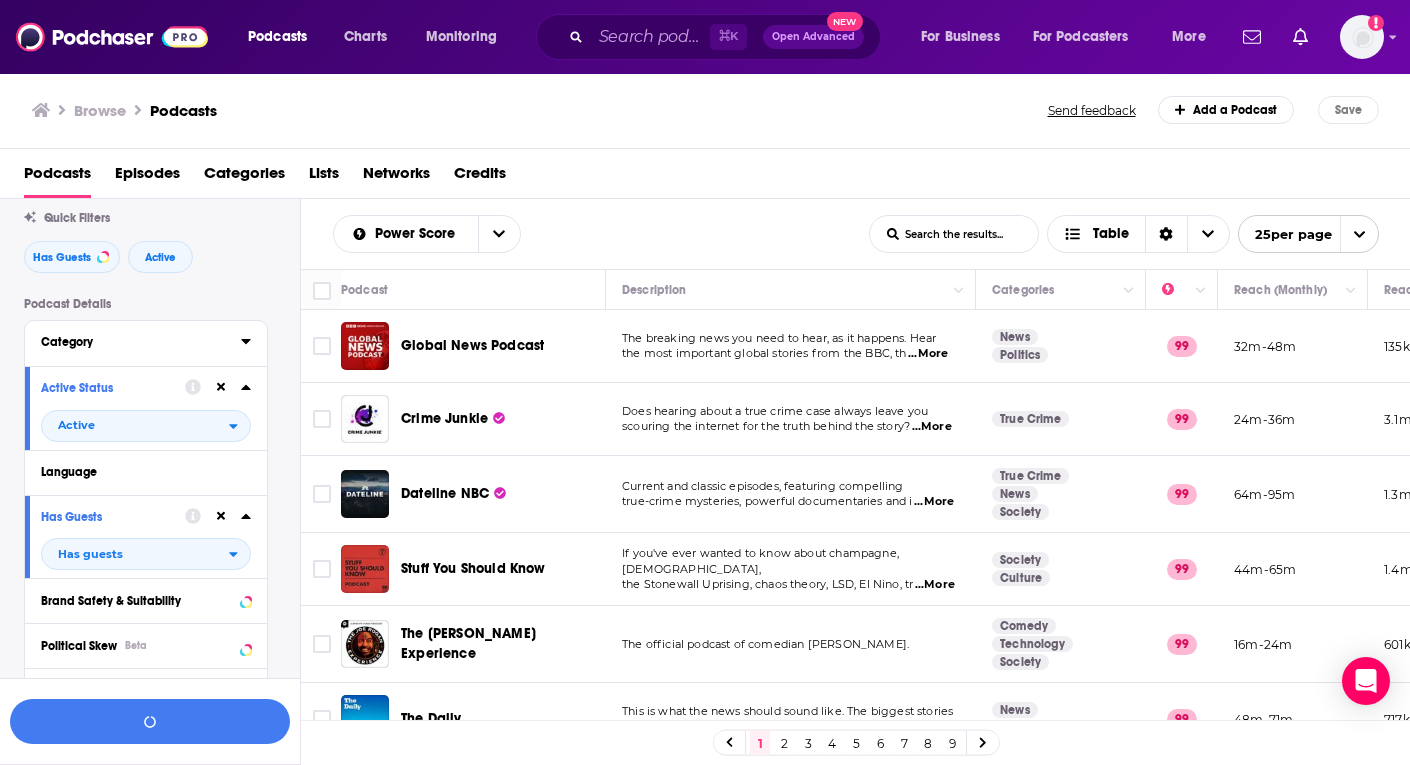 click on "Category" at bounding box center (141, 341) 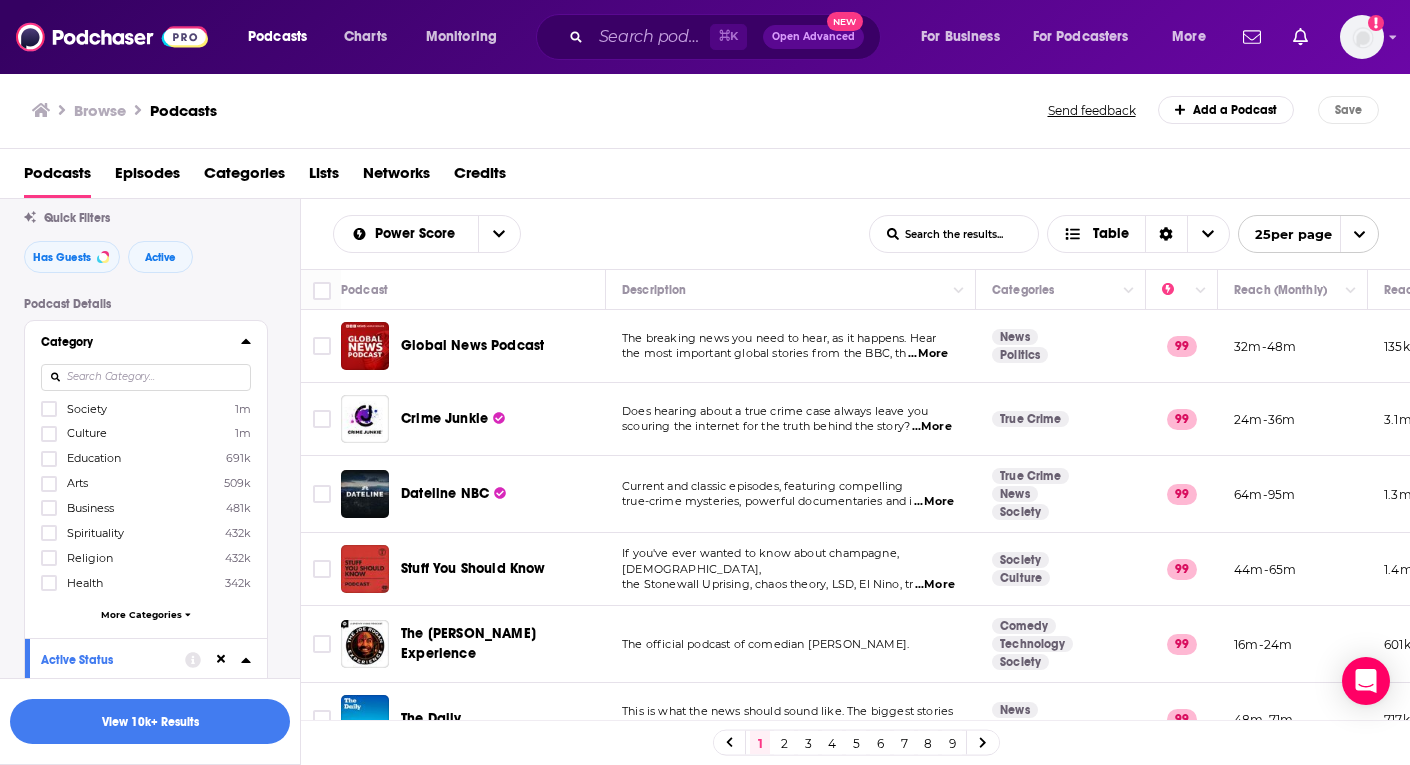 click at bounding box center [146, 377] 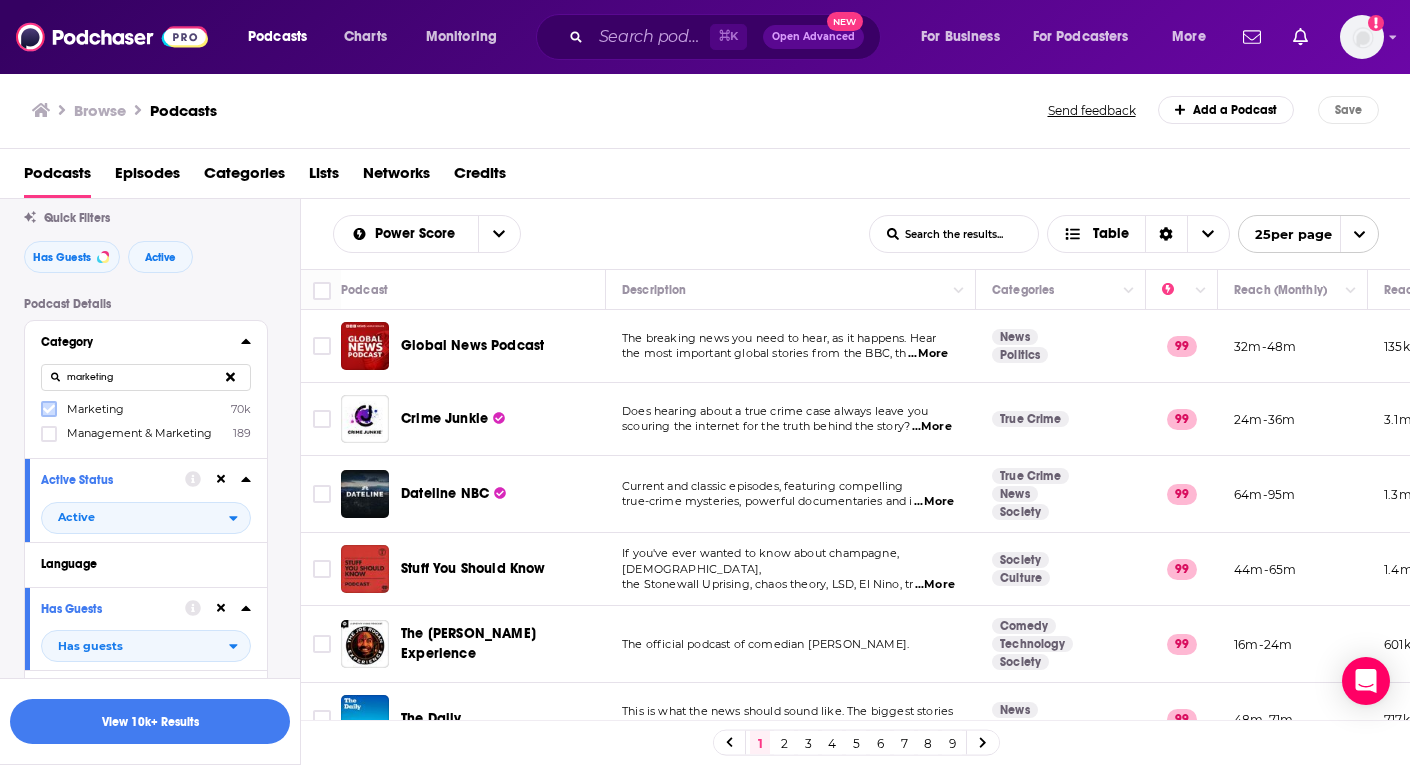 type on "marketing" 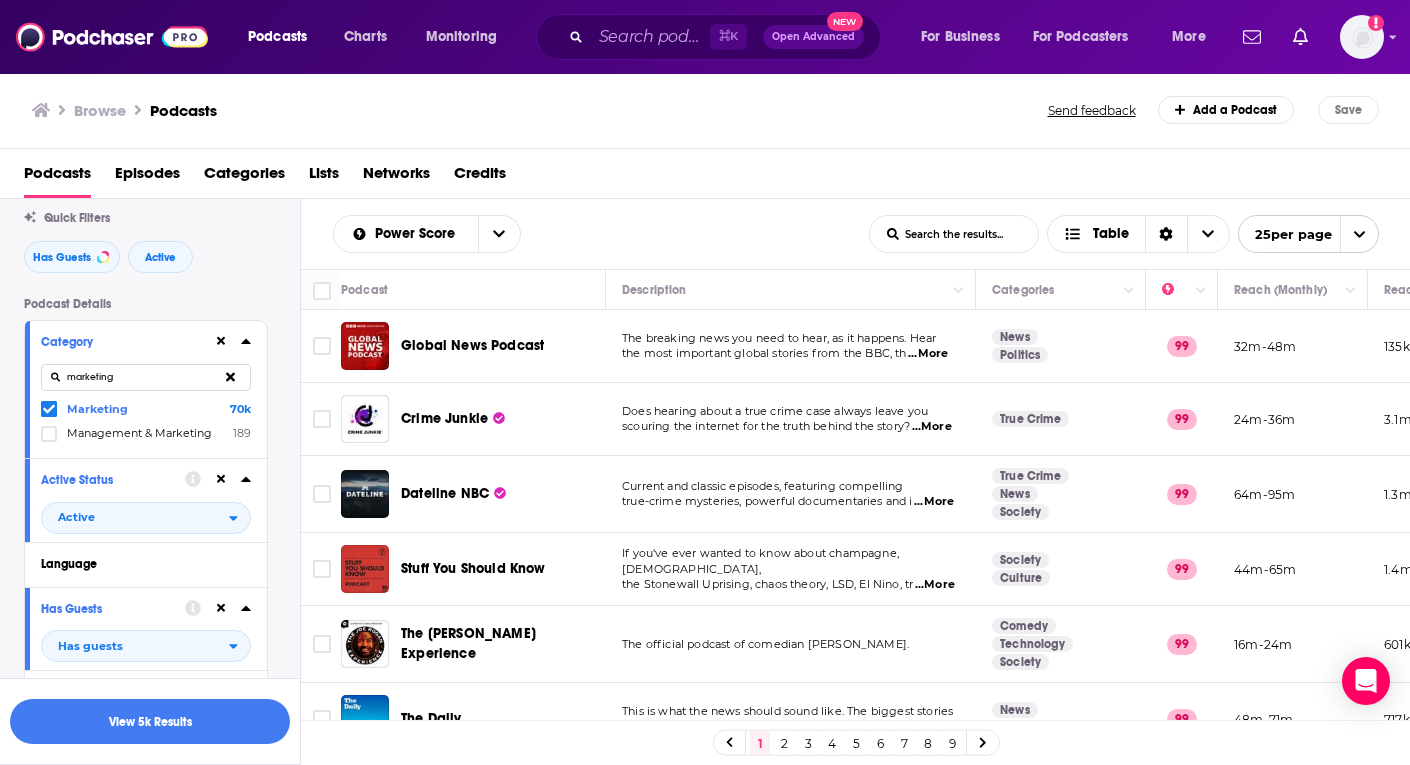 click 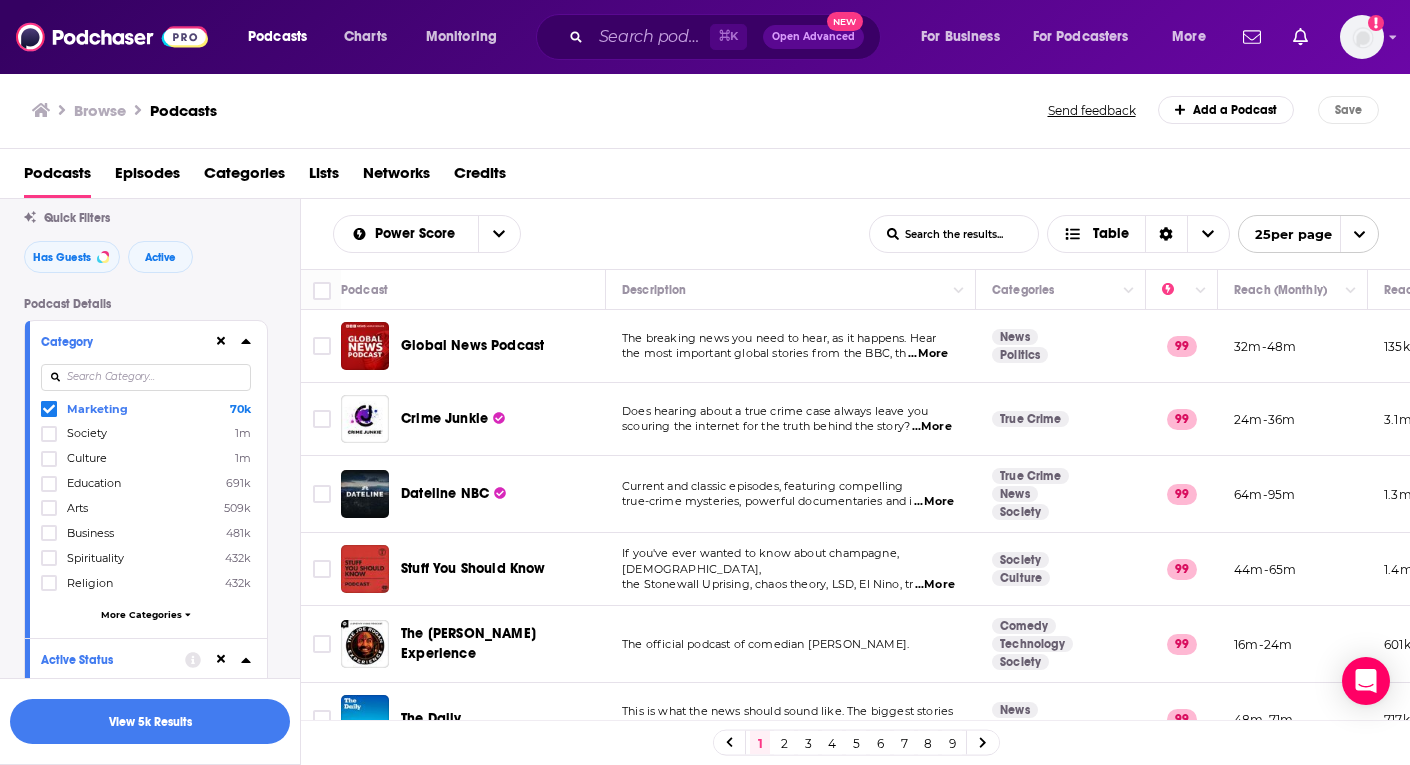 click at bounding box center (146, 377) 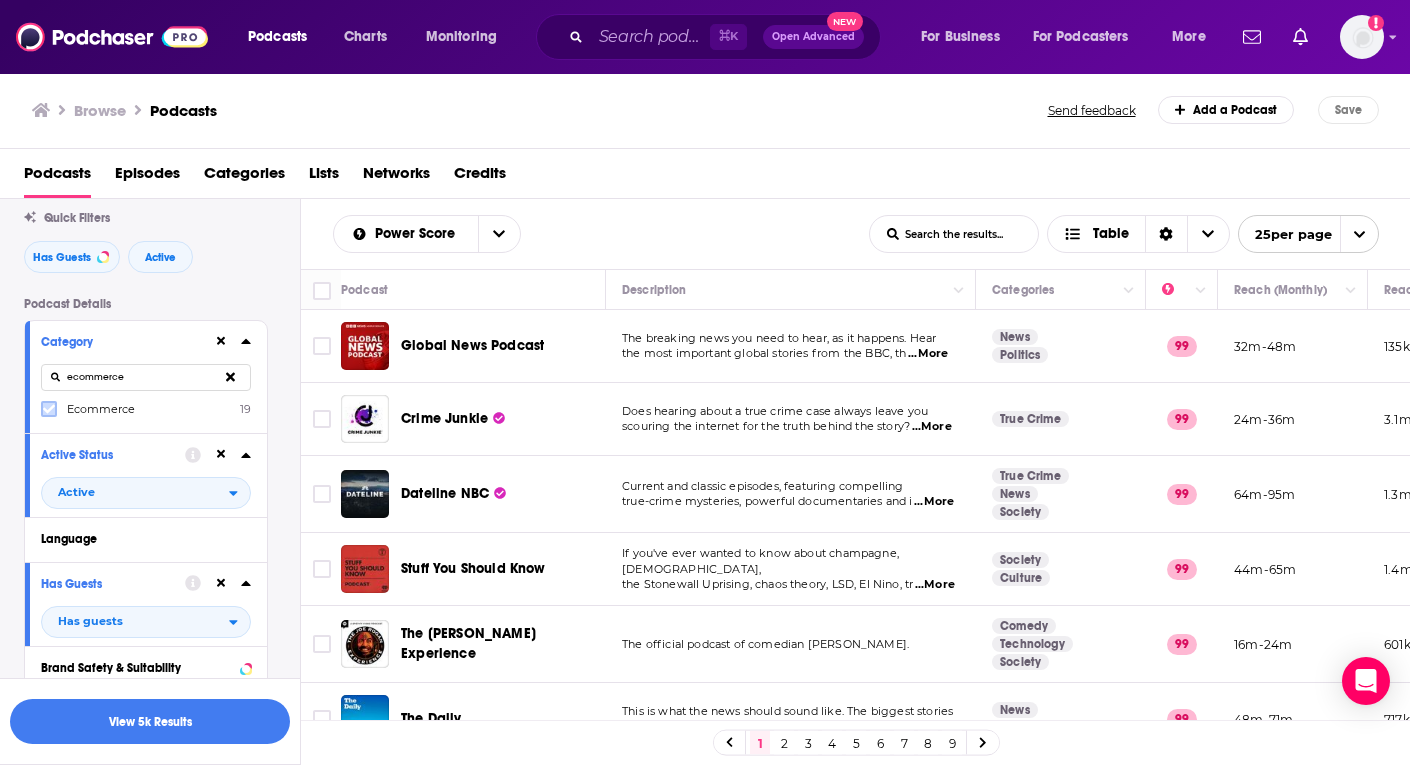 type on "ecommerce" 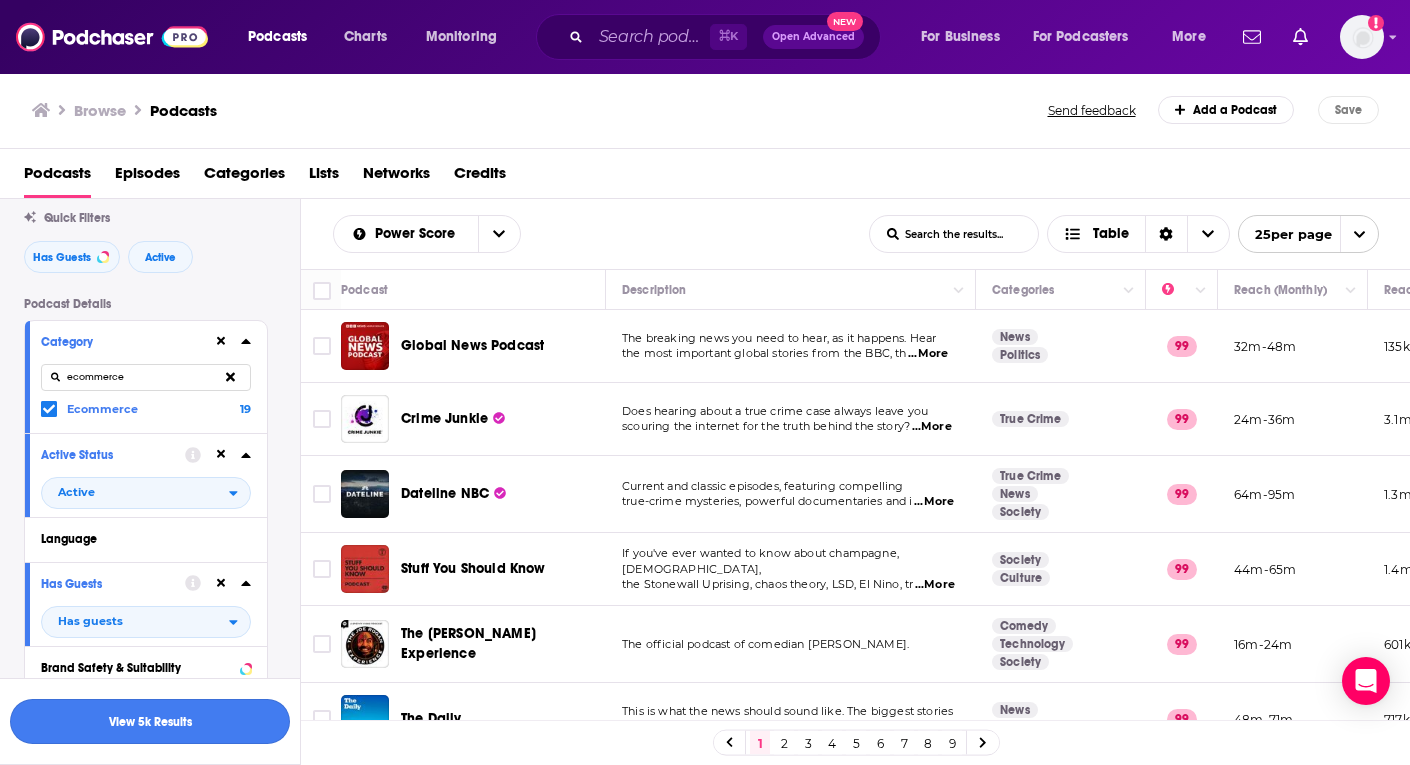 click on "View 5k Results" at bounding box center (150, 721) 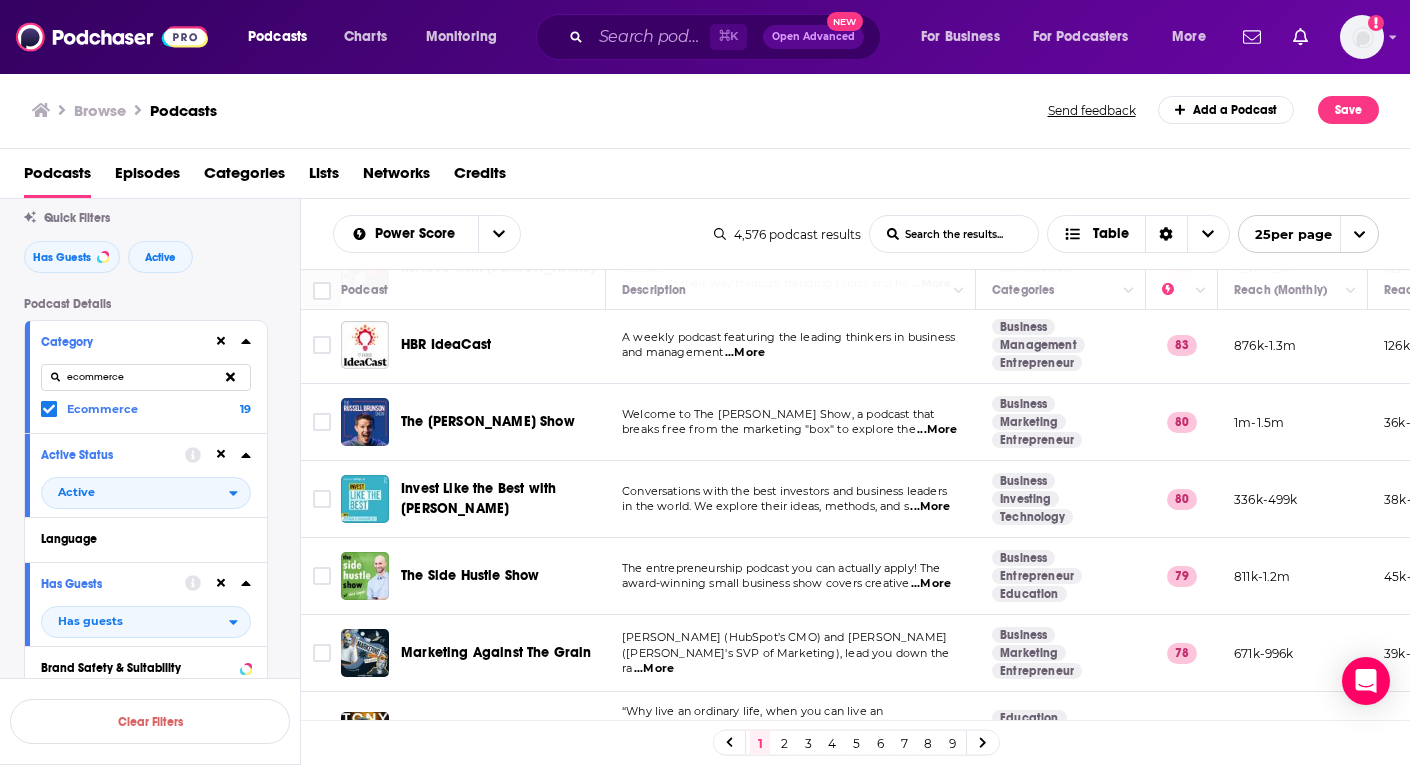scroll, scrollTop: 347, scrollLeft: 0, axis: vertical 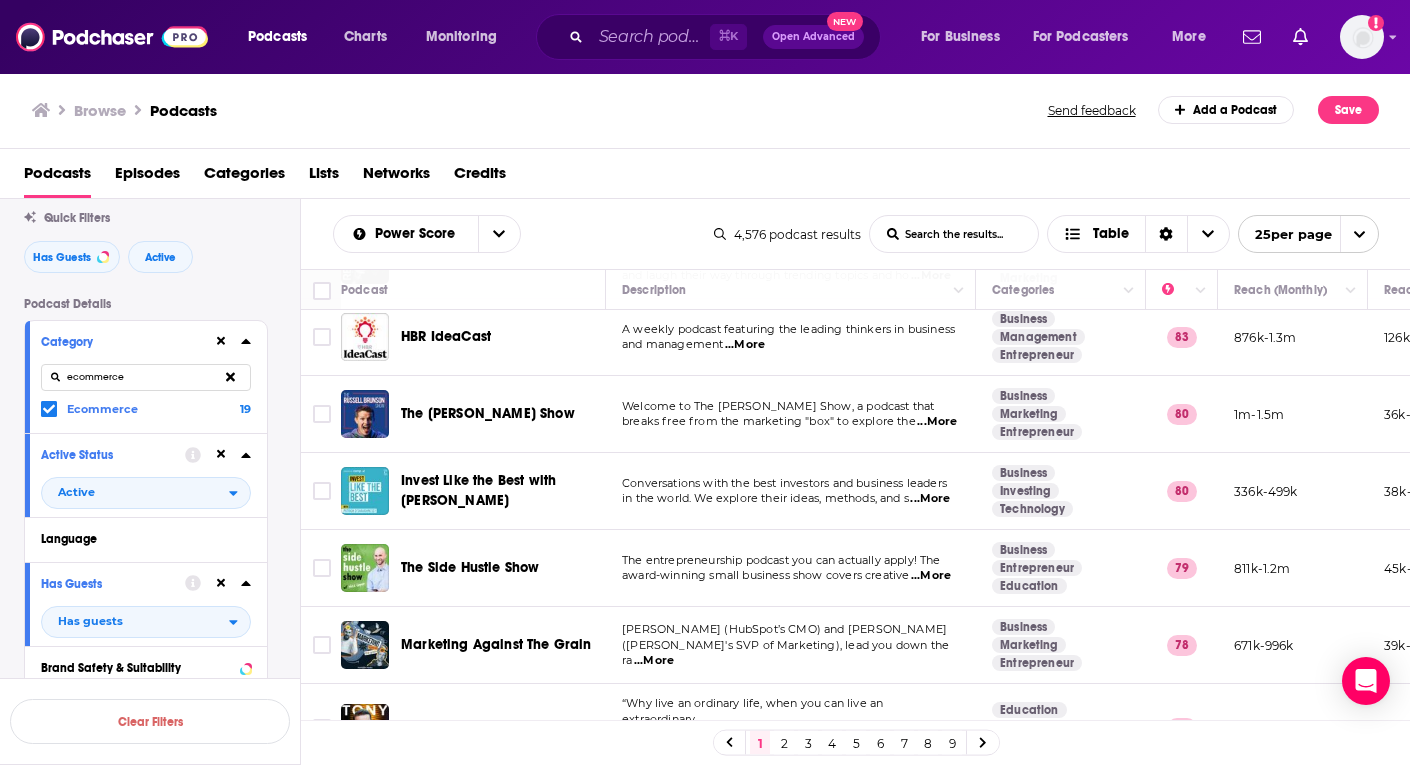 click on "...More" at bounding box center (937, 422) 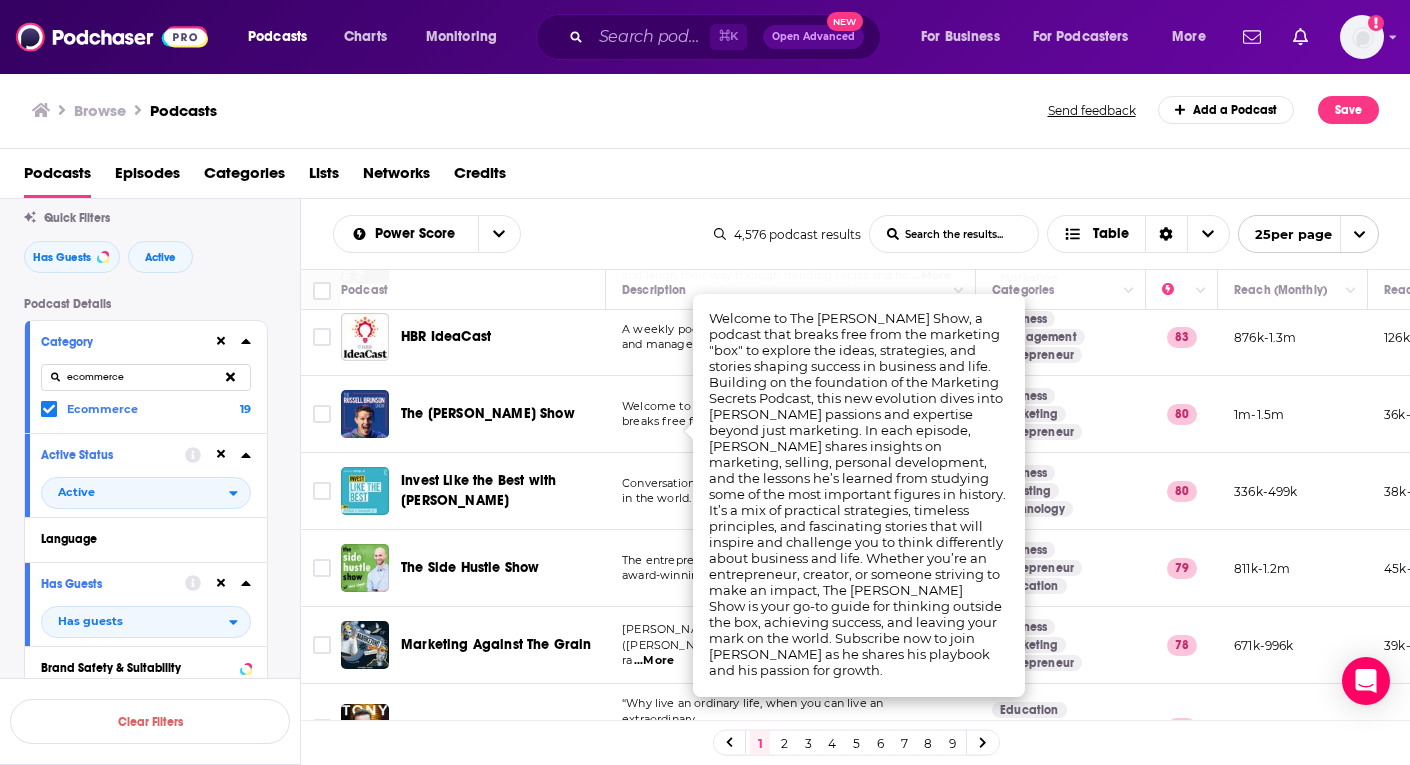 click on "...More" at bounding box center (937, 422) 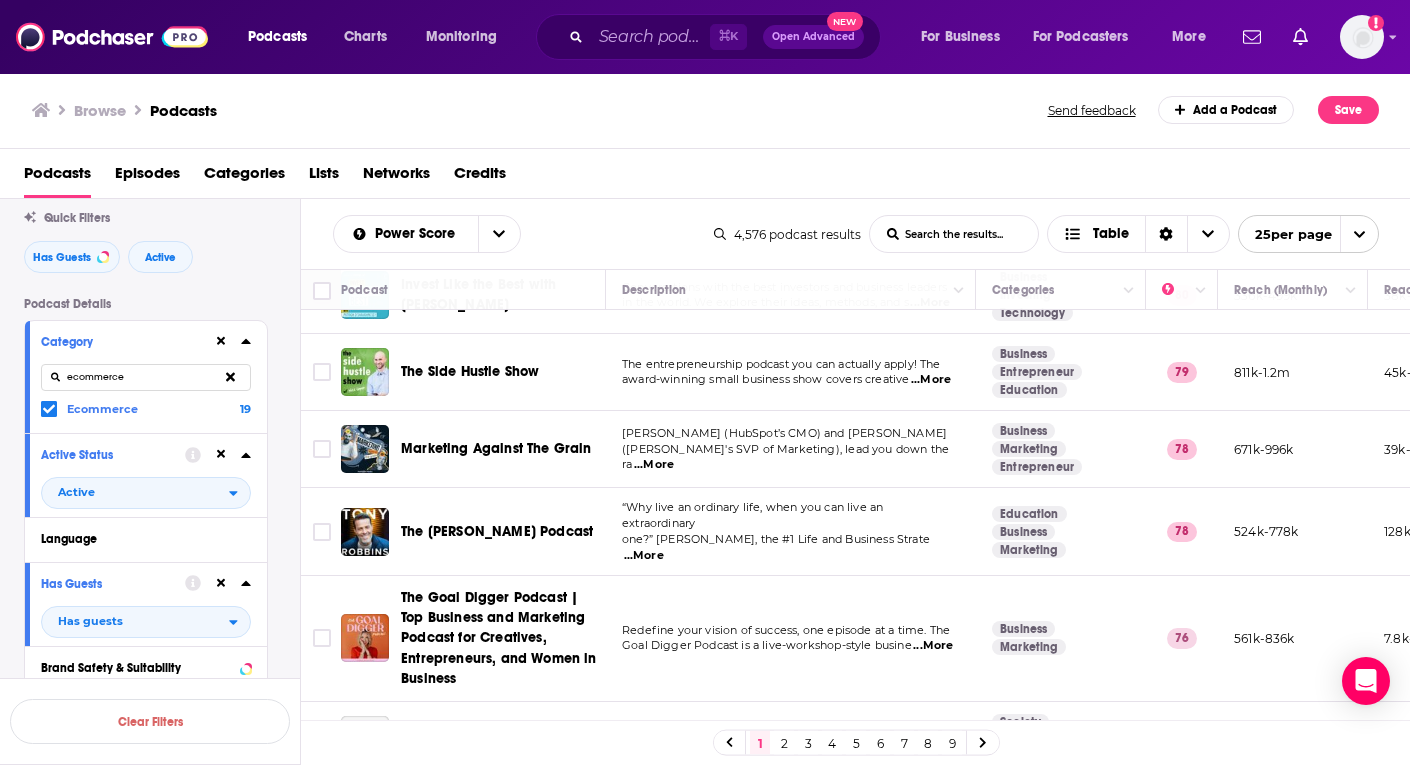 scroll, scrollTop: 579, scrollLeft: 0, axis: vertical 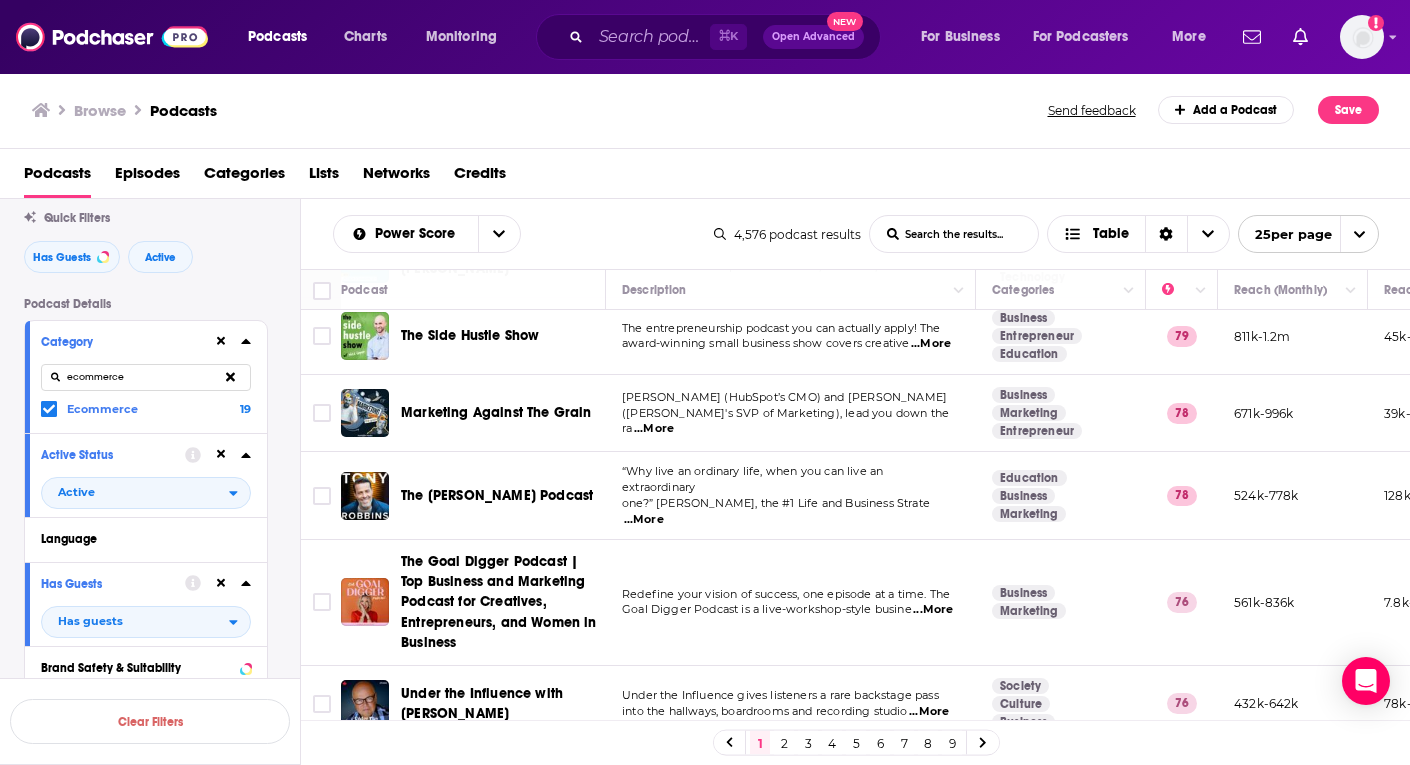 click on "...More" at bounding box center (654, 429) 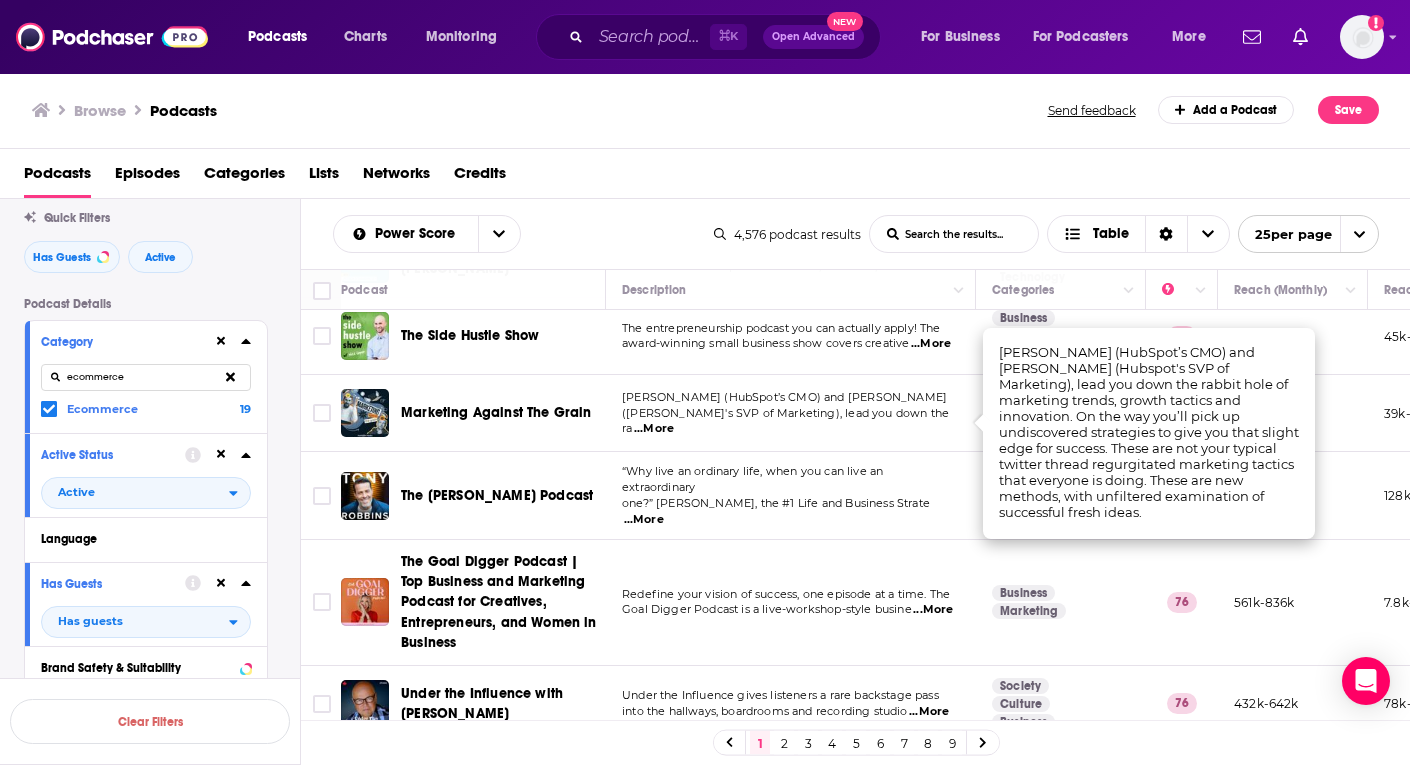 click on "...More" at bounding box center [654, 429] 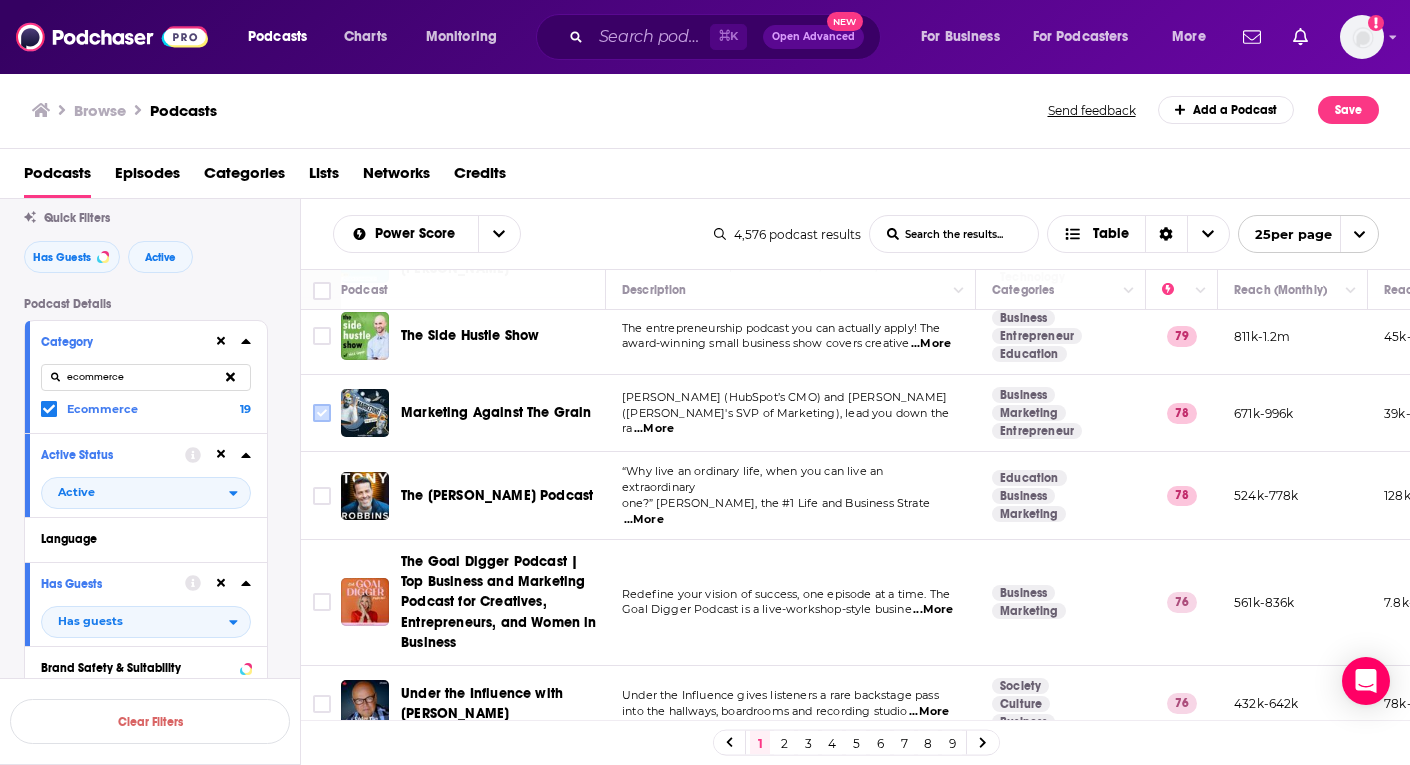 click at bounding box center (322, 413) 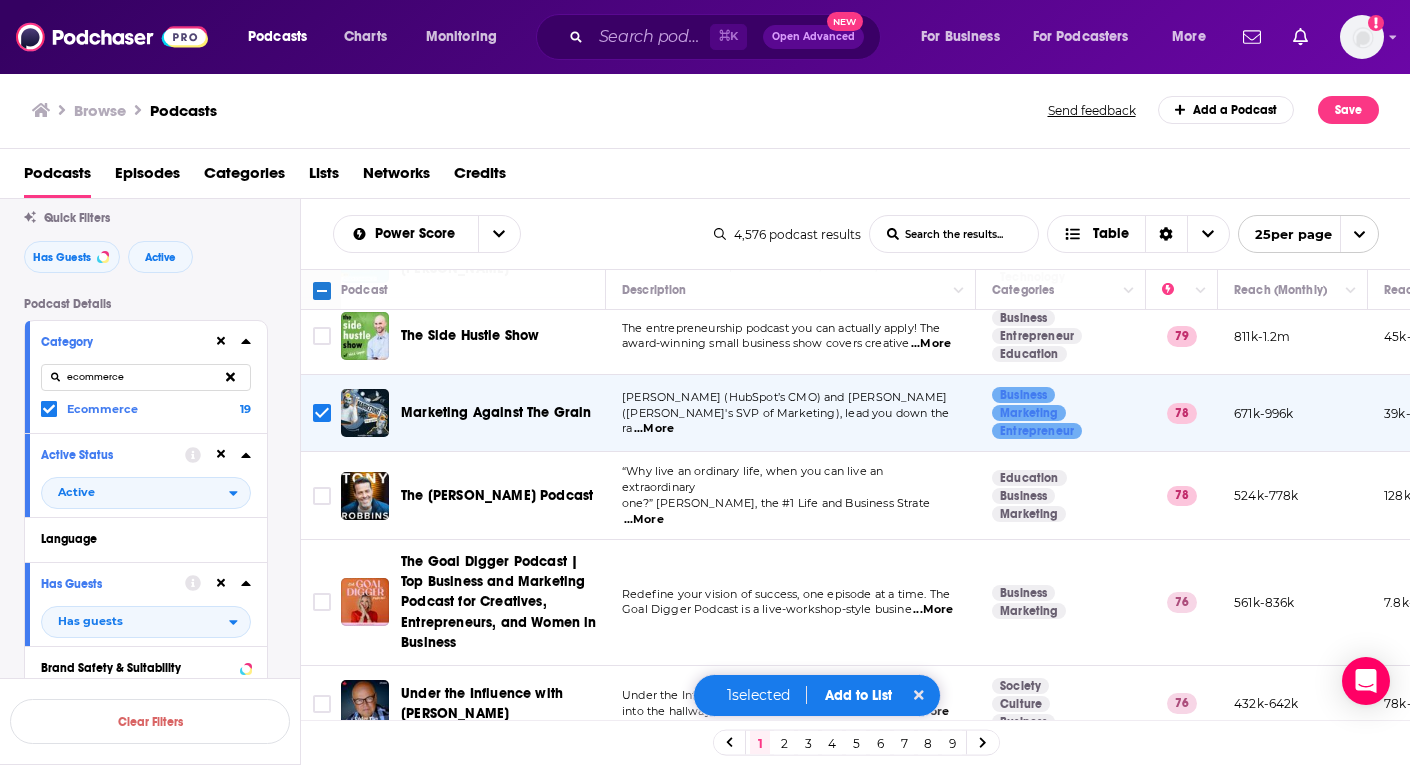click on "Add to List" at bounding box center (858, 695) 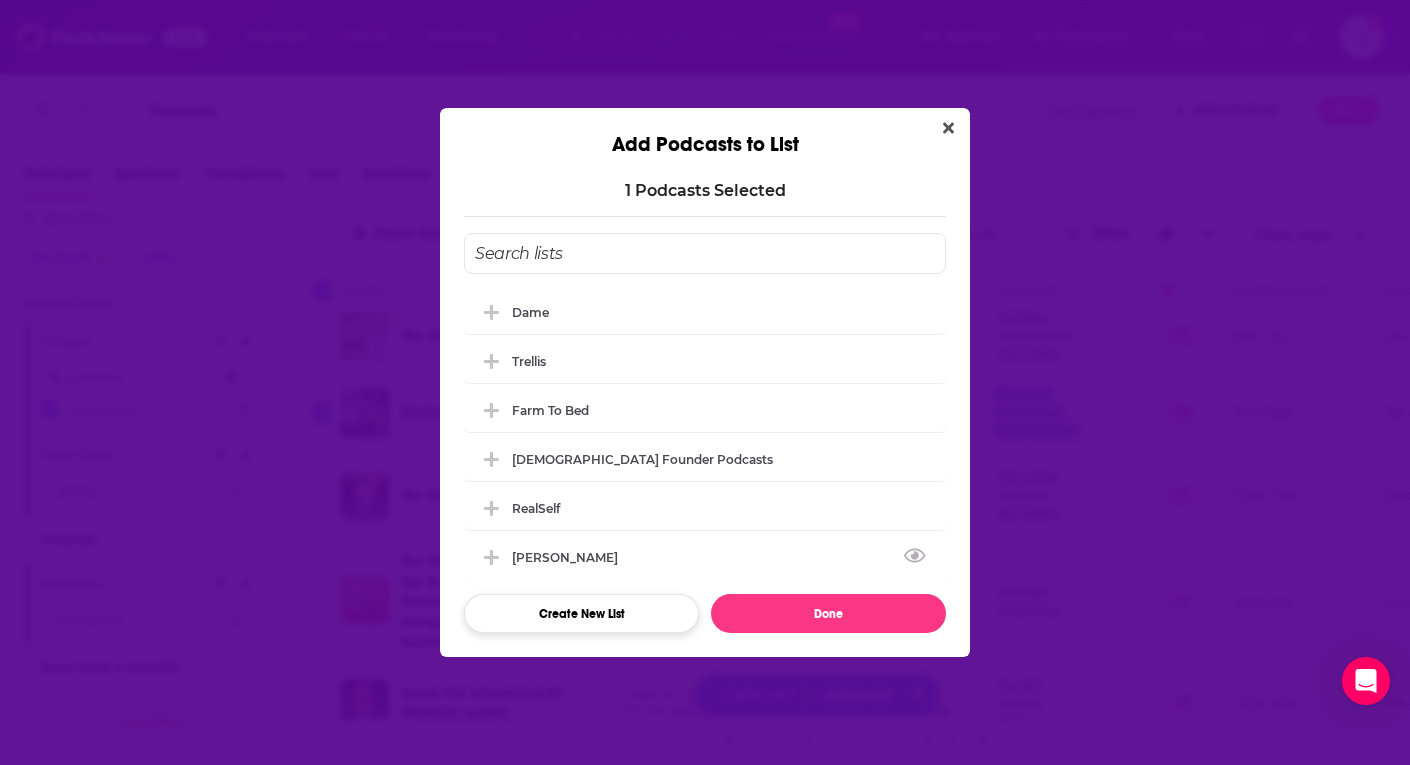 click on "Create New List" at bounding box center [581, 613] 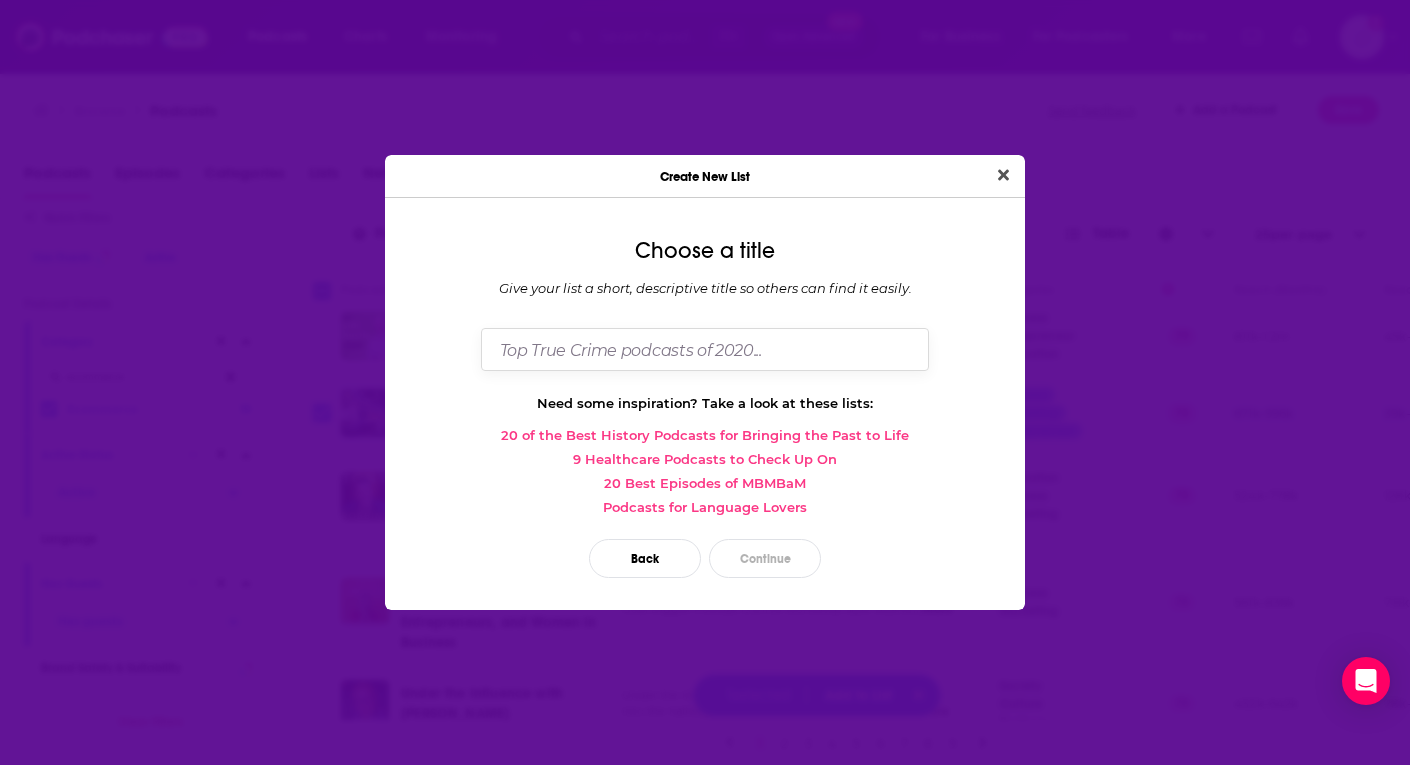 click at bounding box center [705, 349] 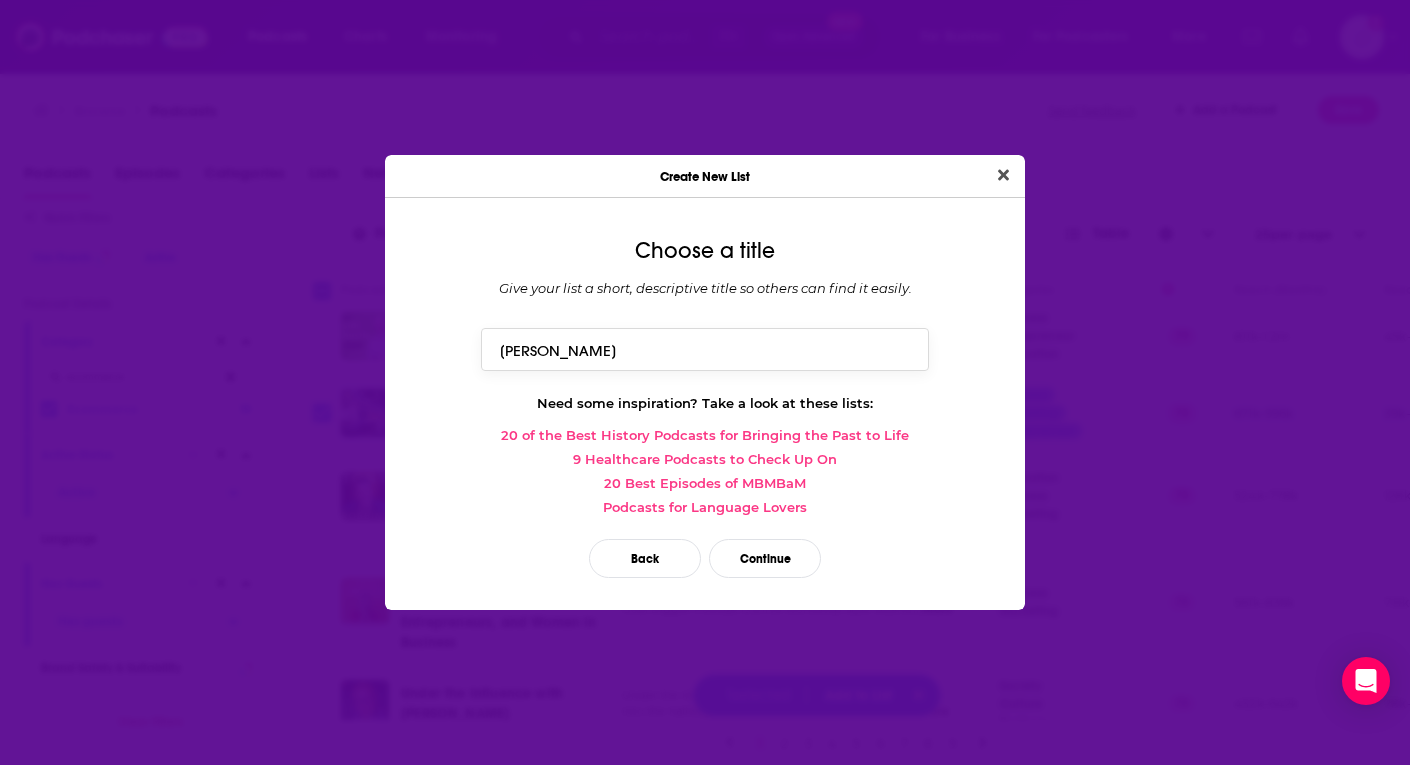 type on "[PERSON_NAME]" 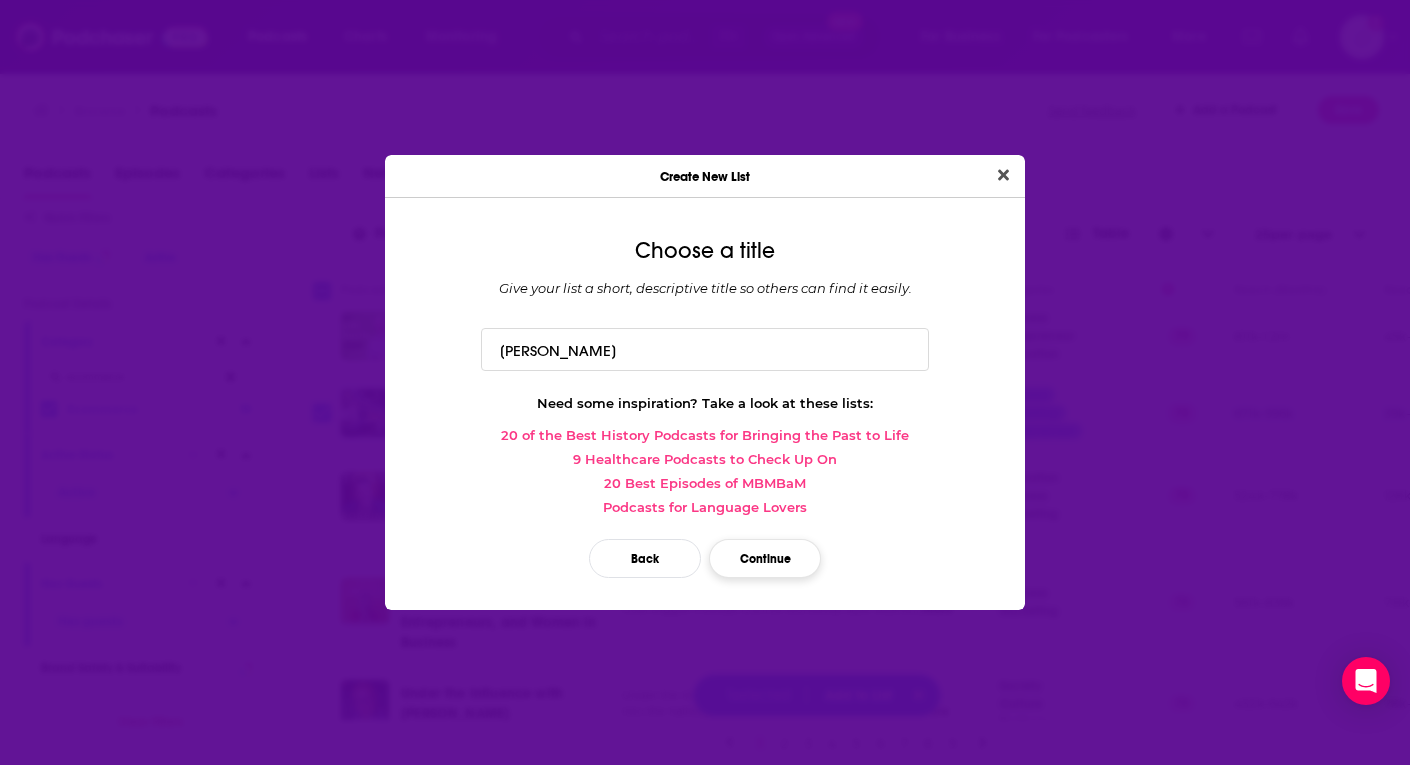 click on "Continue" at bounding box center [765, 558] 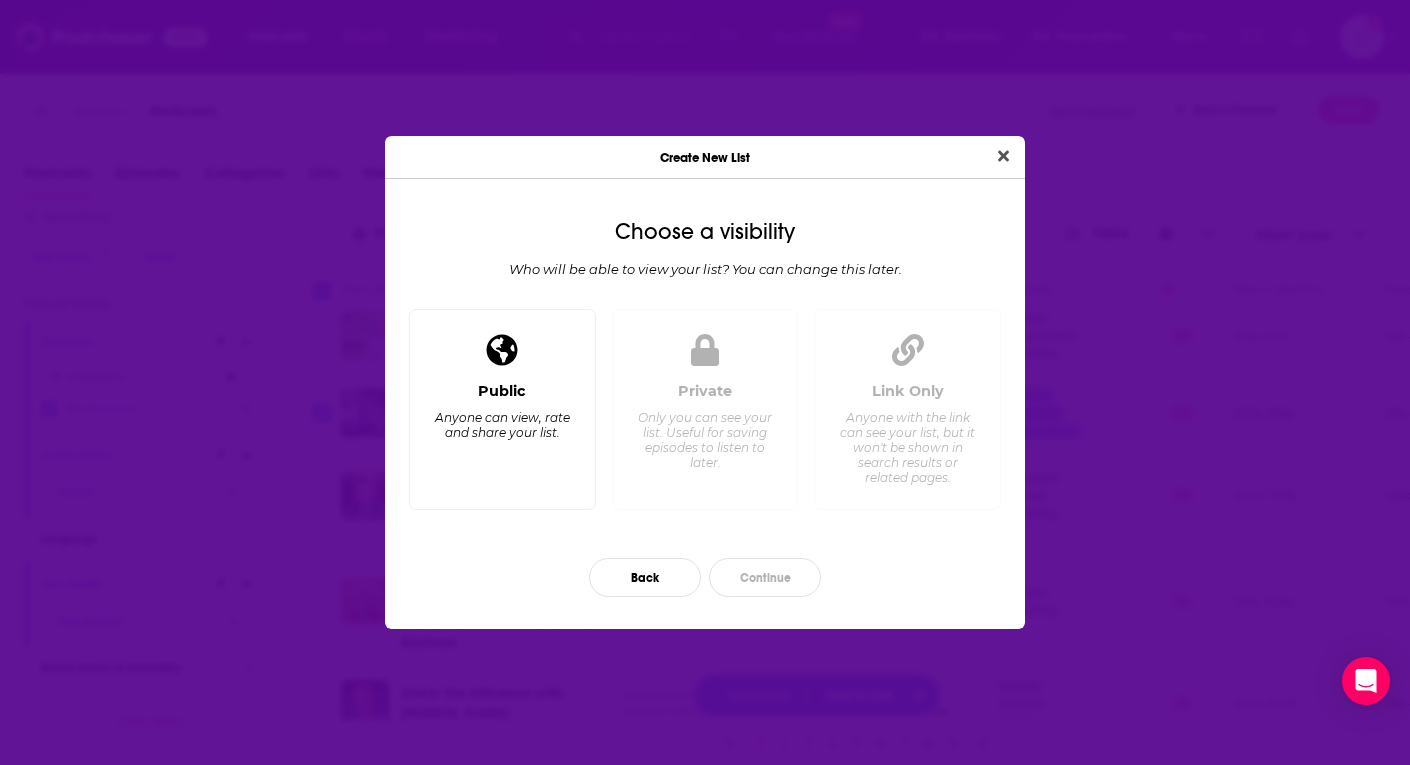 click on "Anyone can view, rate and share your list." at bounding box center [502, 425] 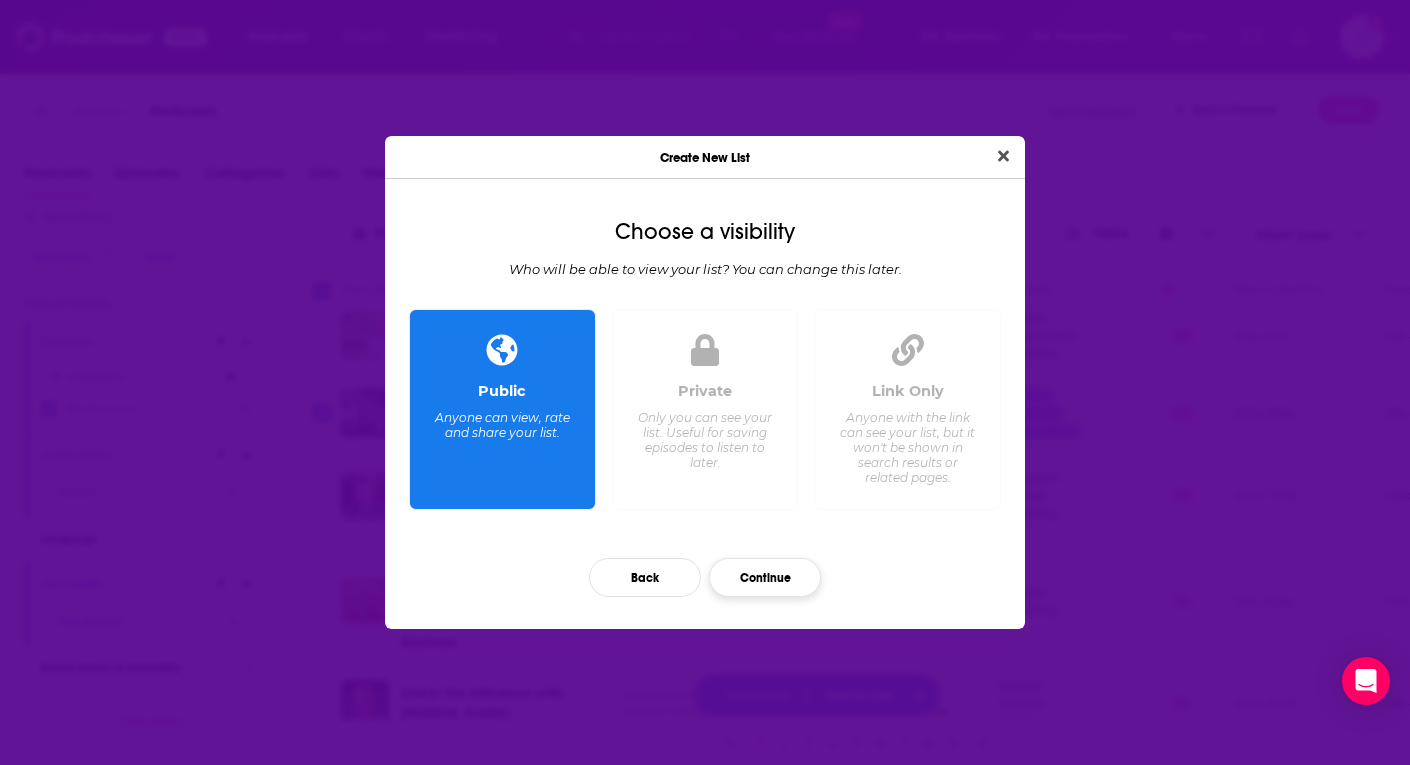 click on "Continue" at bounding box center [765, 577] 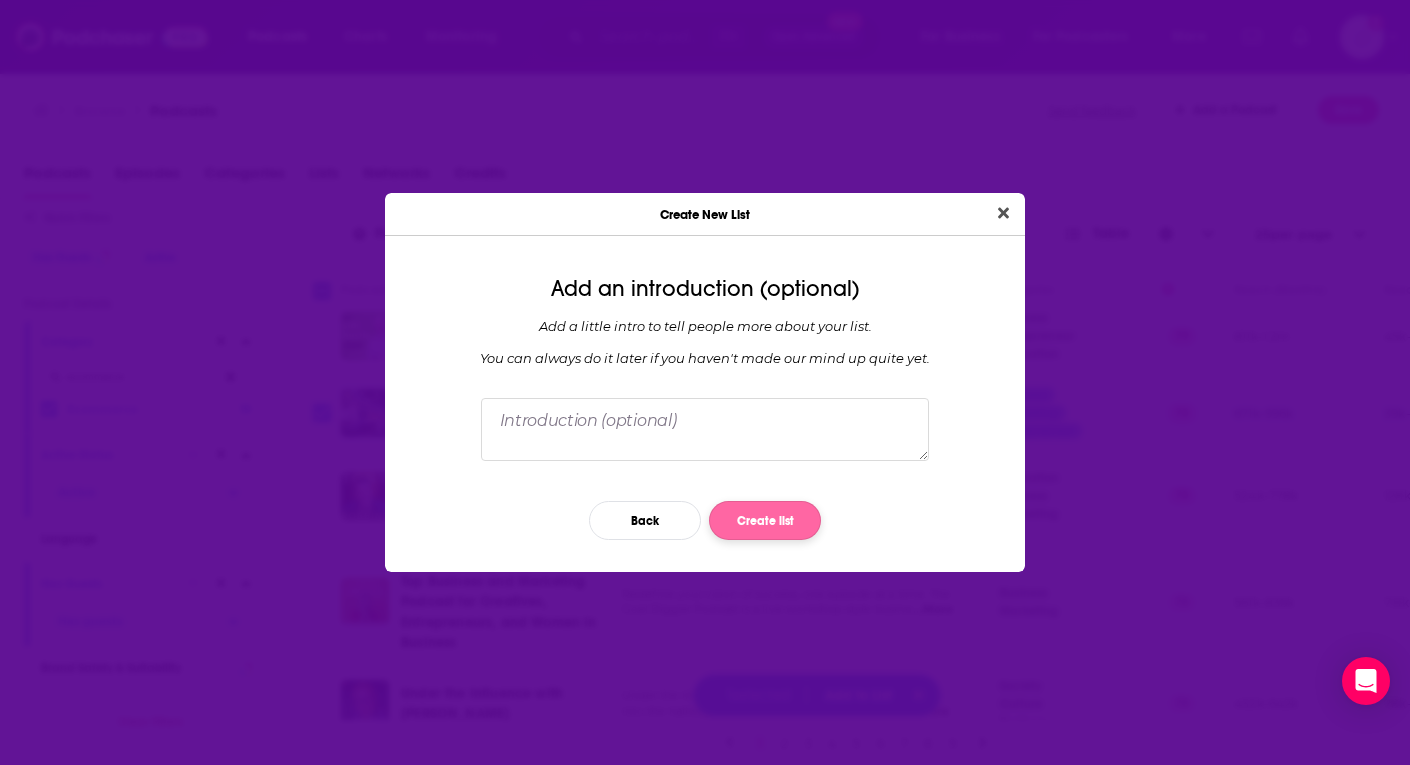 click on "Create list" at bounding box center (765, 520) 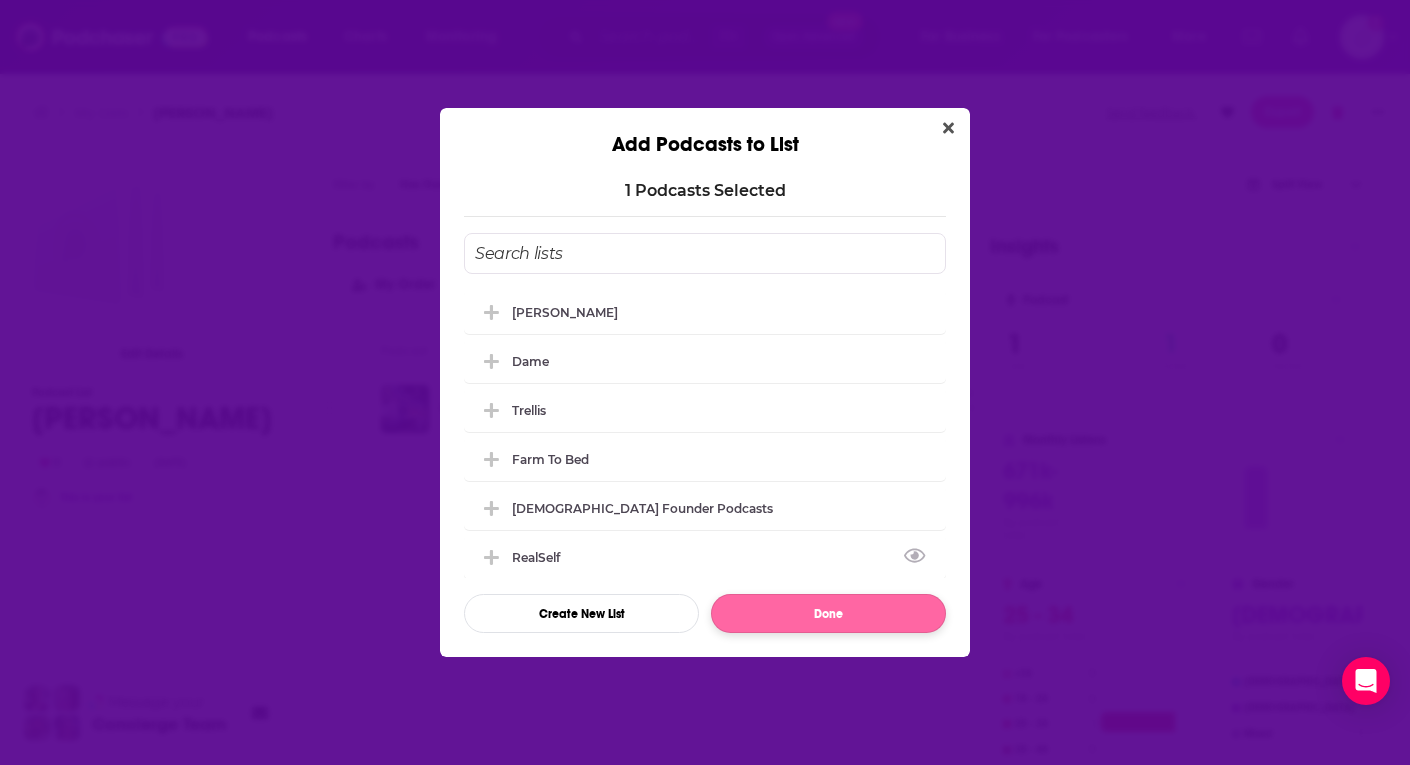 click on "Done" at bounding box center (828, 613) 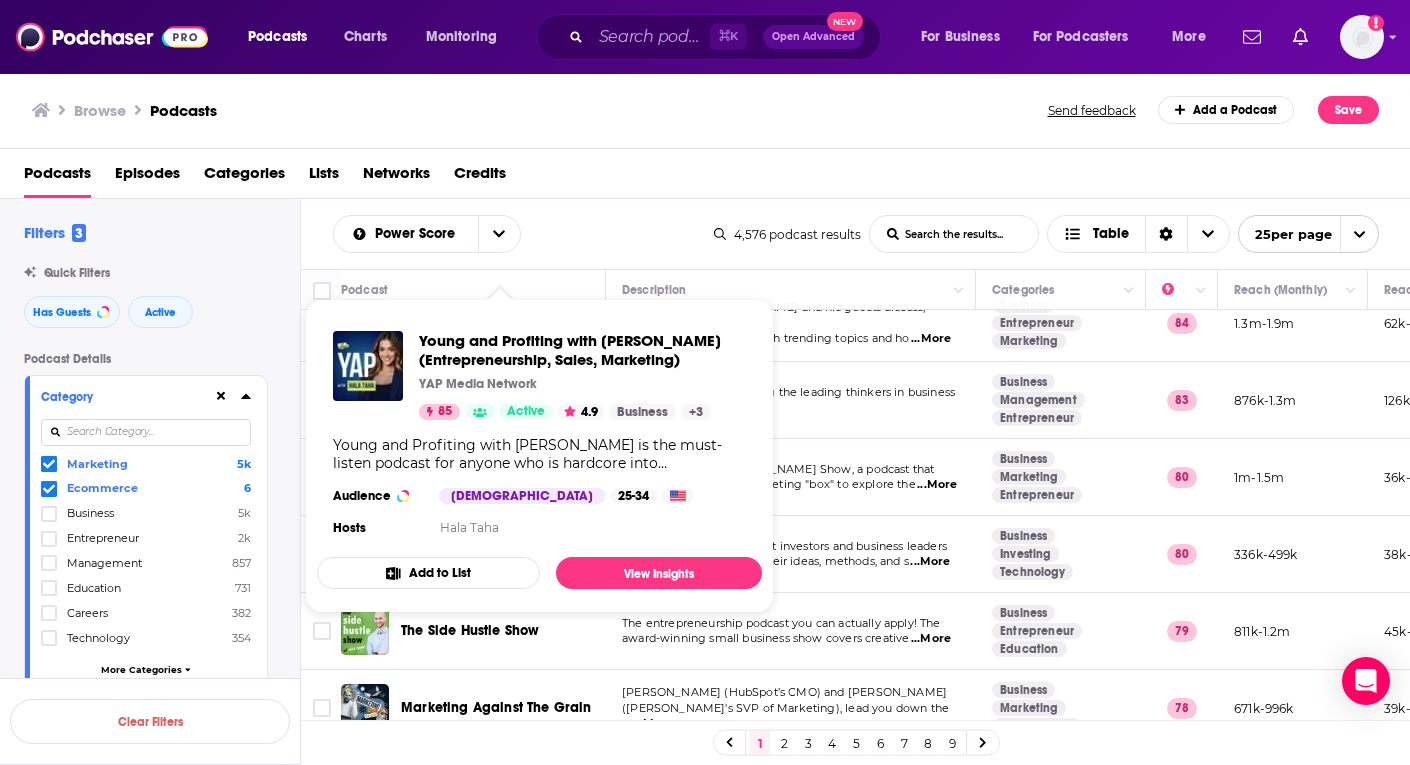 scroll, scrollTop: 297, scrollLeft: 0, axis: vertical 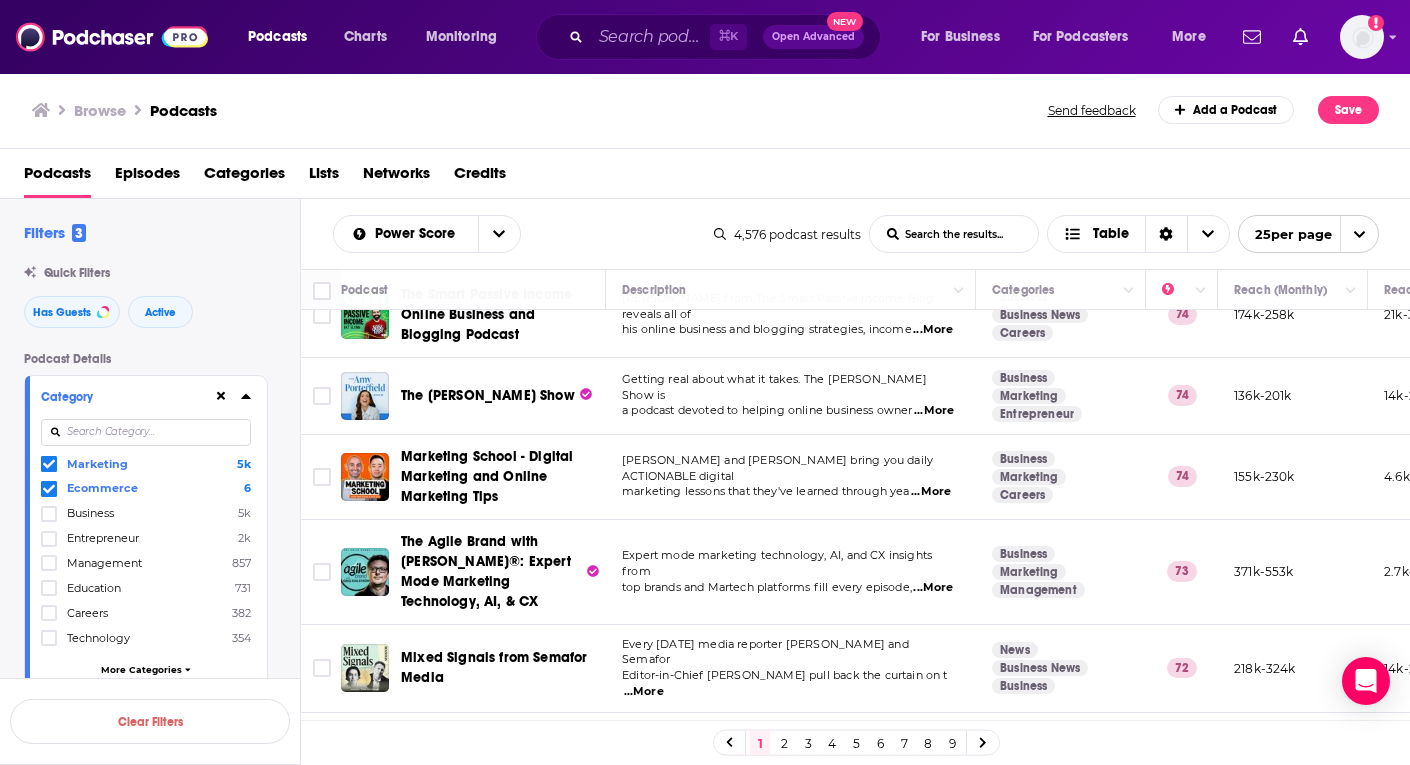 click on "...More" at bounding box center (931, 492) 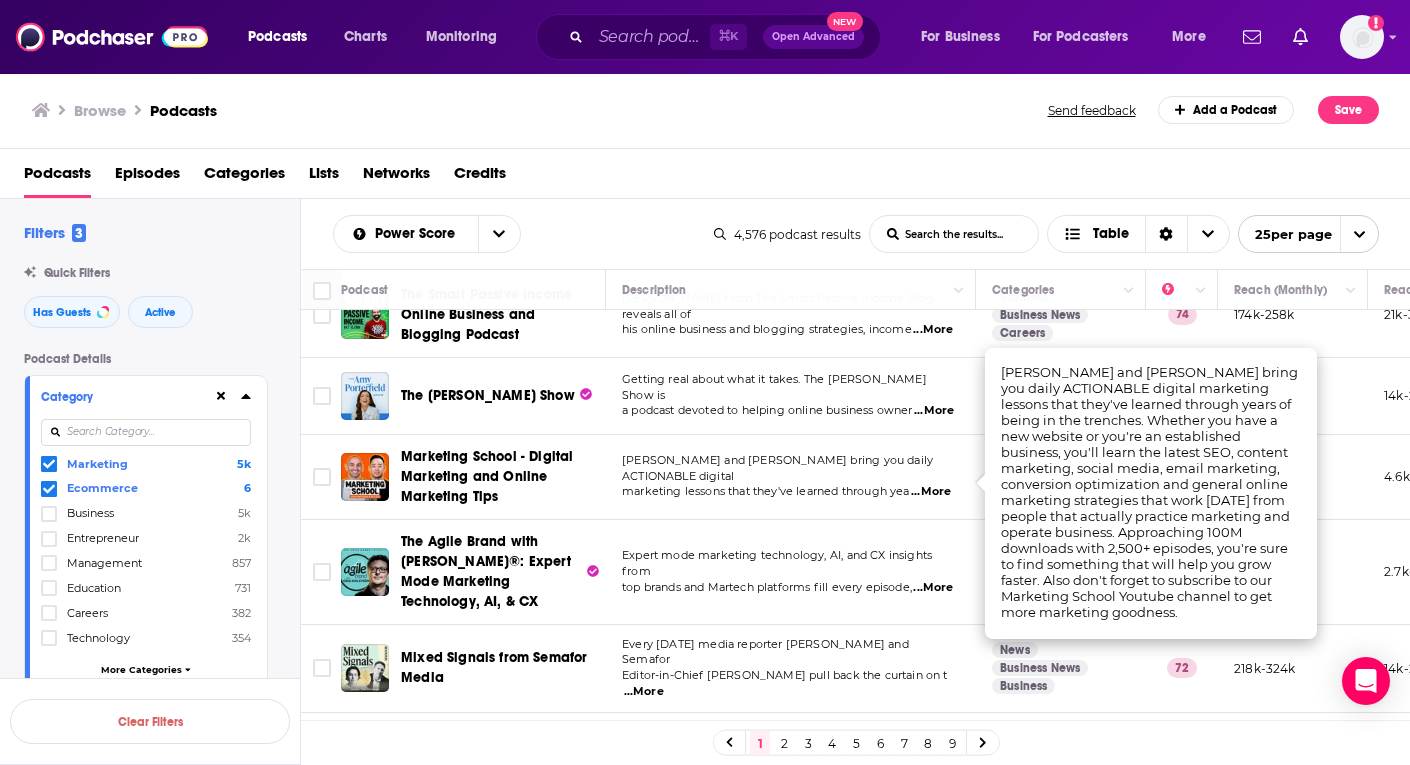 click on "...More" at bounding box center (931, 492) 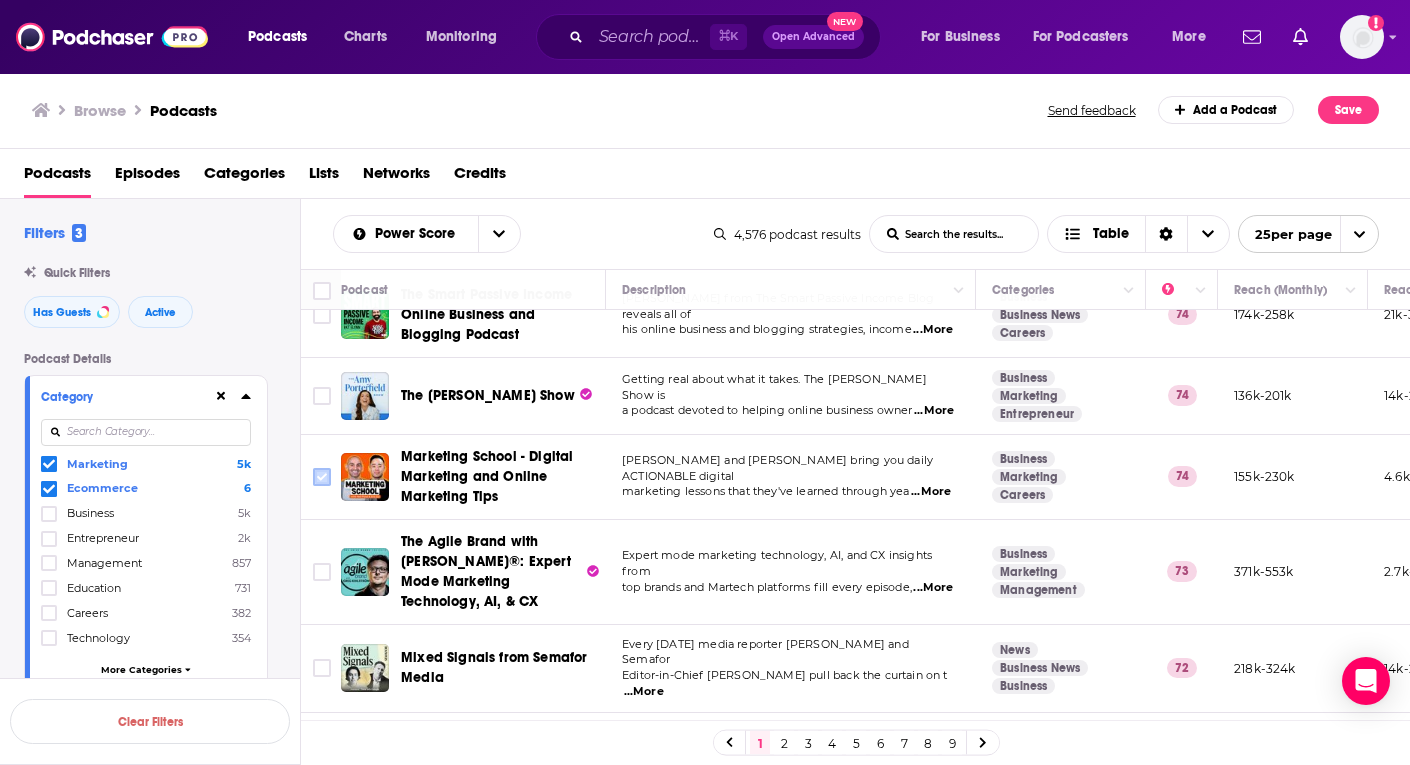 click at bounding box center [322, 477] 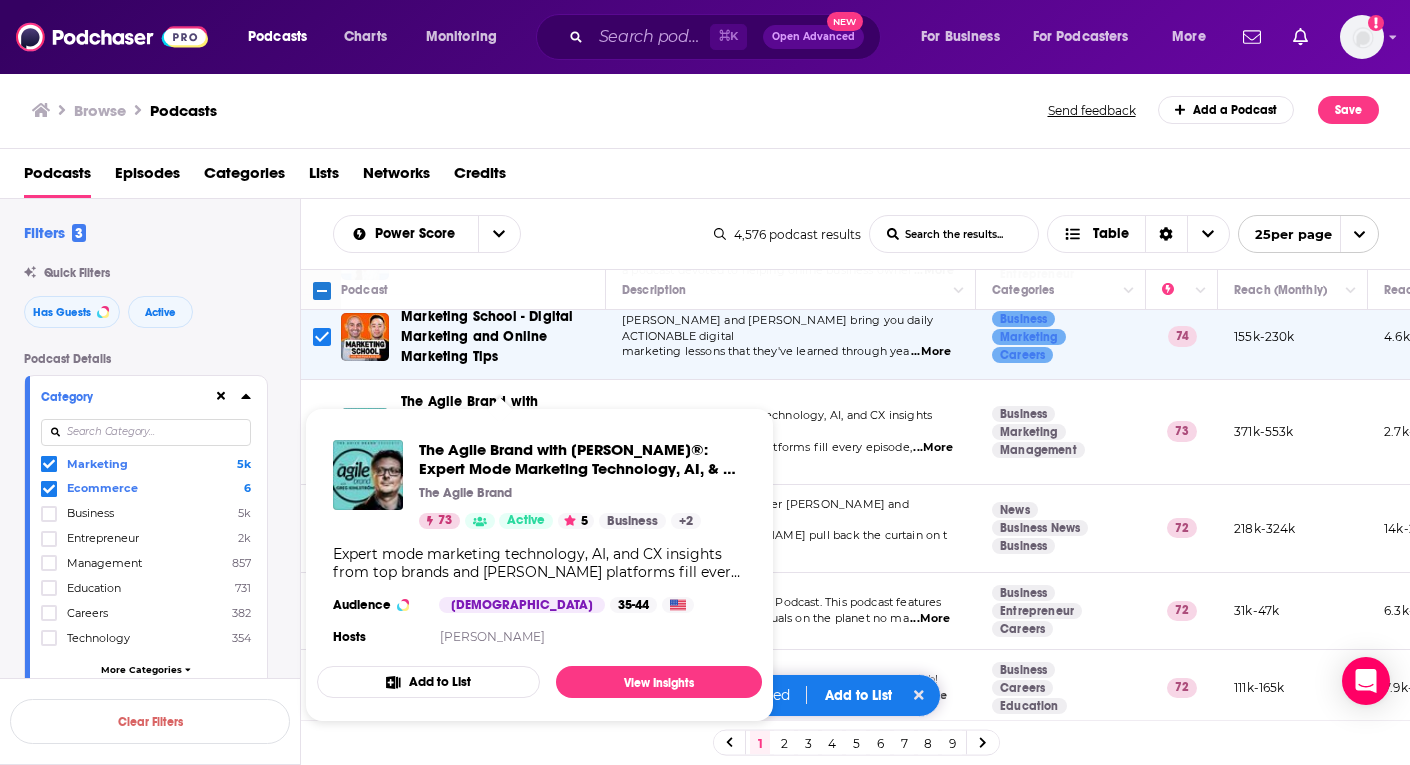 scroll, scrollTop: 1418, scrollLeft: 0, axis: vertical 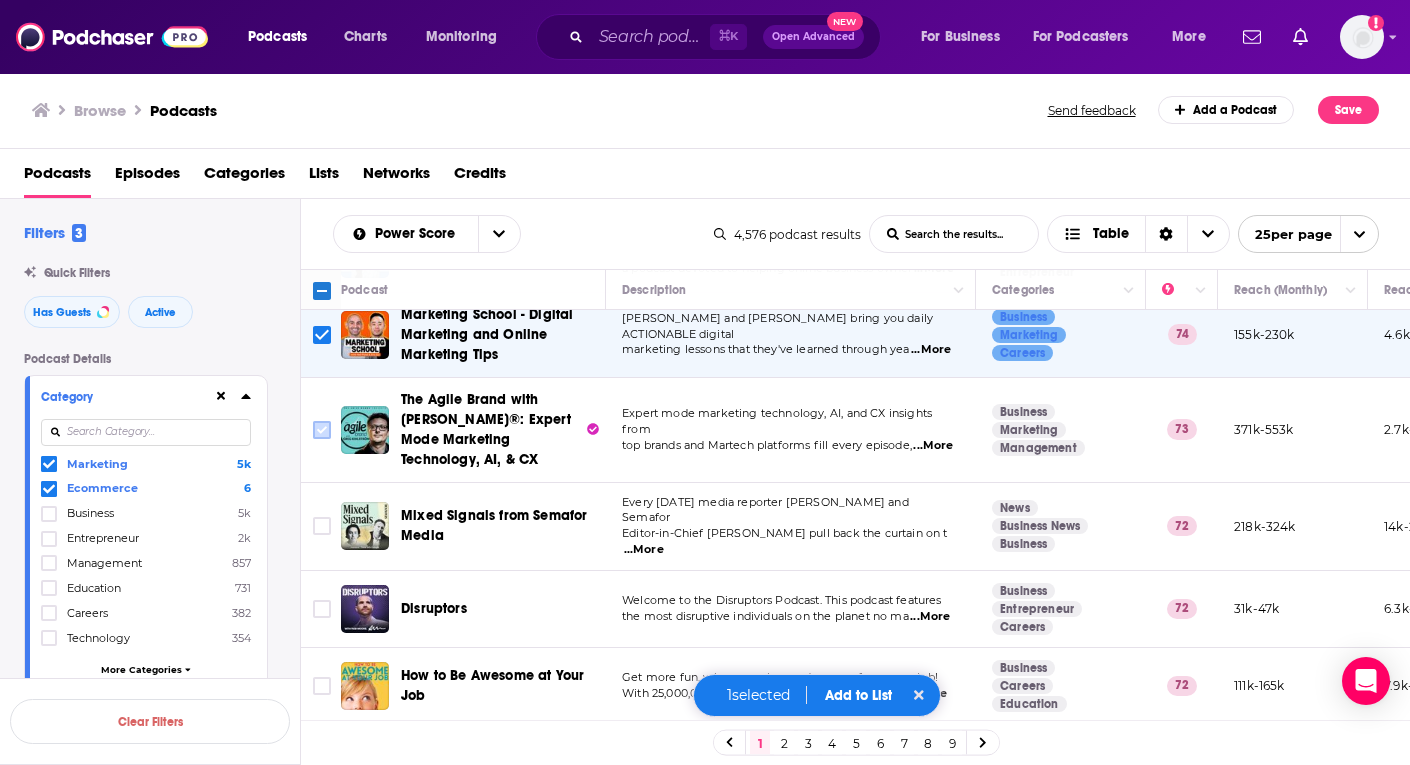 click at bounding box center [322, 430] 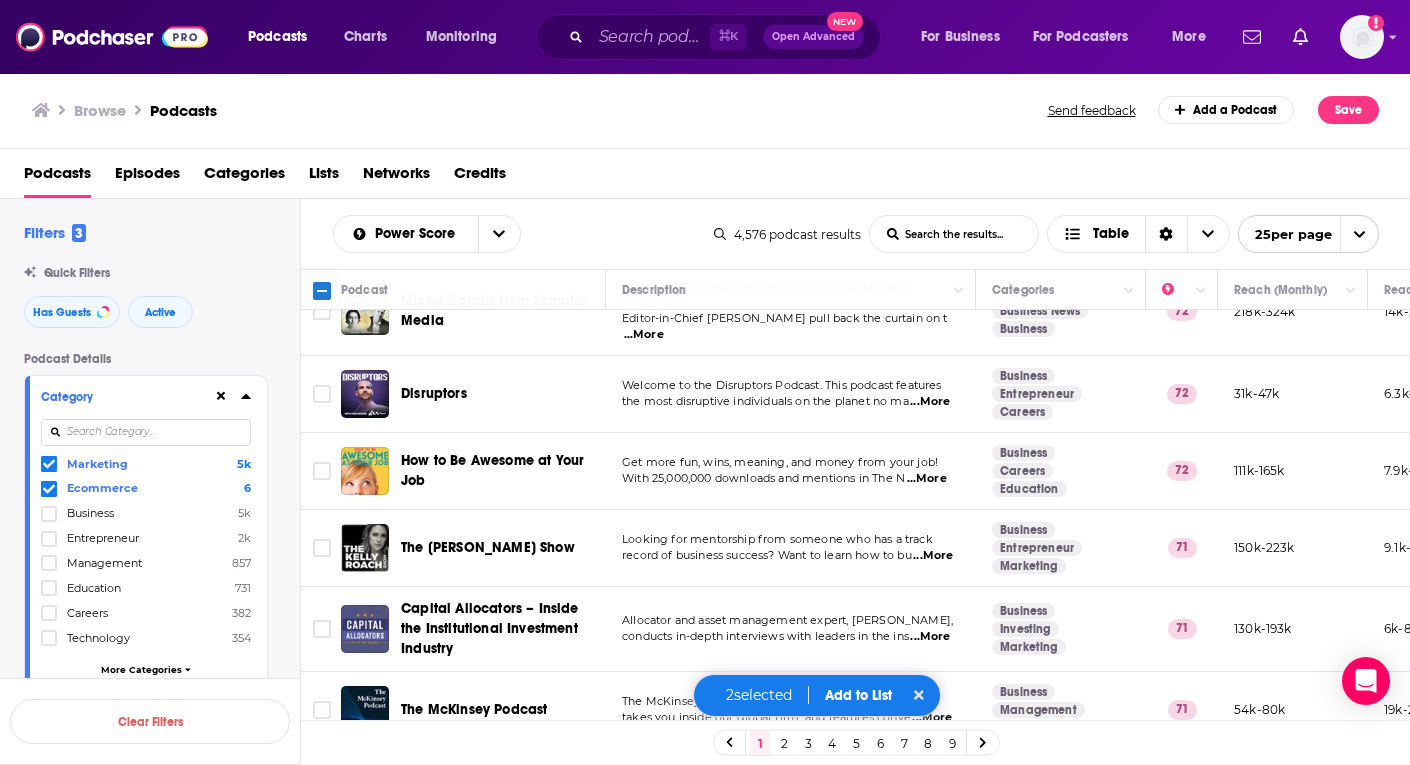 scroll, scrollTop: 1631, scrollLeft: 0, axis: vertical 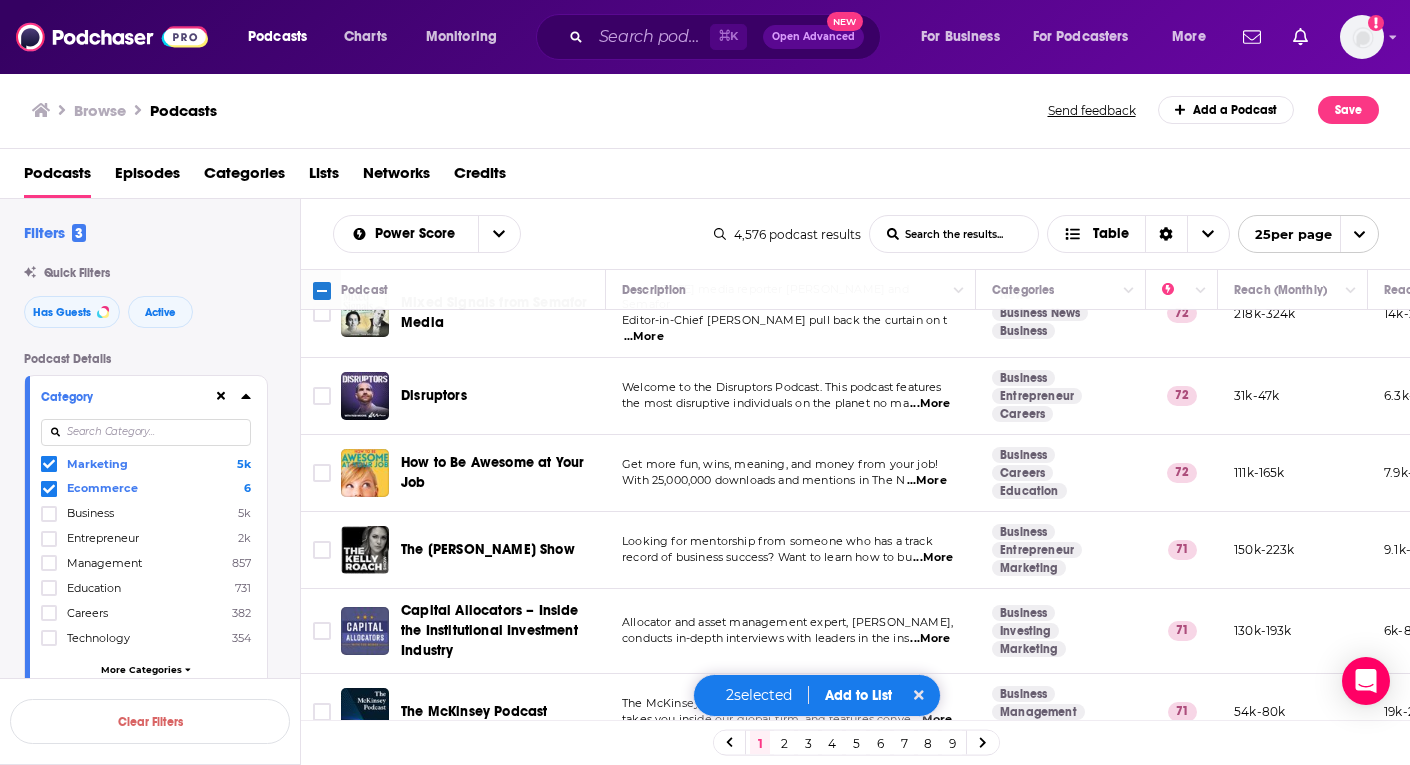 click on "Add to List" at bounding box center [858, 695] 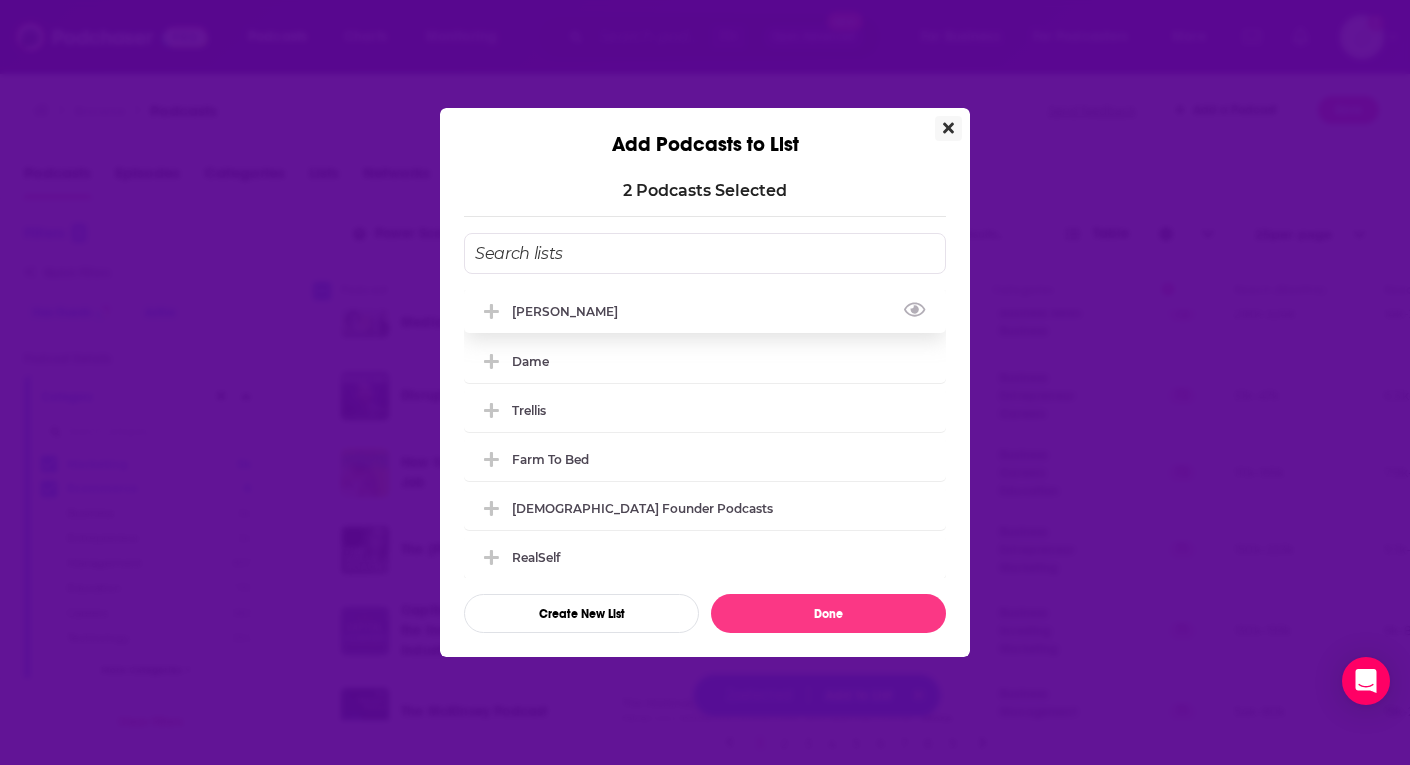 click on "[PERSON_NAME]" at bounding box center (705, 311) 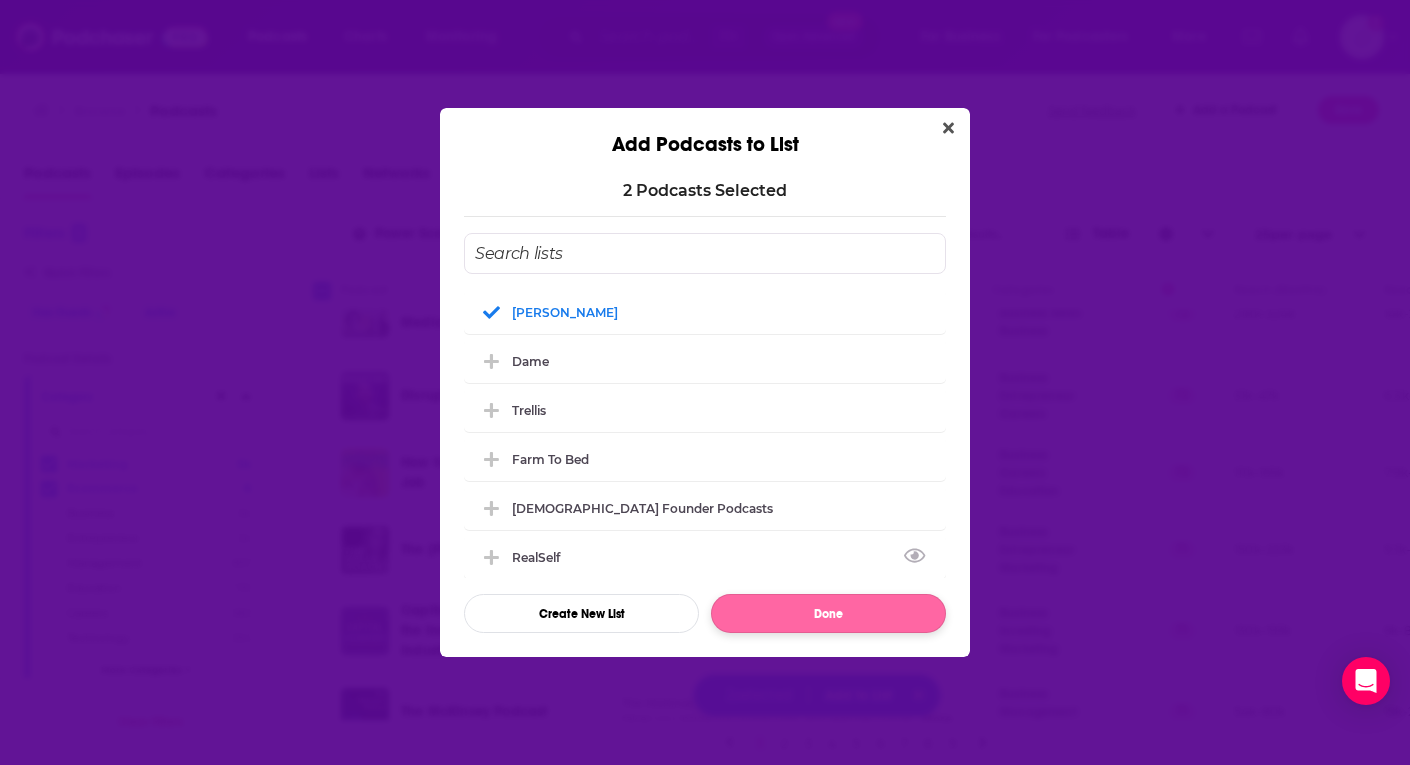 click on "Done" at bounding box center (828, 613) 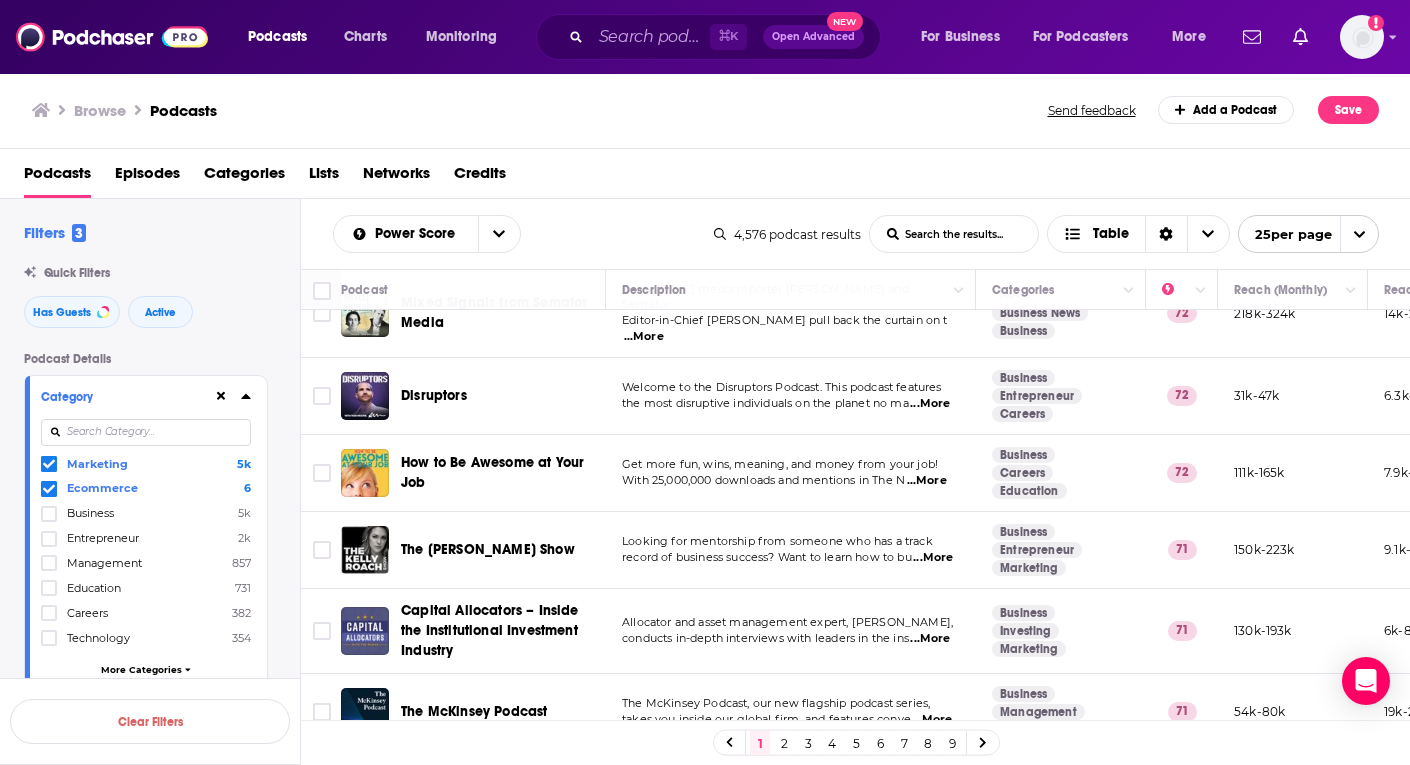scroll, scrollTop: 0, scrollLeft: 0, axis: both 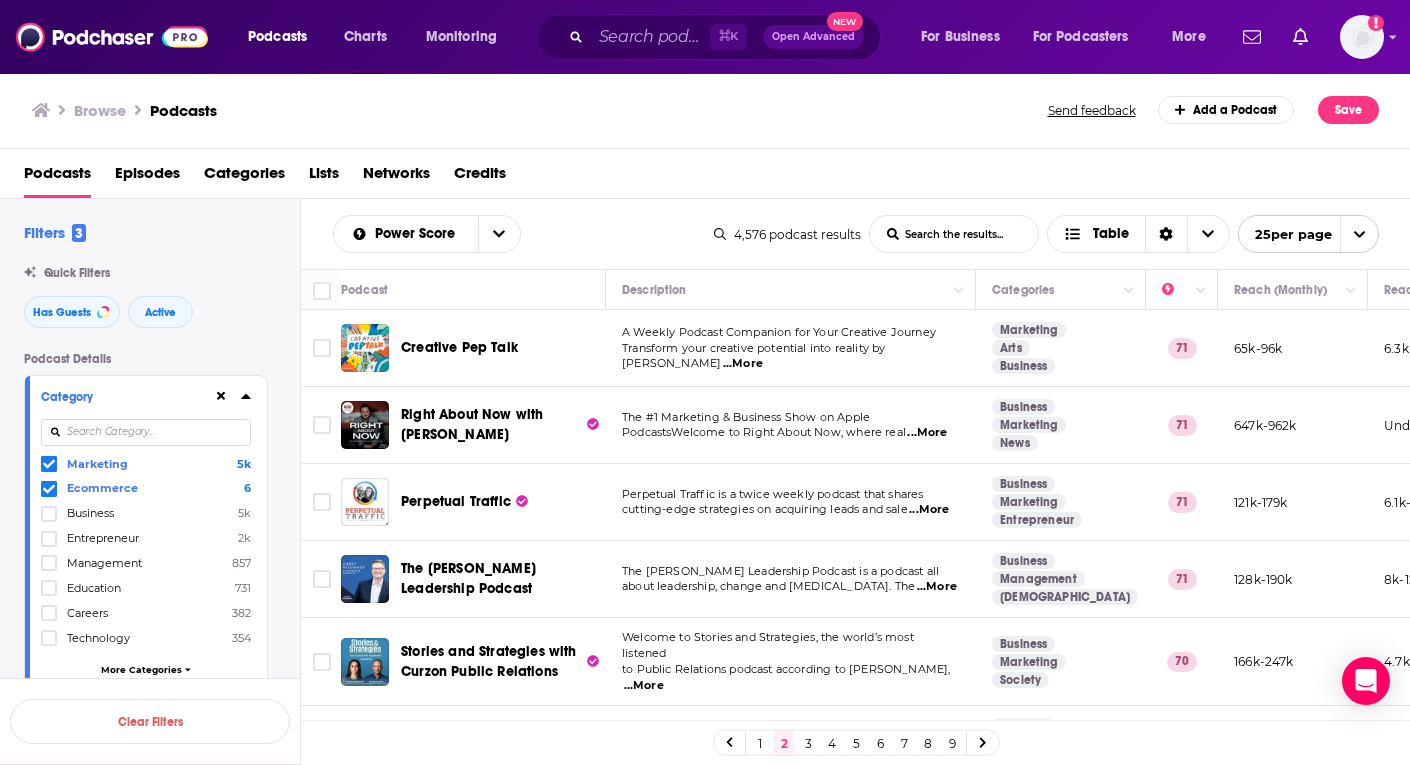 click 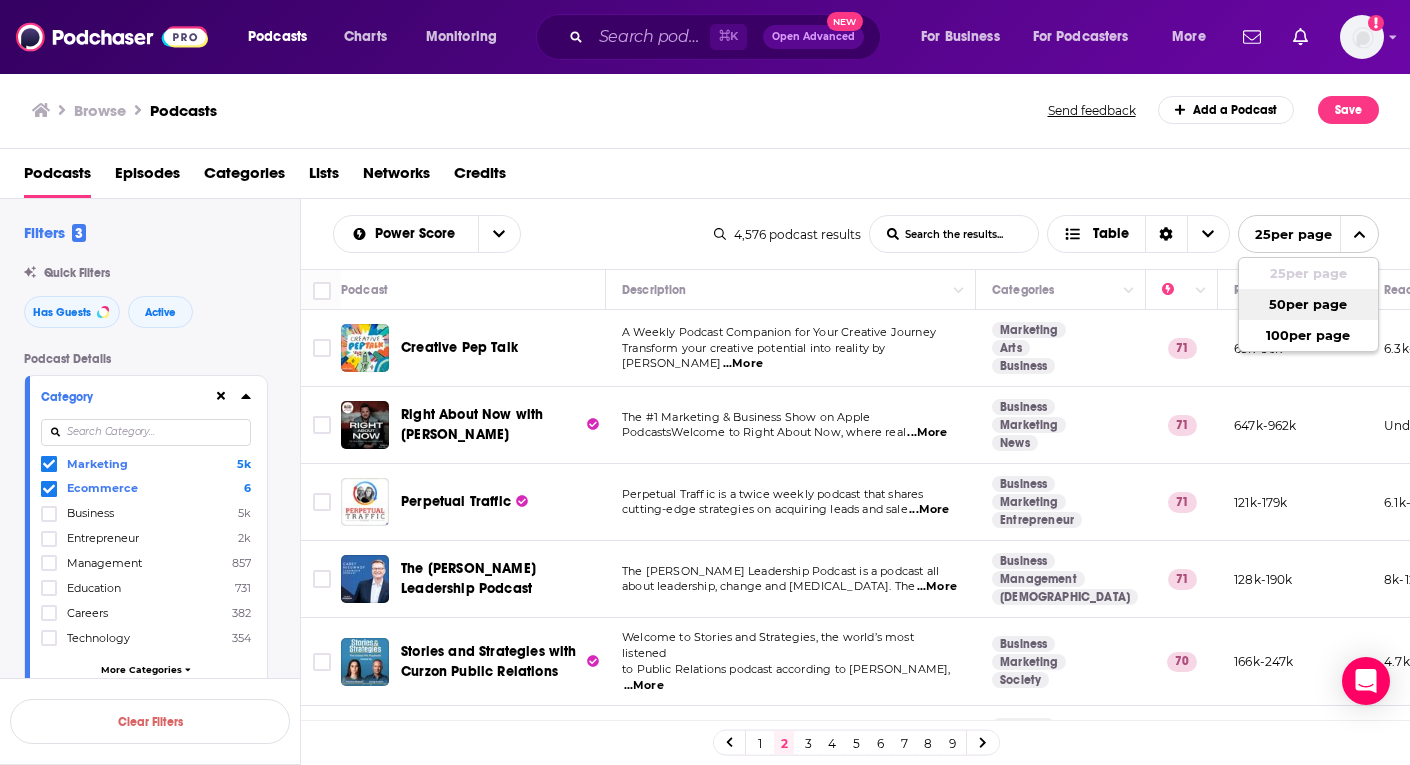 click on "50  per page" at bounding box center (1308, 304) 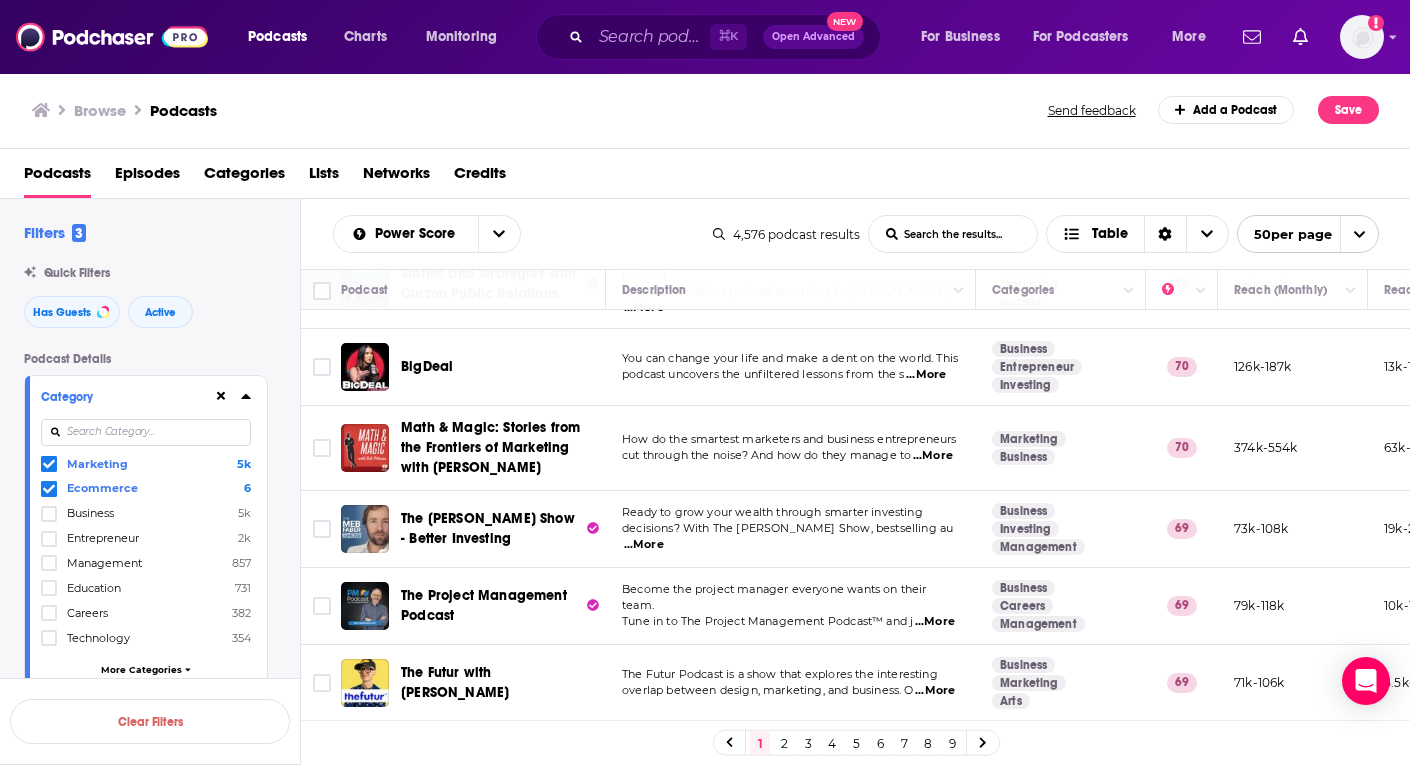 scroll, scrollTop: 2455, scrollLeft: 0, axis: vertical 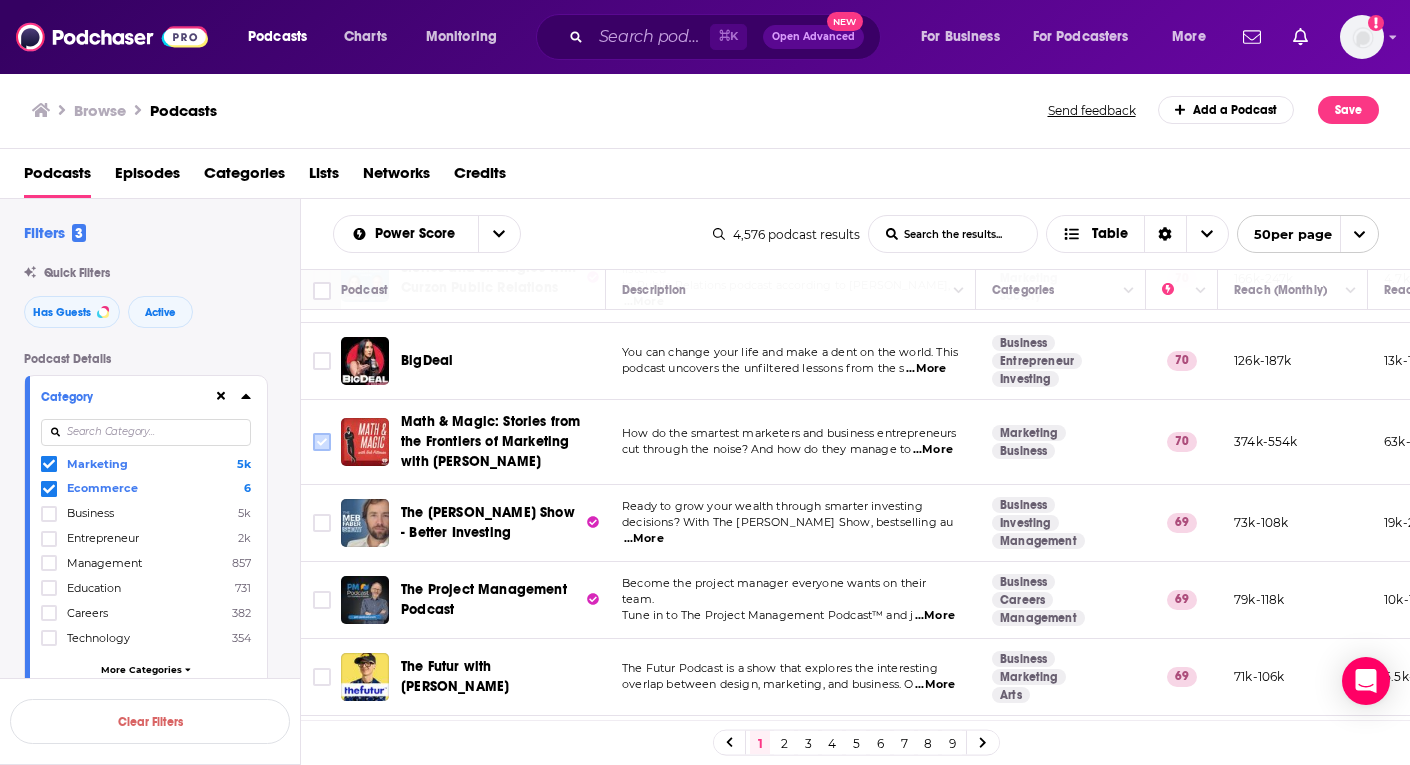 click at bounding box center [322, 442] 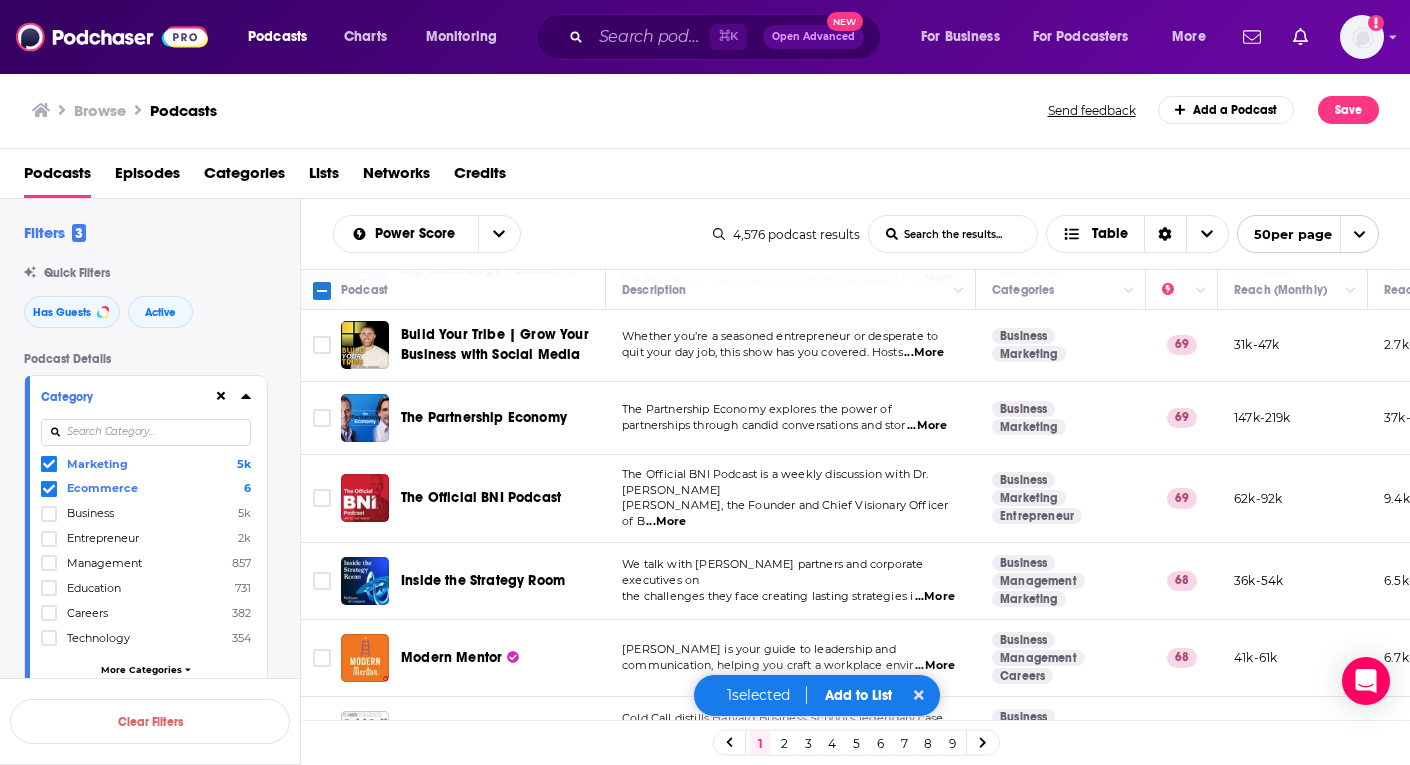 scroll, scrollTop: 3116, scrollLeft: 0, axis: vertical 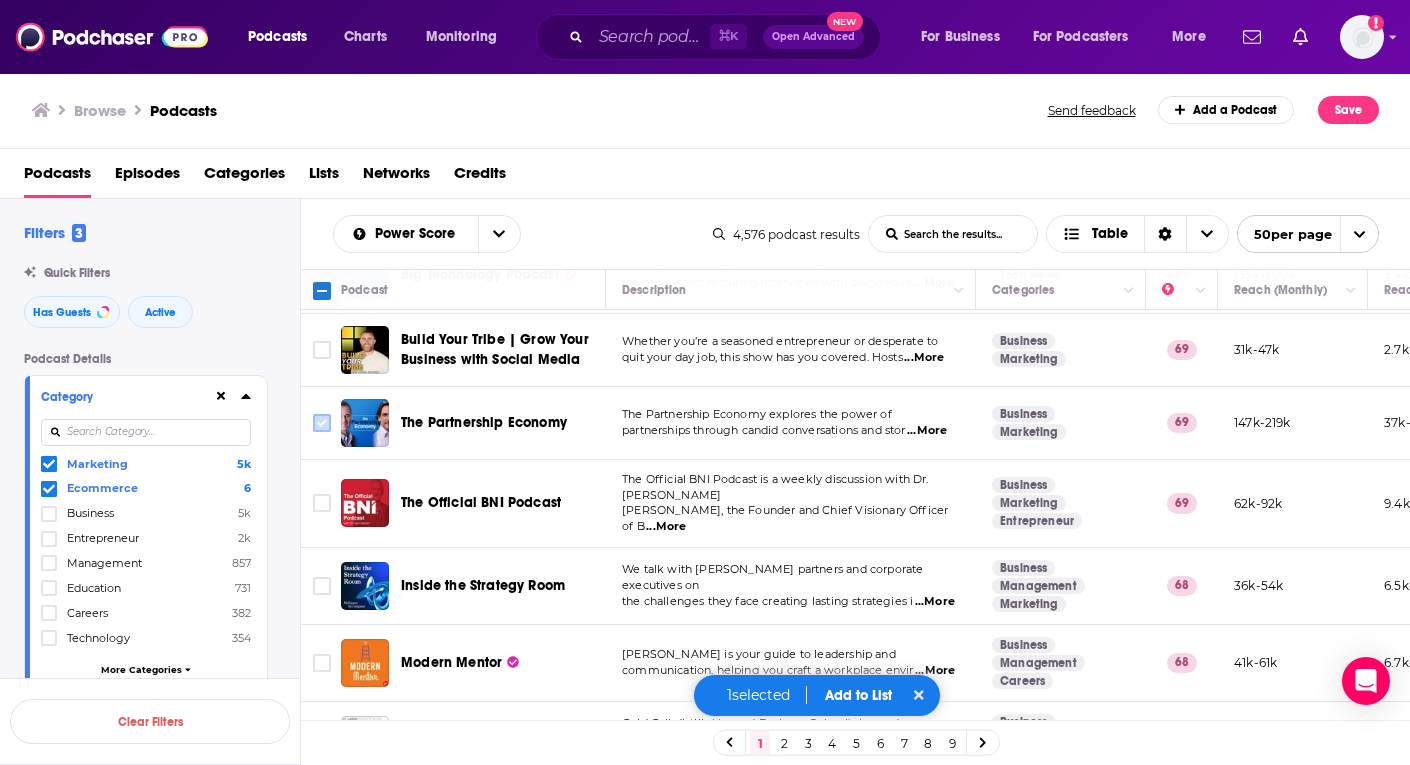click at bounding box center [322, 423] 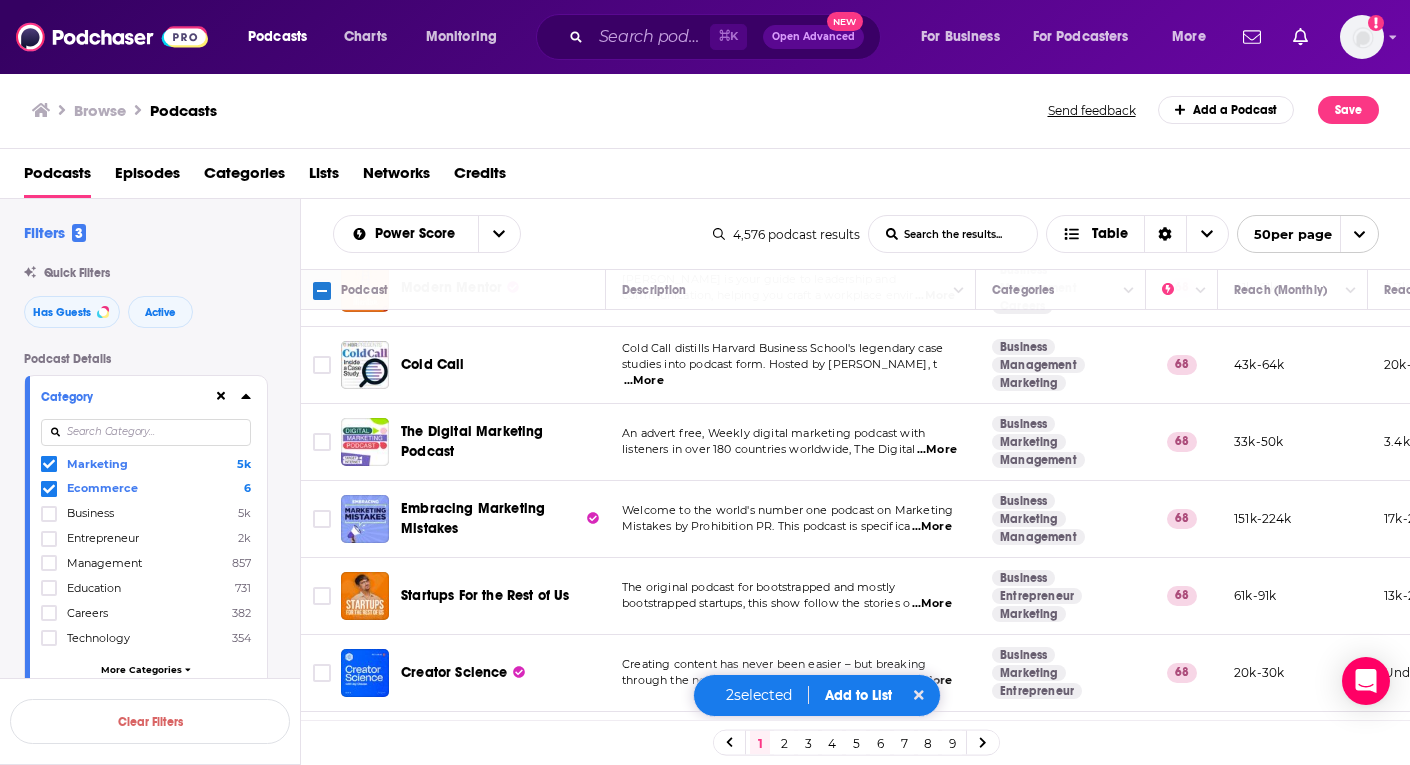 scroll, scrollTop: 3508, scrollLeft: 0, axis: vertical 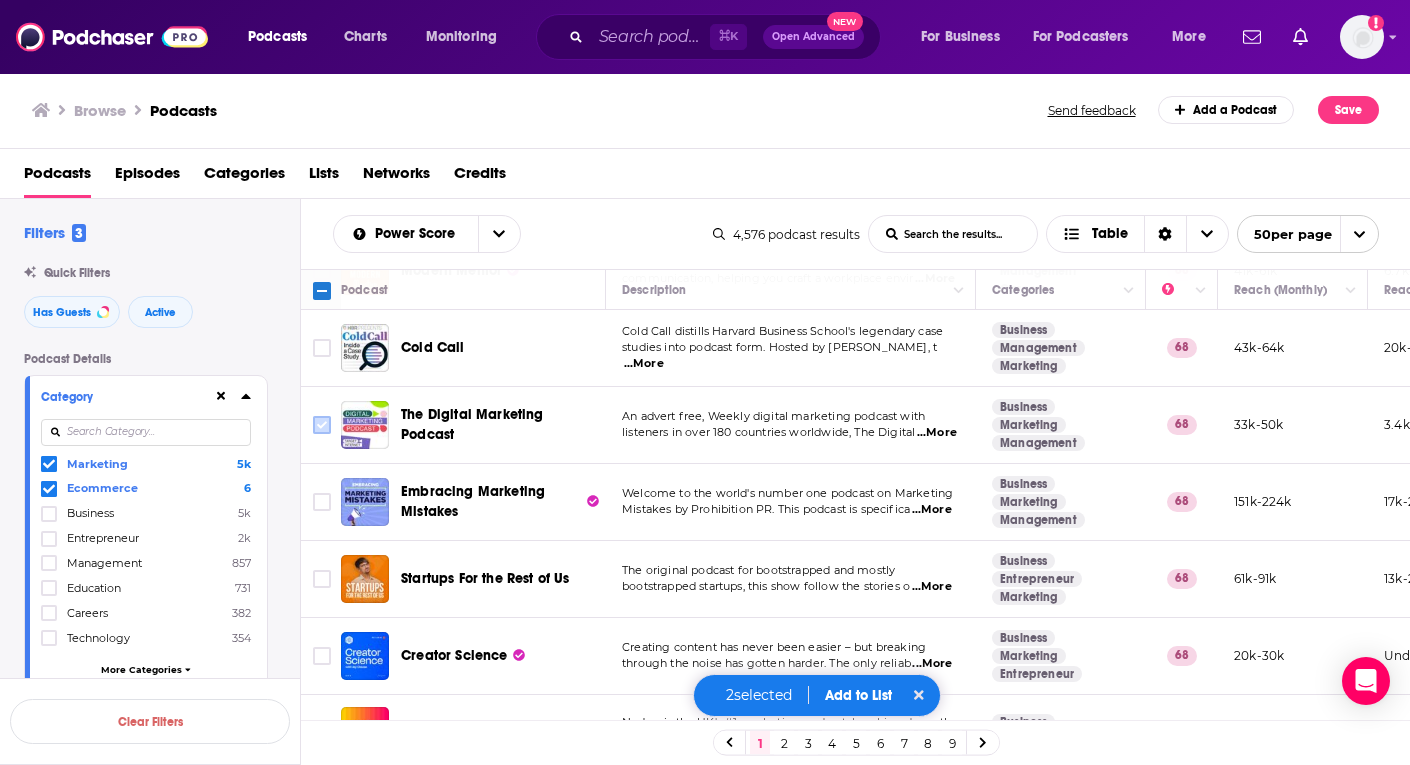 click at bounding box center [322, 425] 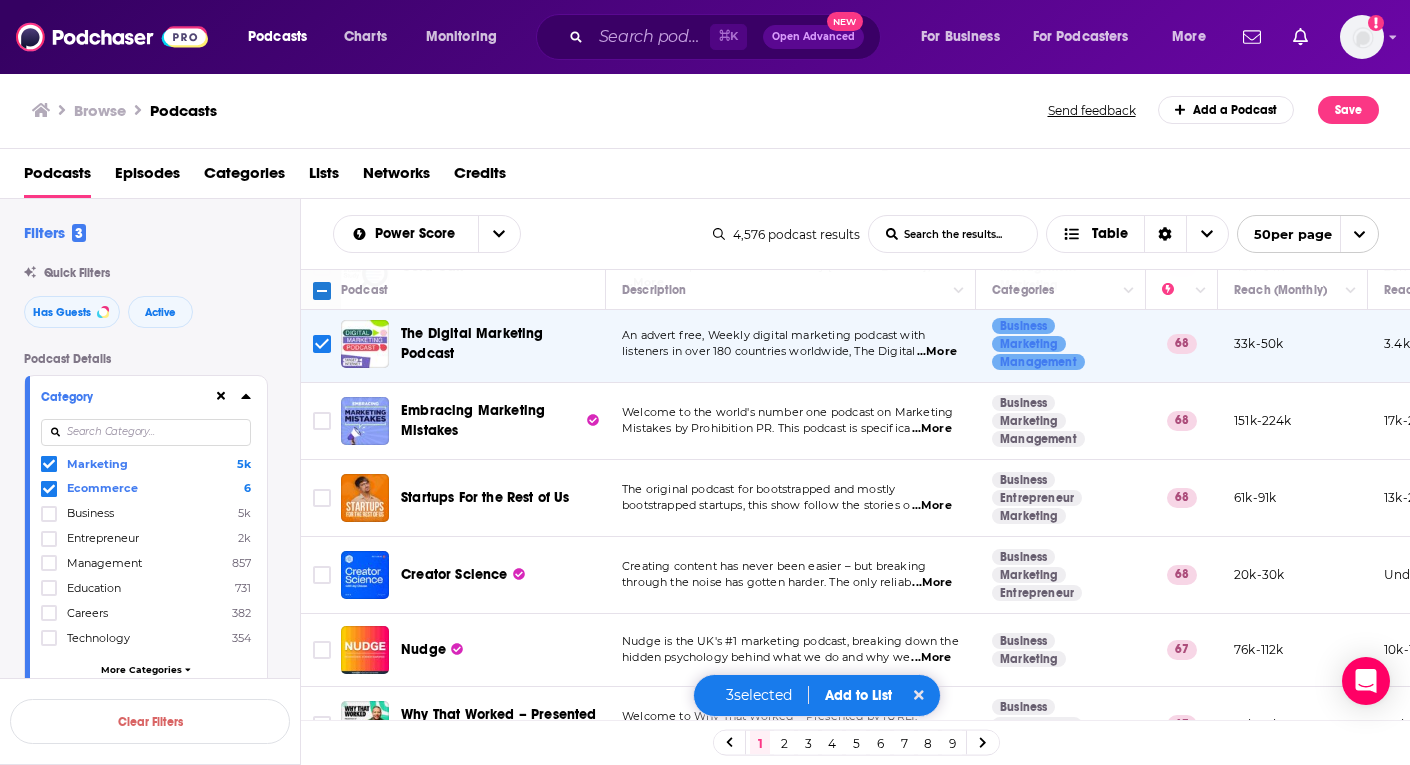 scroll, scrollTop: 3588, scrollLeft: 0, axis: vertical 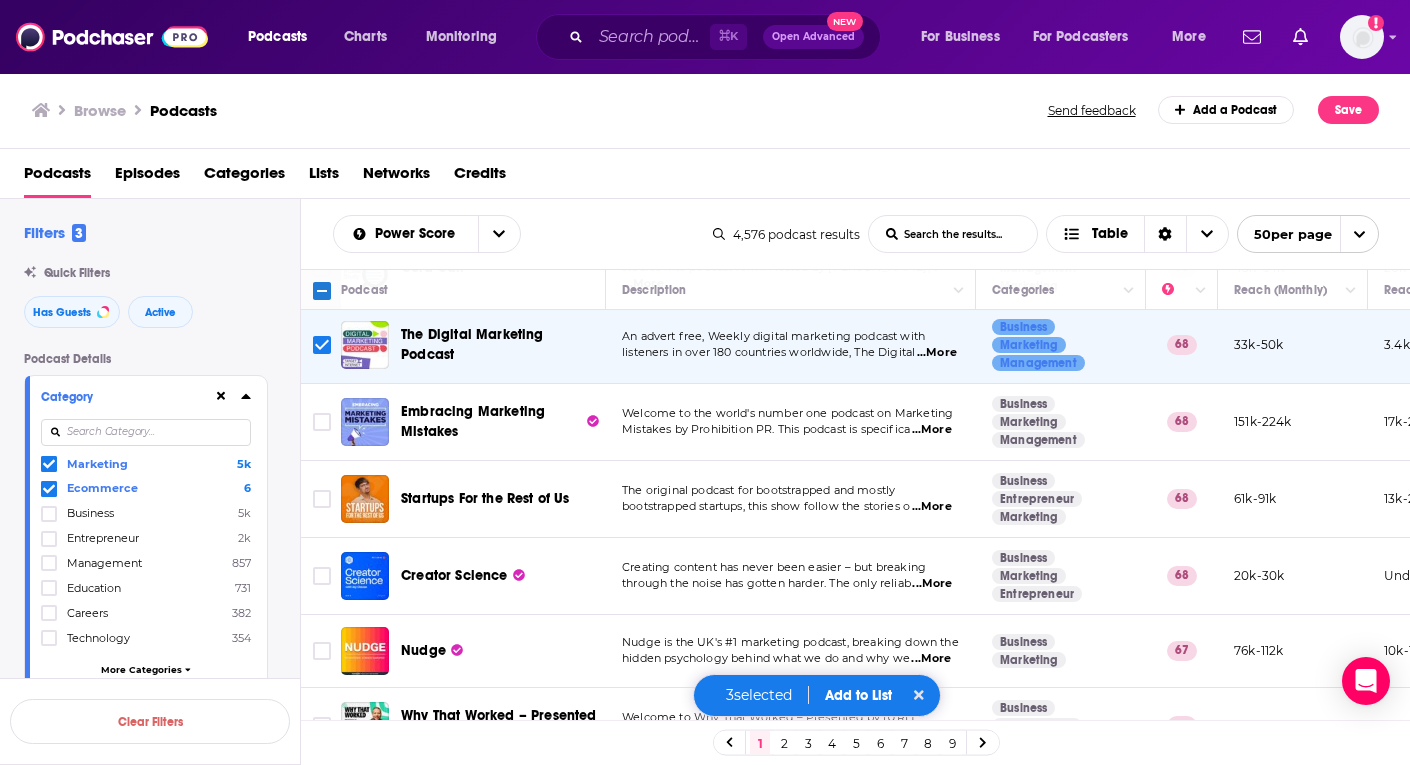 click on "Add to List" at bounding box center (858, 695) 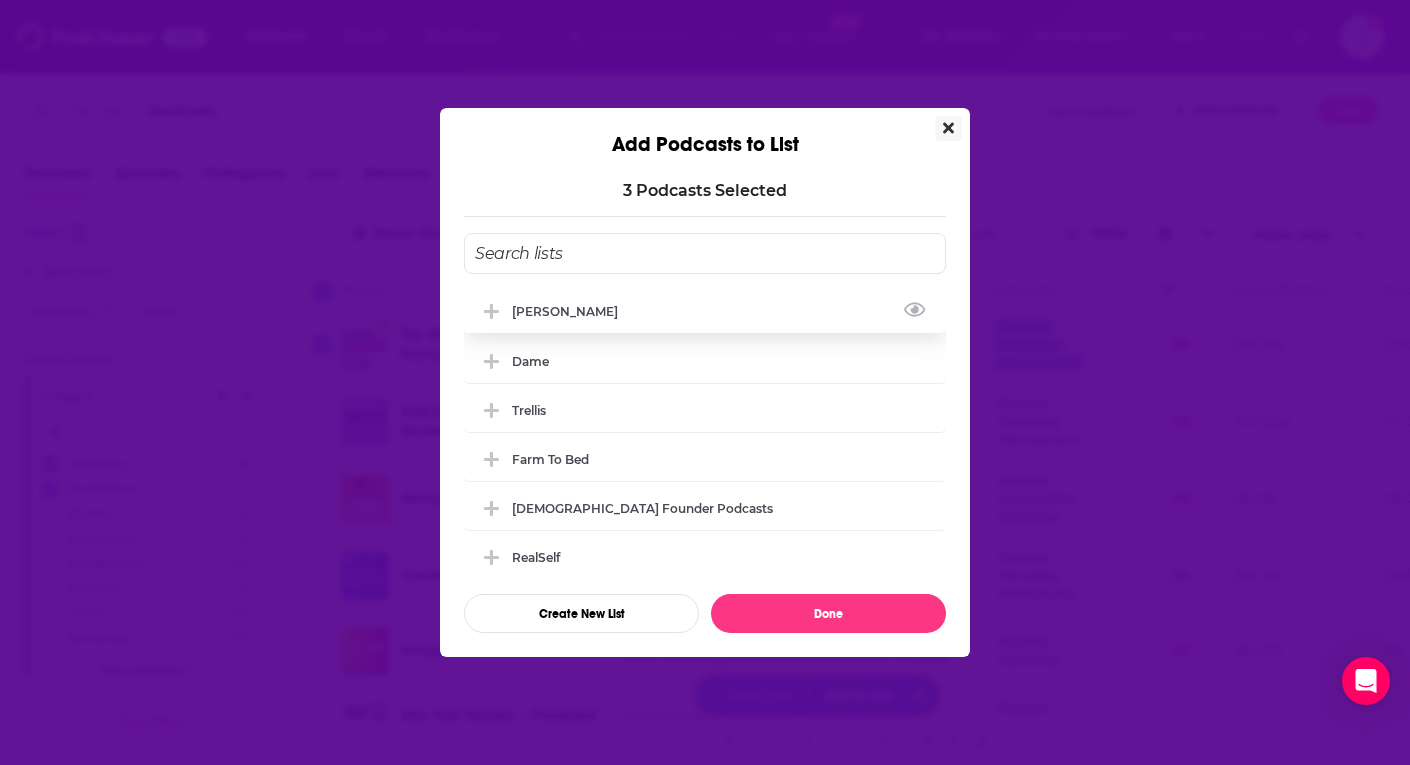 click on "[PERSON_NAME]" at bounding box center (705, 311) 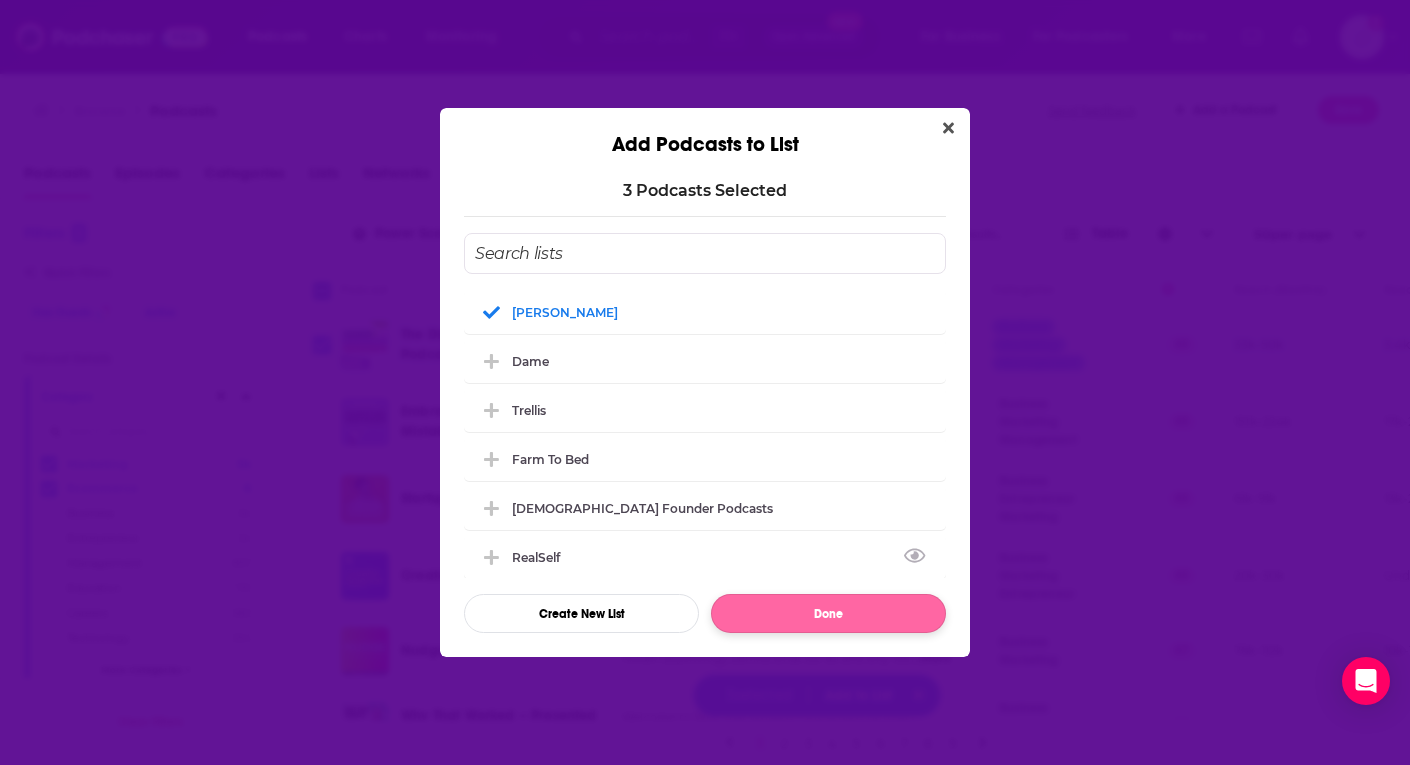 click on "Done" at bounding box center [828, 613] 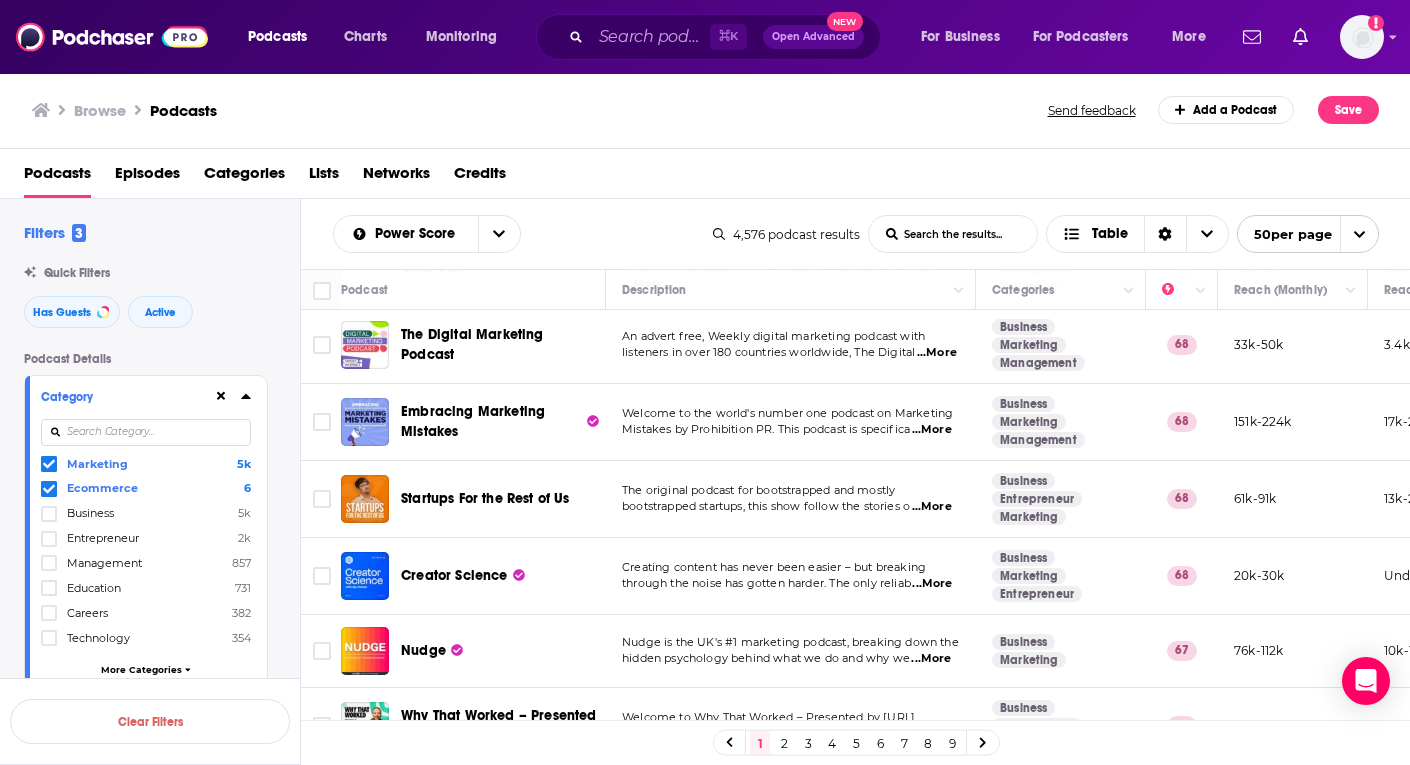 scroll, scrollTop: 0, scrollLeft: 0, axis: both 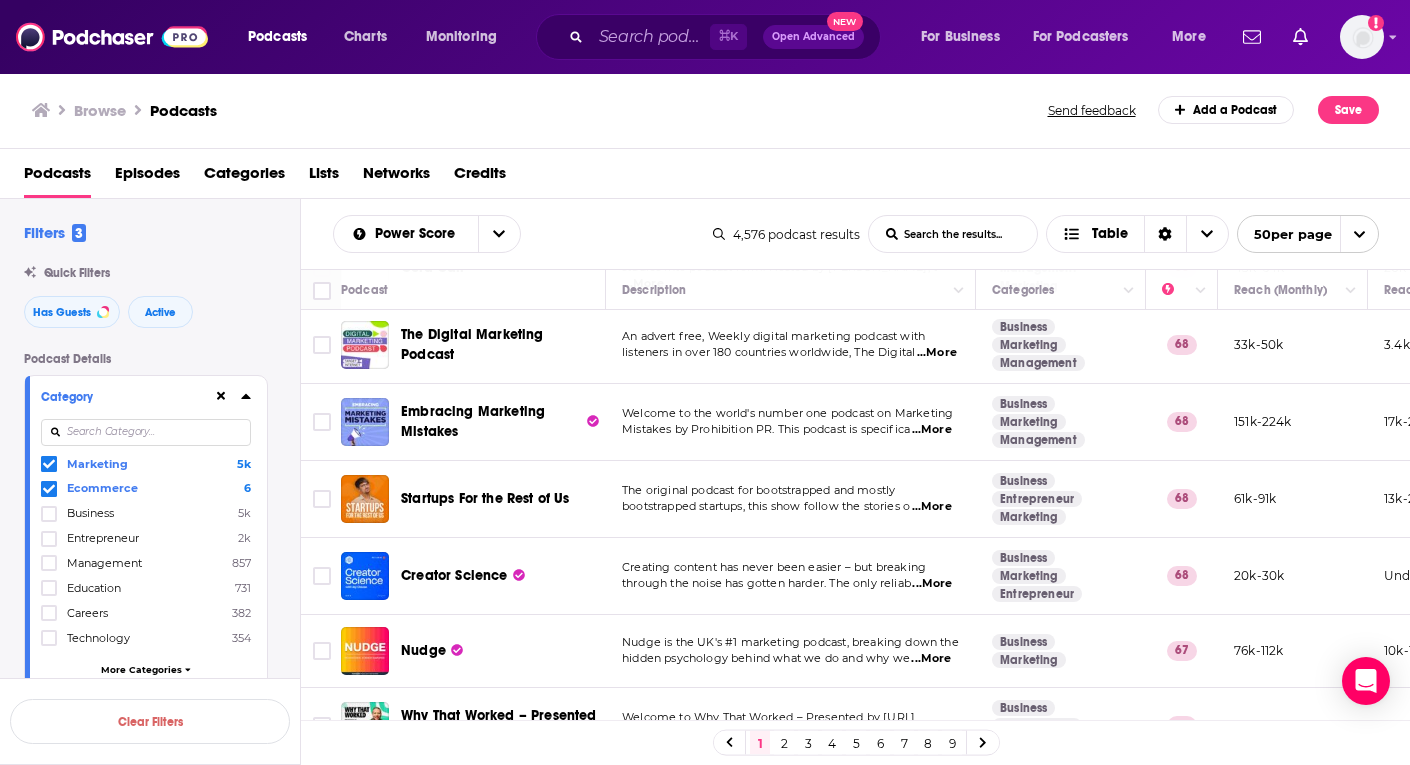click on "2" at bounding box center [784, 743] 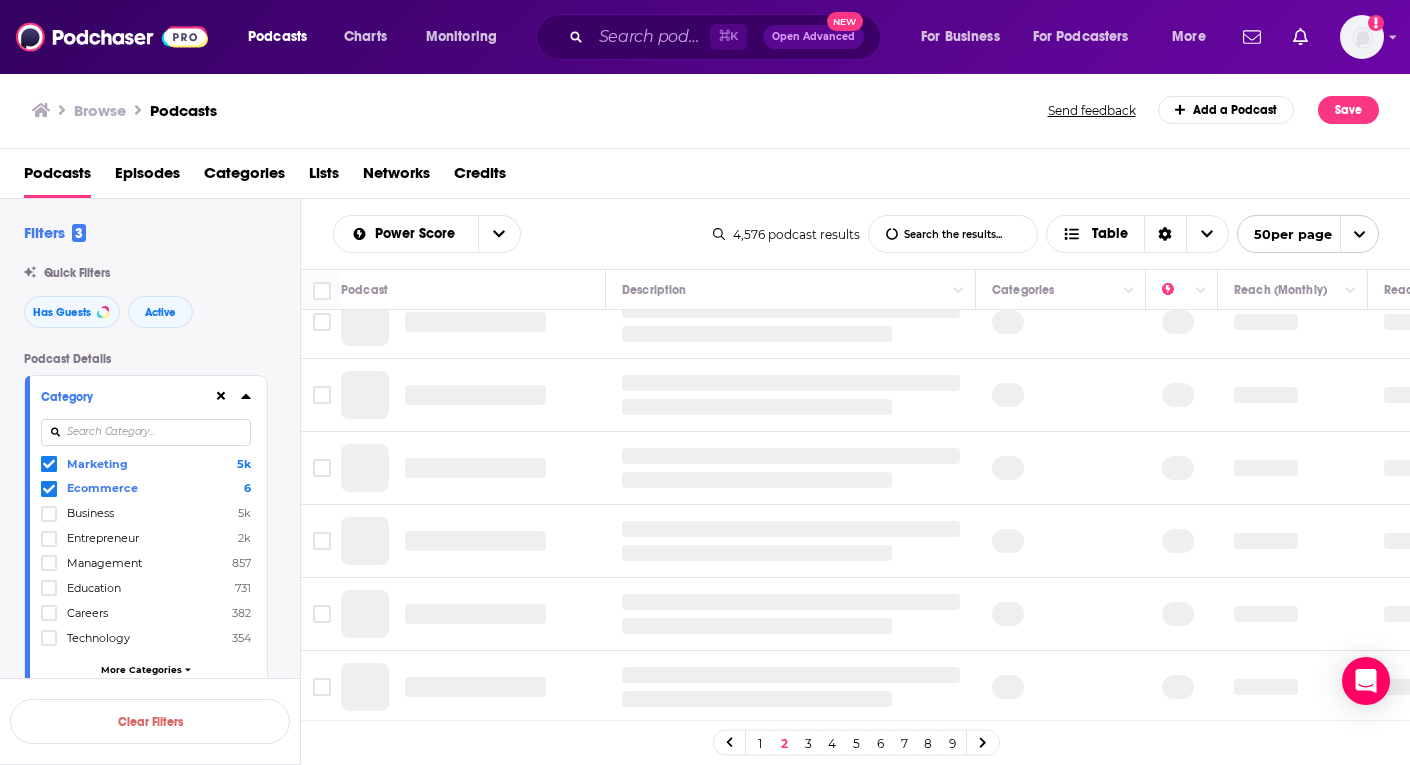 scroll, scrollTop: 0, scrollLeft: 0, axis: both 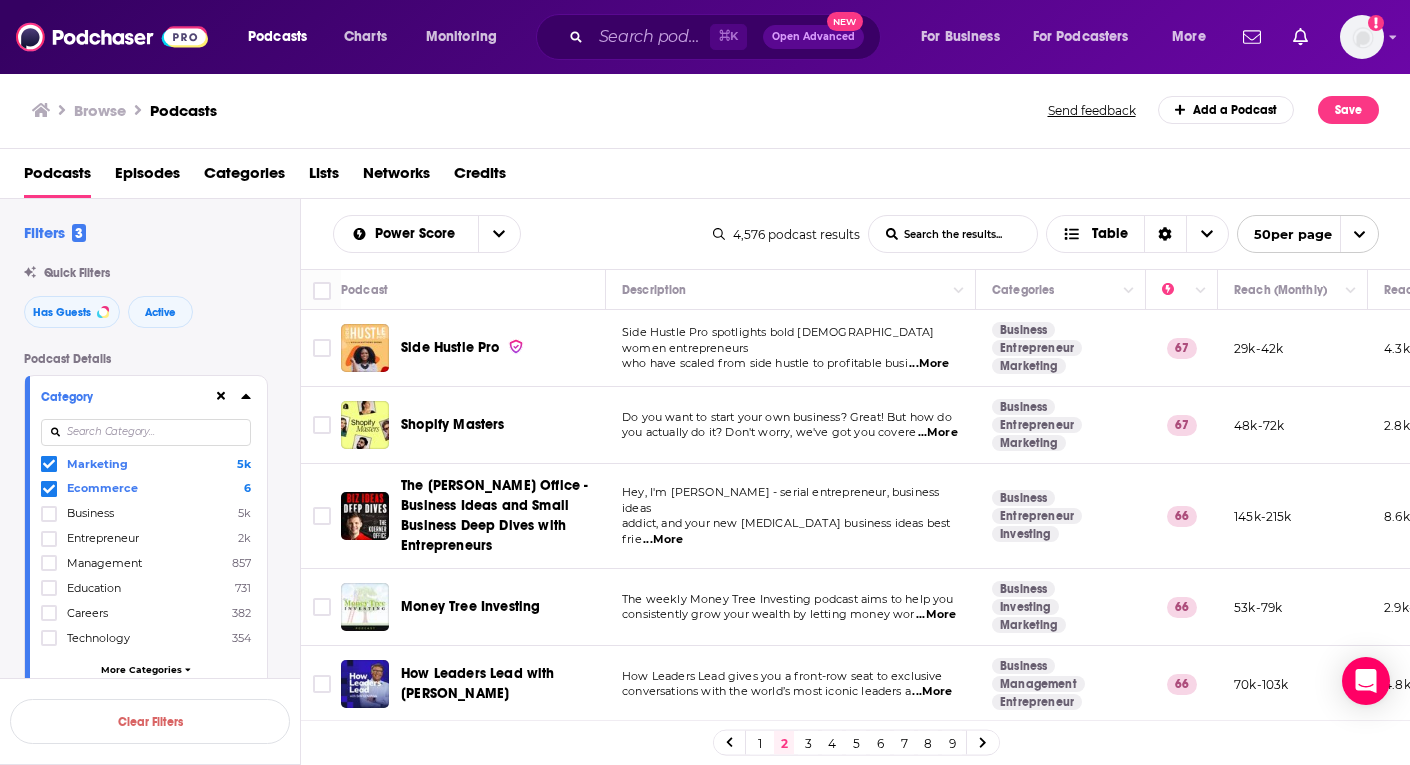 click on "...More" at bounding box center [938, 433] 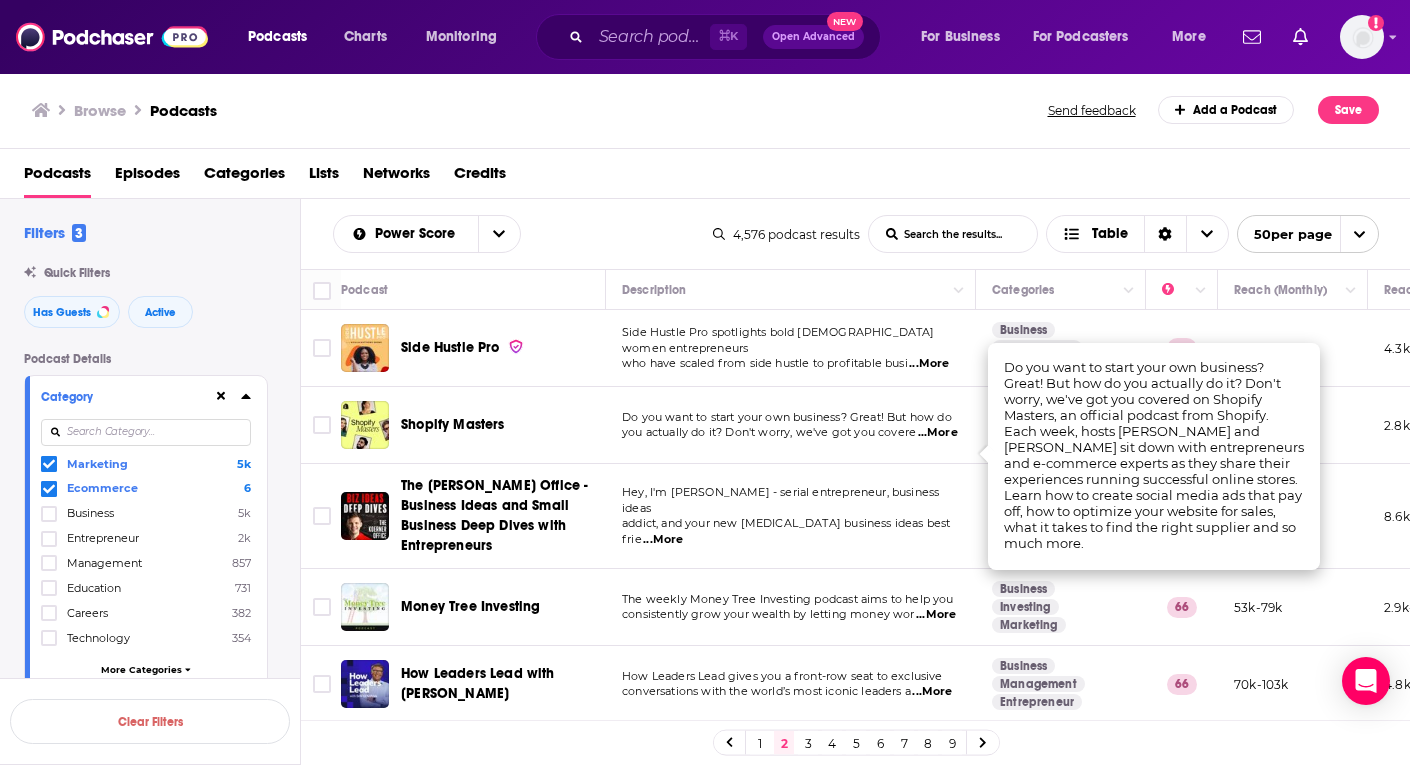 click on "...More" at bounding box center (938, 433) 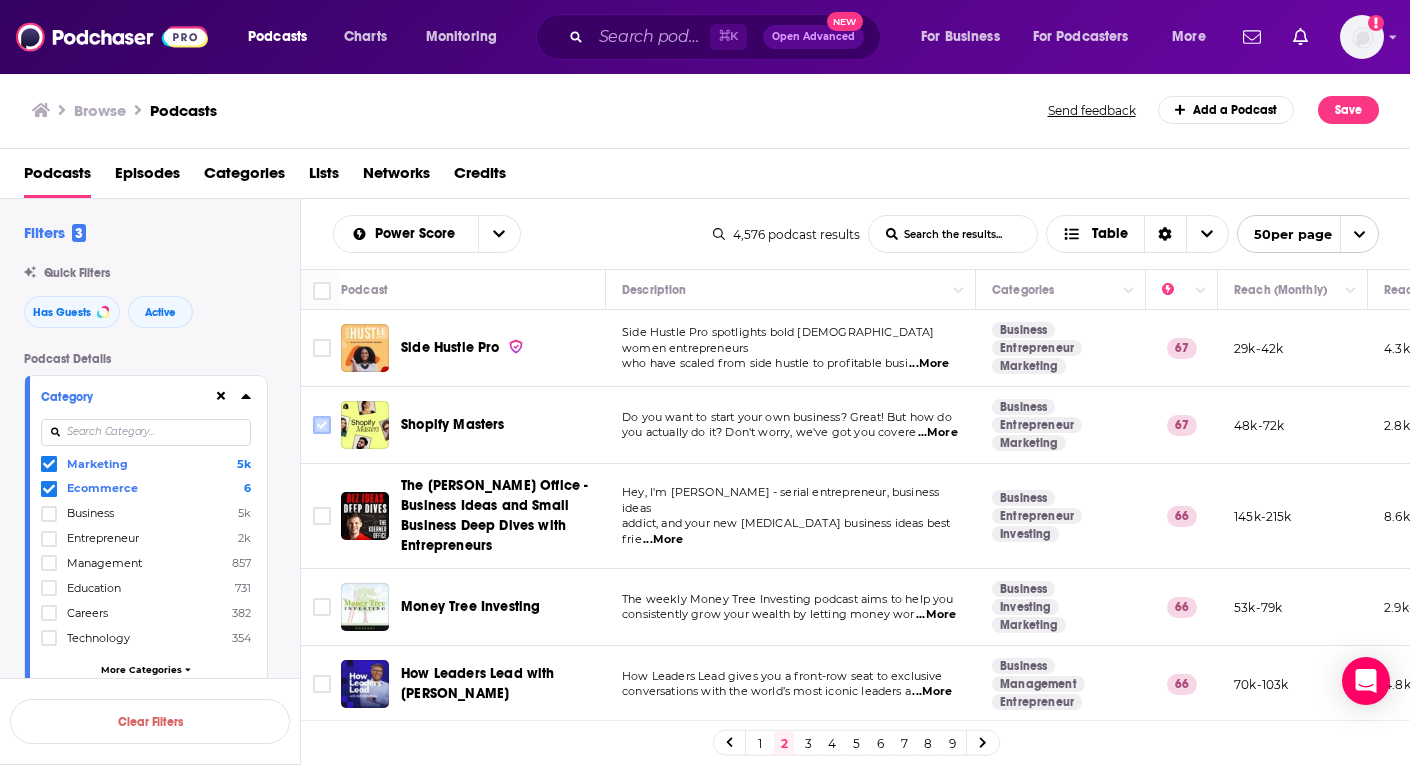 click at bounding box center (322, 425) 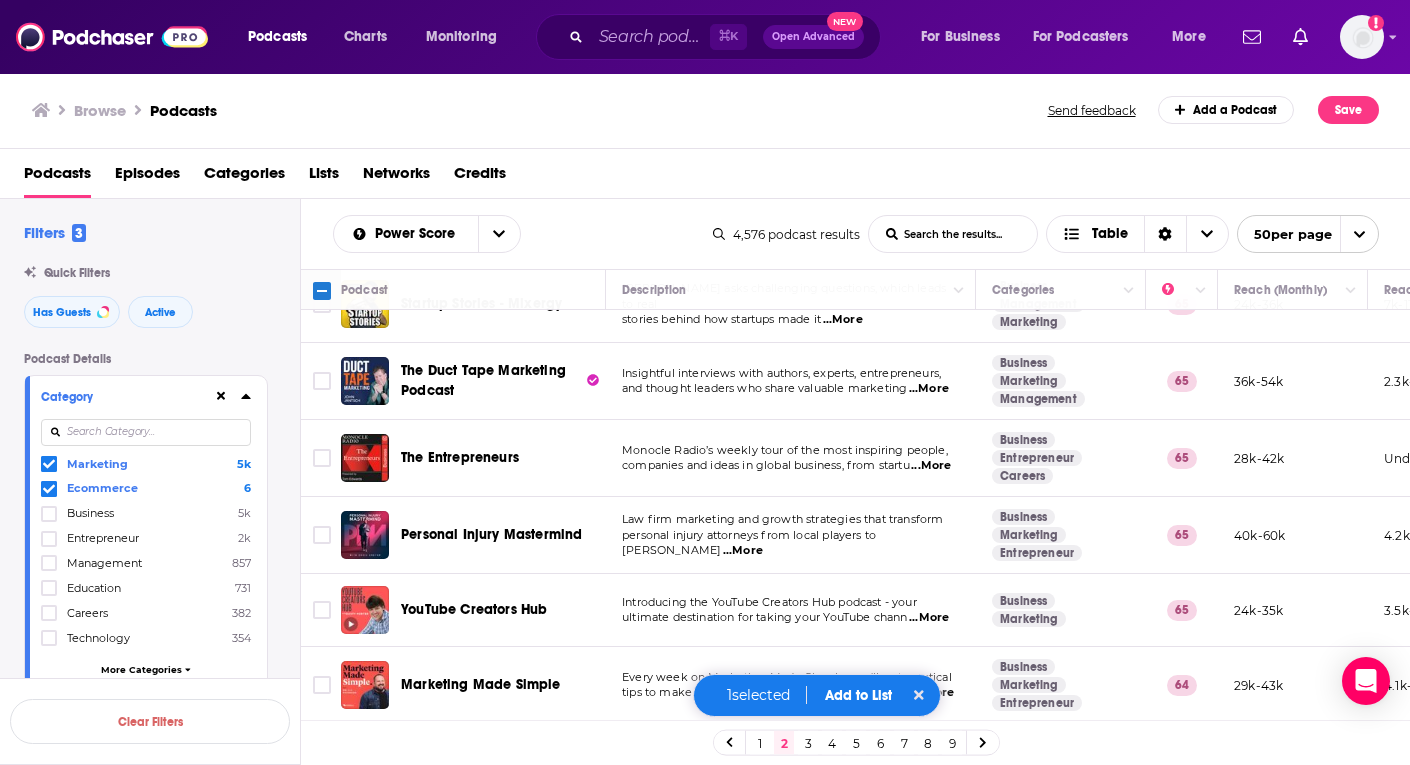 scroll, scrollTop: 921, scrollLeft: 0, axis: vertical 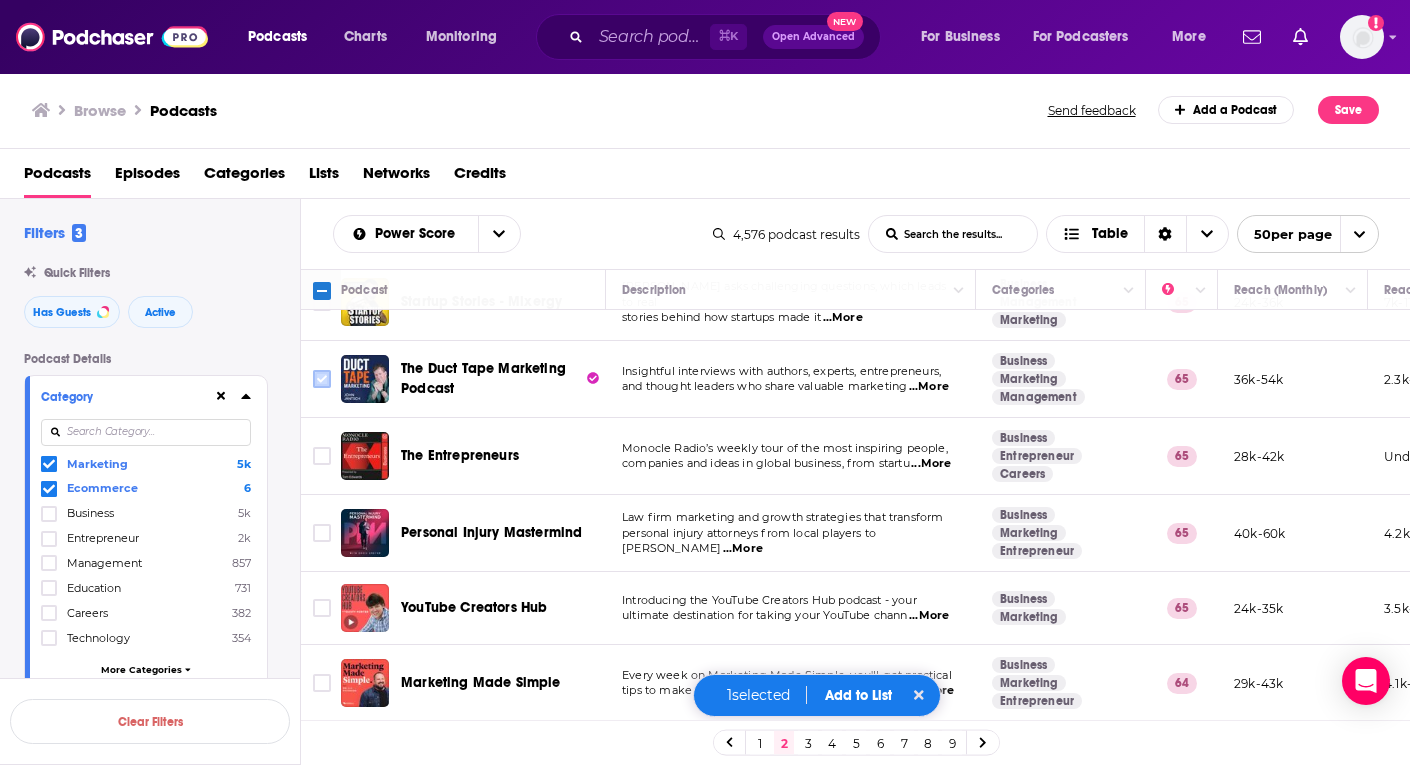 click at bounding box center [322, 379] 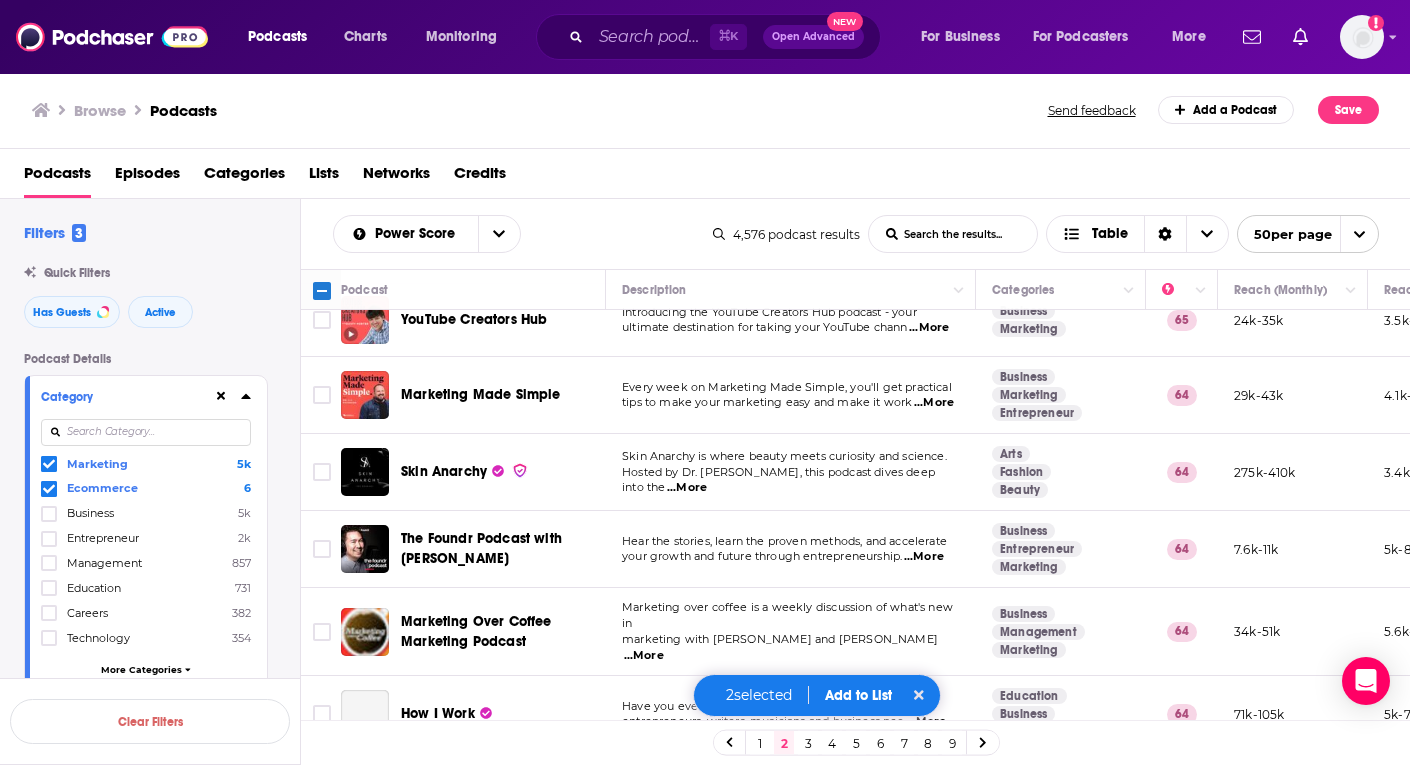 scroll, scrollTop: 1248, scrollLeft: 0, axis: vertical 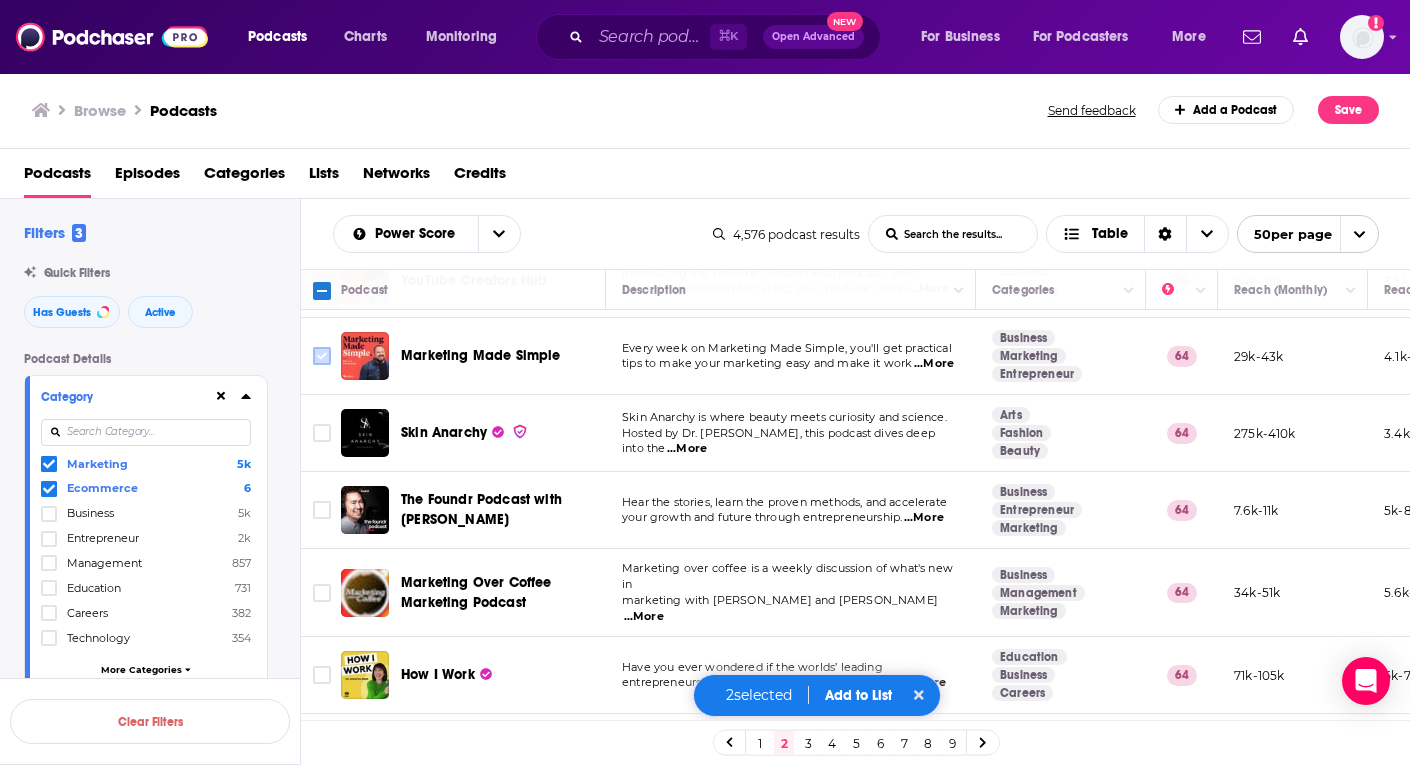 click at bounding box center (322, 356) 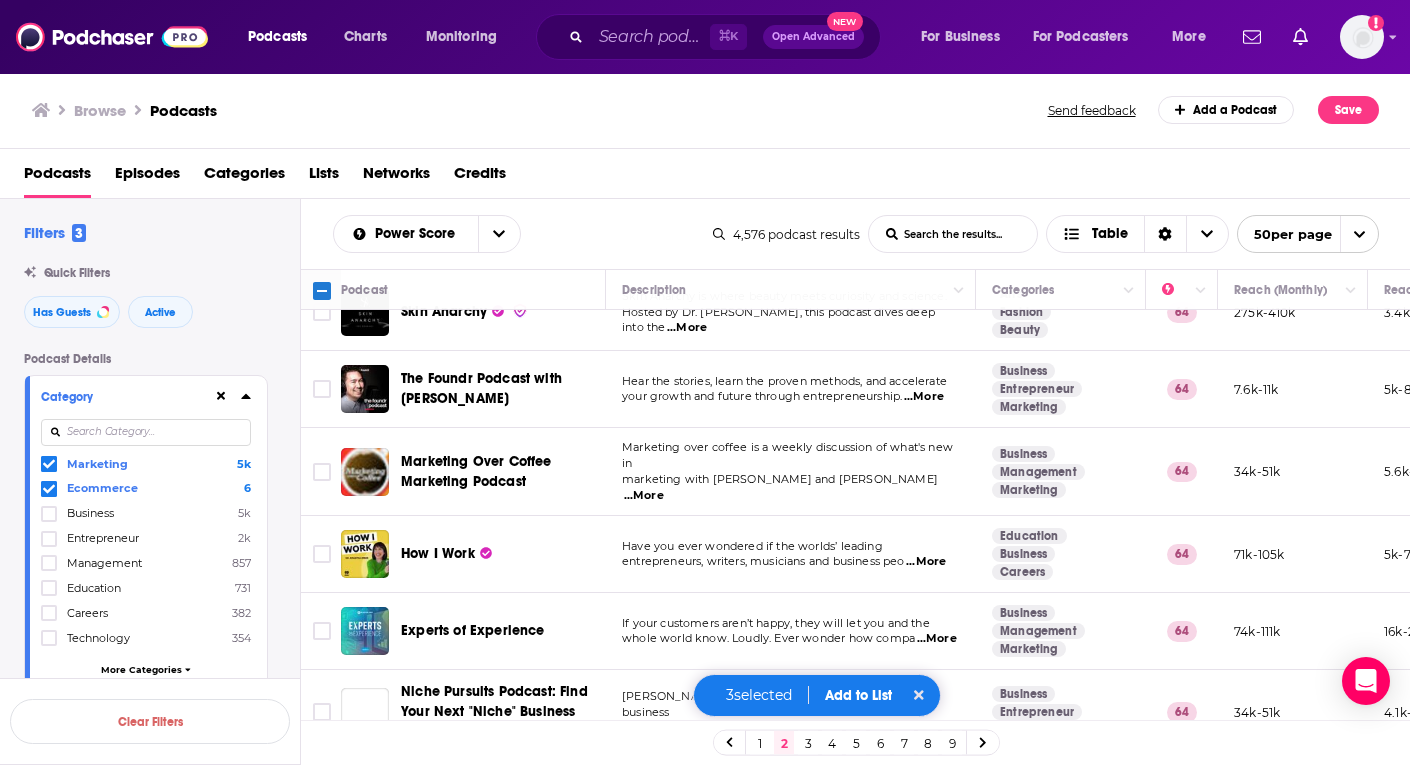 scroll, scrollTop: 1436, scrollLeft: 0, axis: vertical 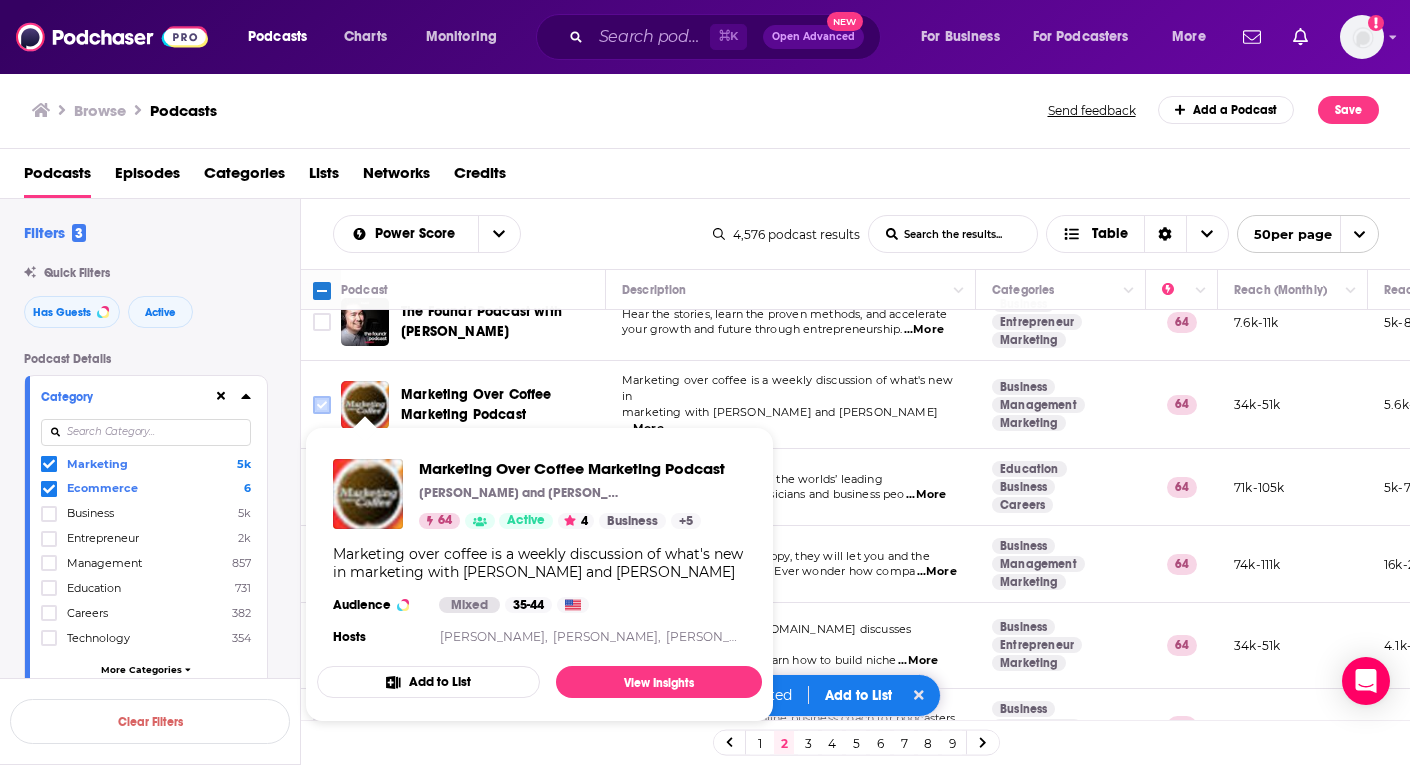 click at bounding box center [322, 405] 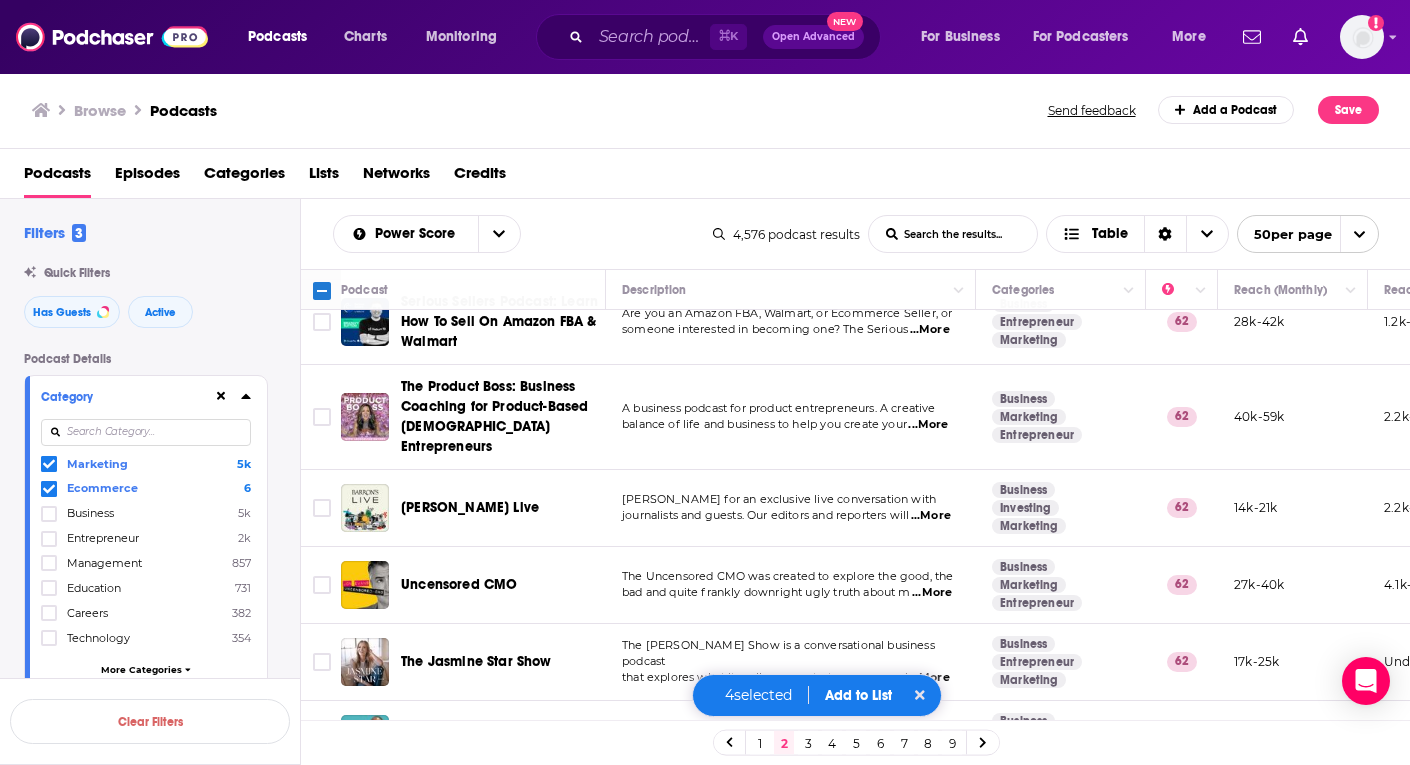 scroll, scrollTop: 2547, scrollLeft: 0, axis: vertical 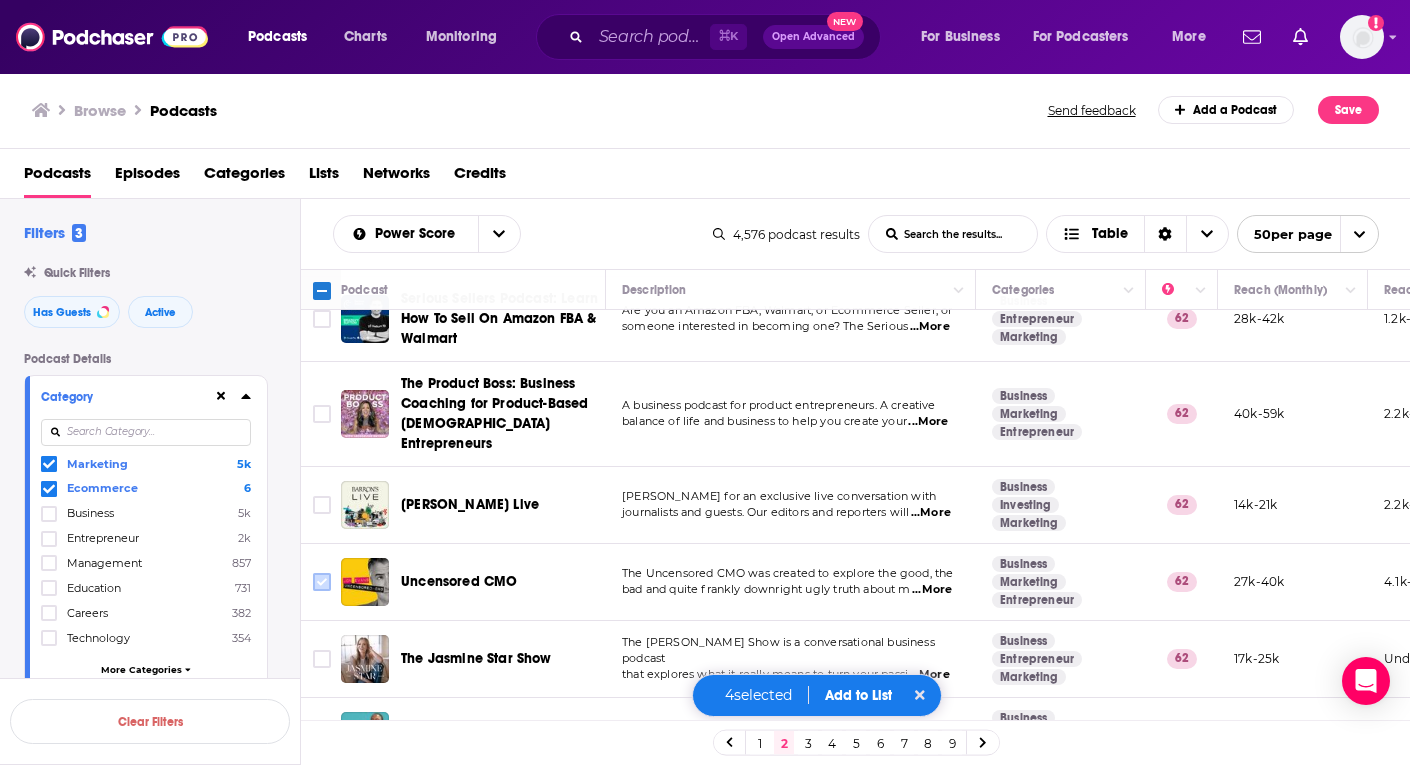 click at bounding box center [322, 582] 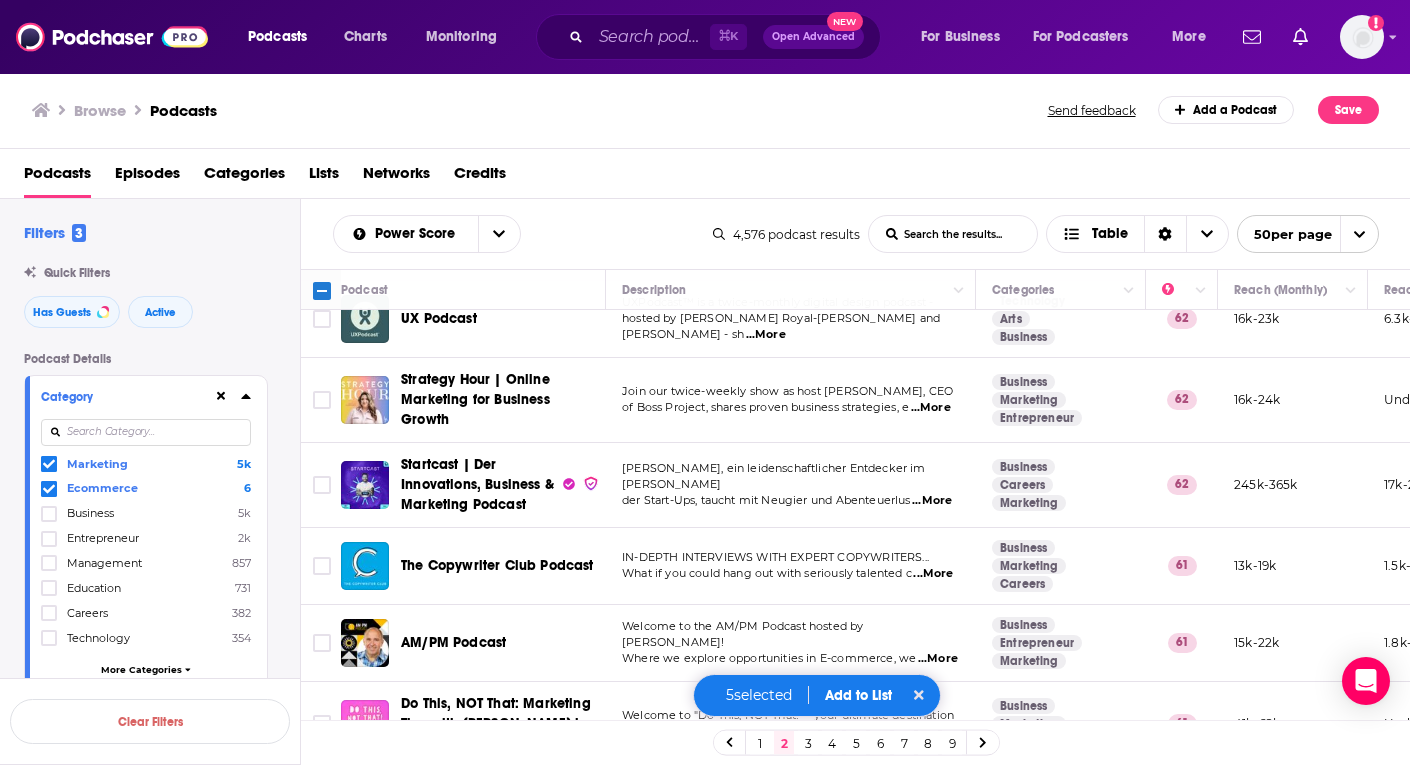 scroll, scrollTop: 3437, scrollLeft: 0, axis: vertical 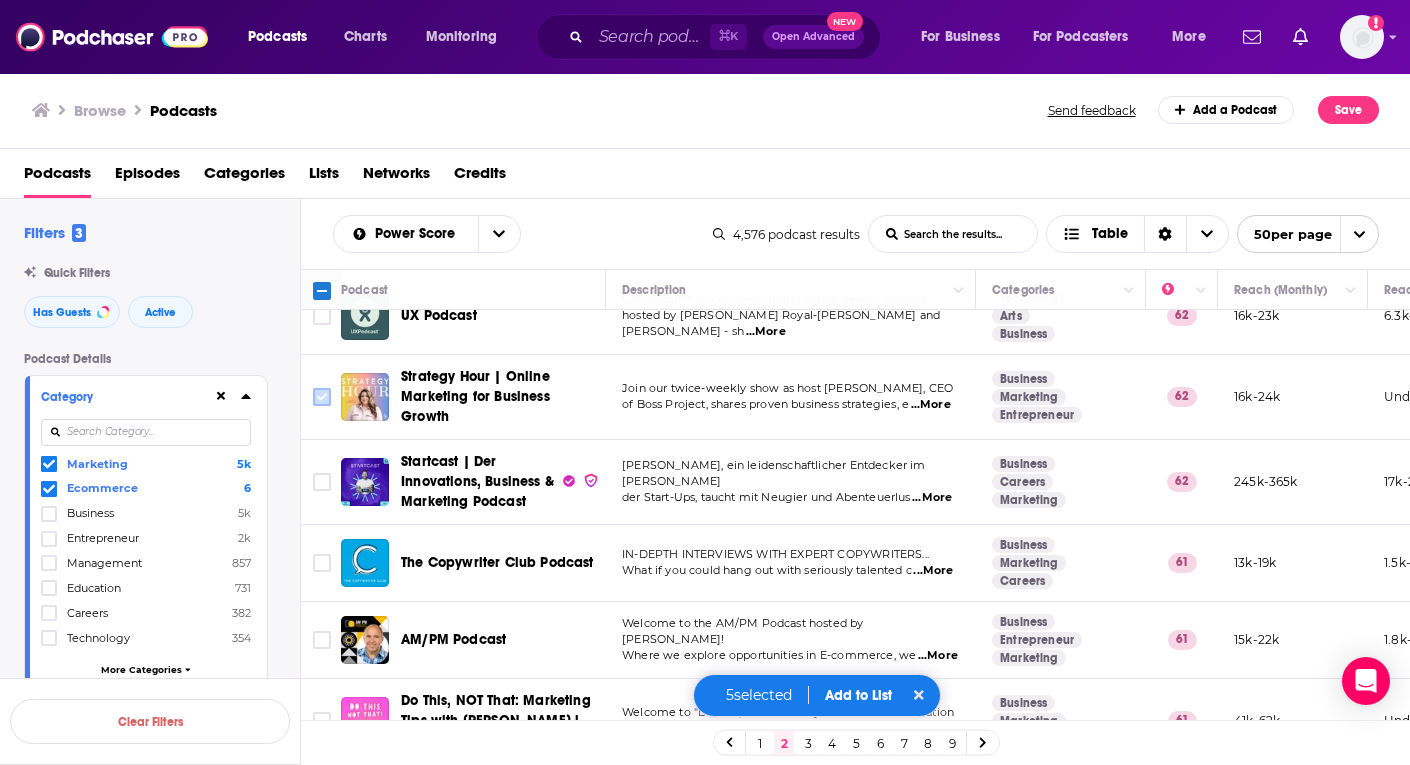 click at bounding box center (322, 397) 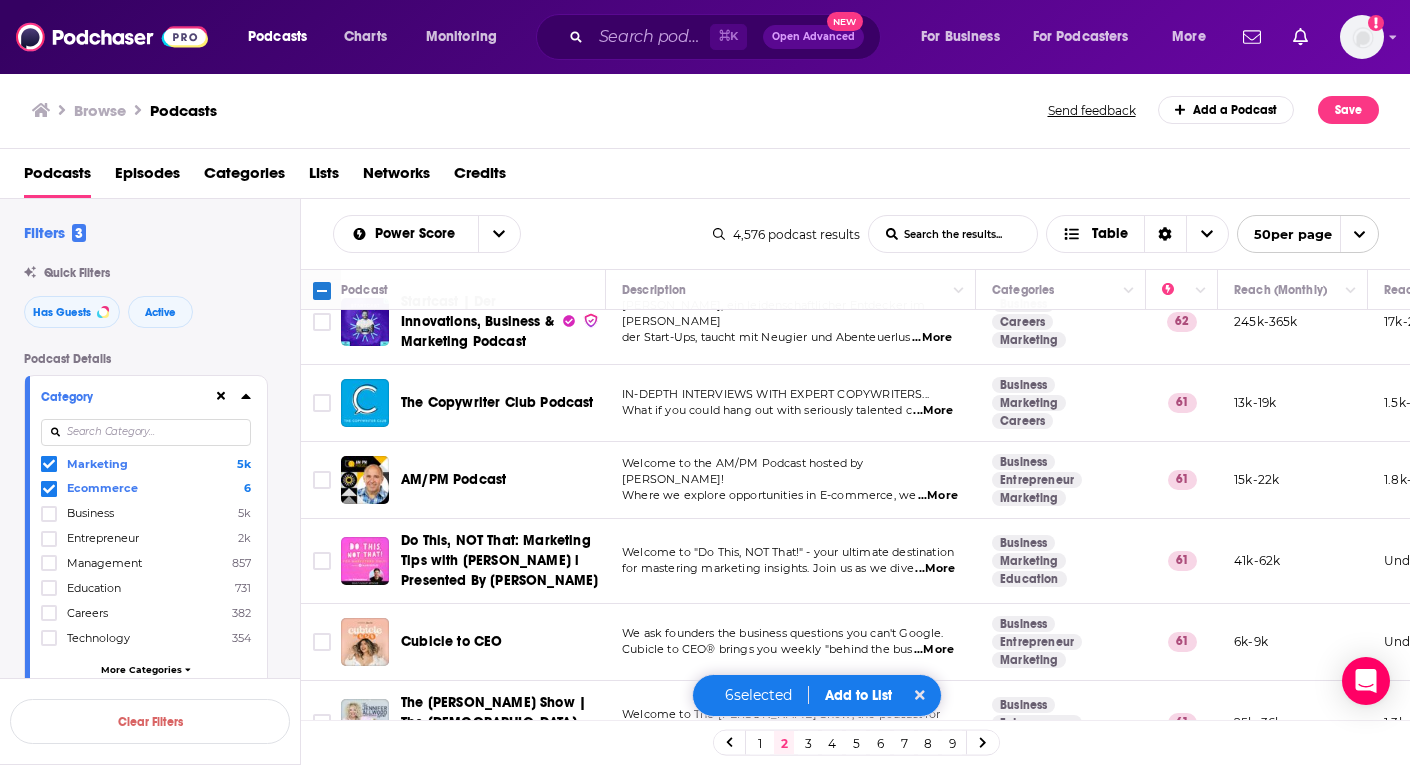 scroll, scrollTop: 3596, scrollLeft: 0, axis: vertical 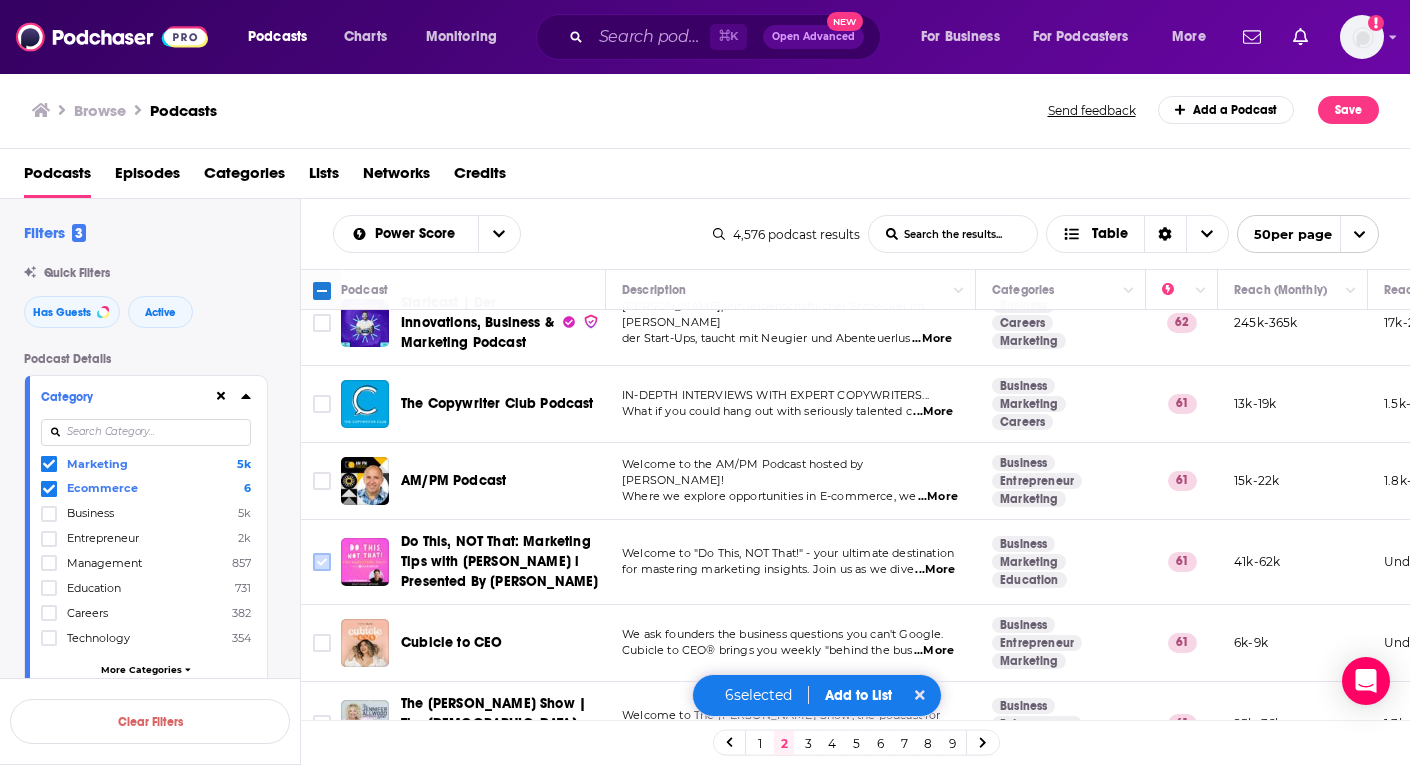 click at bounding box center [322, 562] 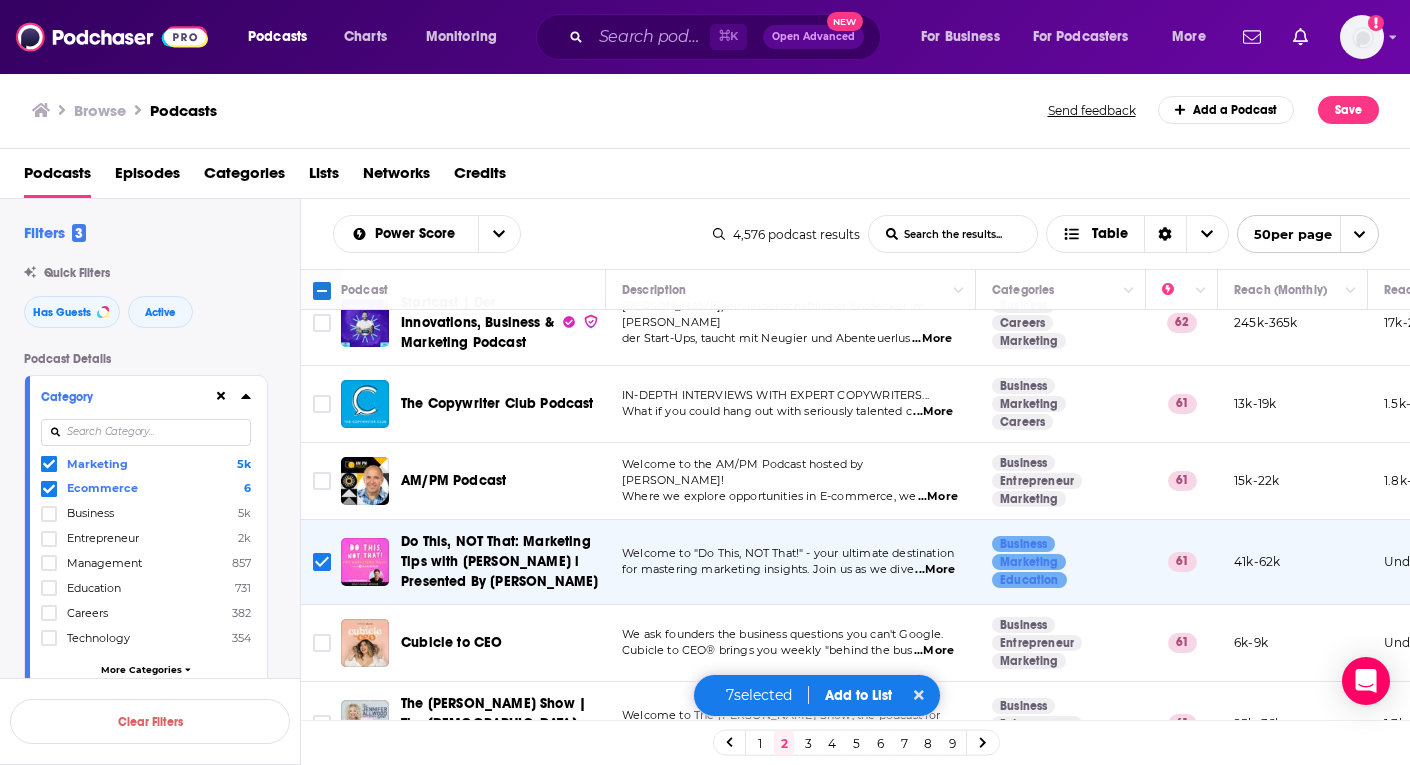 scroll, scrollTop: 0, scrollLeft: 0, axis: both 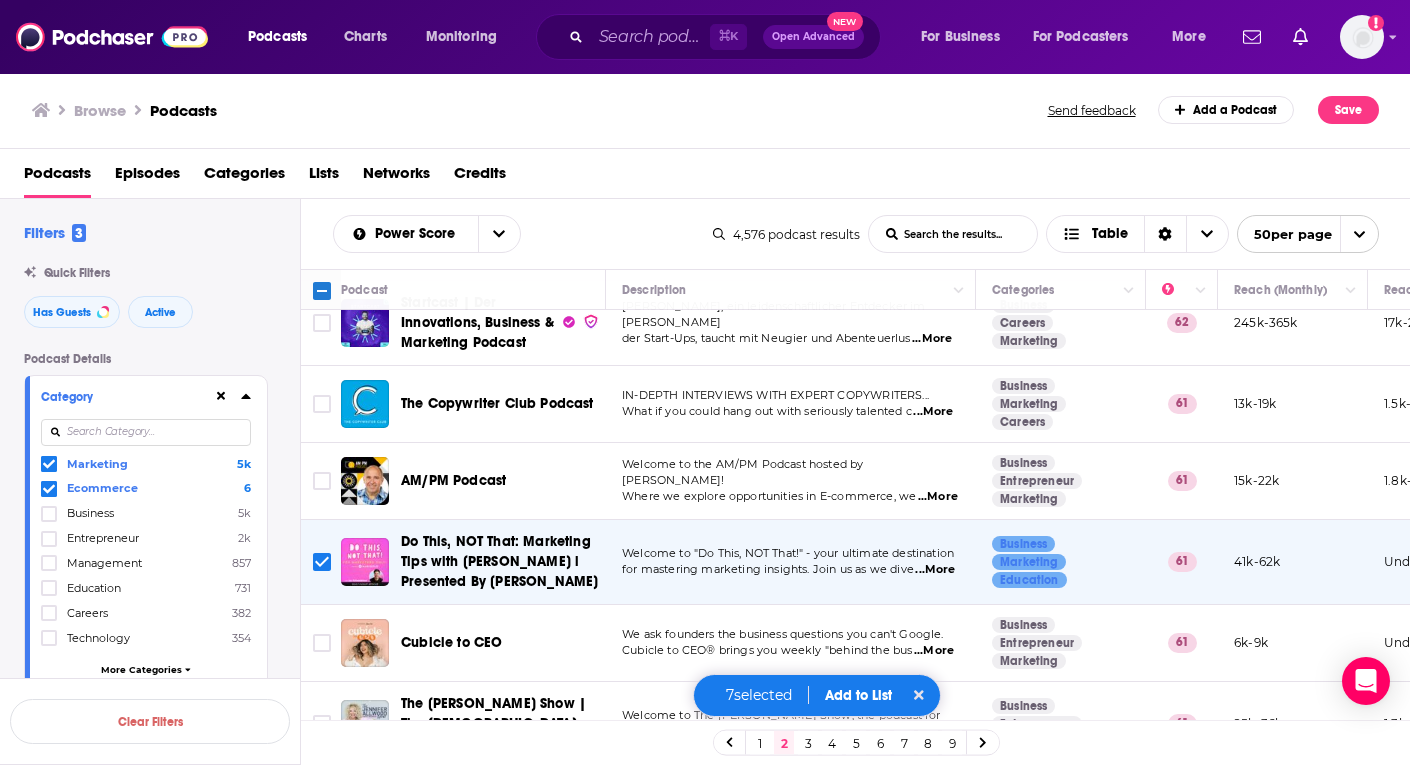 click on "Add to List" at bounding box center [858, 695] 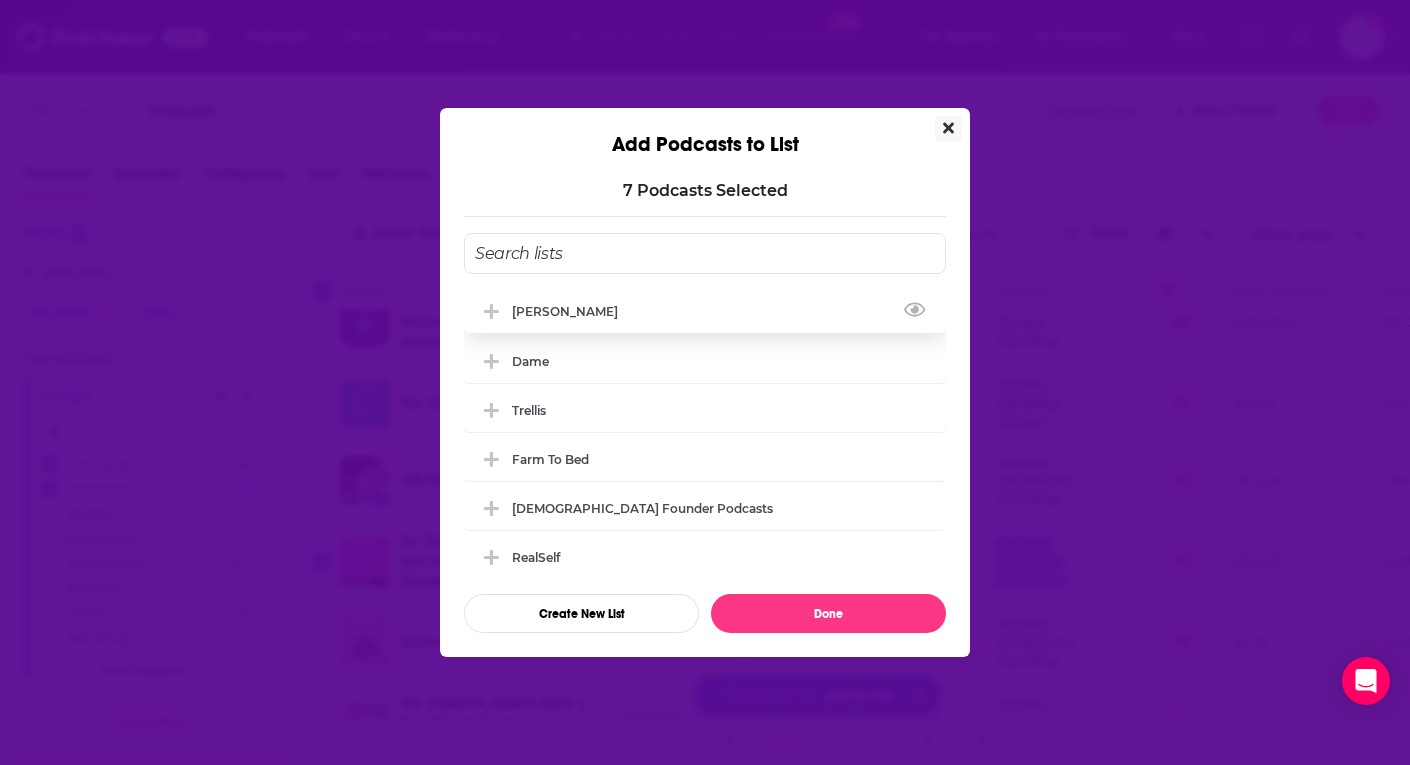 click on "[PERSON_NAME]" at bounding box center [705, 311] 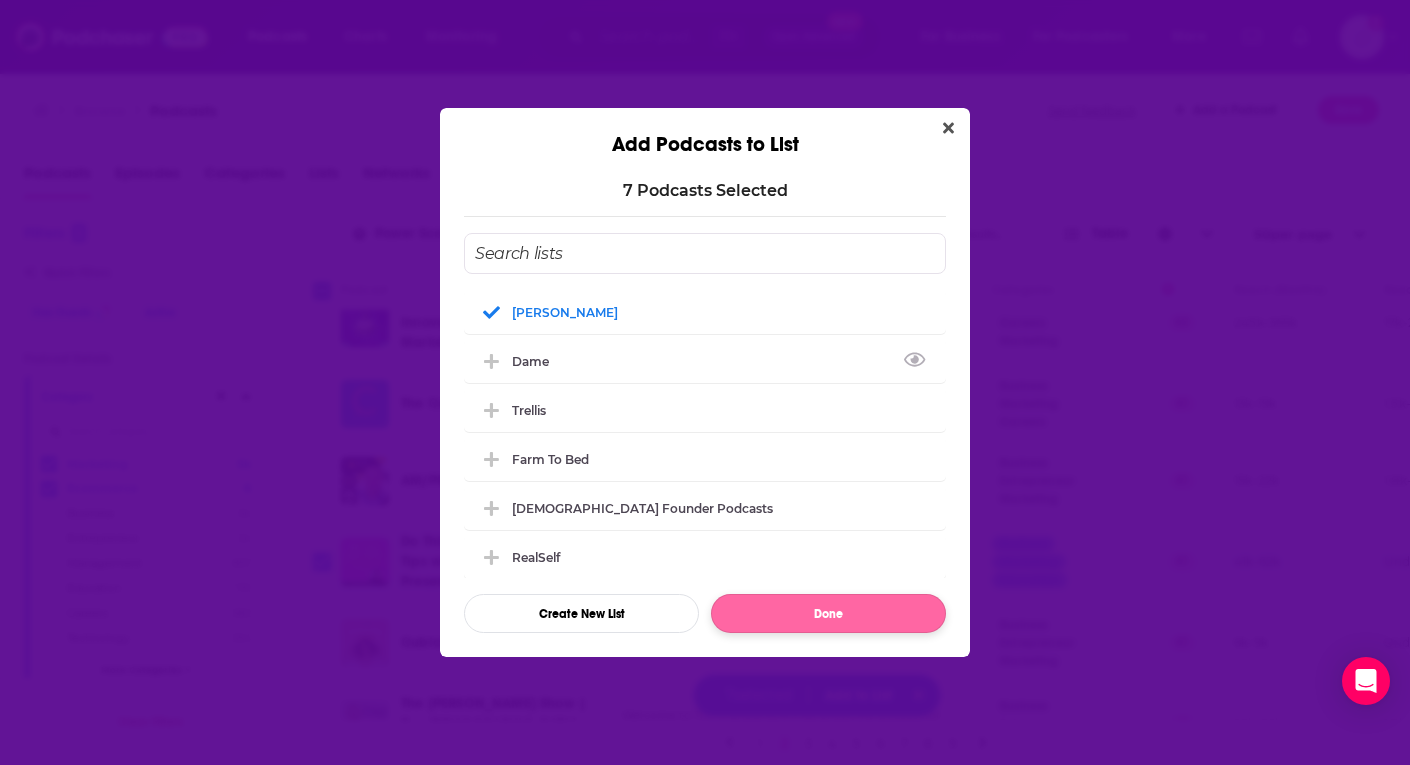 click on "Done" at bounding box center [828, 613] 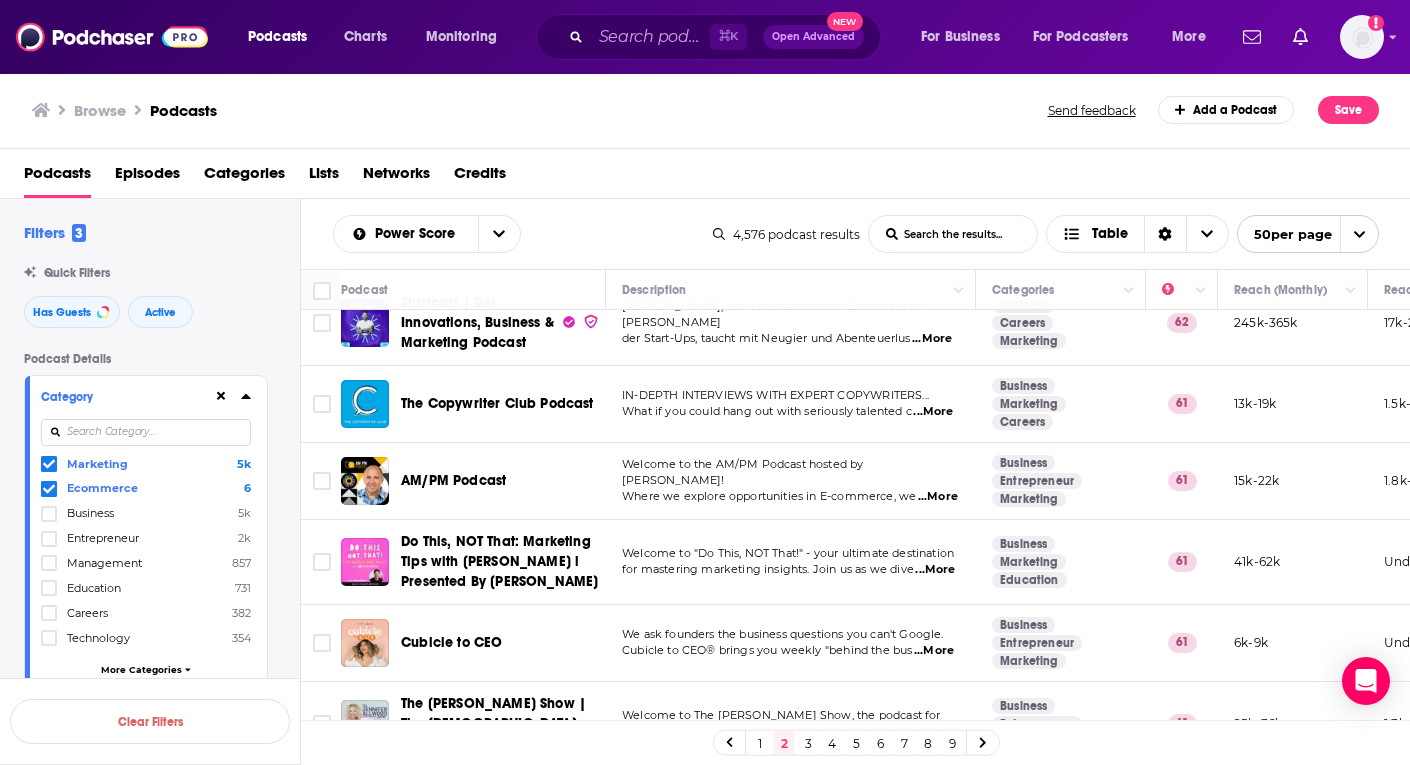 click on "3" at bounding box center [808, 743] 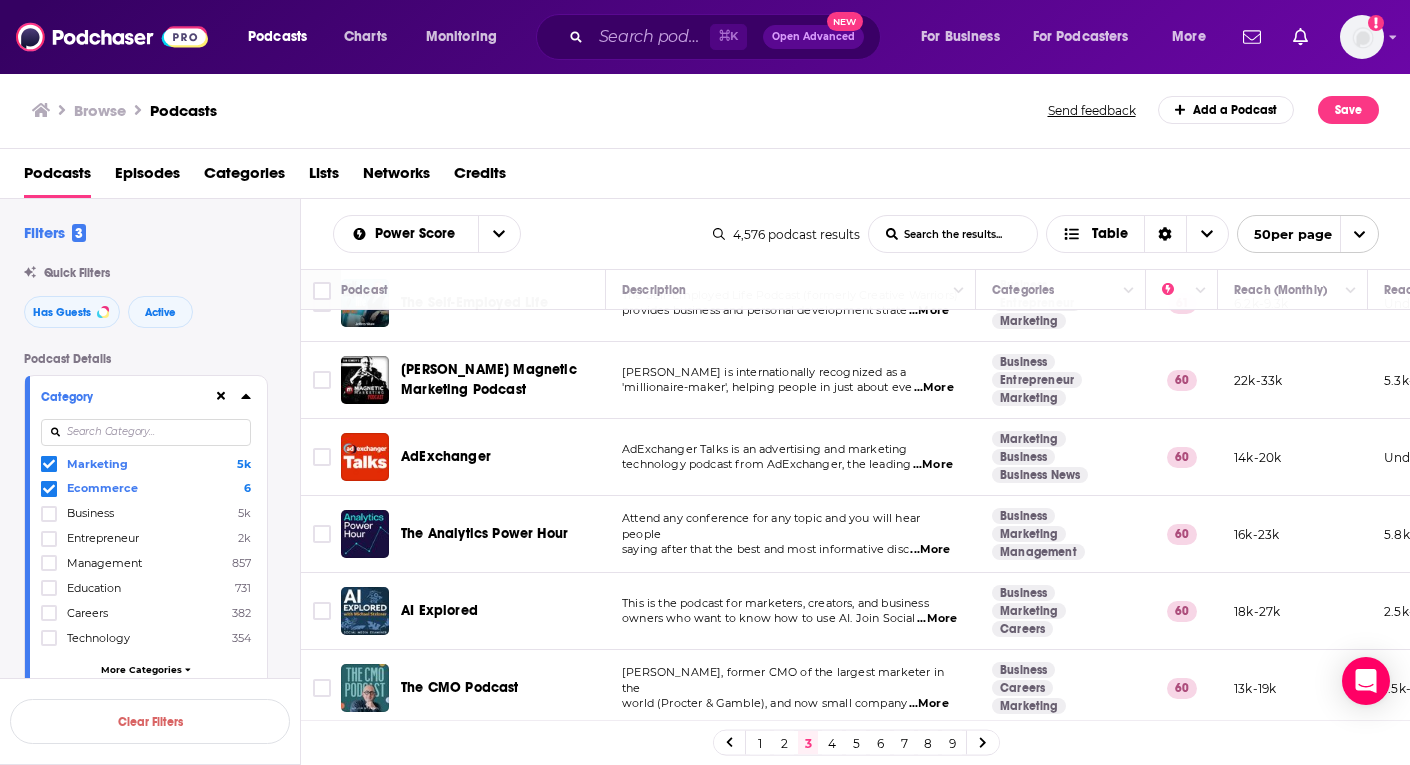 scroll, scrollTop: 283, scrollLeft: 0, axis: vertical 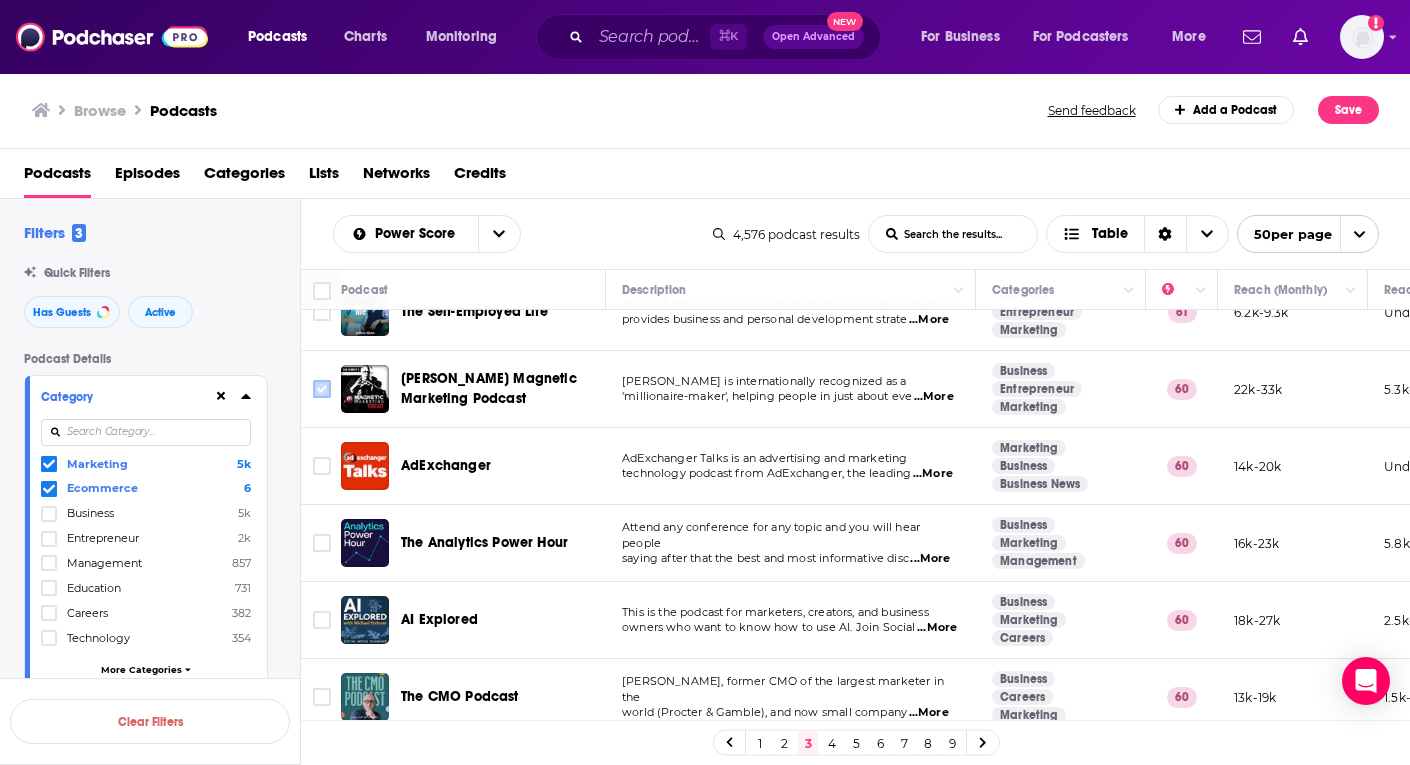 click at bounding box center (322, 389) 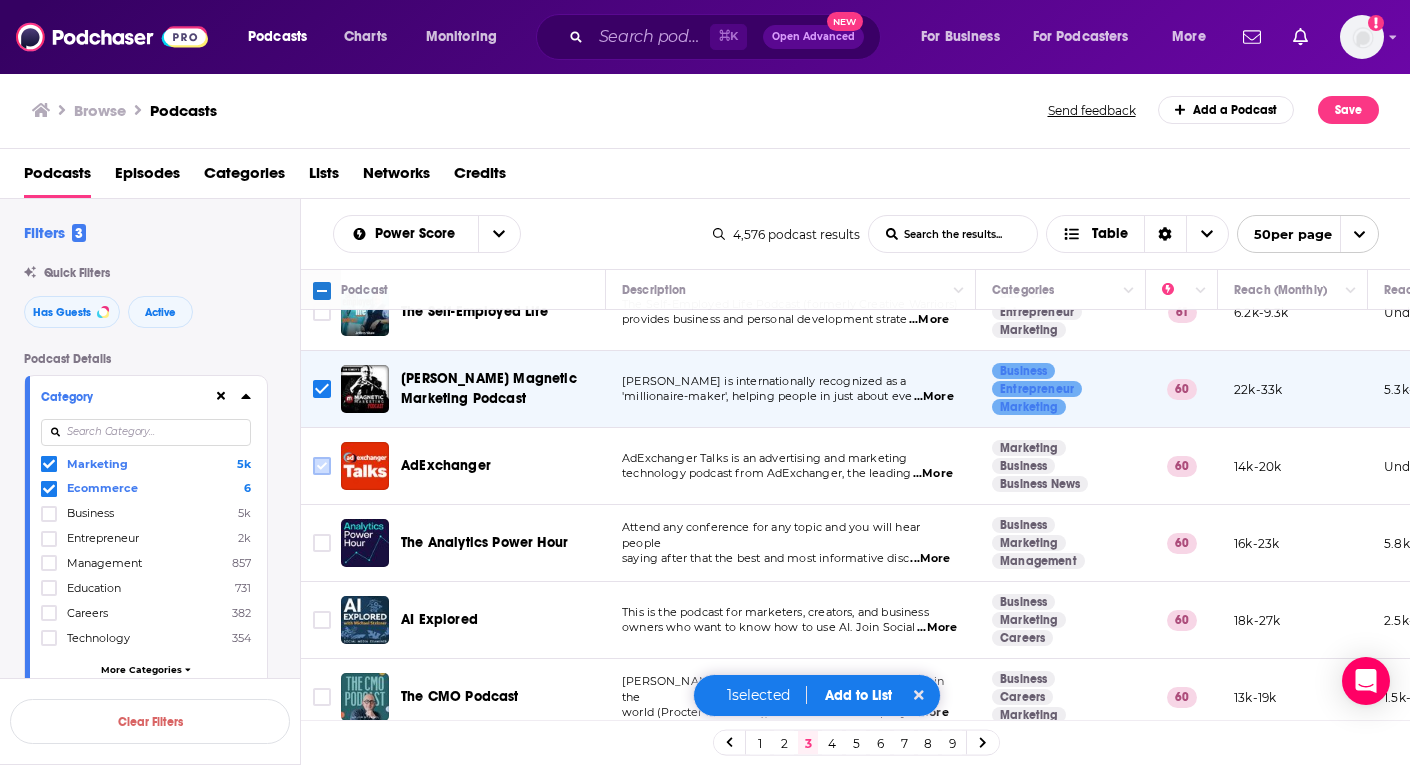 click at bounding box center [322, 466] 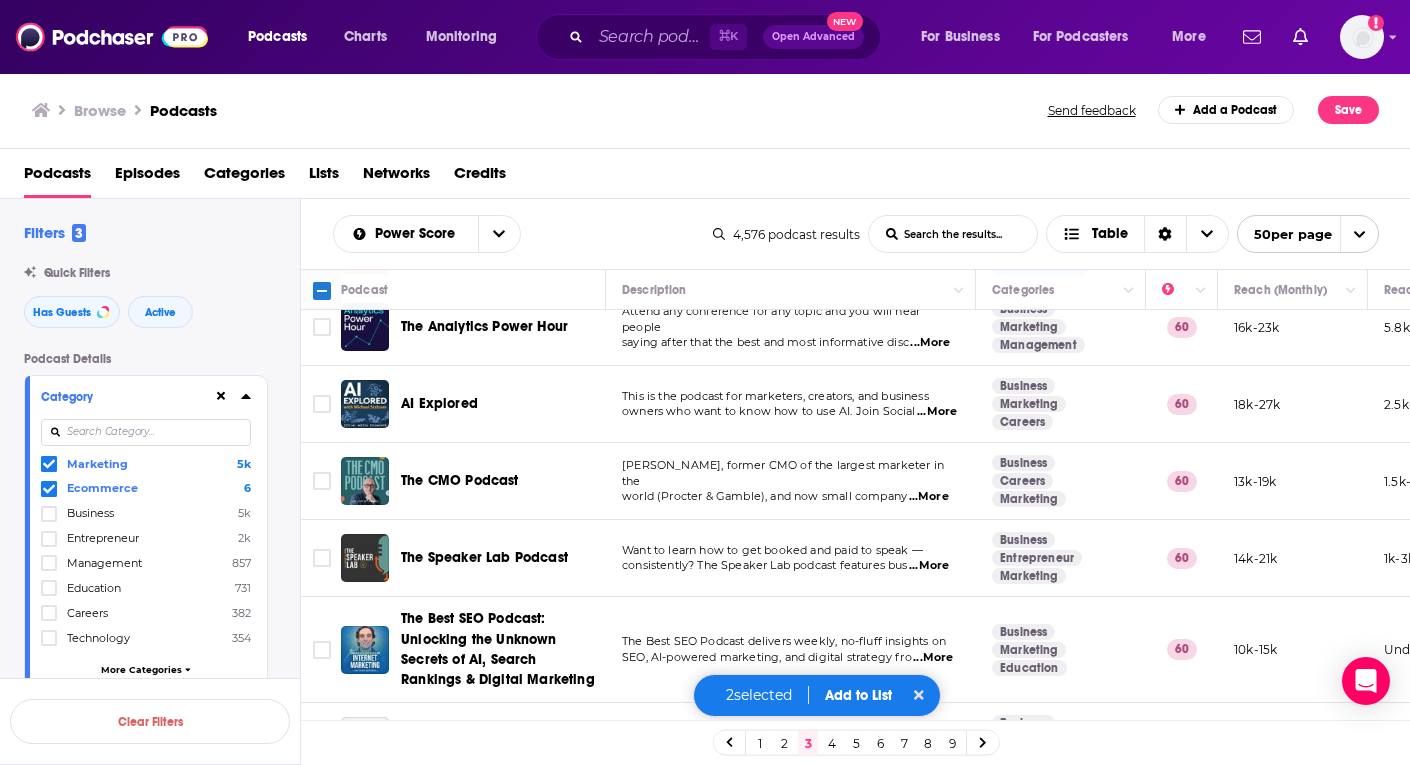 scroll, scrollTop: 504, scrollLeft: 0, axis: vertical 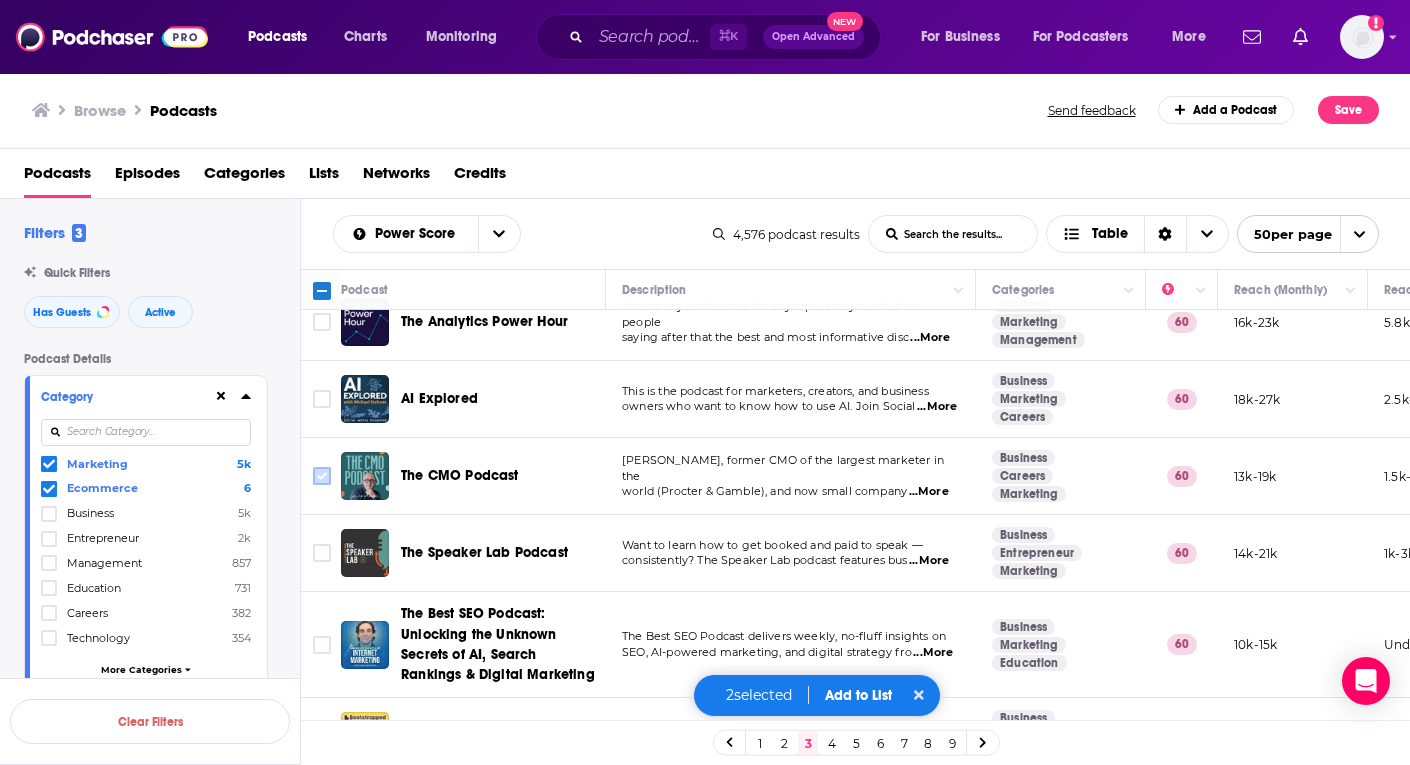 click at bounding box center [322, 476] 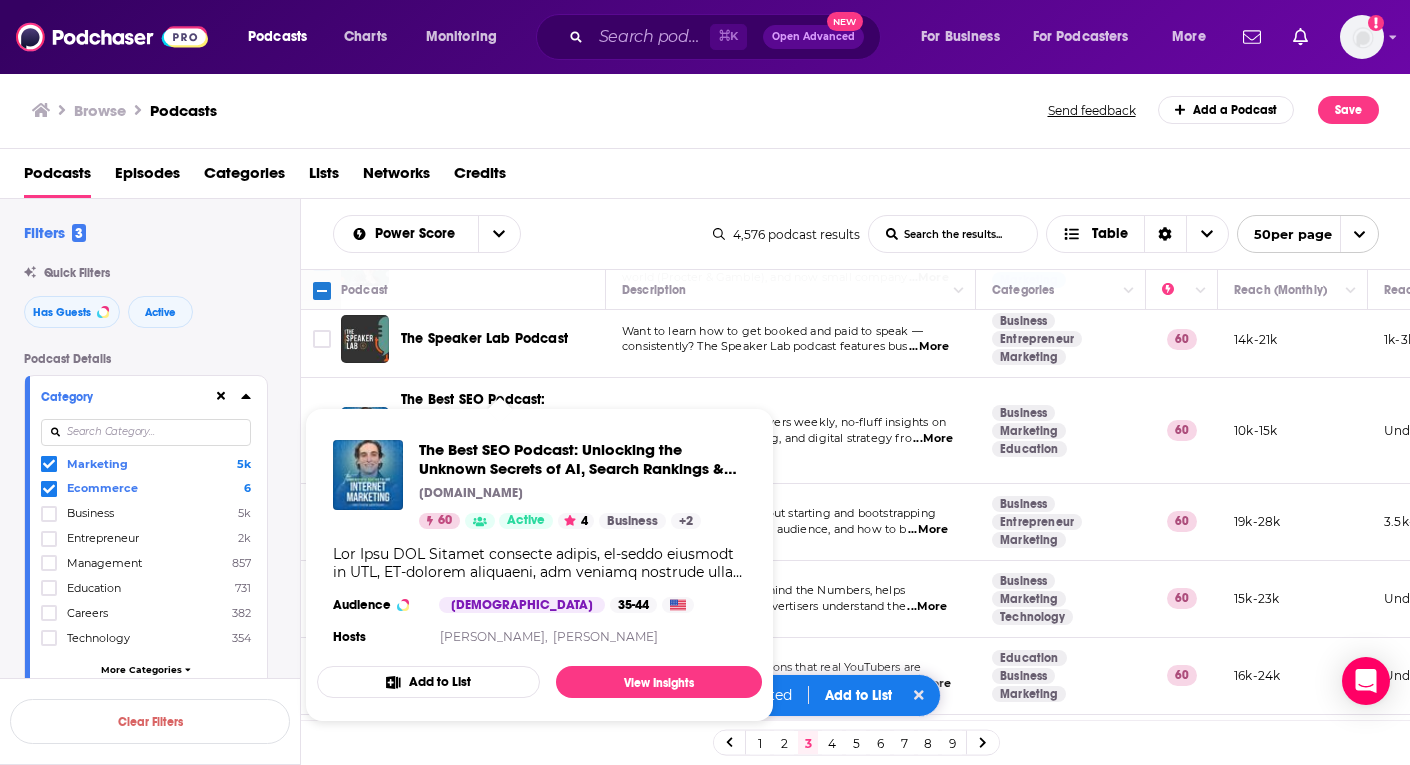 scroll, scrollTop: 730, scrollLeft: 0, axis: vertical 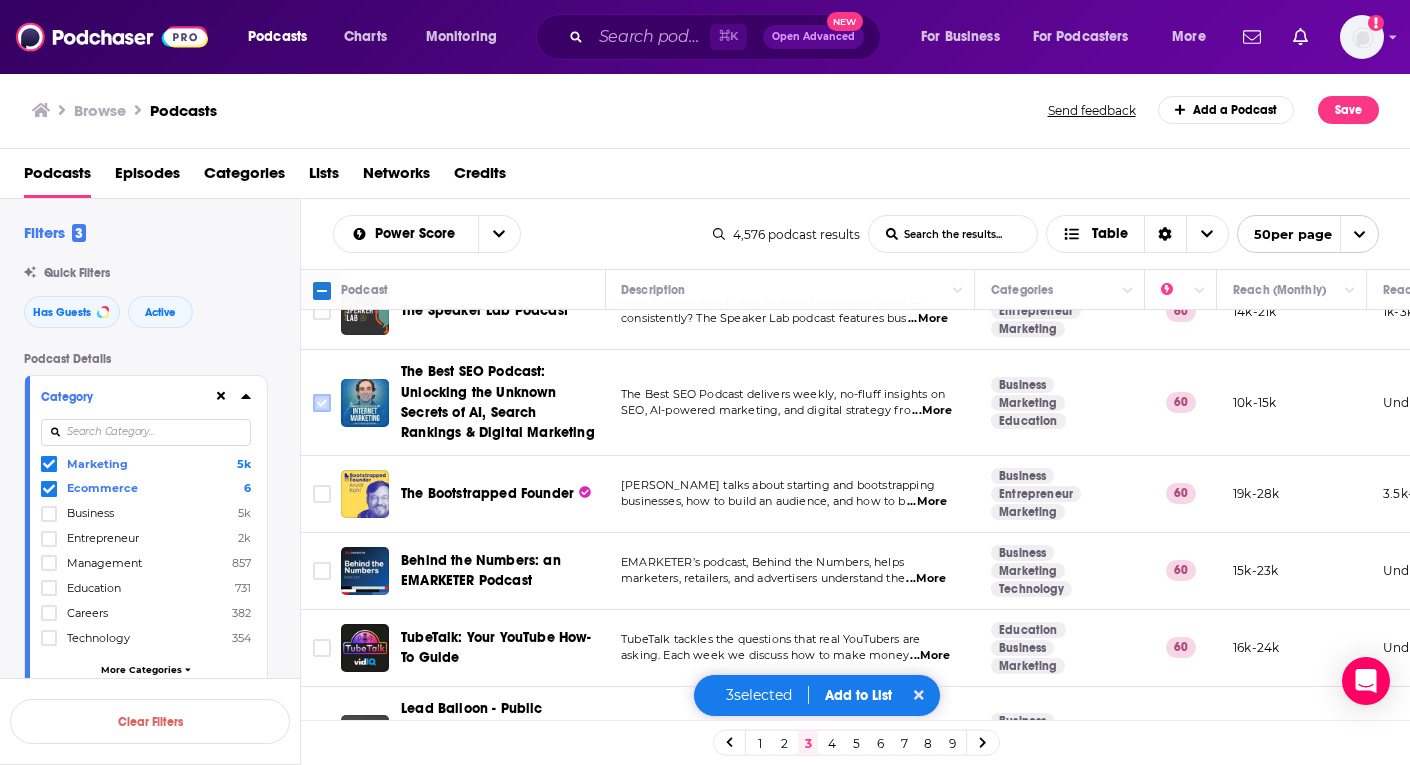 click at bounding box center [322, 403] 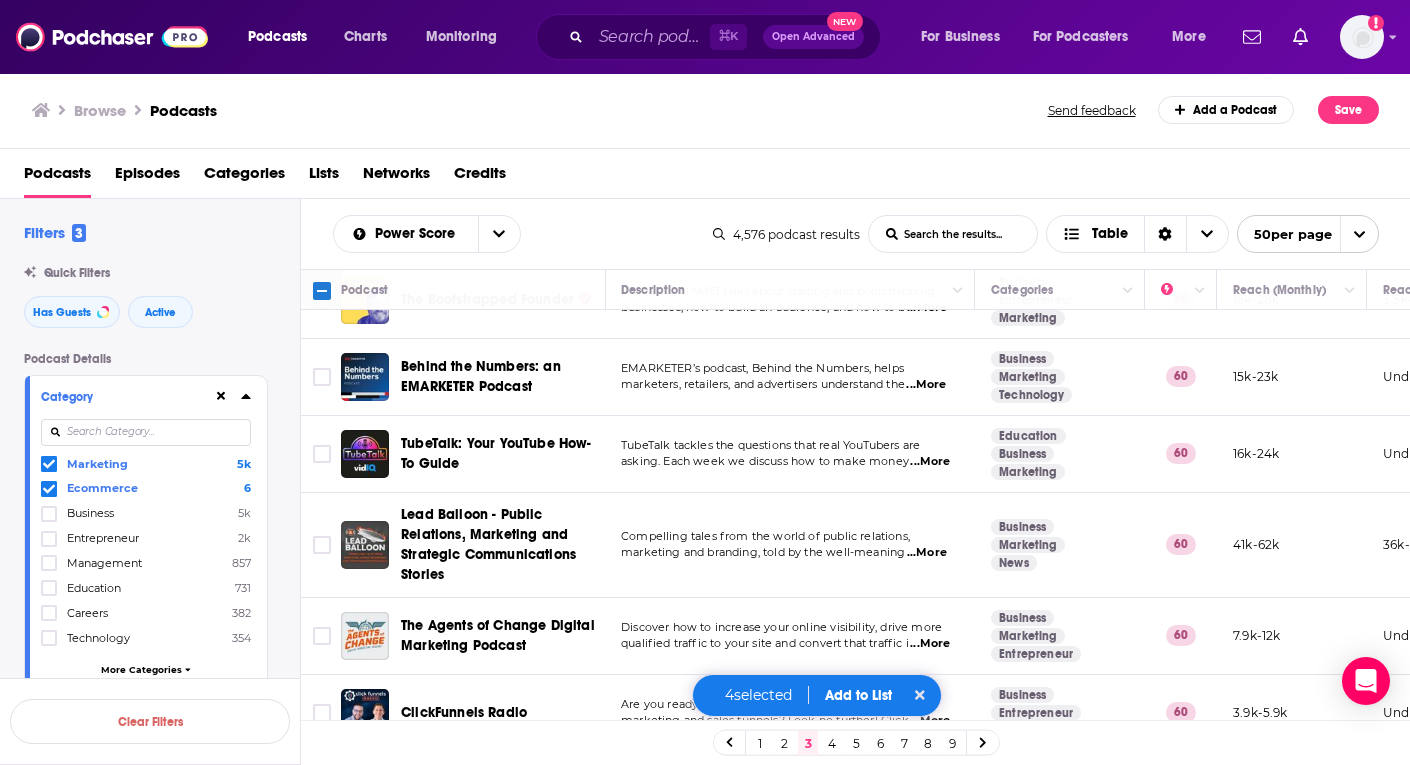 scroll, scrollTop: 937, scrollLeft: 1, axis: both 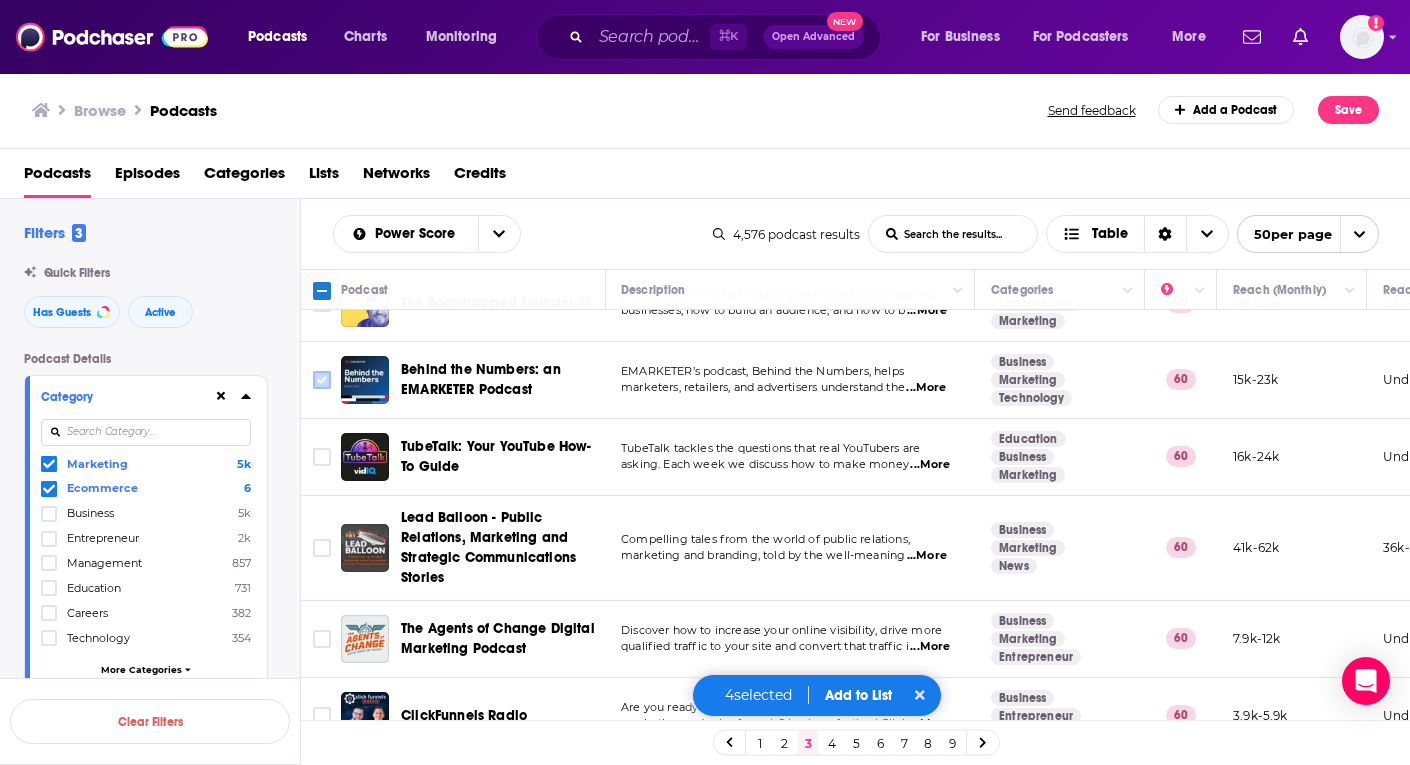 click at bounding box center (322, 380) 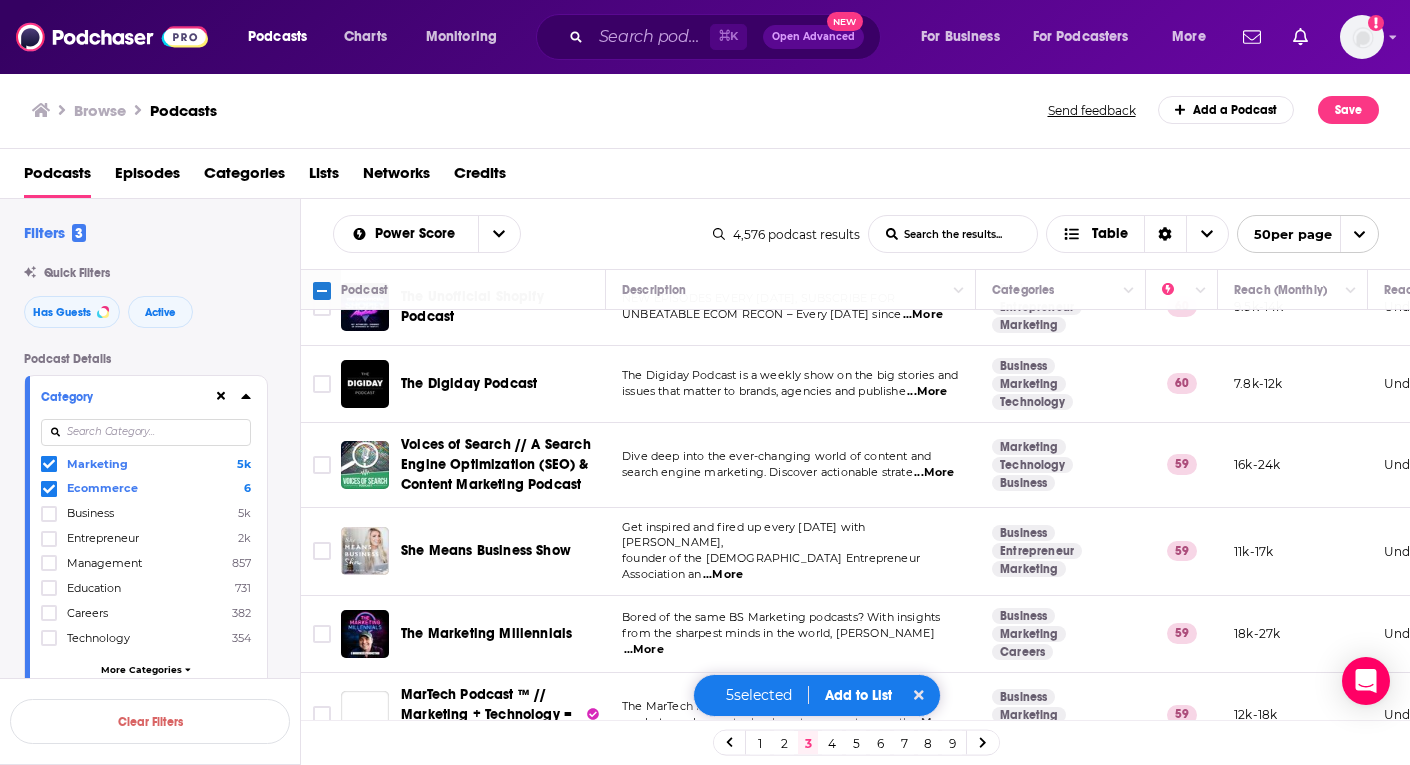 scroll, scrollTop: 1501, scrollLeft: 0, axis: vertical 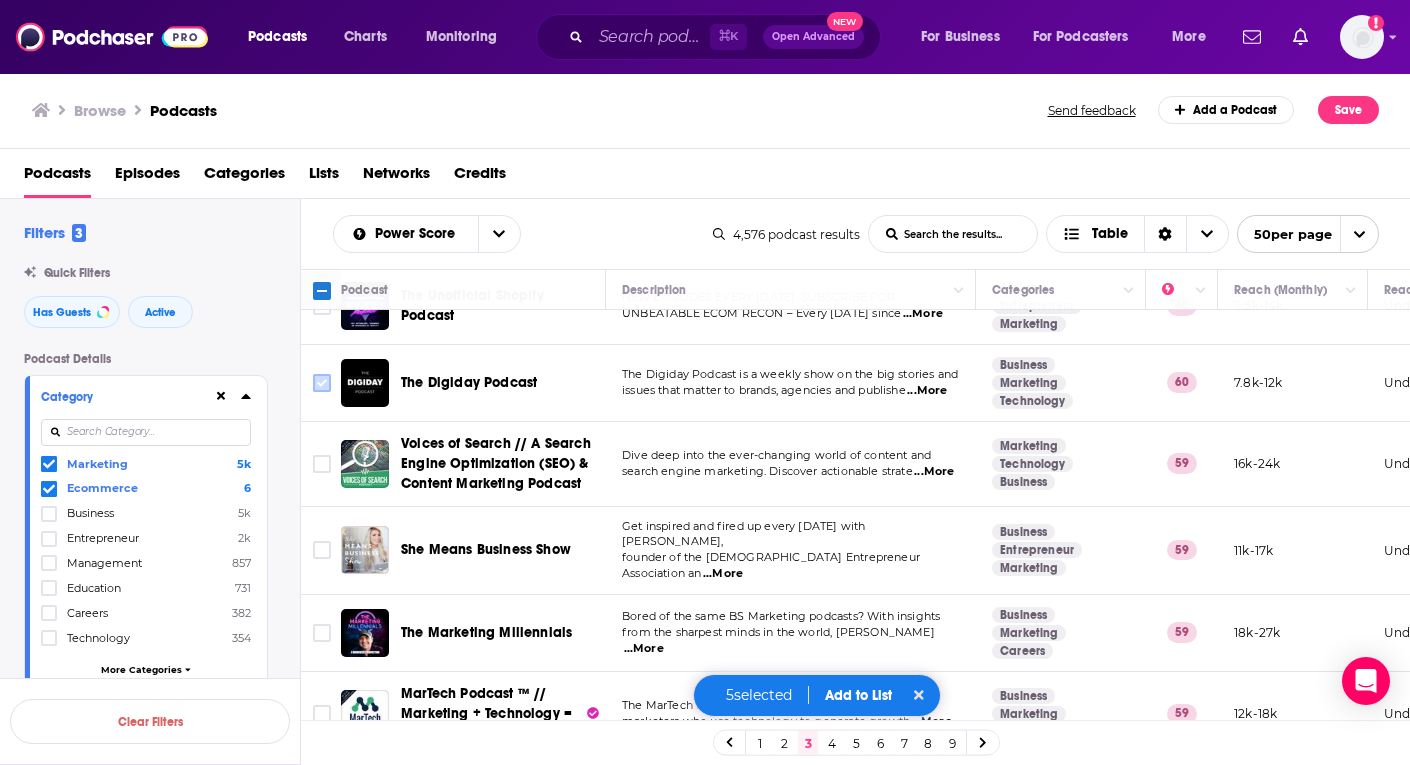 click at bounding box center (322, 383) 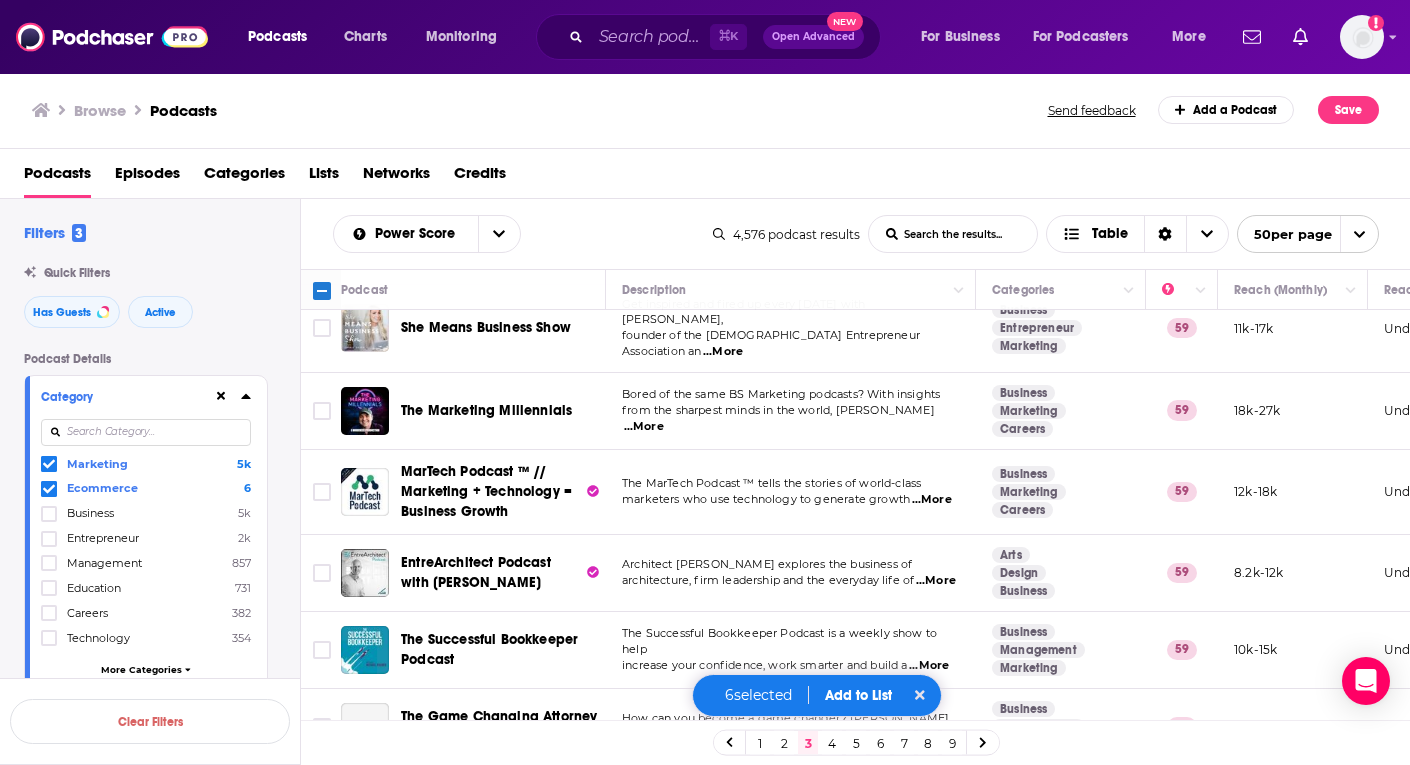 scroll, scrollTop: 1728, scrollLeft: 0, axis: vertical 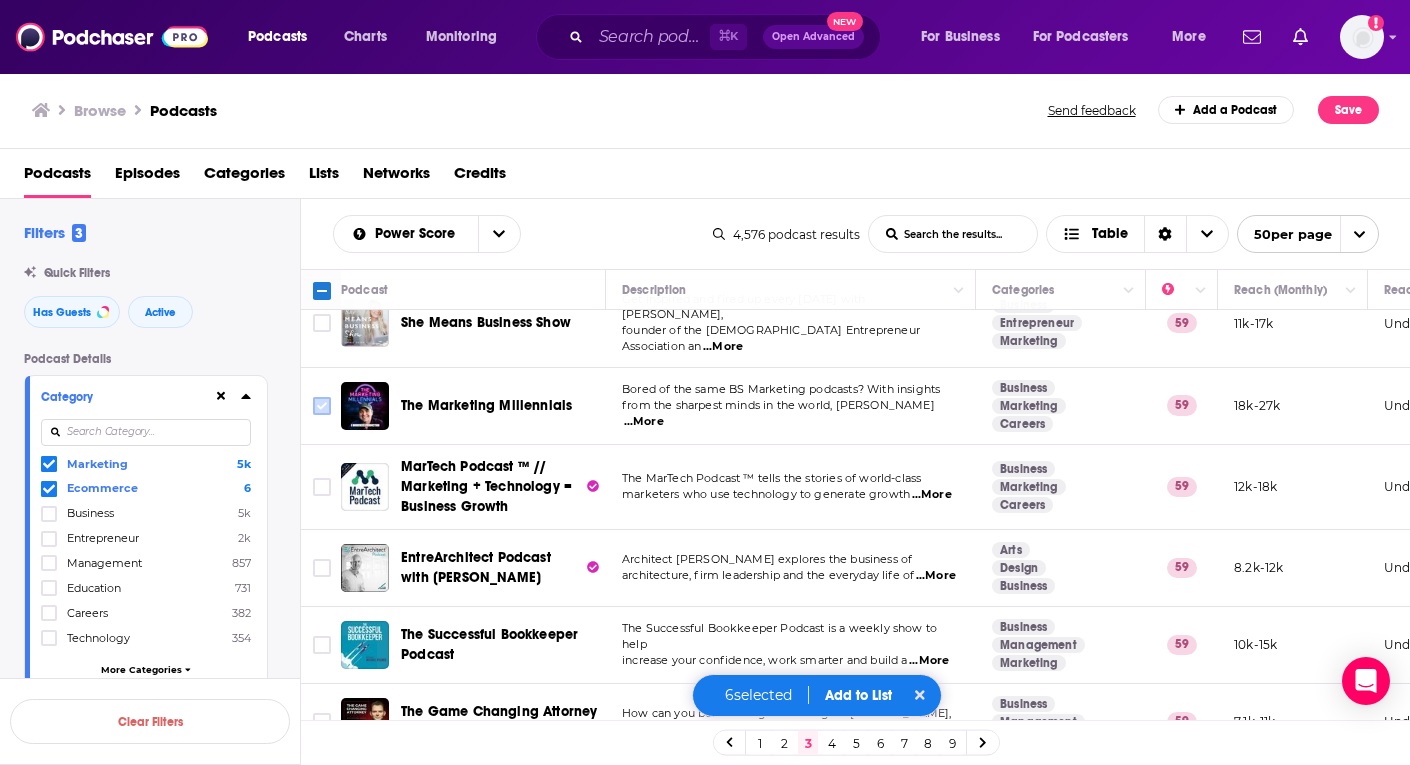 click at bounding box center [322, 406] 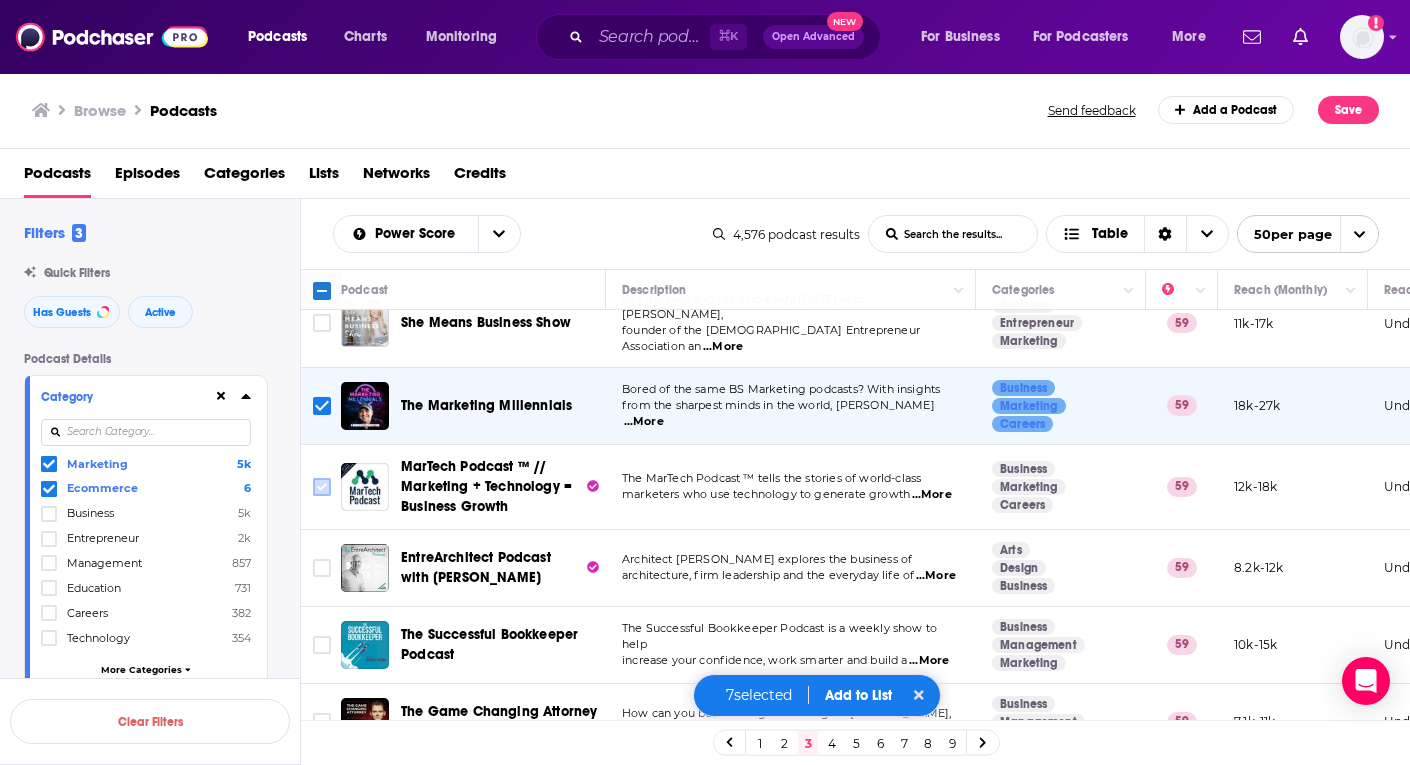 click at bounding box center [322, 487] 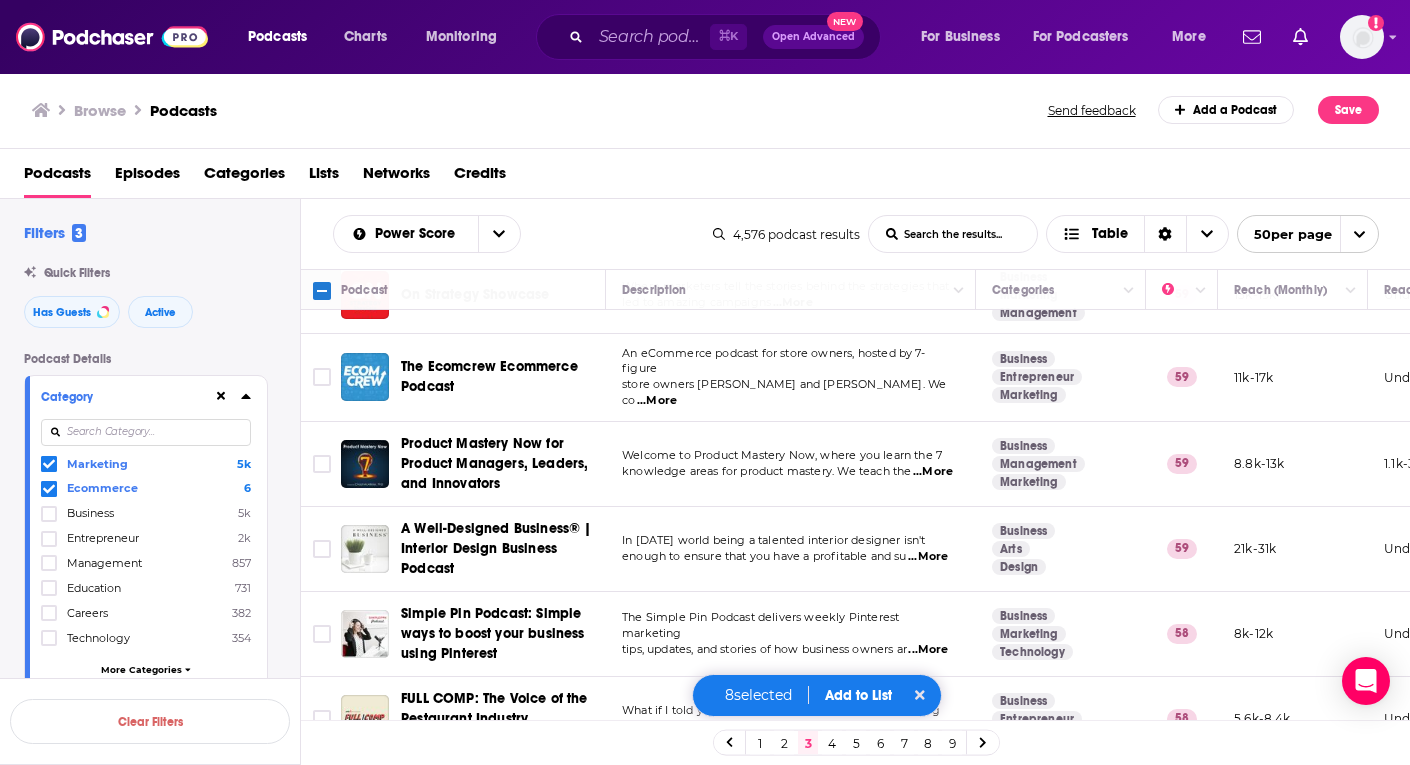 scroll, scrollTop: 2311, scrollLeft: 0, axis: vertical 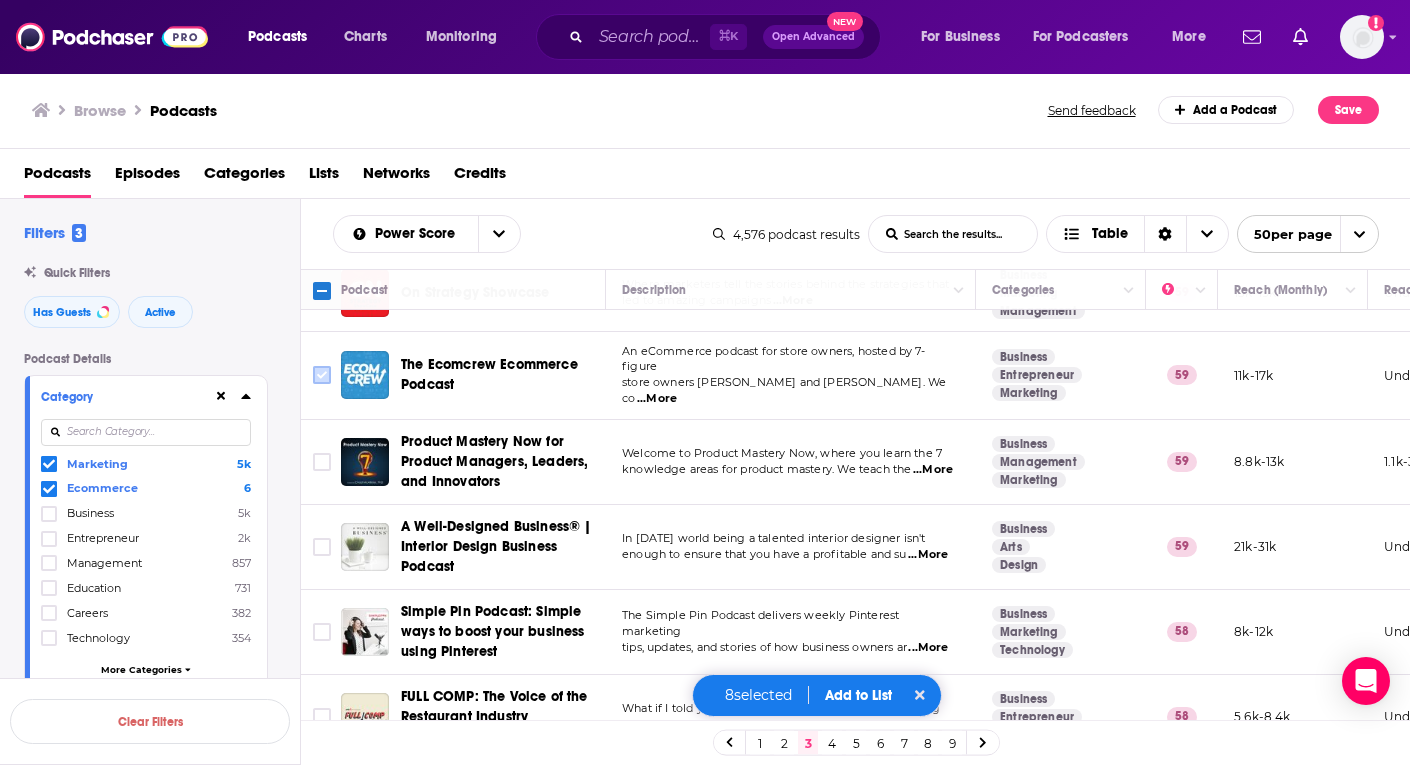 click at bounding box center [322, 375] 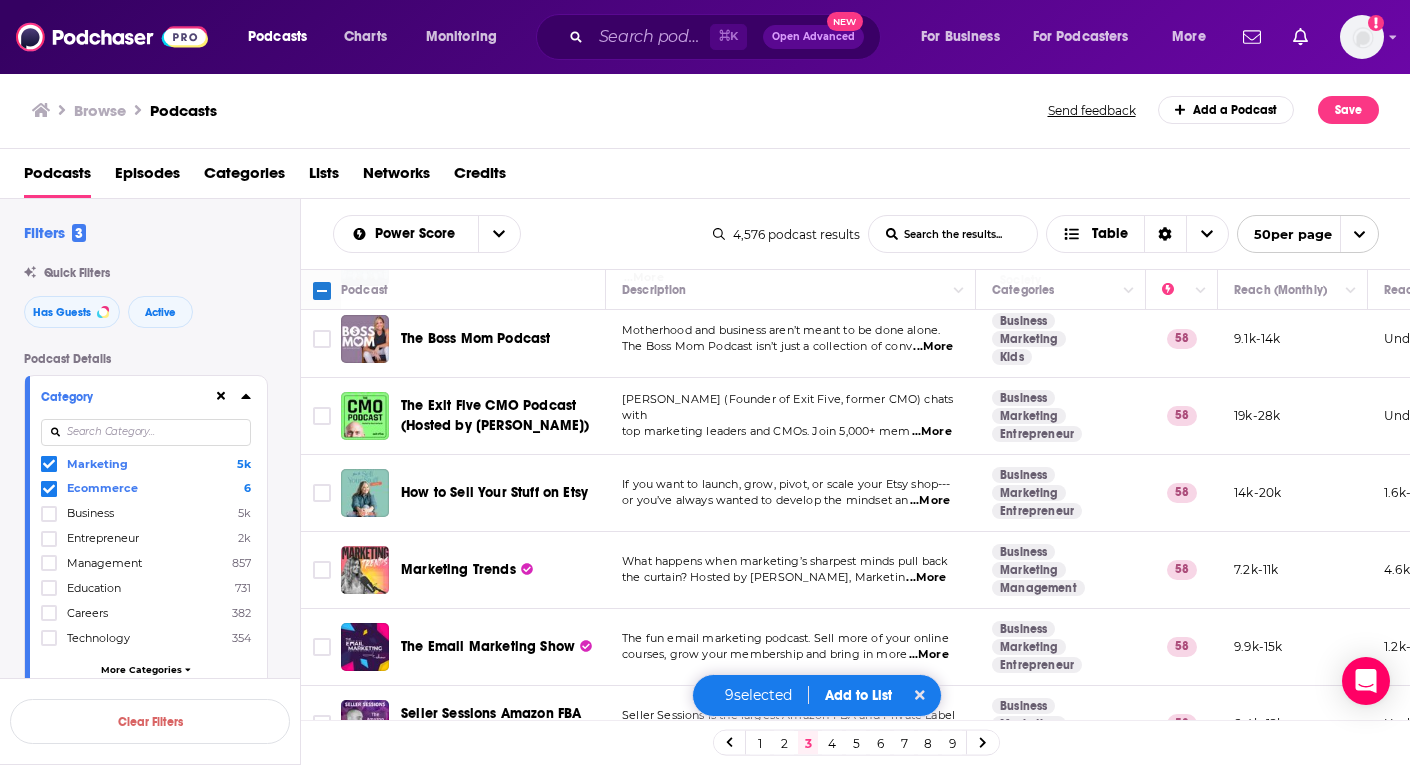 scroll, scrollTop: 2845, scrollLeft: 0, axis: vertical 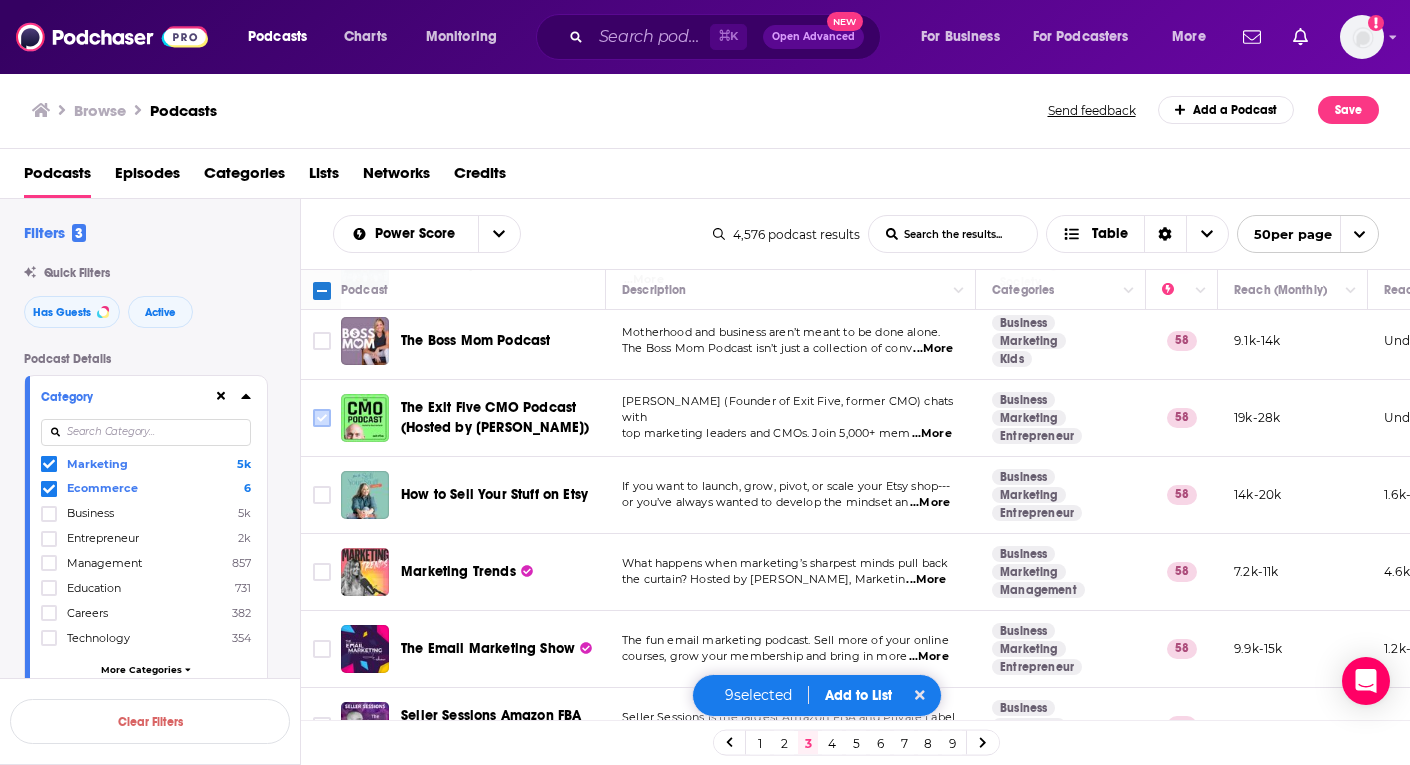click at bounding box center [322, 418] 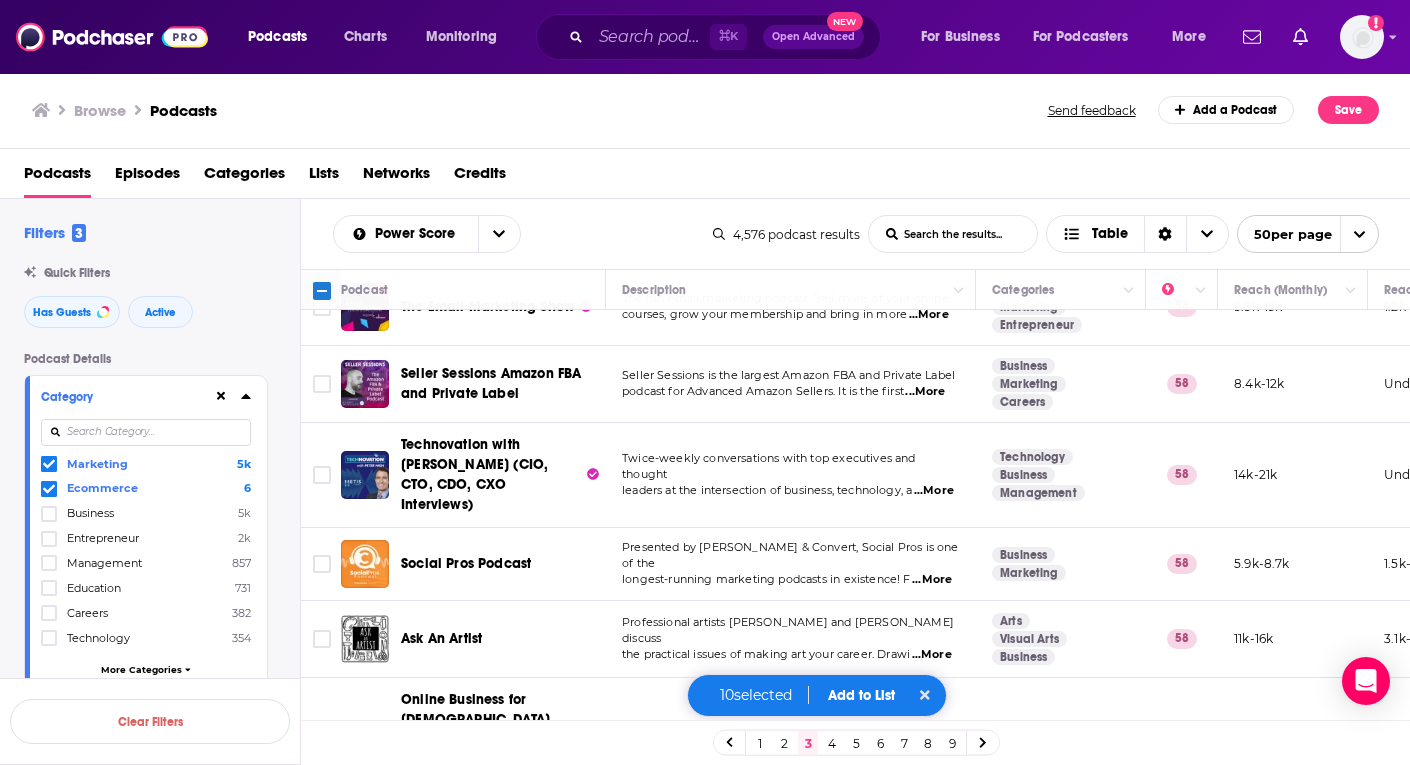 scroll, scrollTop: 3185, scrollLeft: 0, axis: vertical 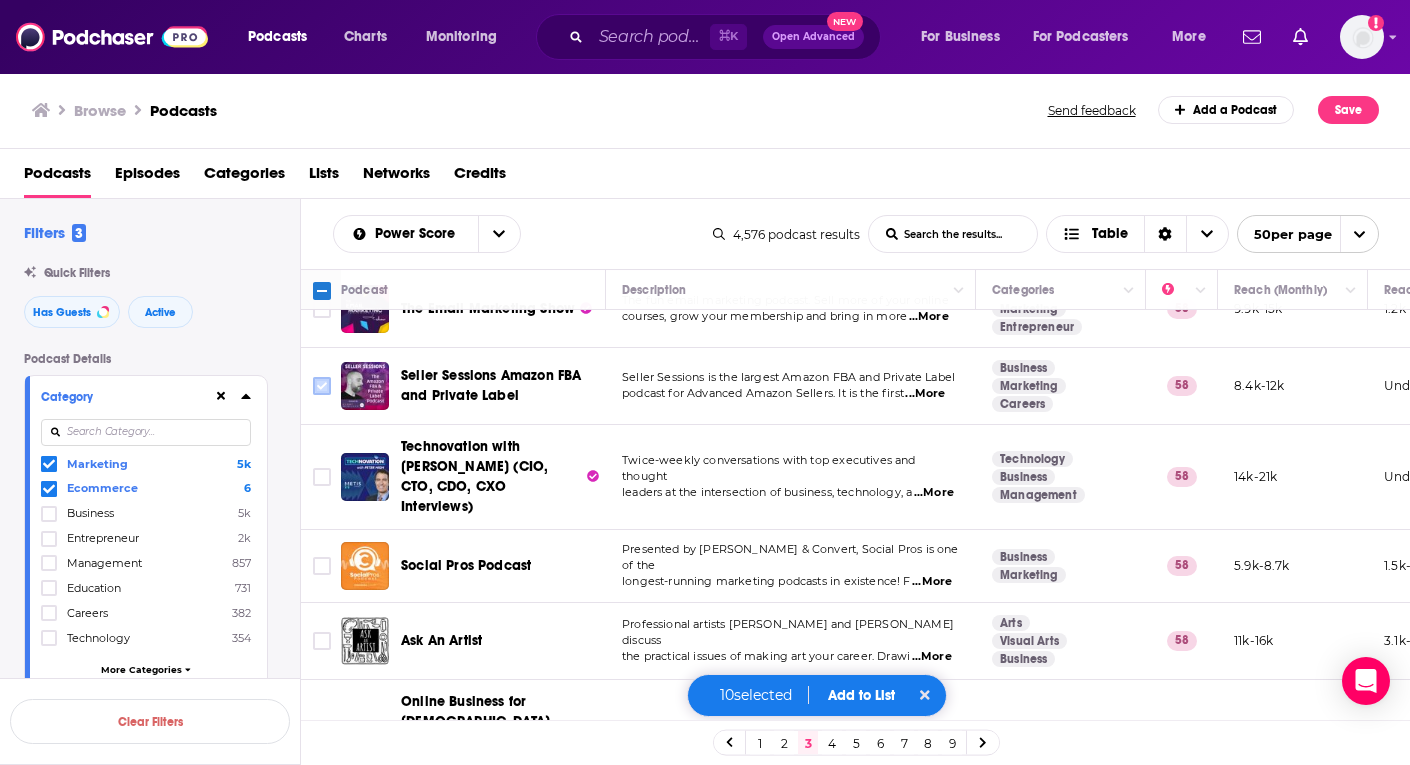 click 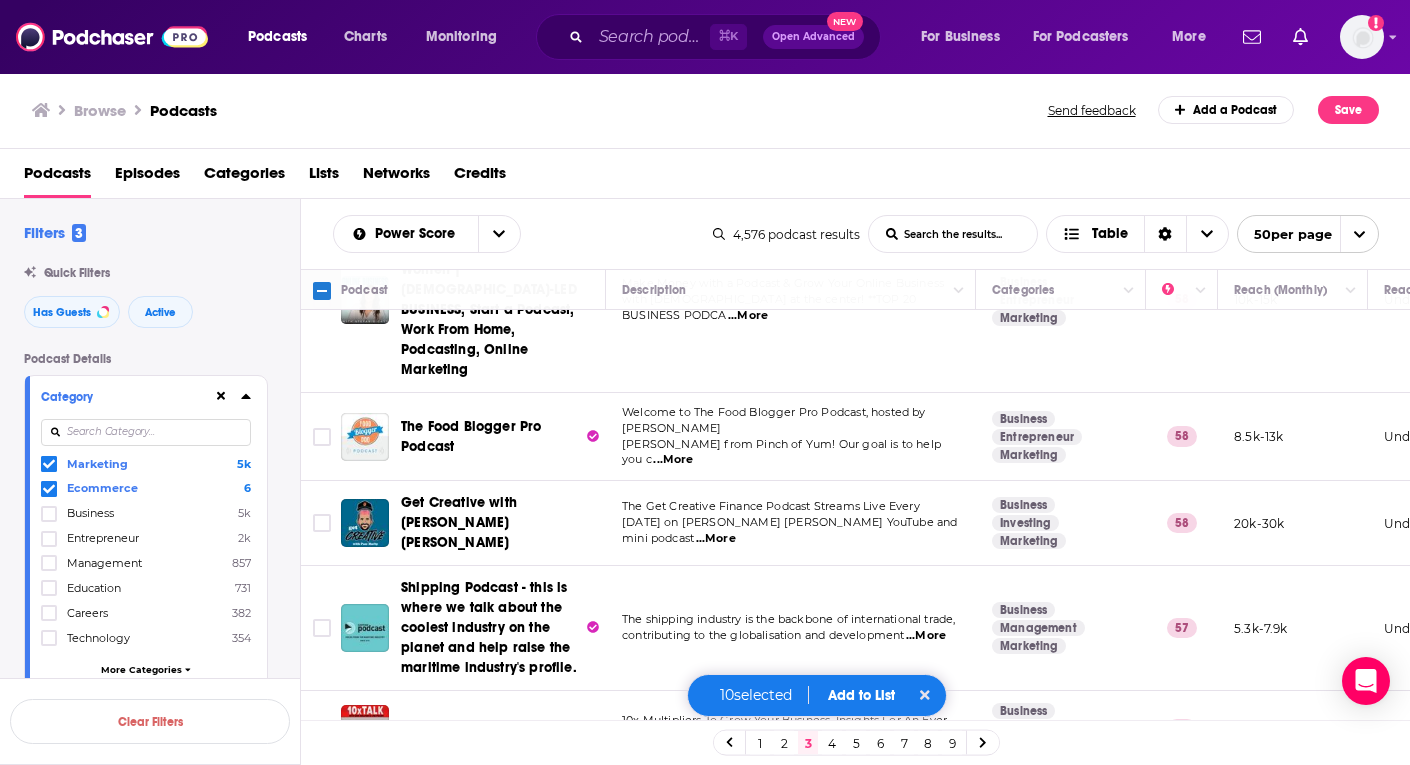 scroll, scrollTop: 3656, scrollLeft: 0, axis: vertical 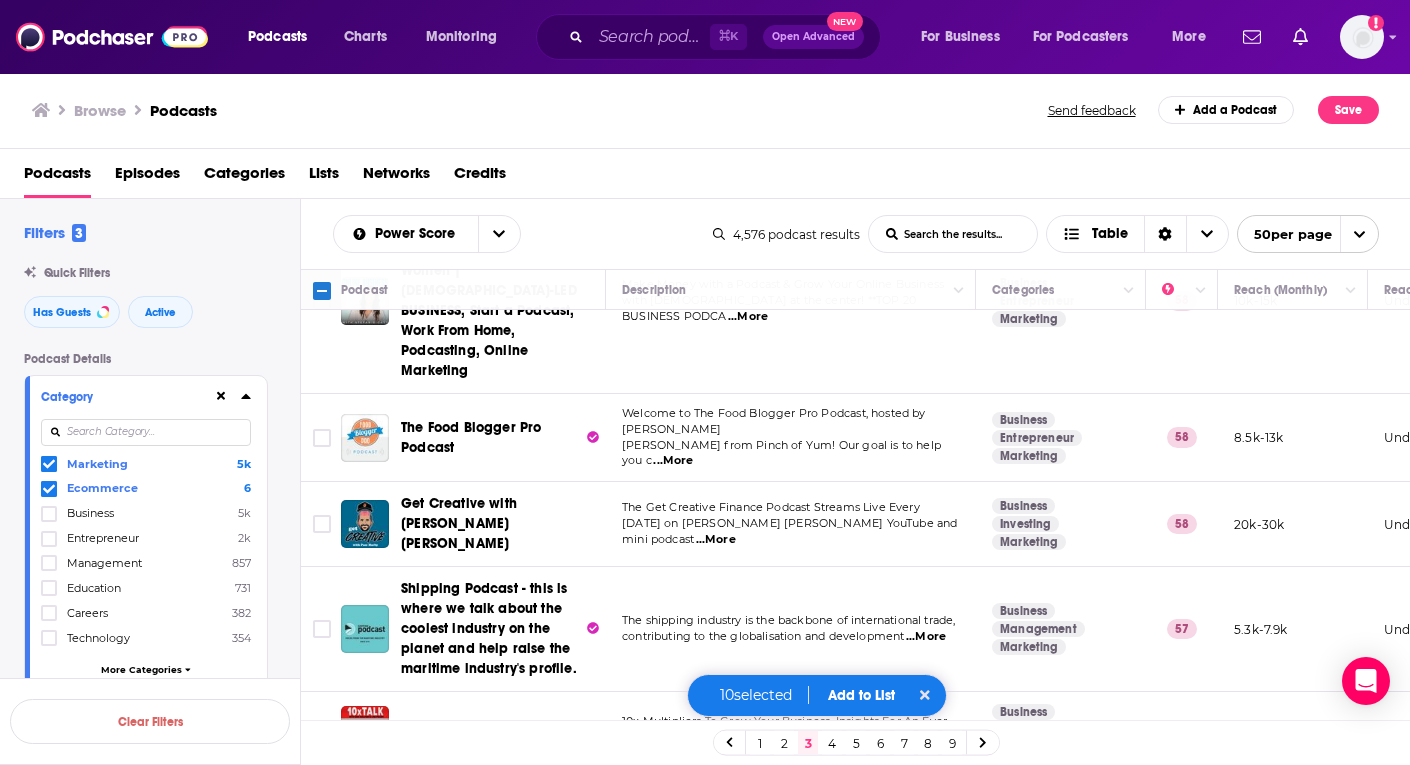 click on "Add to List" at bounding box center [861, 695] 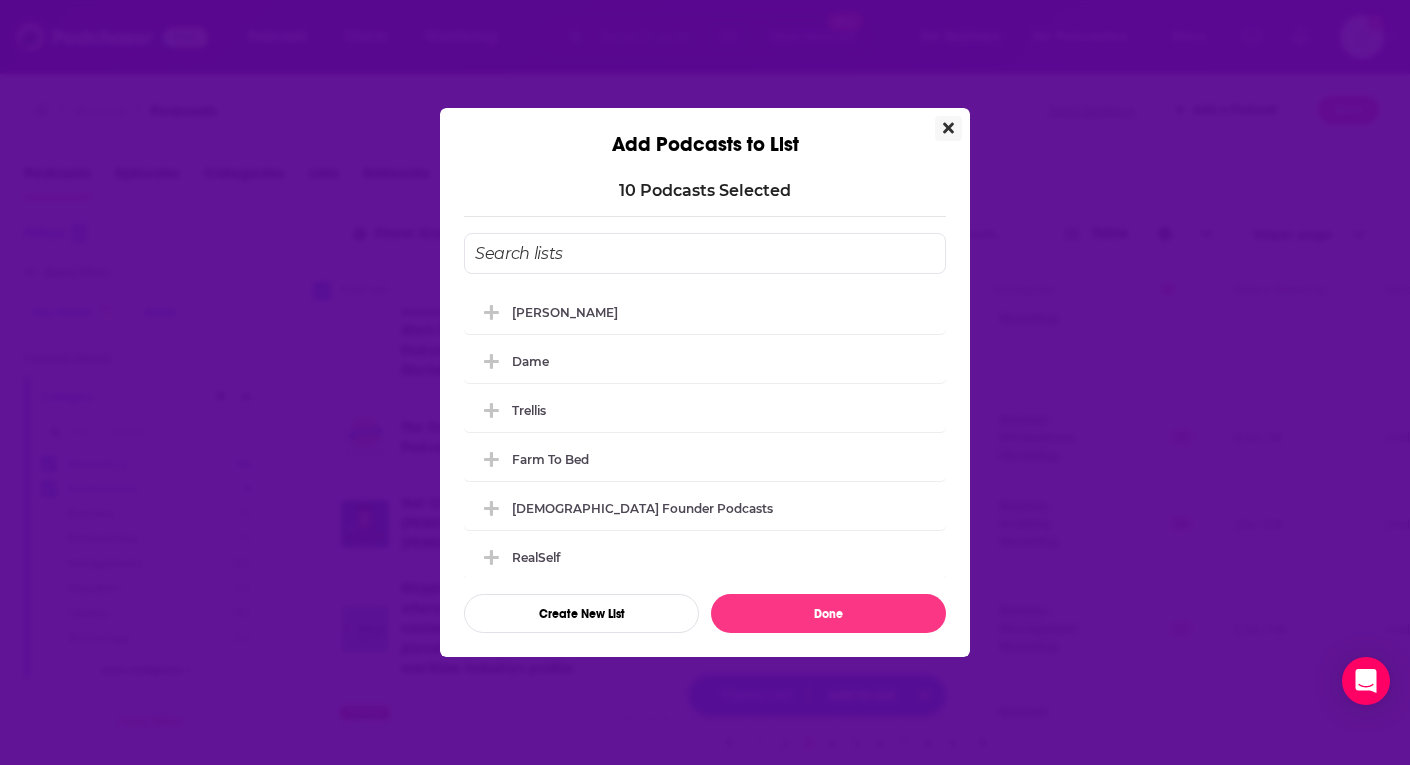 scroll, scrollTop: 3640, scrollLeft: 0, axis: vertical 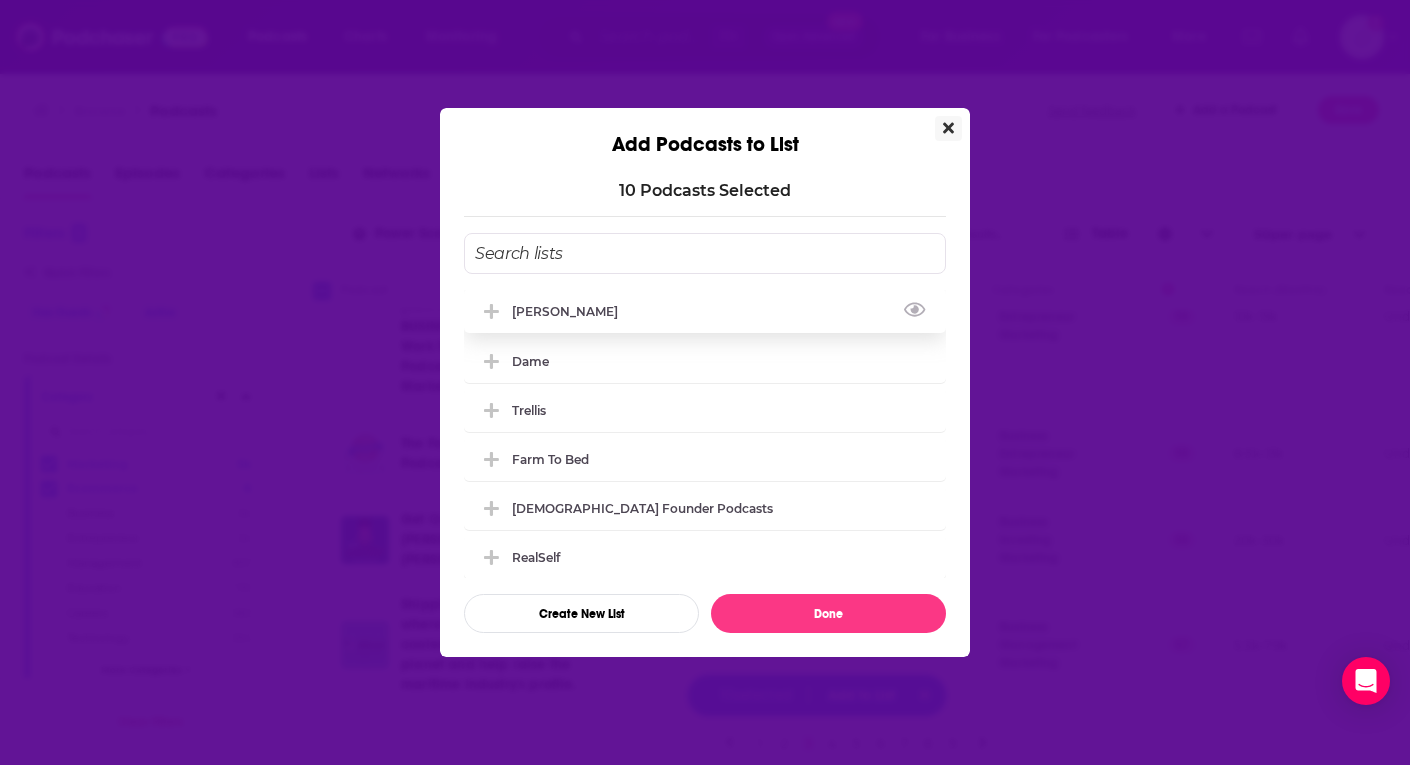 click on "[PERSON_NAME]" at bounding box center (705, 311) 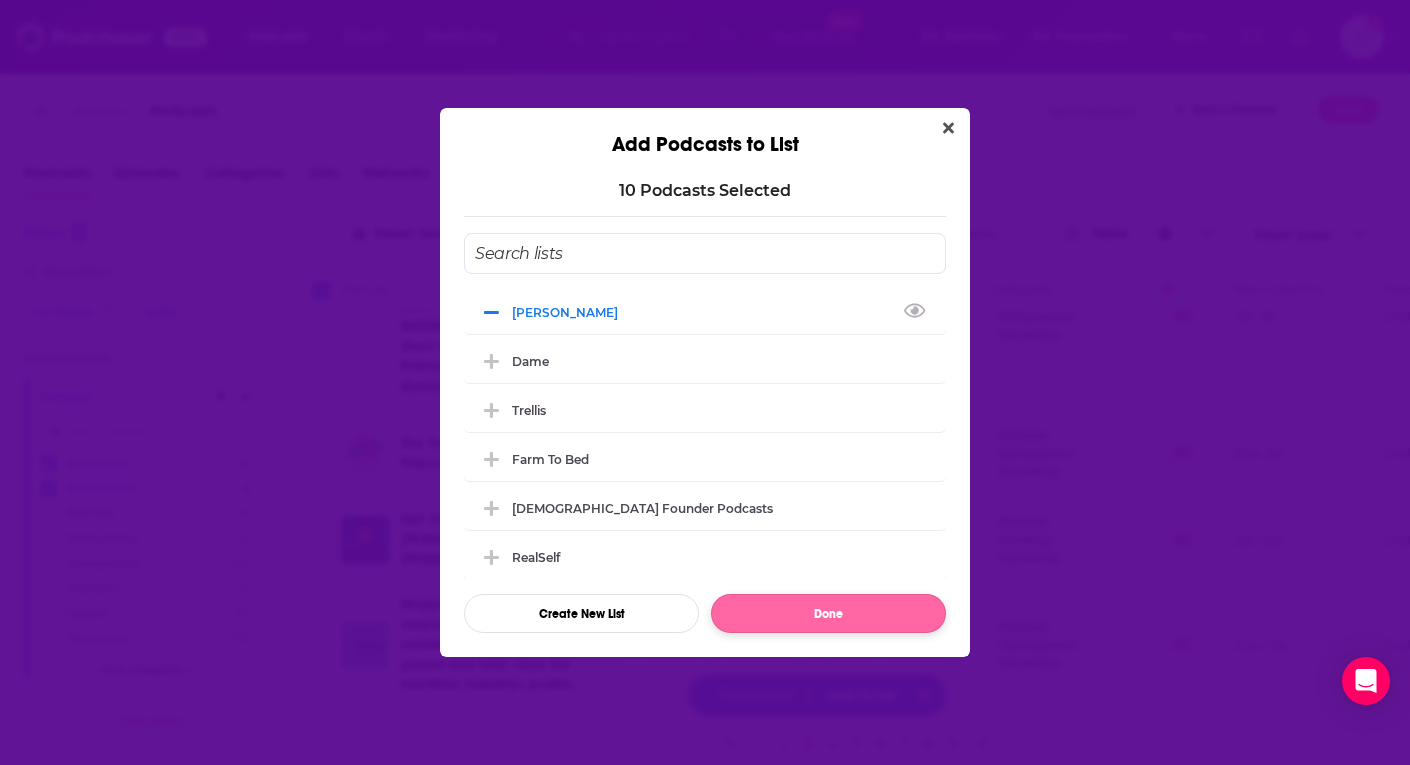click on "Done" at bounding box center (828, 613) 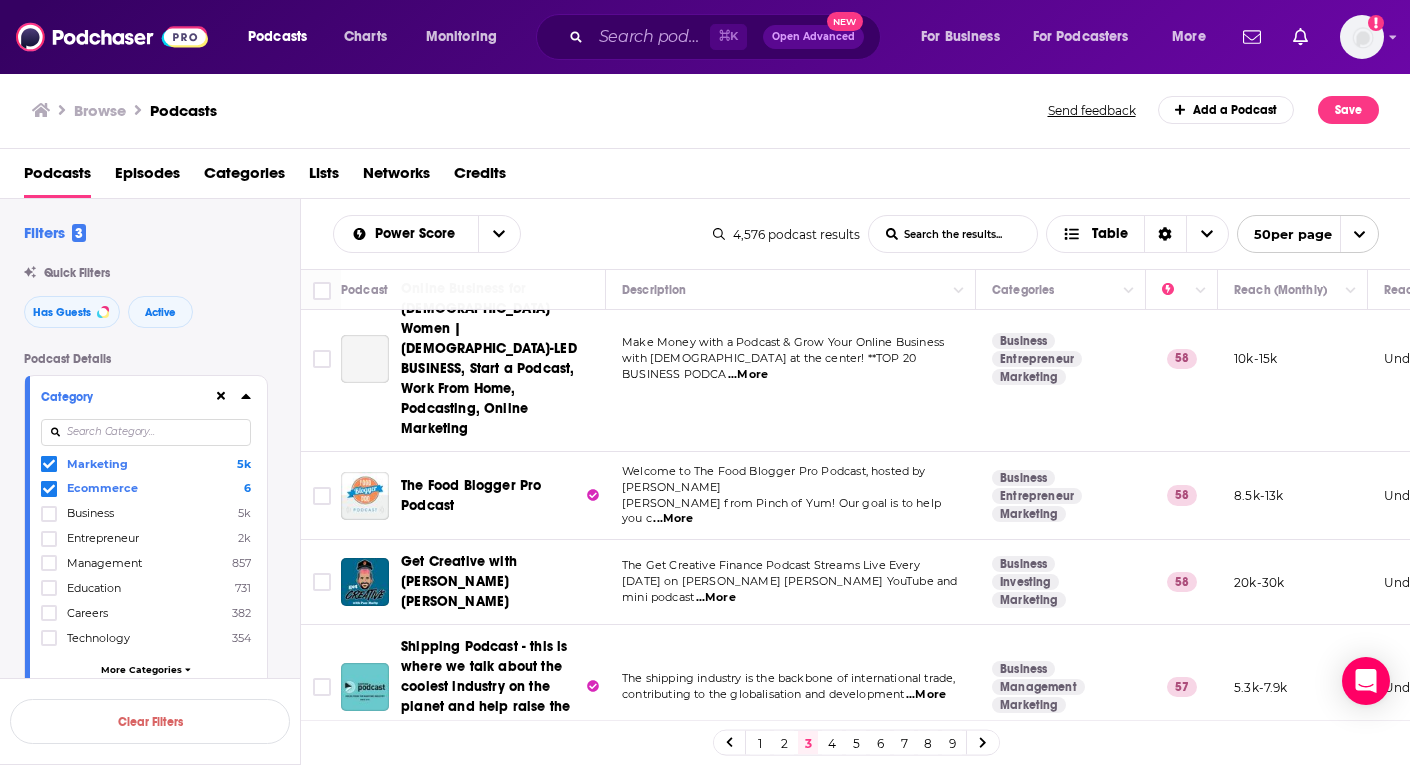 scroll, scrollTop: 3579, scrollLeft: 0, axis: vertical 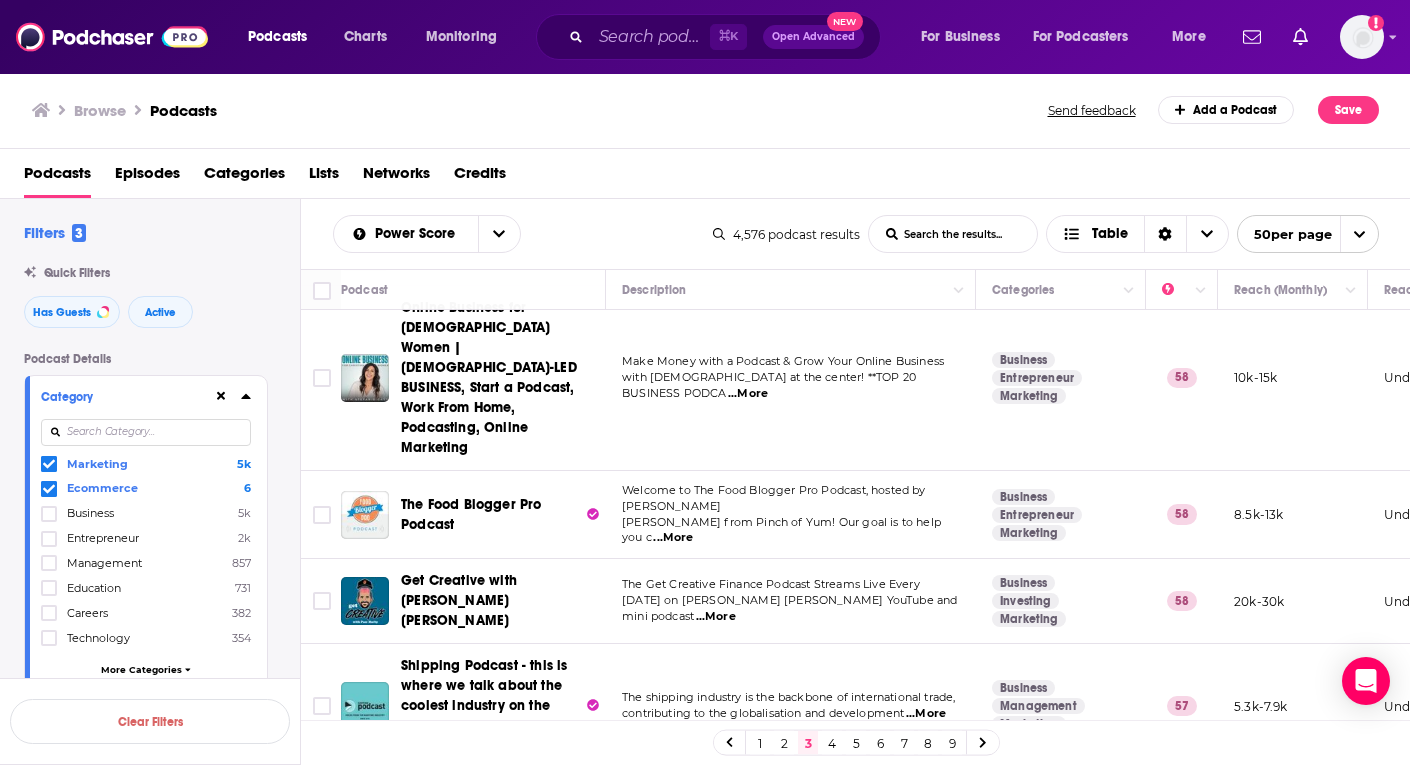 click on "4" at bounding box center [832, 743] 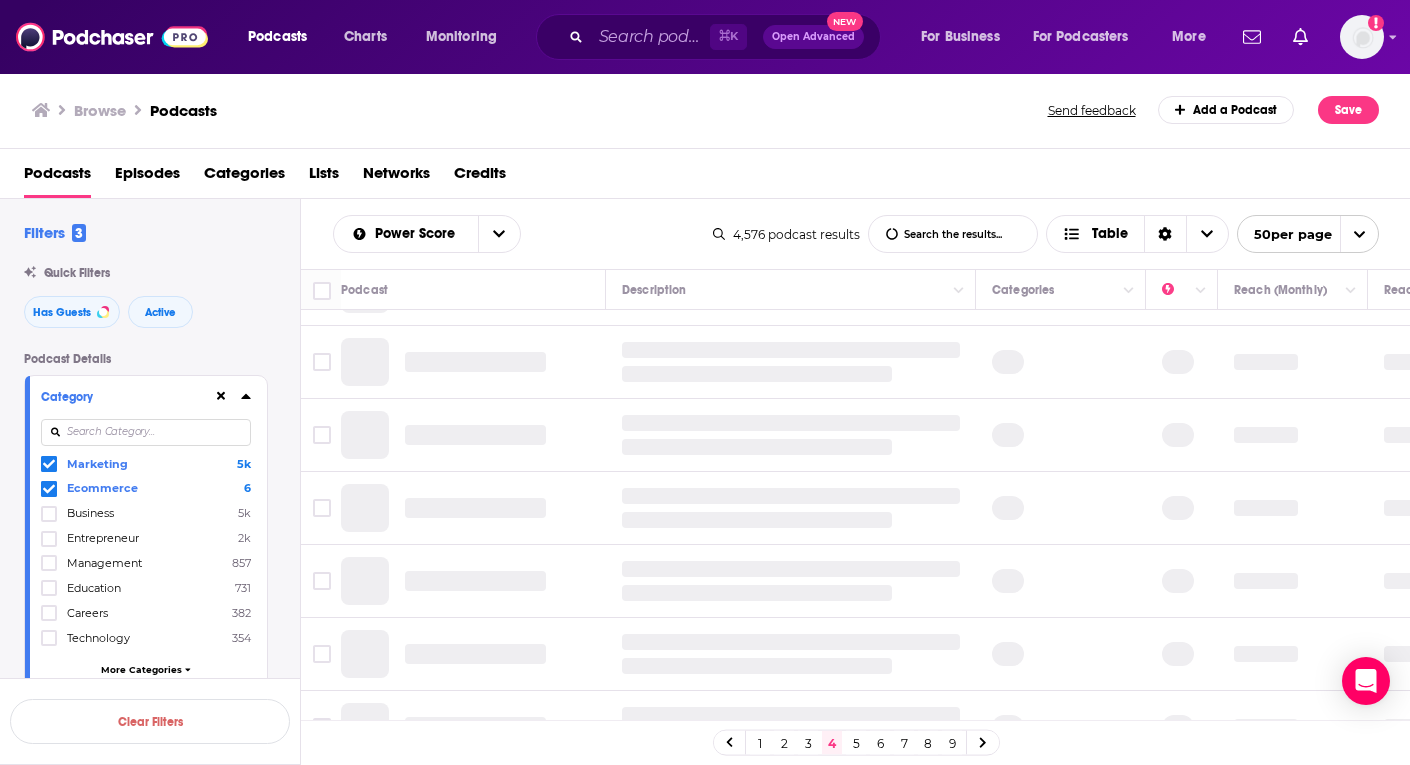 scroll, scrollTop: 0, scrollLeft: 0, axis: both 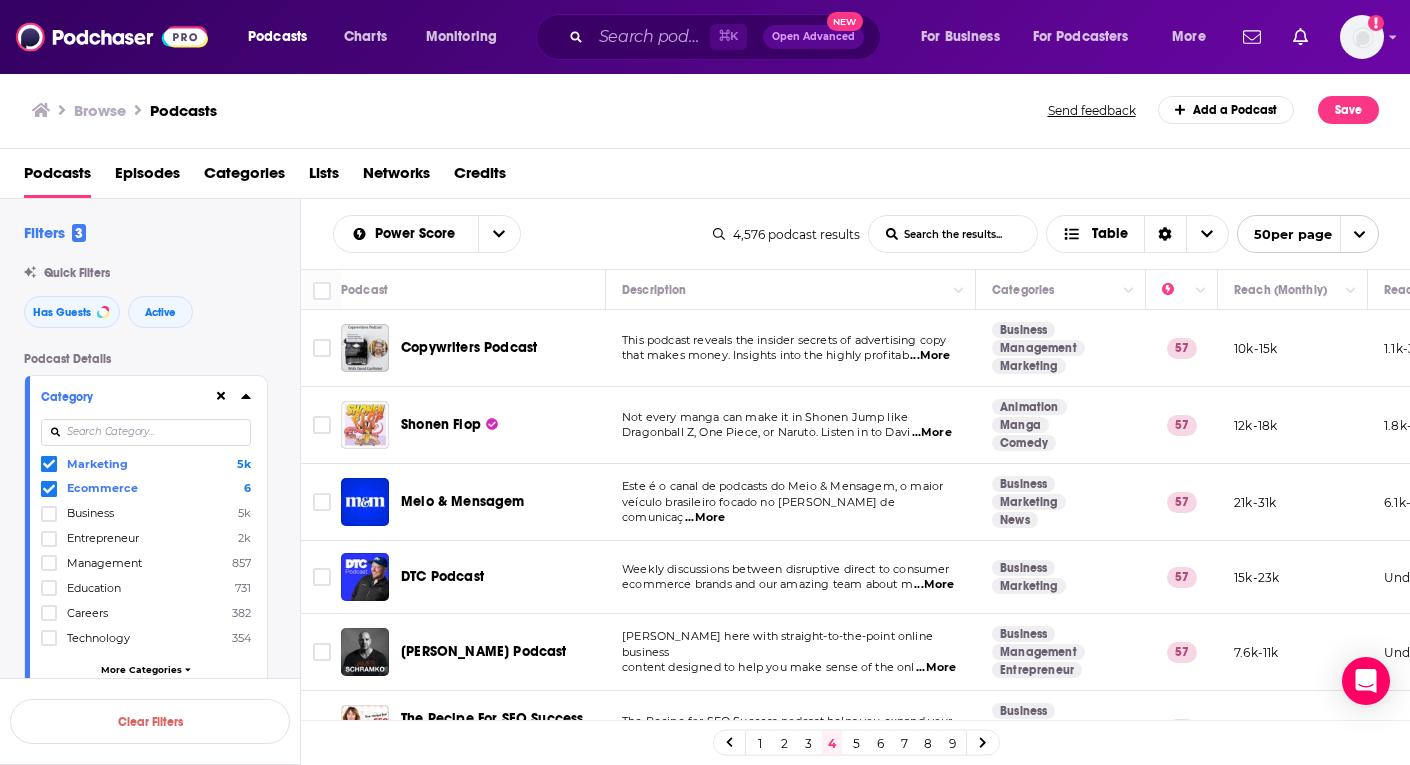 click at bounding box center (146, 432) 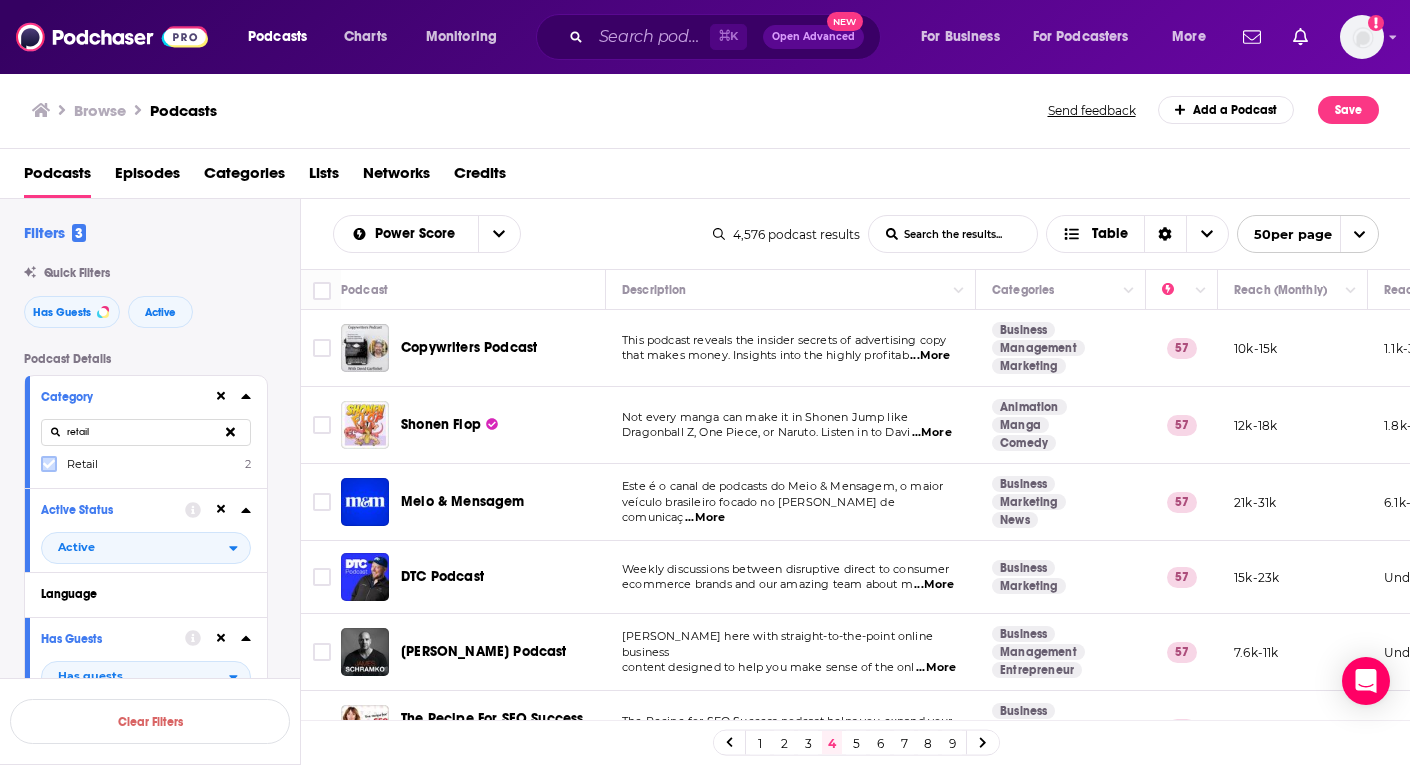 type on "retail" 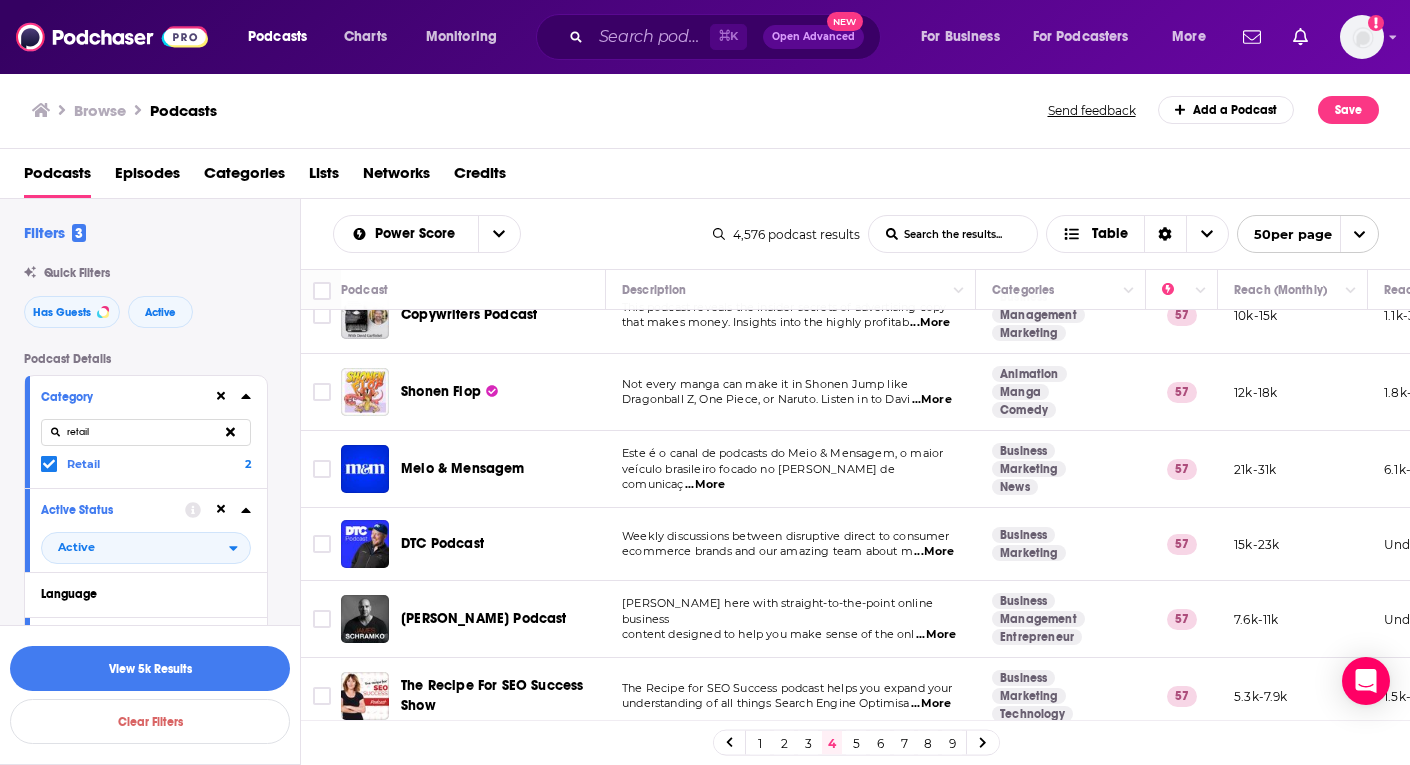 scroll, scrollTop: 38, scrollLeft: 0, axis: vertical 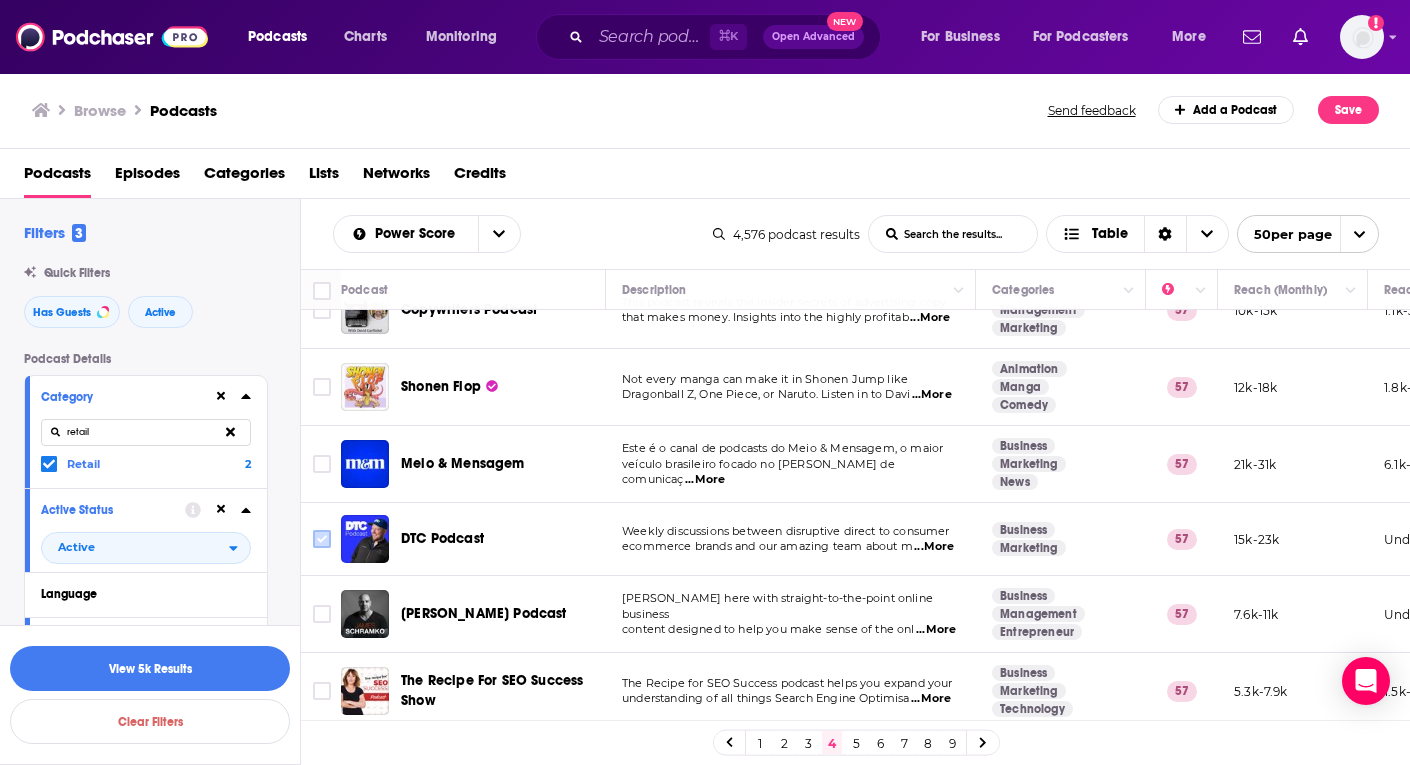 click at bounding box center (322, 539) 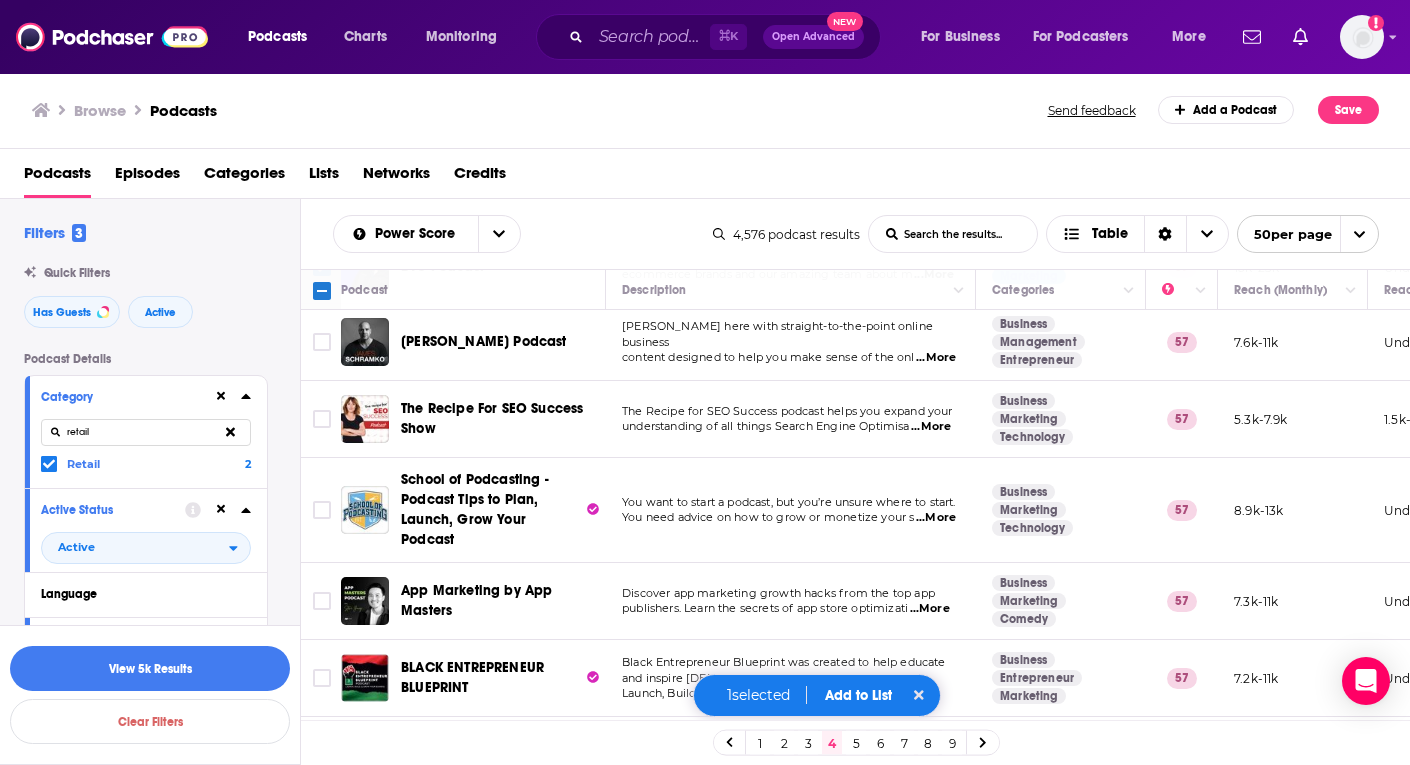 scroll, scrollTop: 312, scrollLeft: 0, axis: vertical 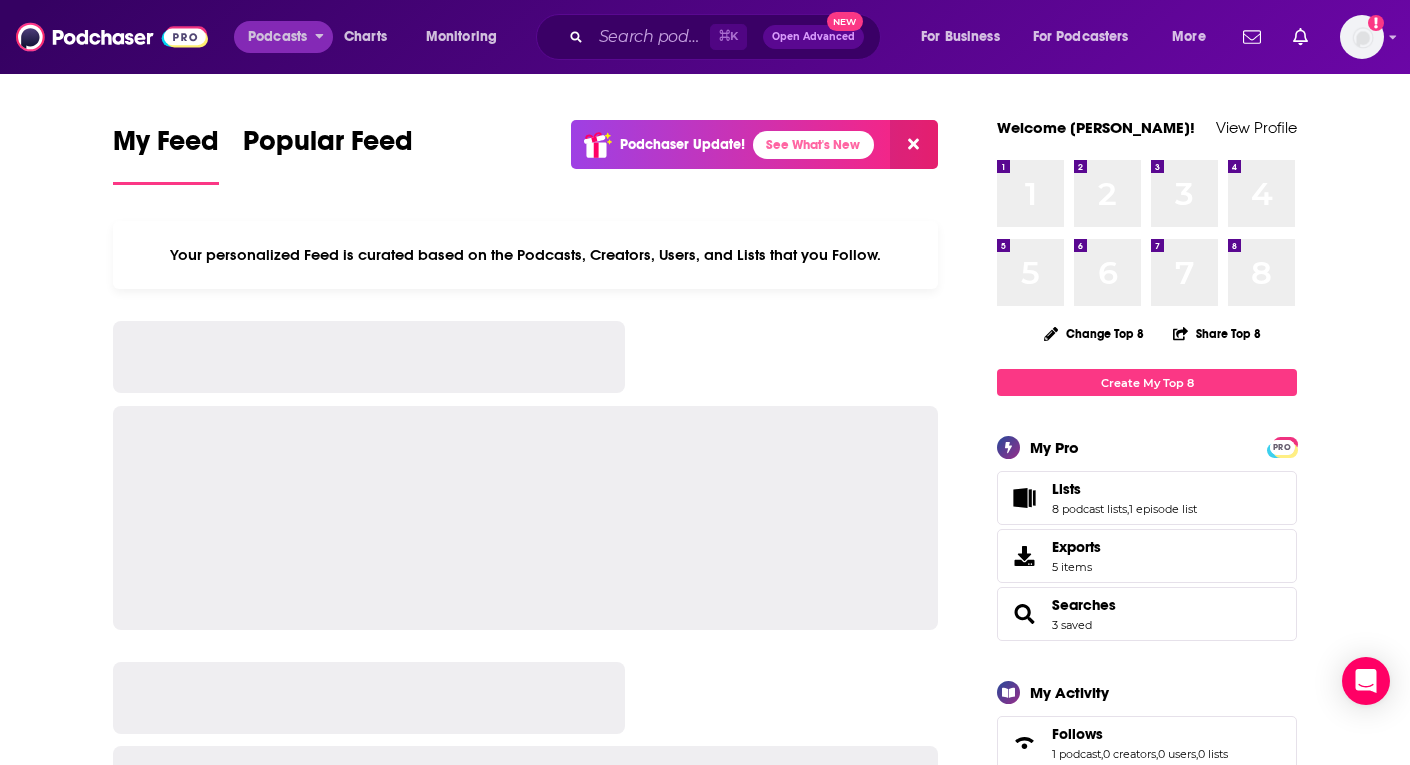 click 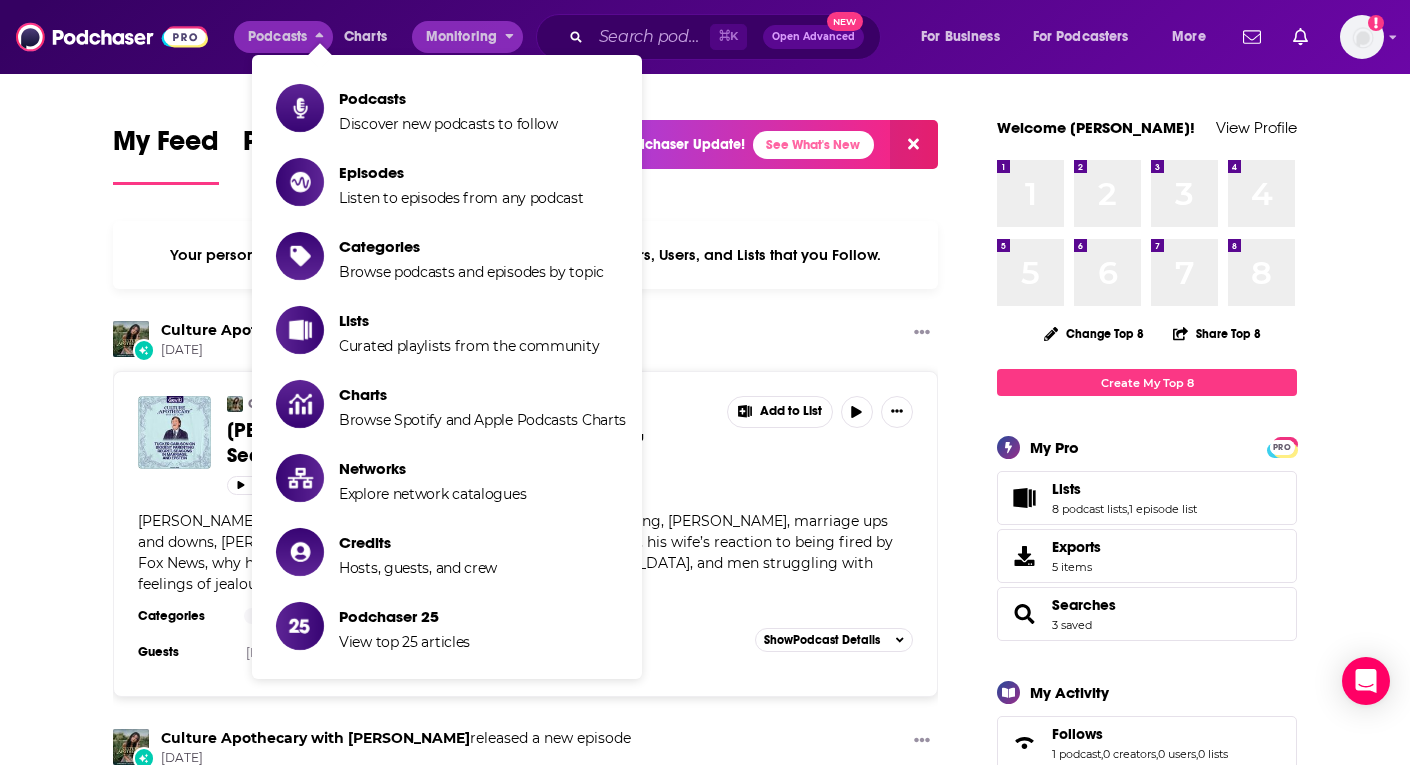 click on "Monitoring" at bounding box center [467, 37] 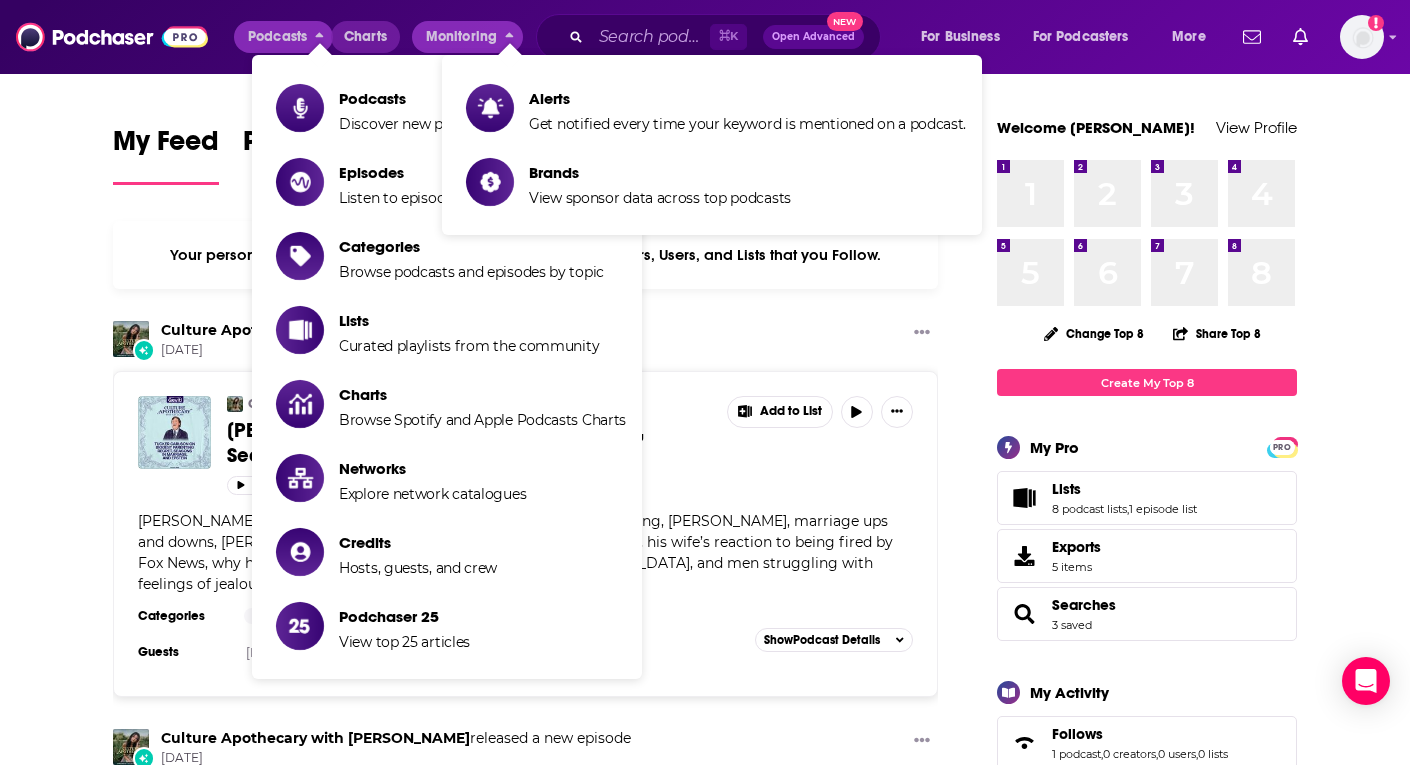 click on "Charts" at bounding box center [365, 37] 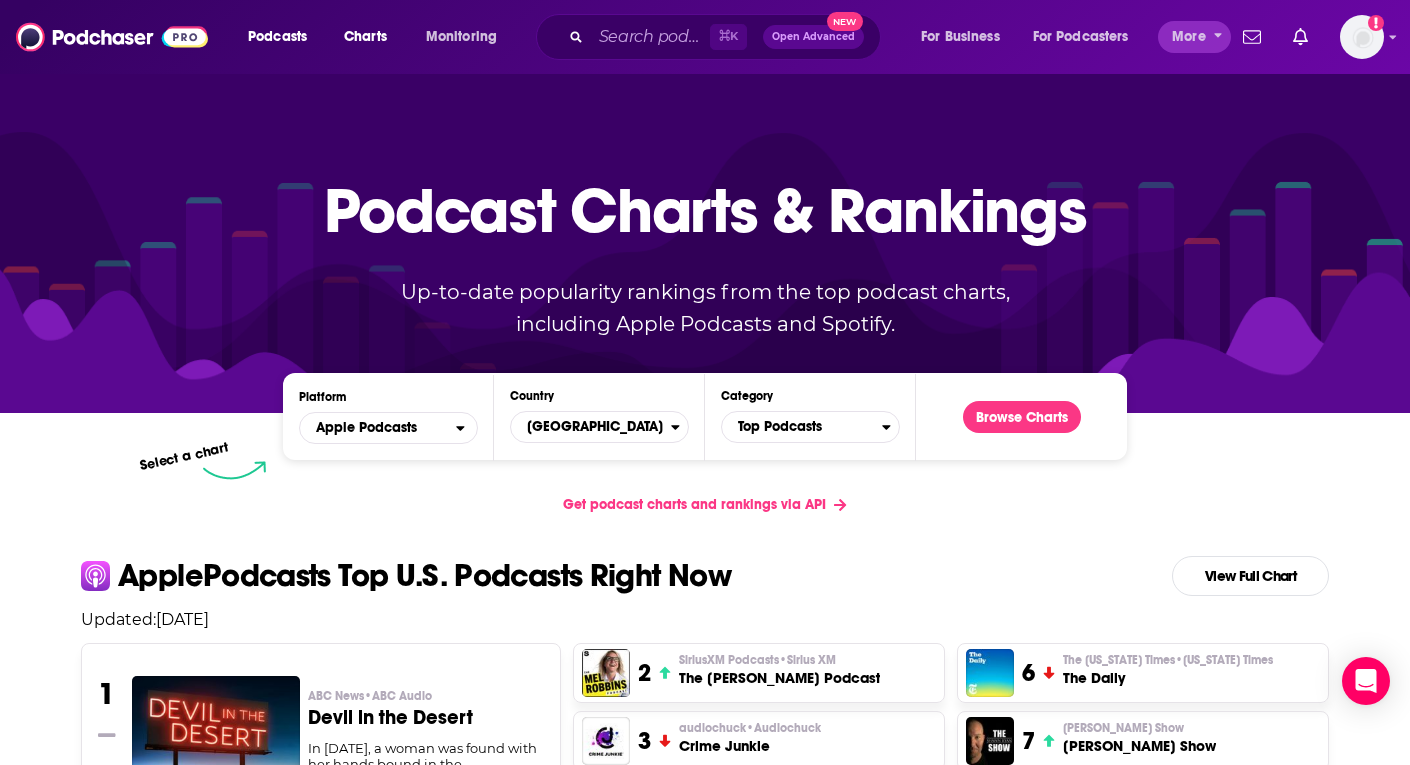 click on "More" at bounding box center [1189, 37] 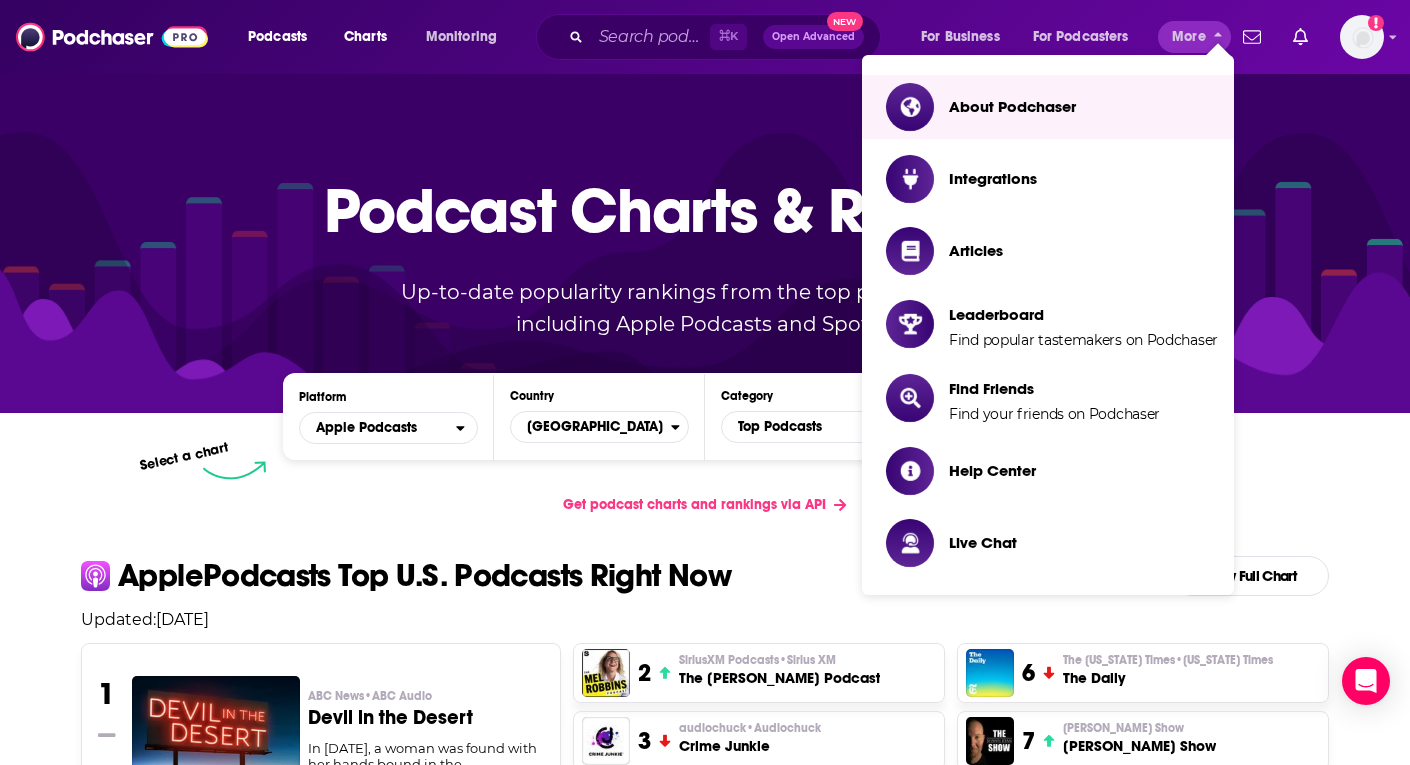 click at bounding box center [1362, 37] 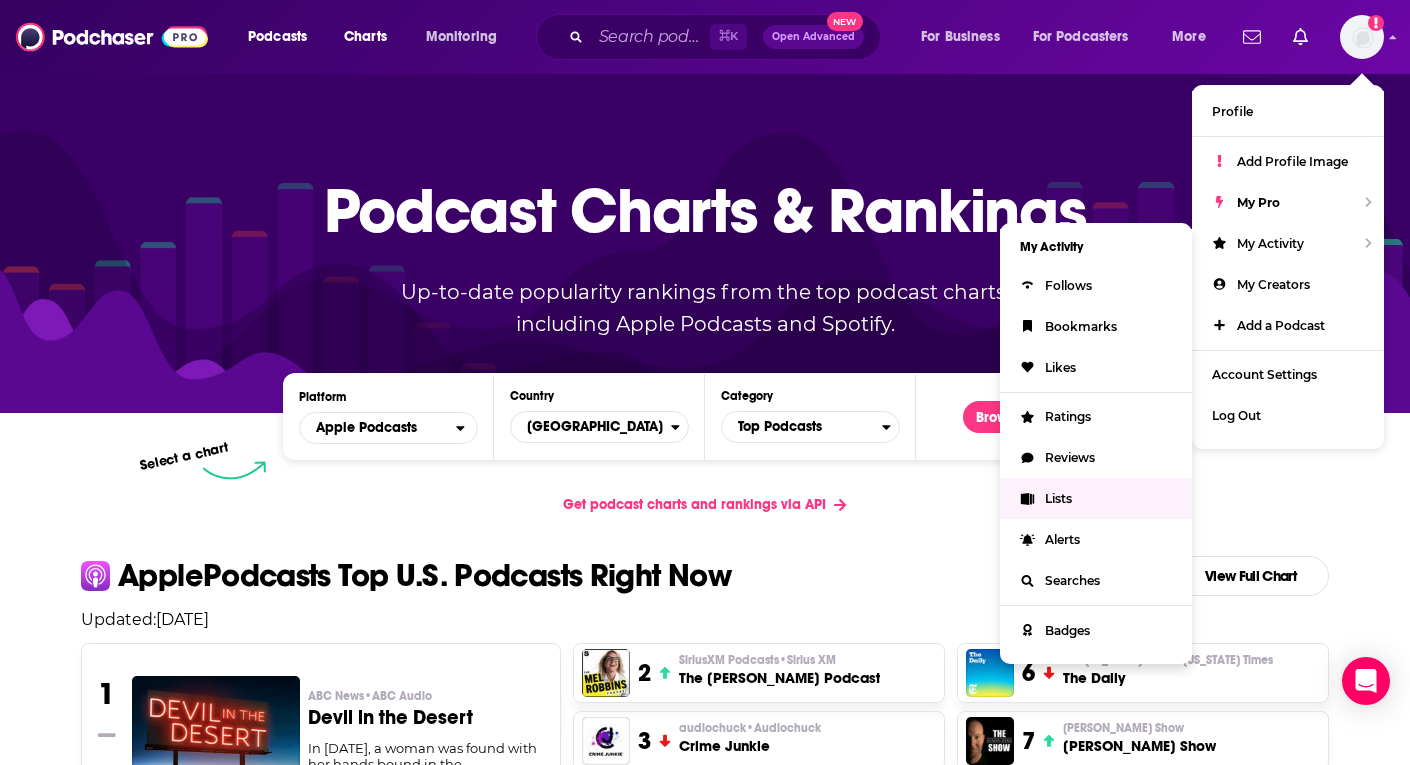 click on "Lists" at bounding box center (1058, 498) 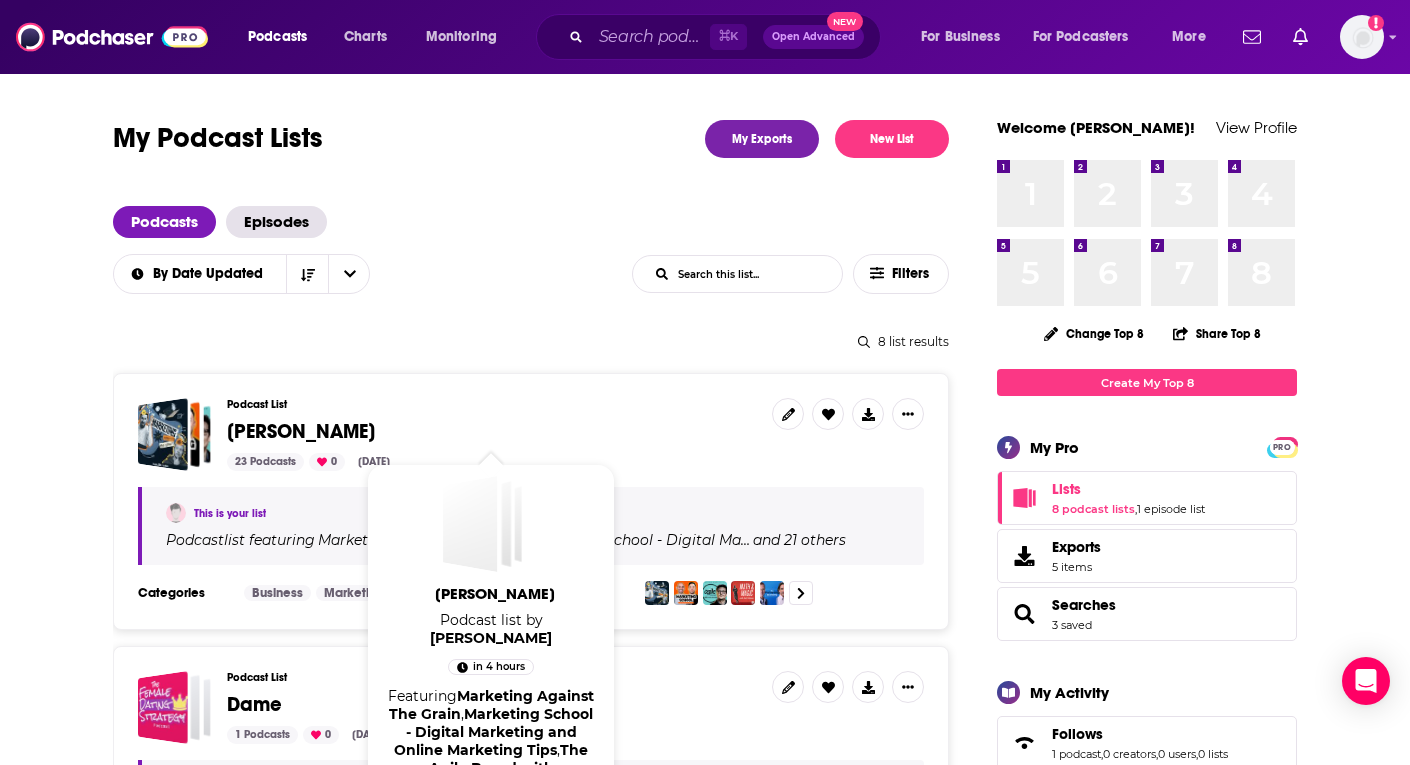 scroll, scrollTop: 122, scrollLeft: 0, axis: vertical 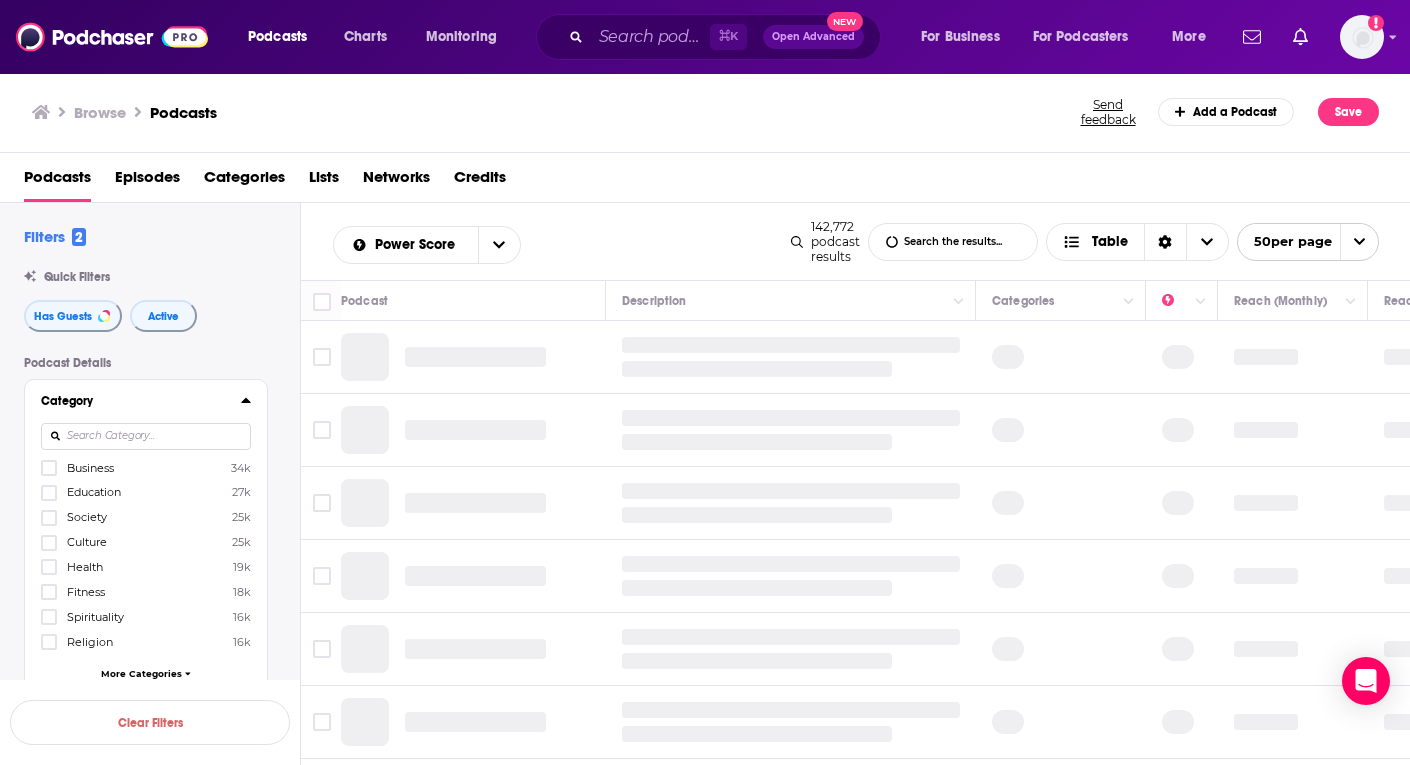 click on "More Categories" at bounding box center (141, 673) 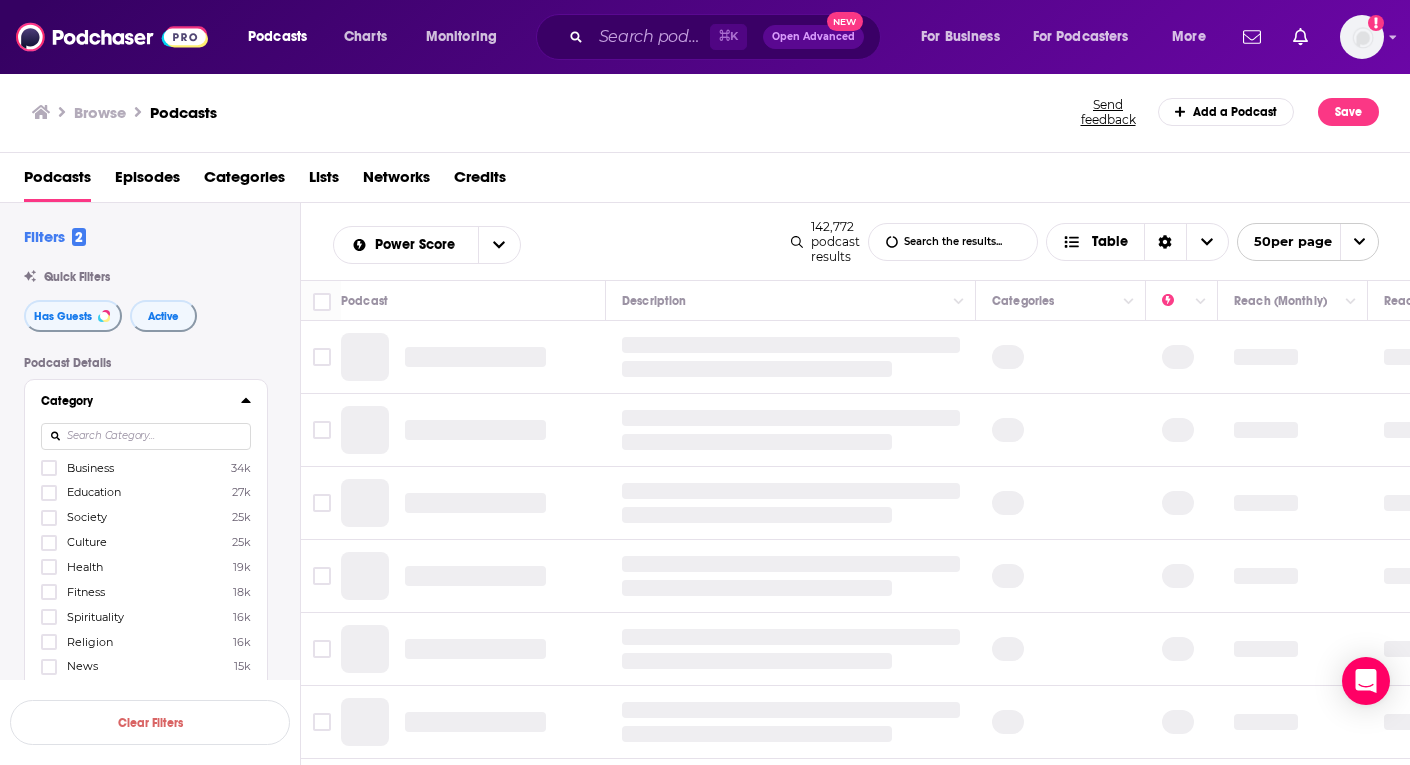 scroll, scrollTop: 128, scrollLeft: 0, axis: vertical 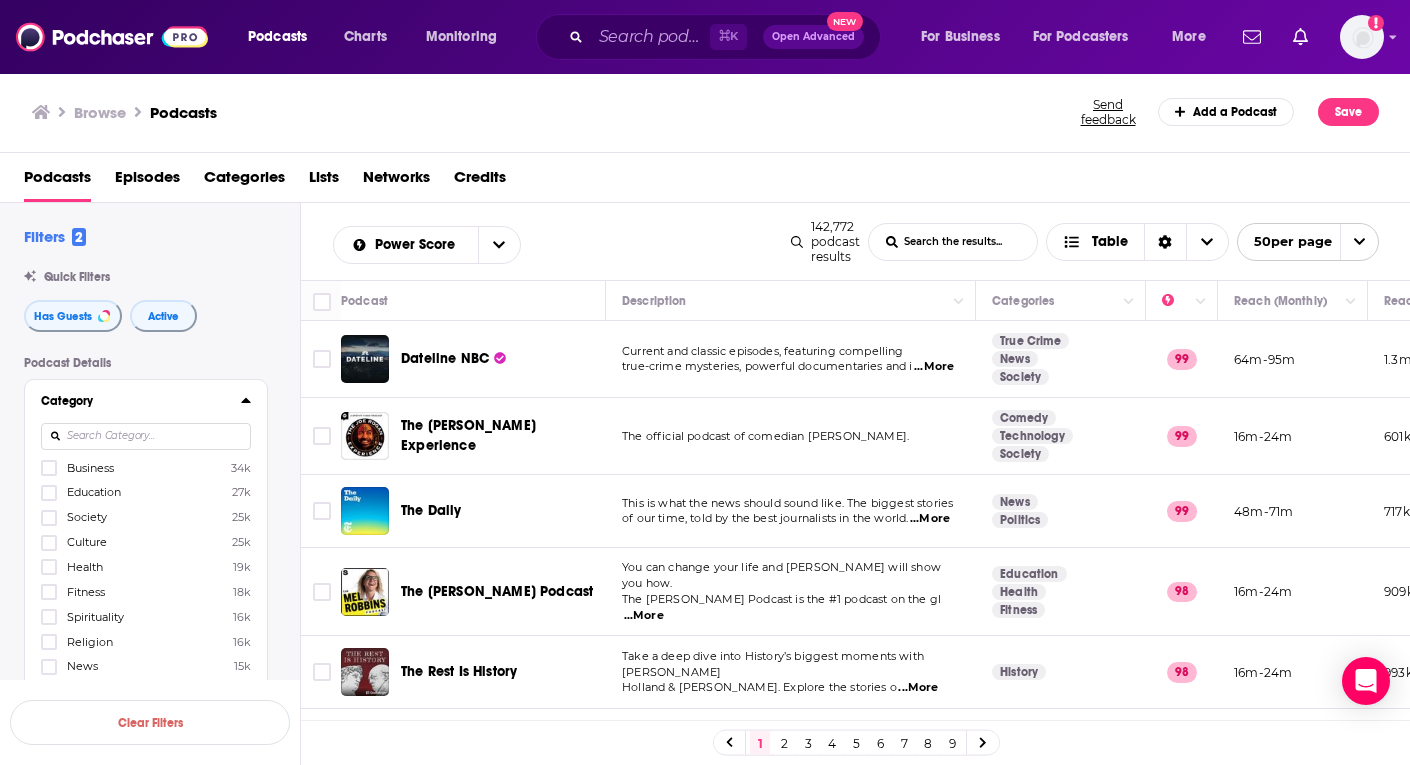 click at bounding box center (146, 436) 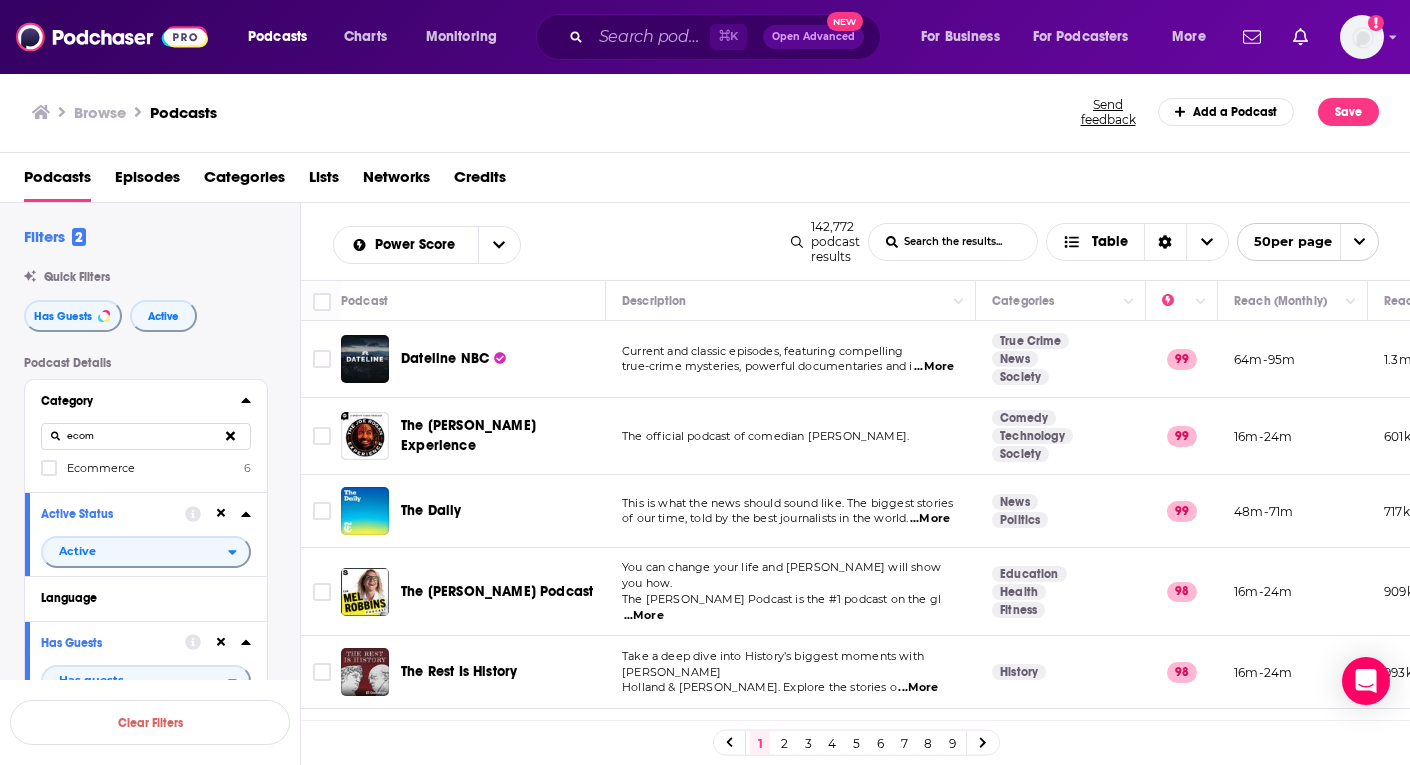 type on "ecom" 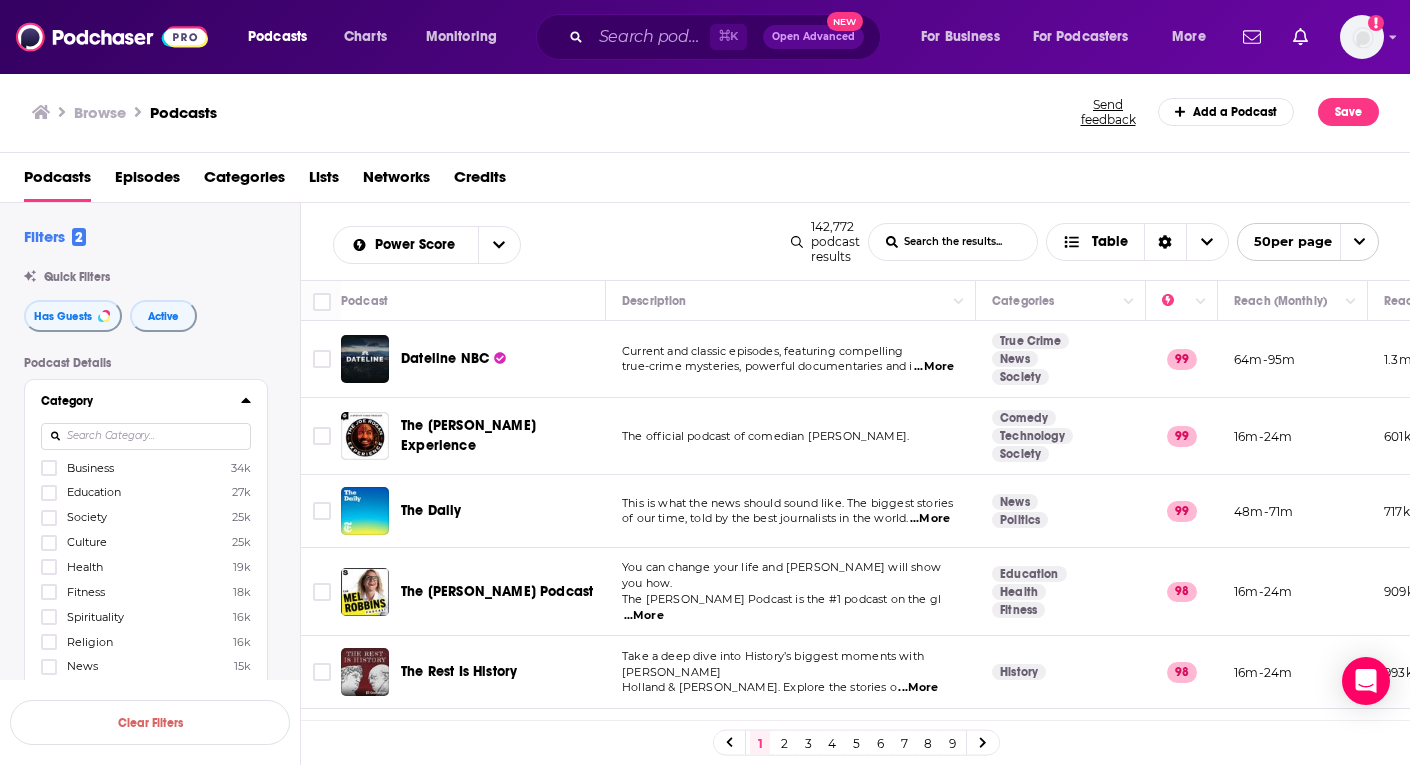 click at bounding box center (146, 436) 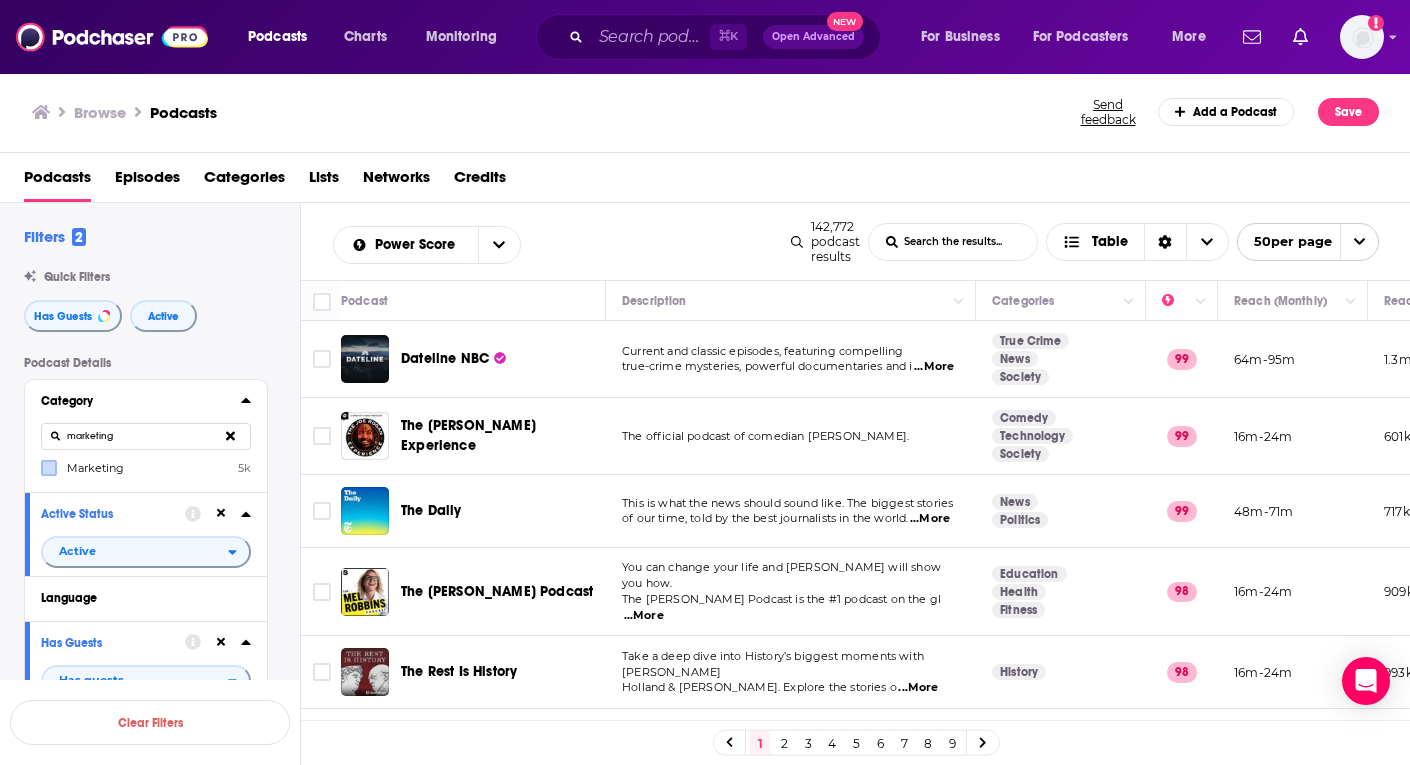 type on "marketing" 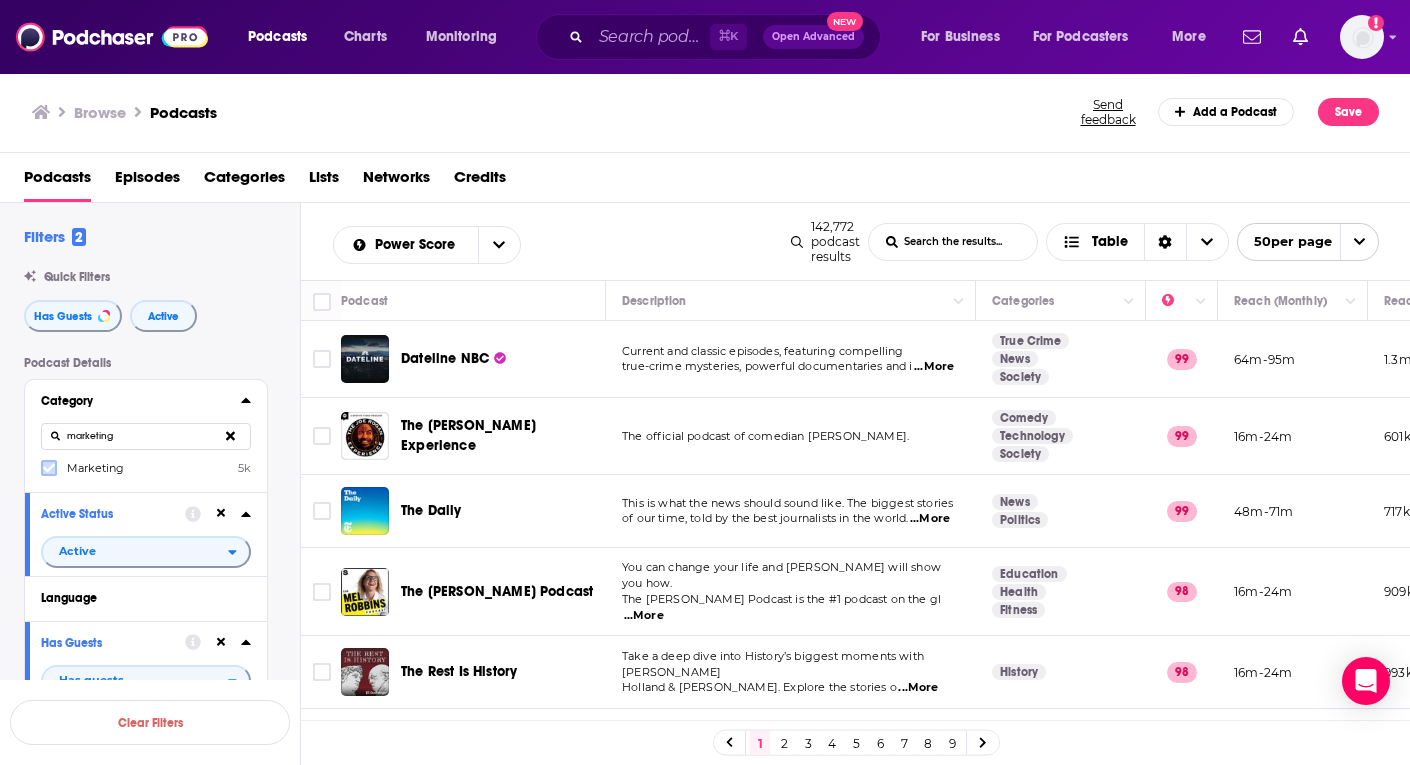 click 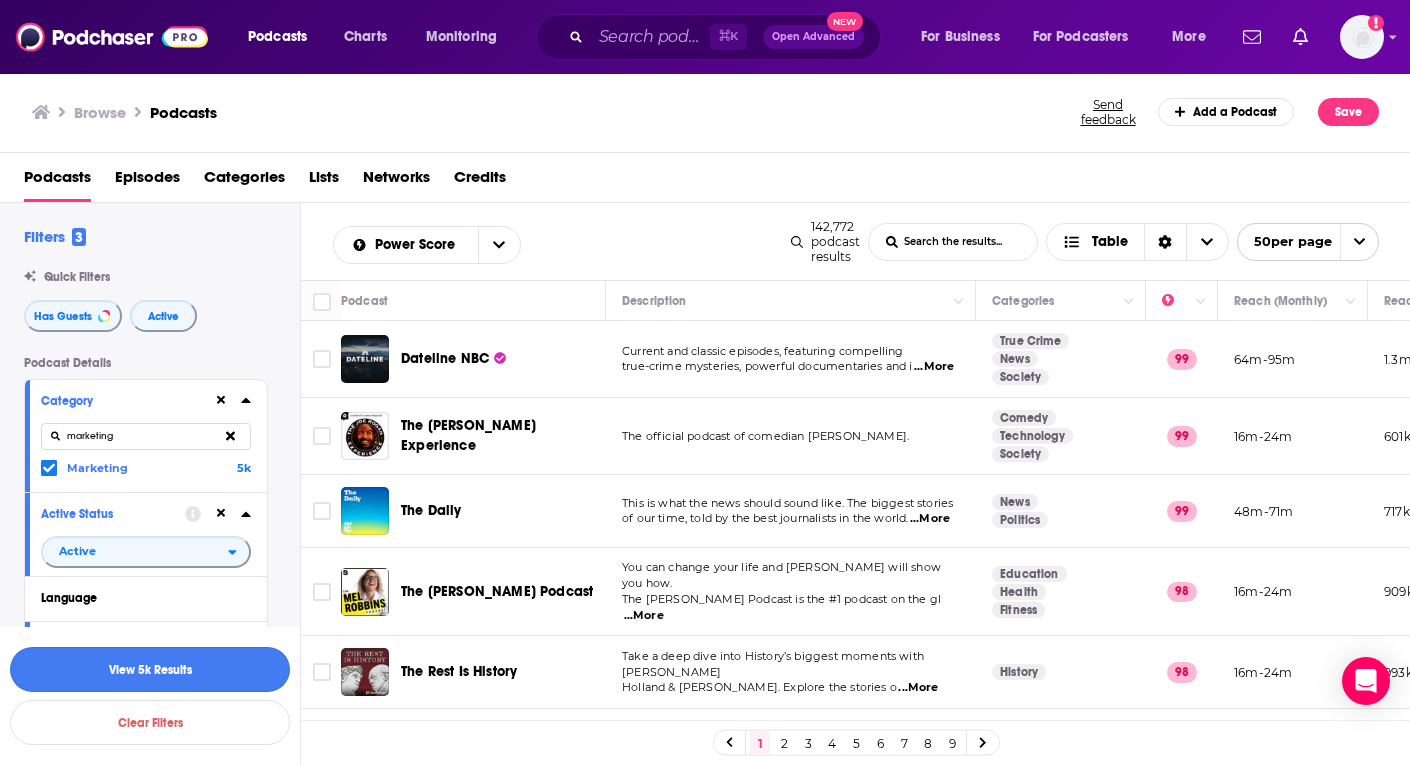click on "View 5k Results" at bounding box center [150, 669] 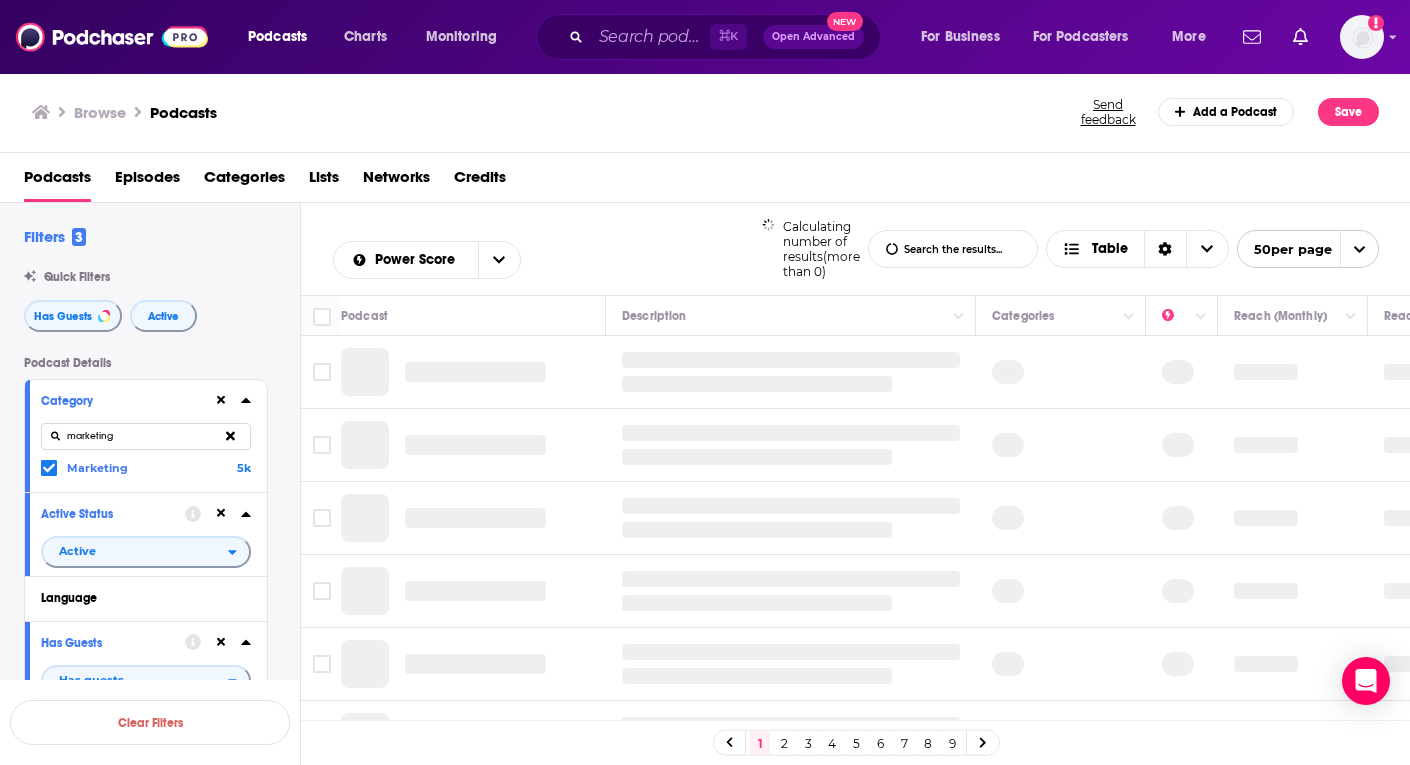 scroll, scrollTop: 0, scrollLeft: 0, axis: both 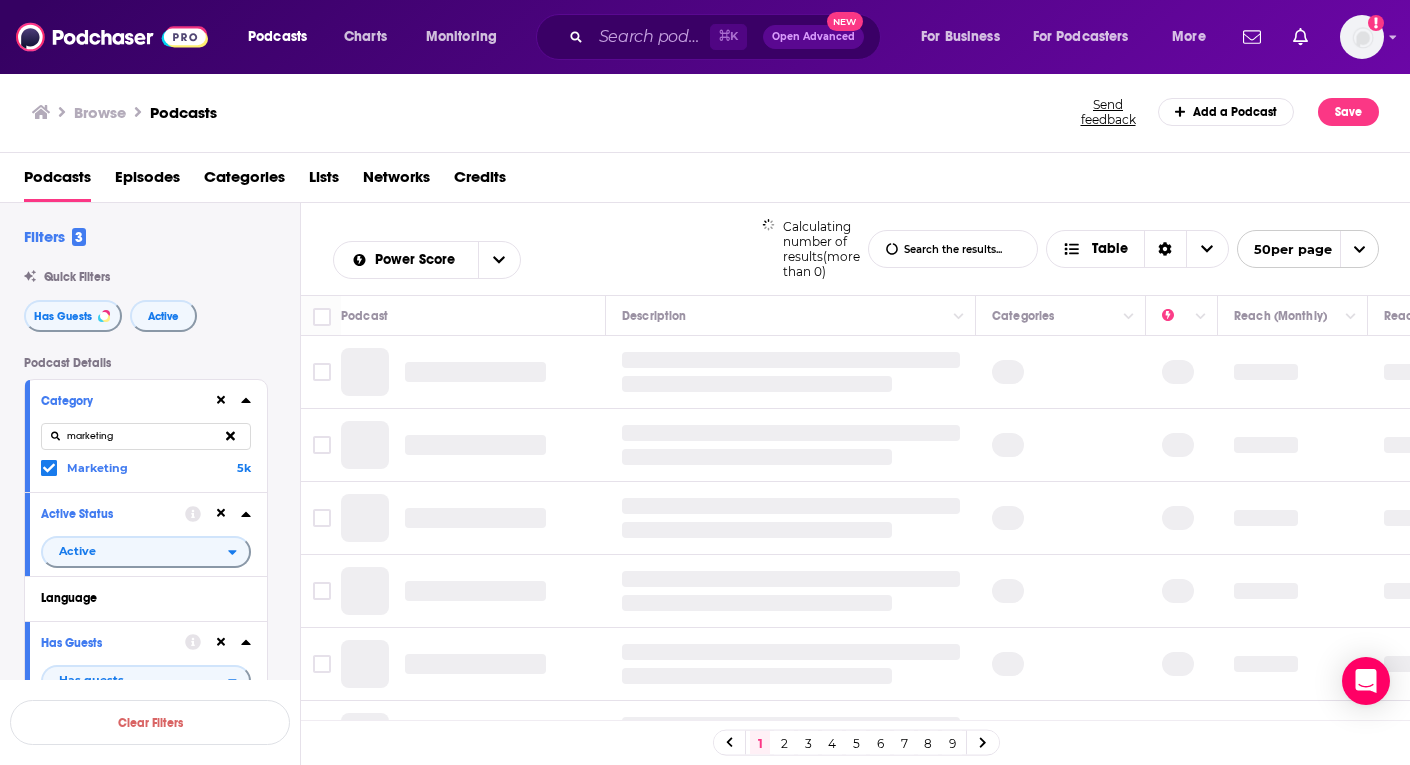 click at bounding box center [1359, 249] 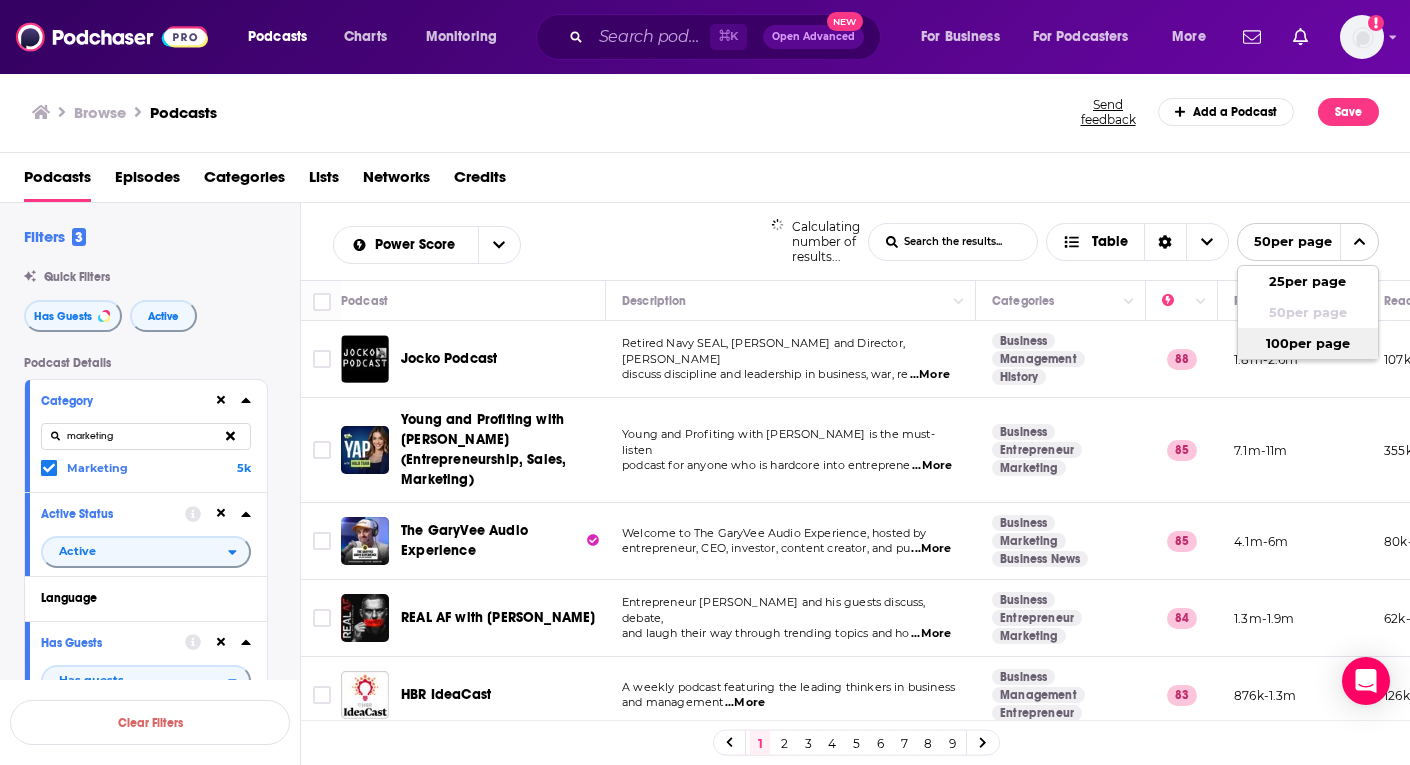 click on "100  per page" at bounding box center (1308, 343) 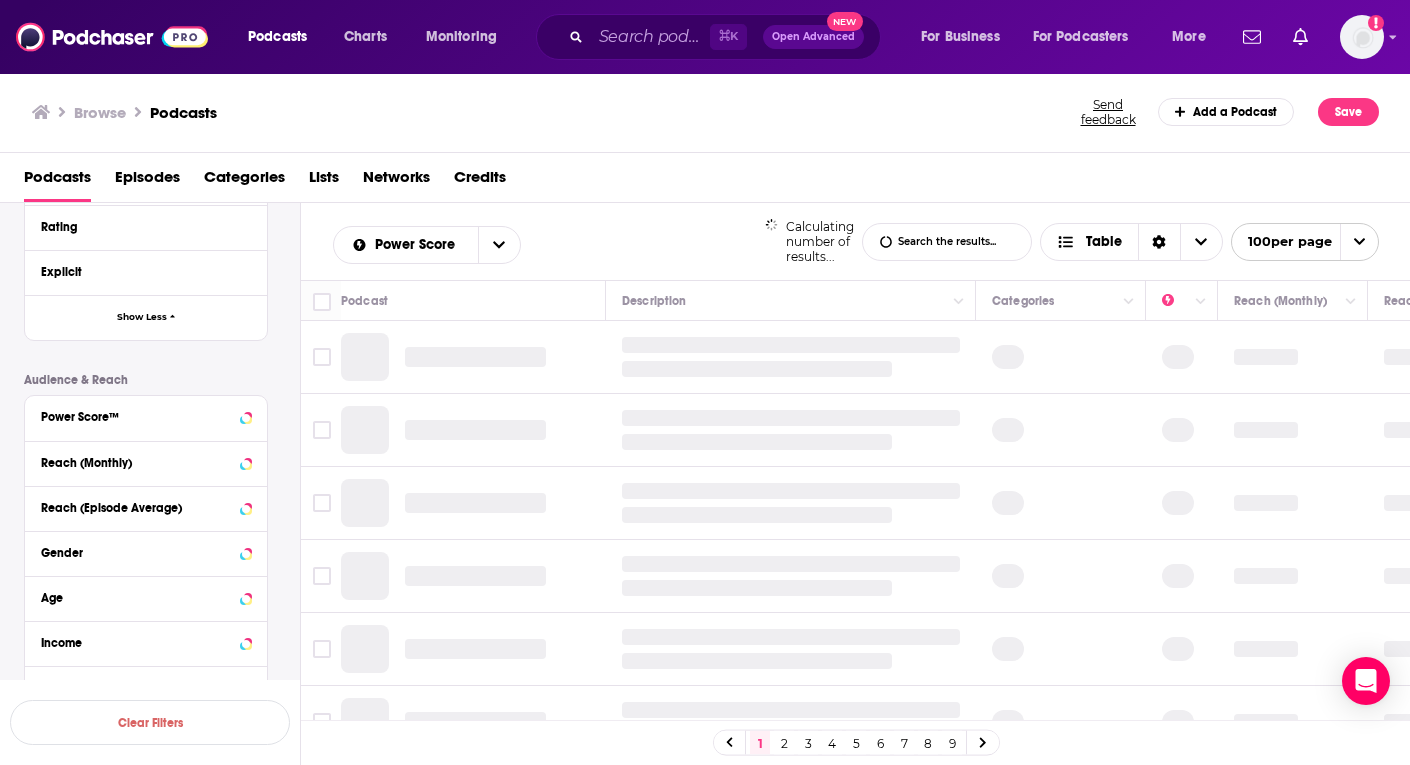 scroll, scrollTop: 994, scrollLeft: 0, axis: vertical 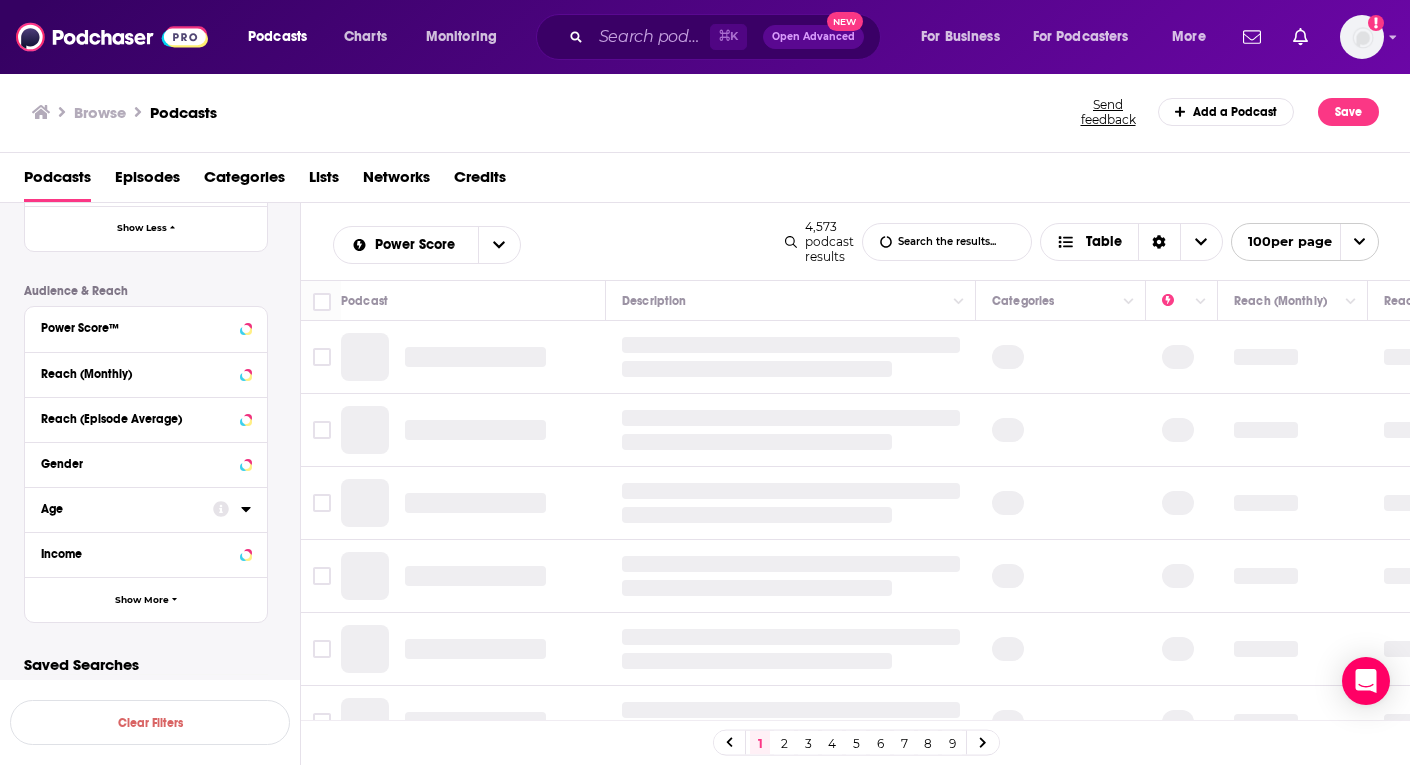 click 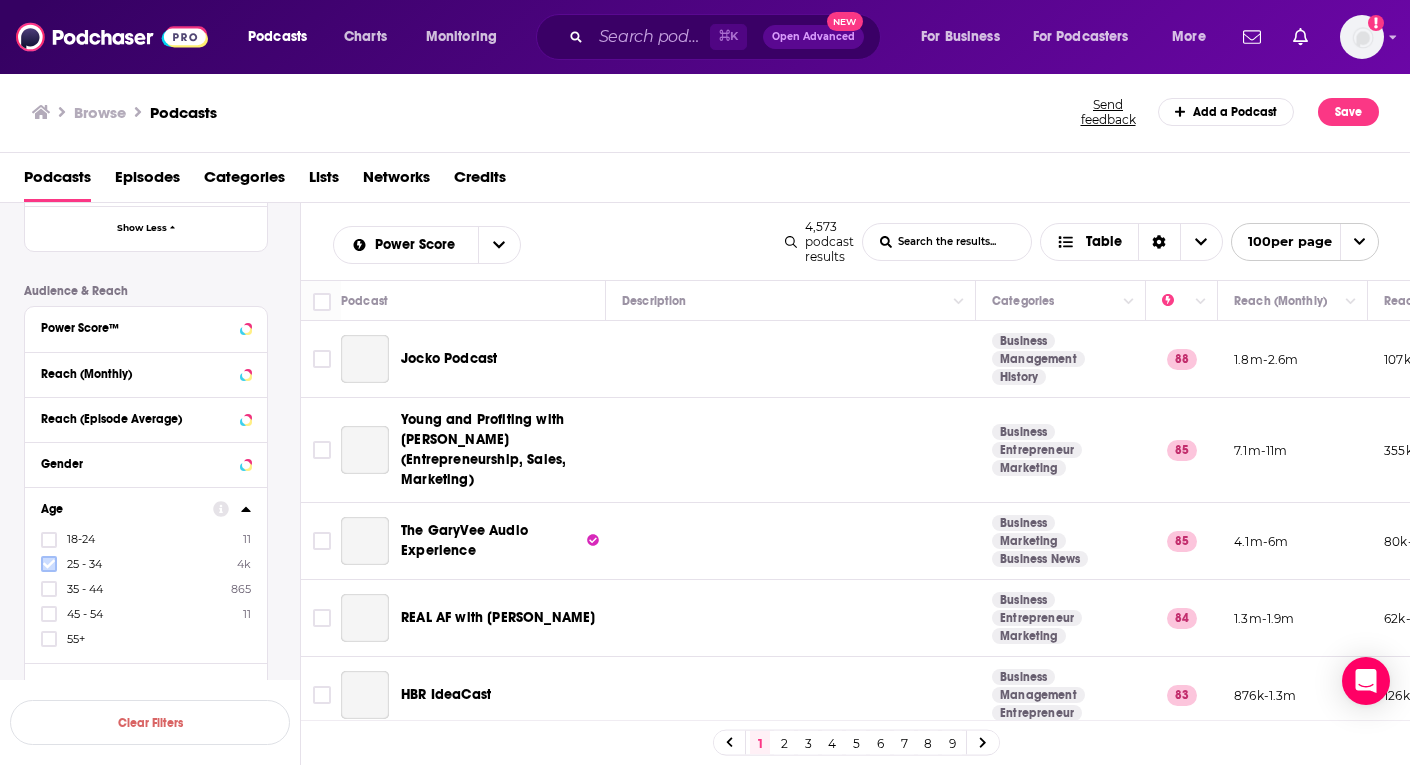 click 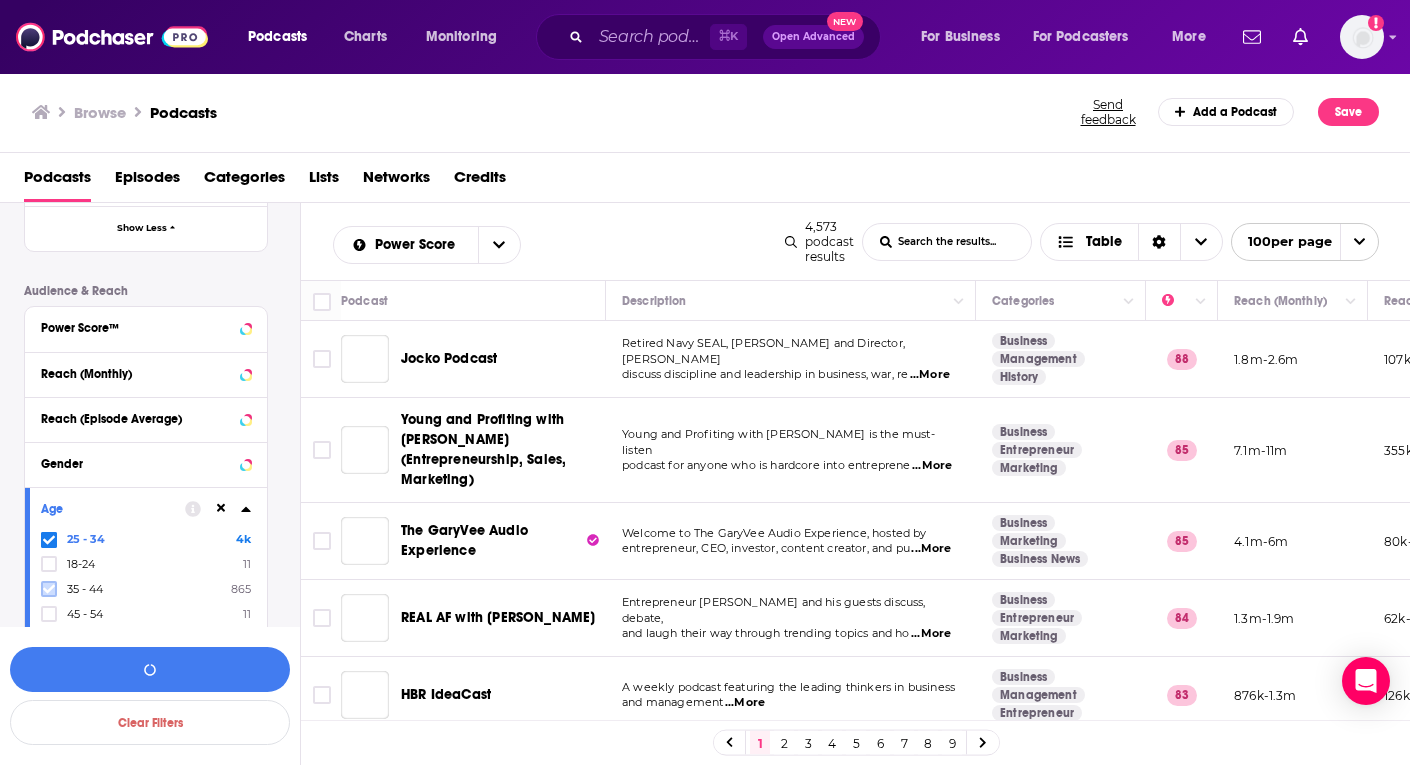 click 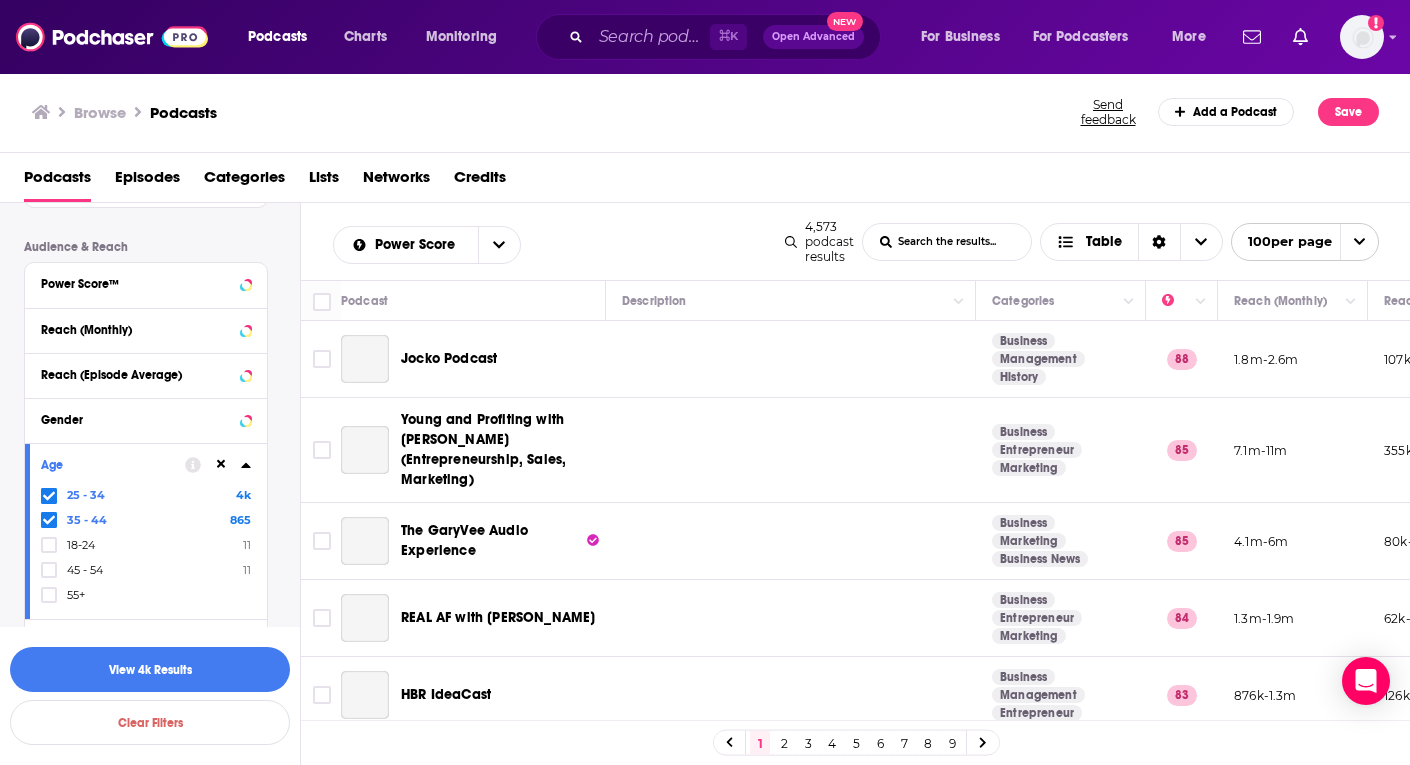 scroll, scrollTop: 1079, scrollLeft: 0, axis: vertical 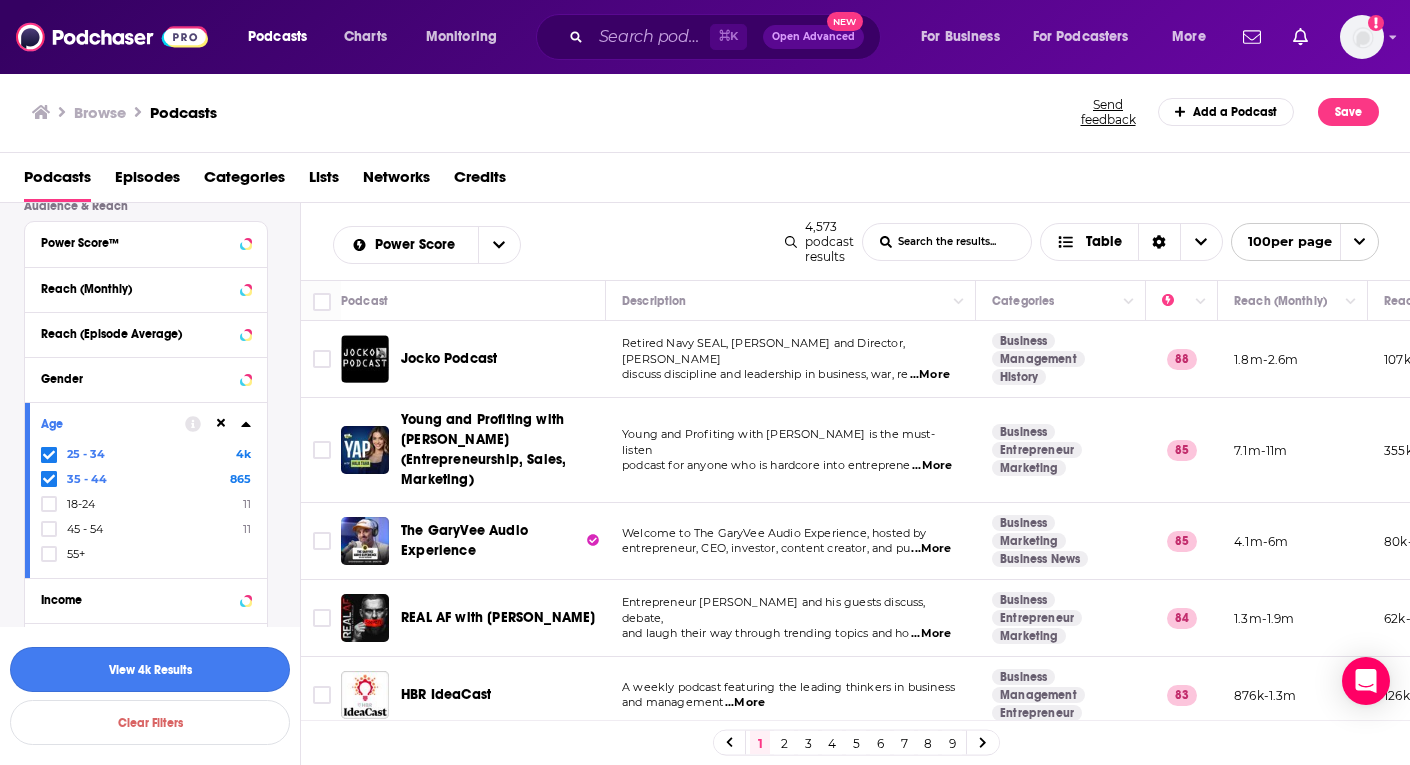 click on "View 4k Results" at bounding box center (150, 669) 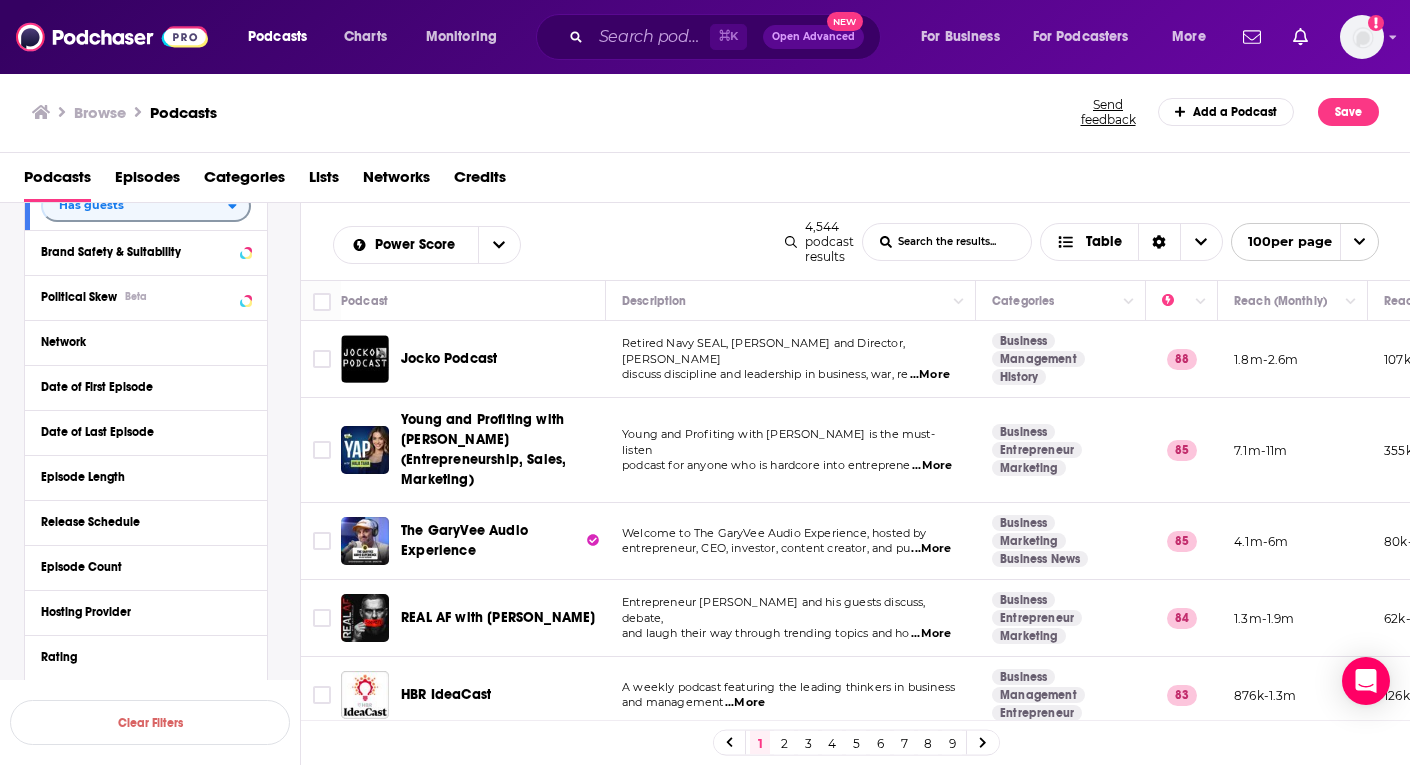 scroll, scrollTop: 476, scrollLeft: 0, axis: vertical 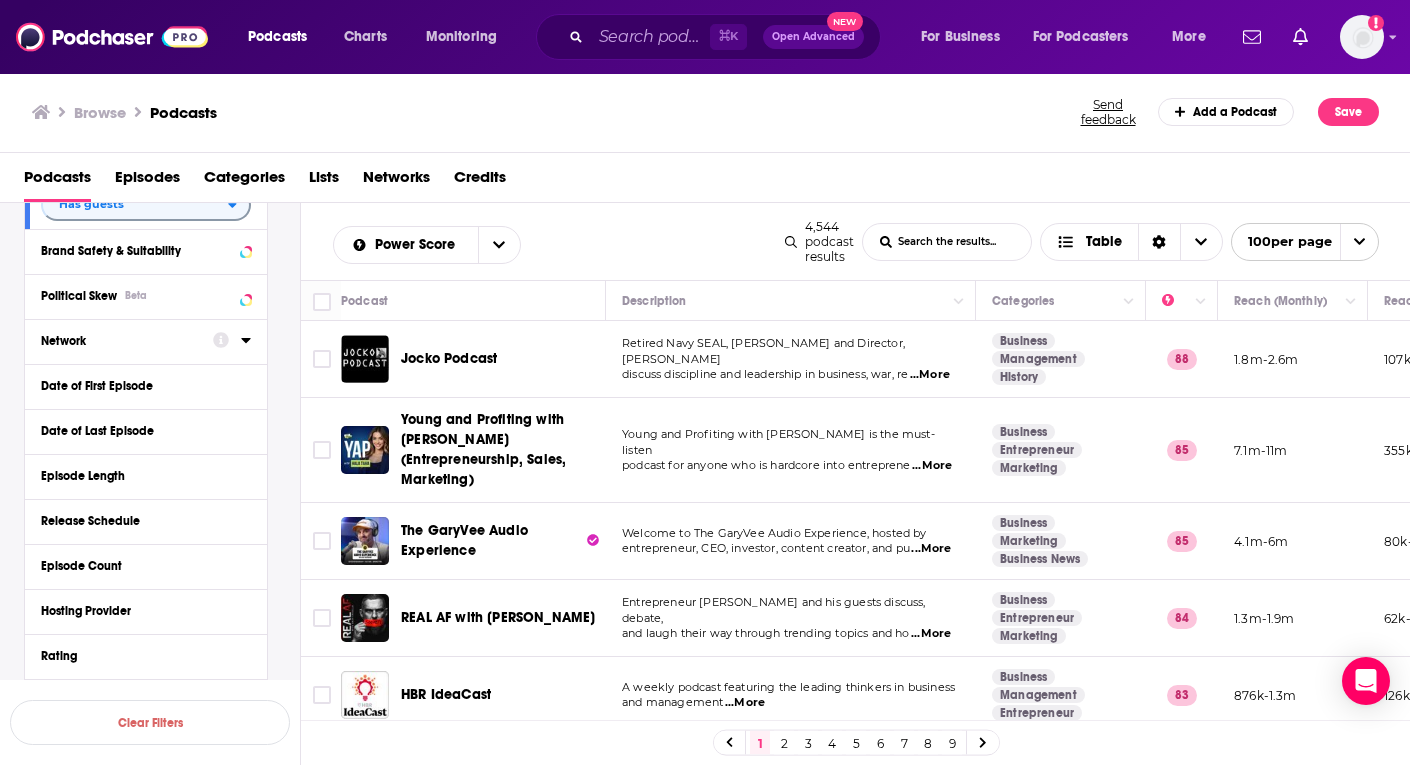 click 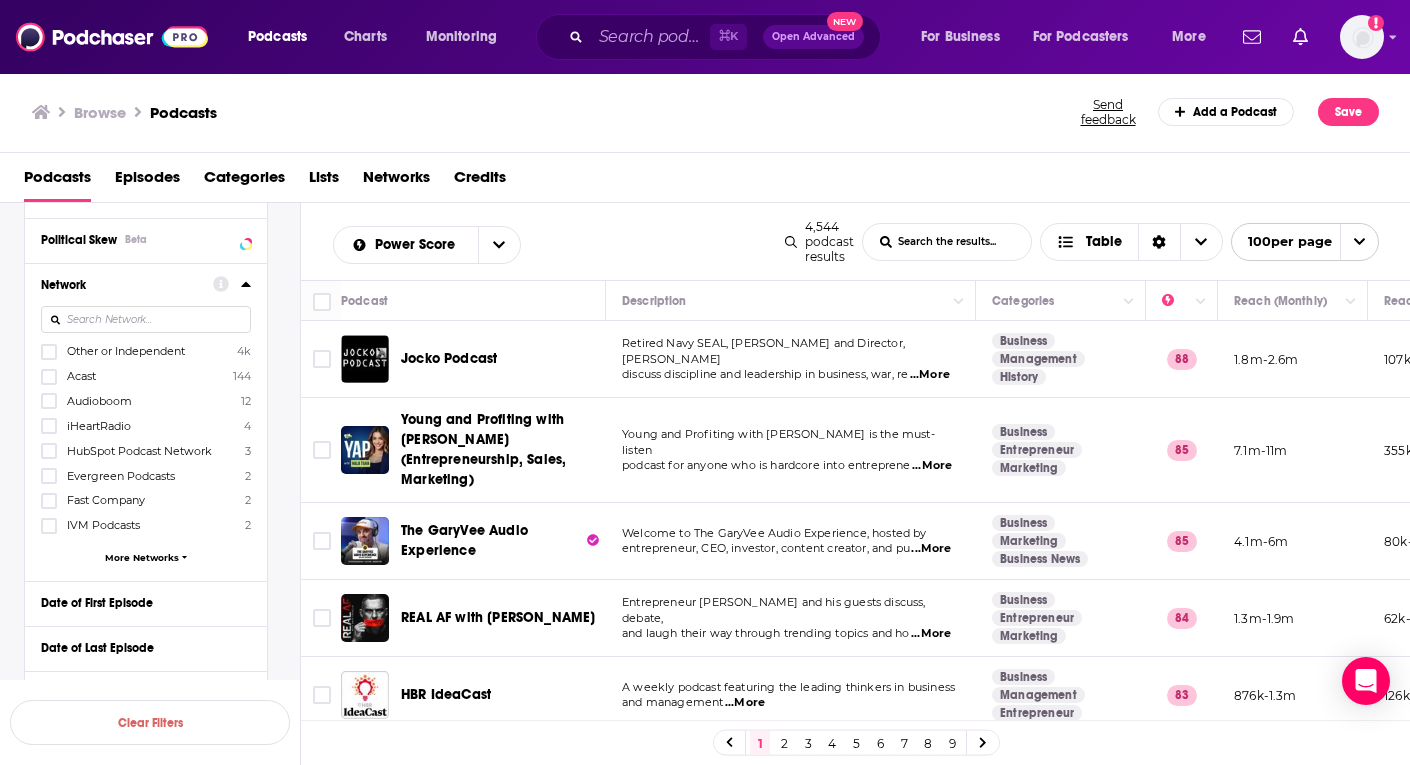 scroll, scrollTop: 538, scrollLeft: 0, axis: vertical 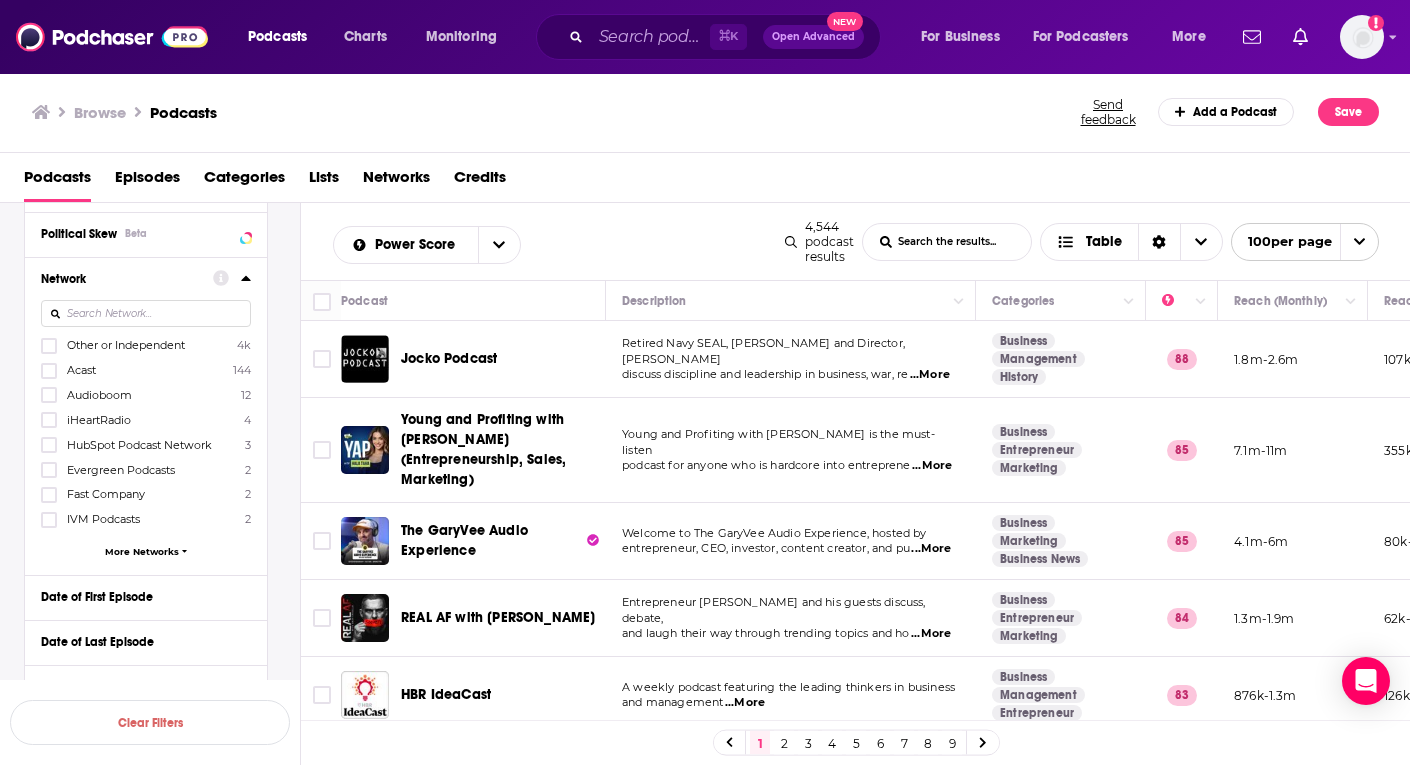 click on "More Networks" at bounding box center [142, 551] 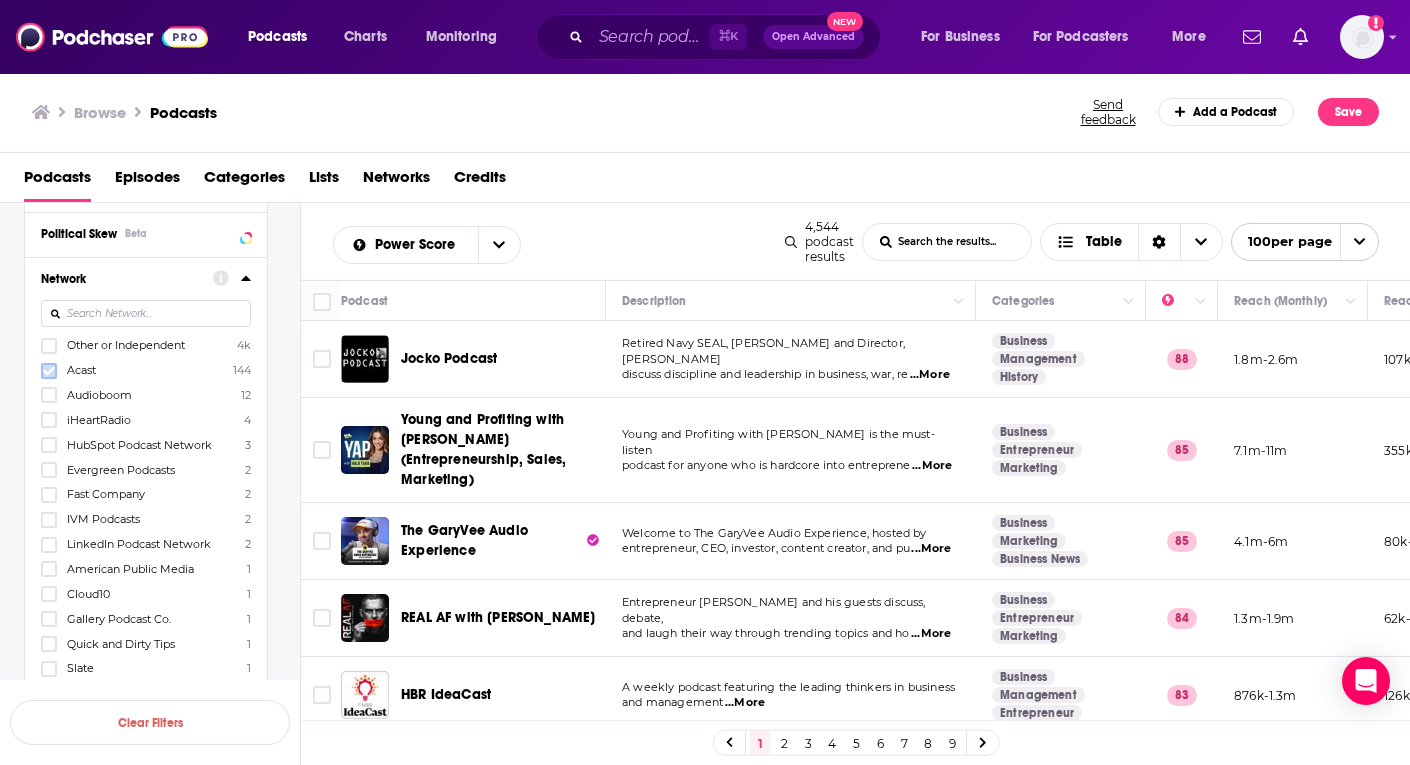 click 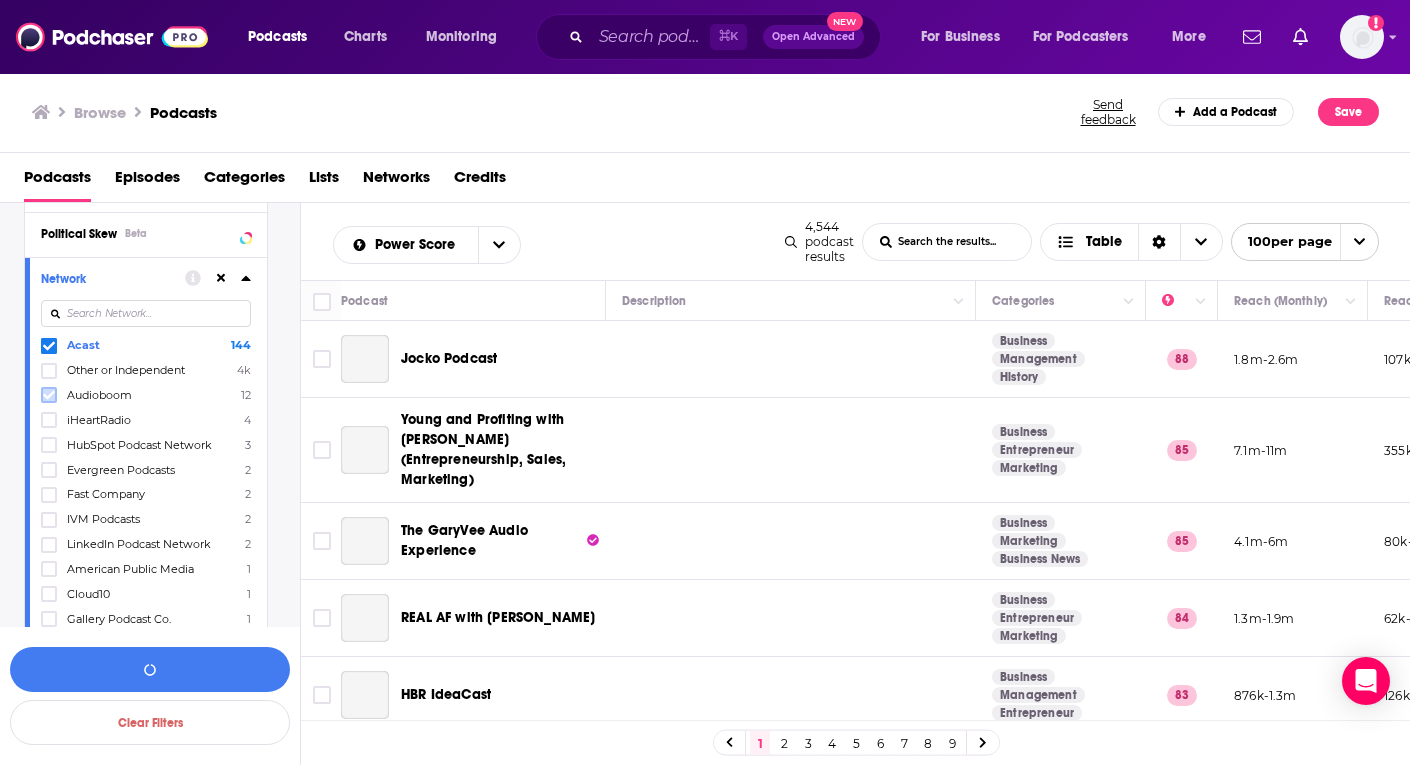 click 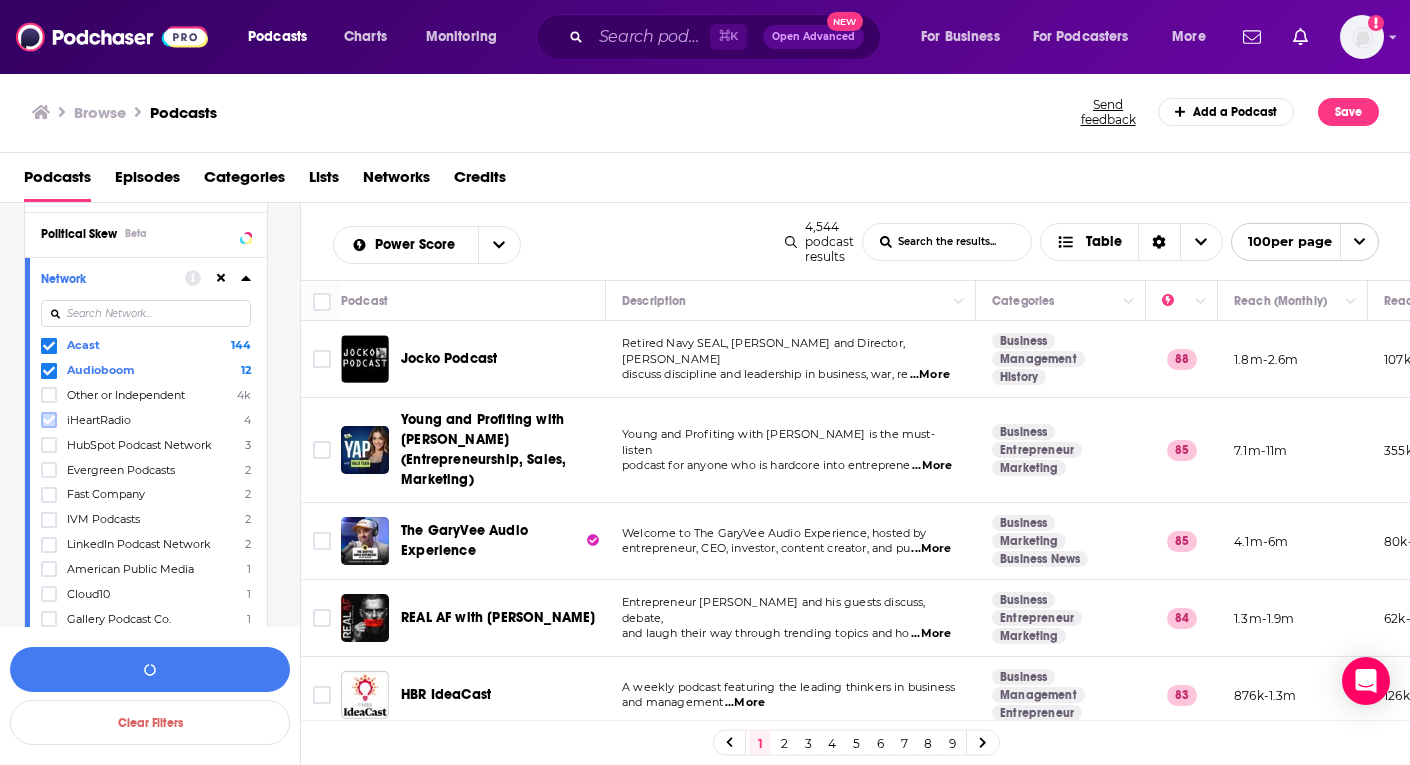 click 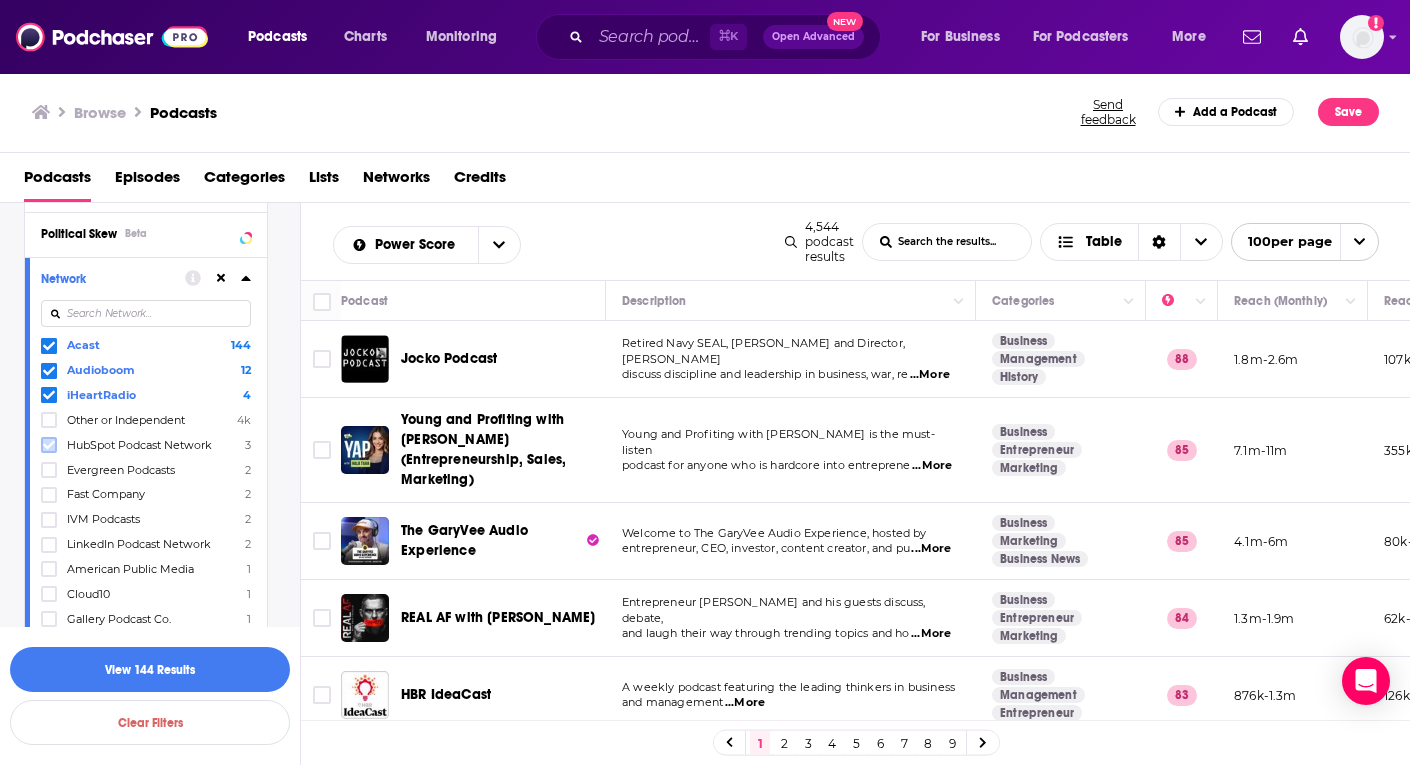 click 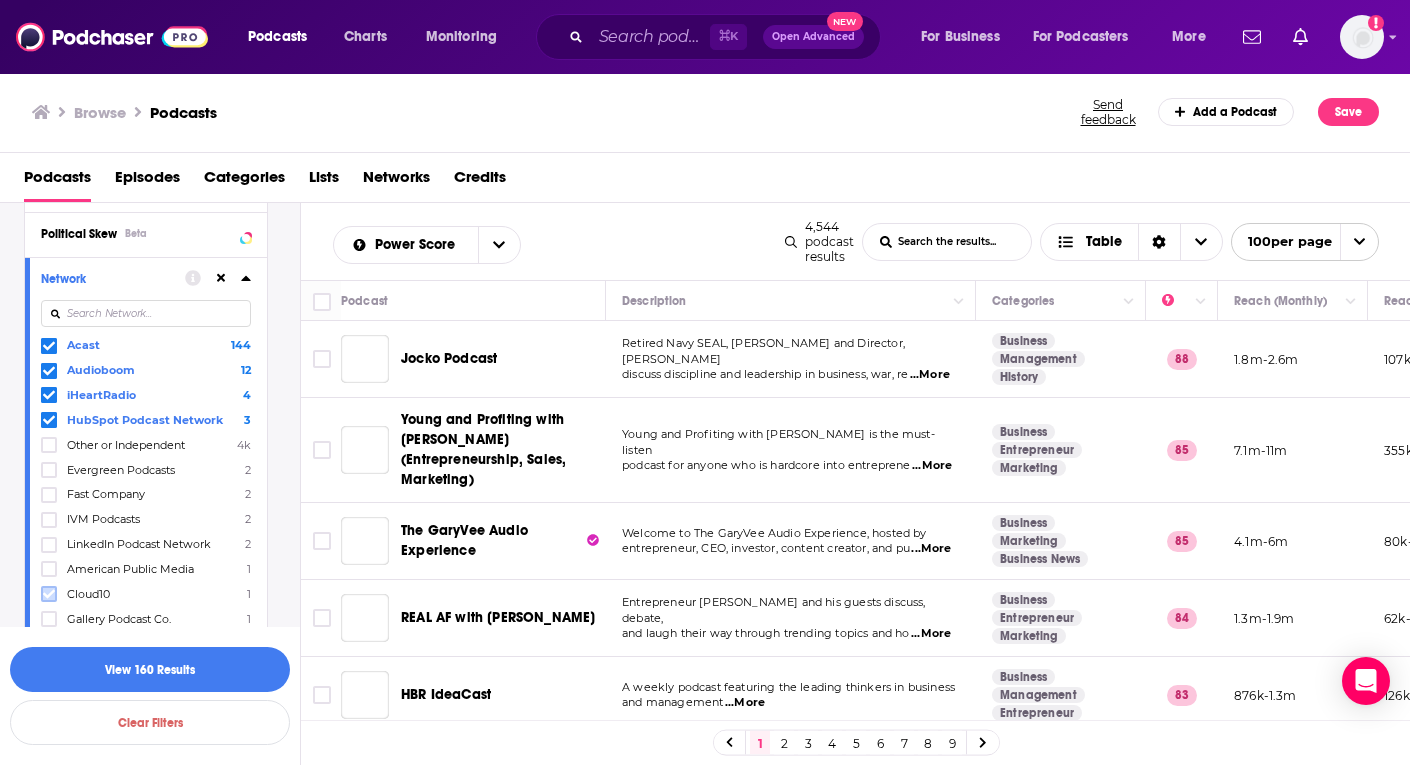click on "Acast 144 Audioboom 12 iHeartRadio 4 HubSpot Podcast Network 3 Other or Independent 4k Evergreen Podcasts 2 Fast Company 2 IVM Podcasts 2 LinkedIn Podcast Network 2 American Public Media 1 Cloud10 1 Gallery Podcast Co. 1 Quick and Dirty Tips 1 Slate 1 Sport Social 1 Sportsnet 1 Show Less" at bounding box center [146, 551] 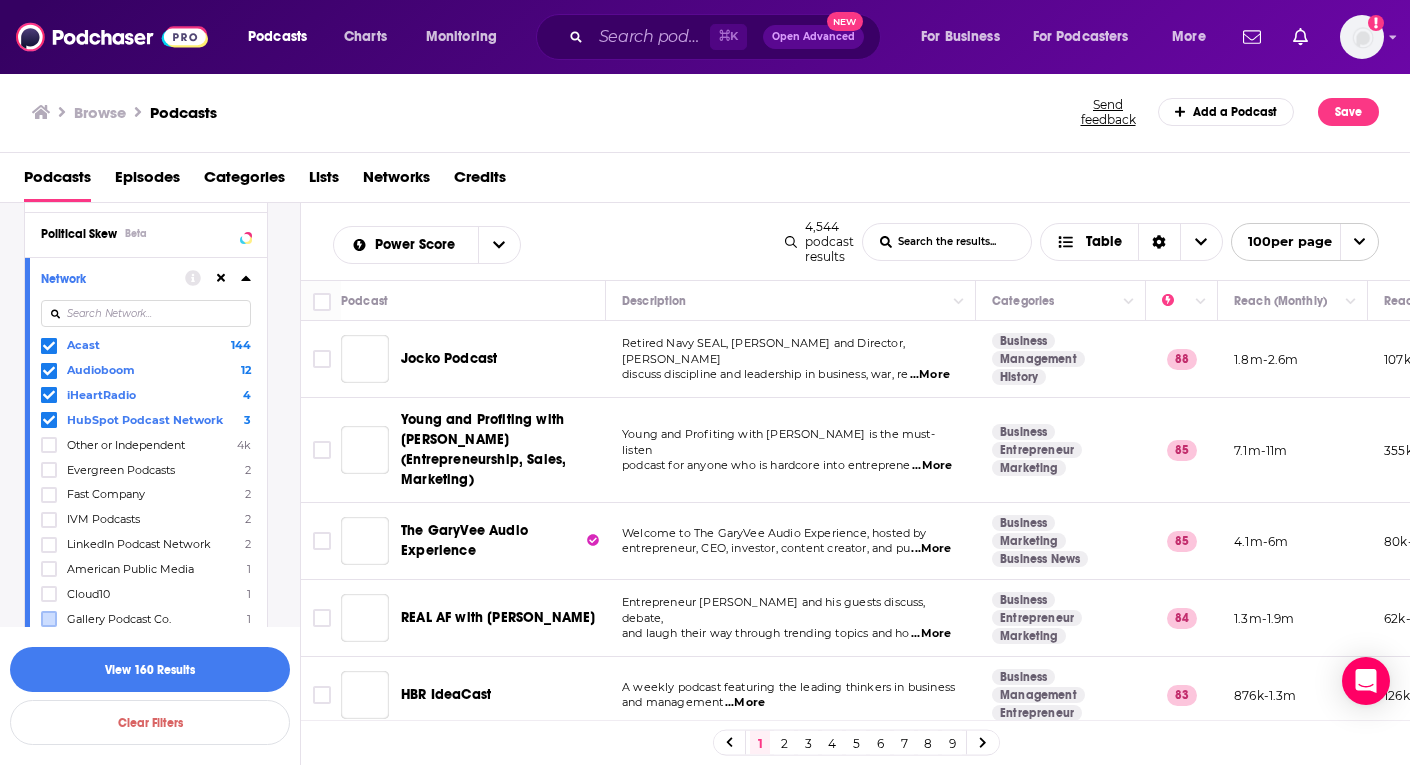 click at bounding box center [49, 644] 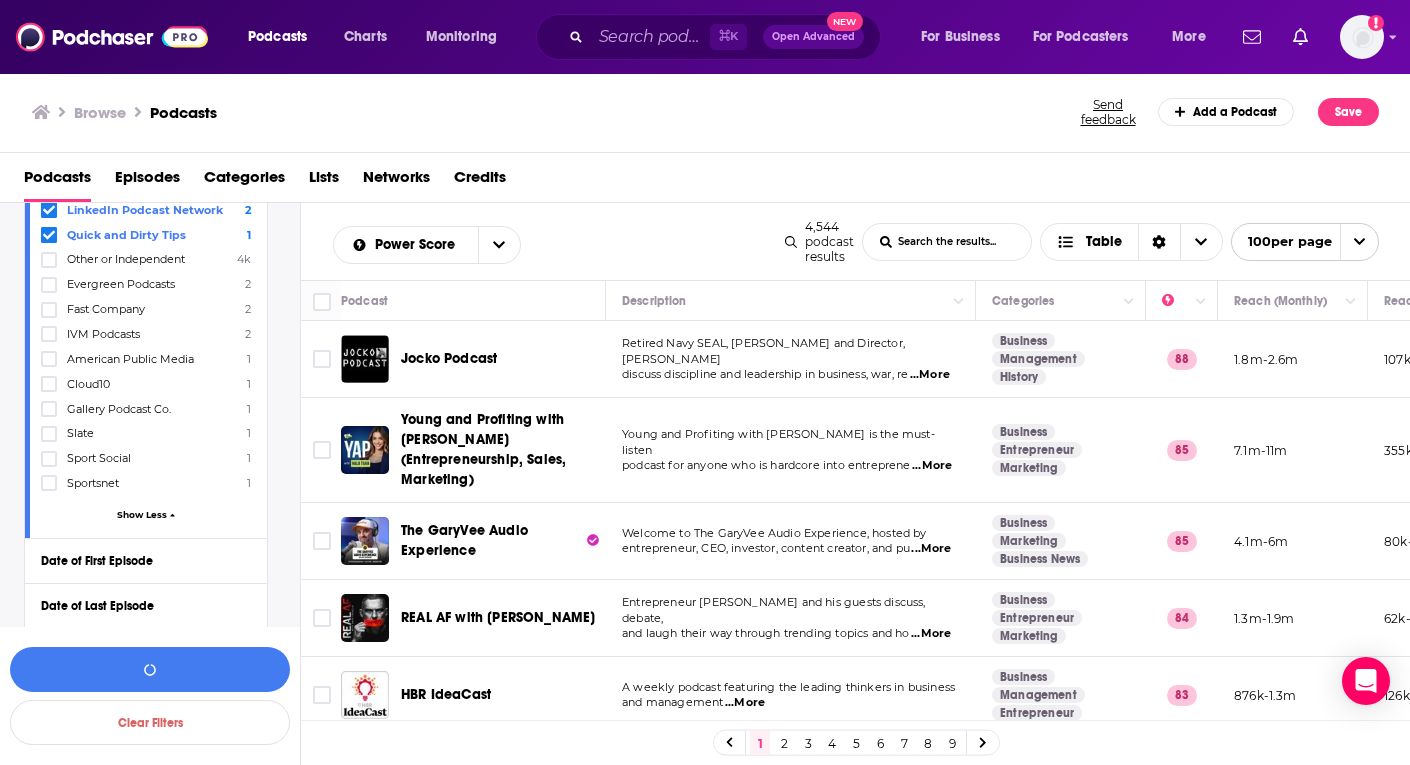 scroll, scrollTop: 705, scrollLeft: 0, axis: vertical 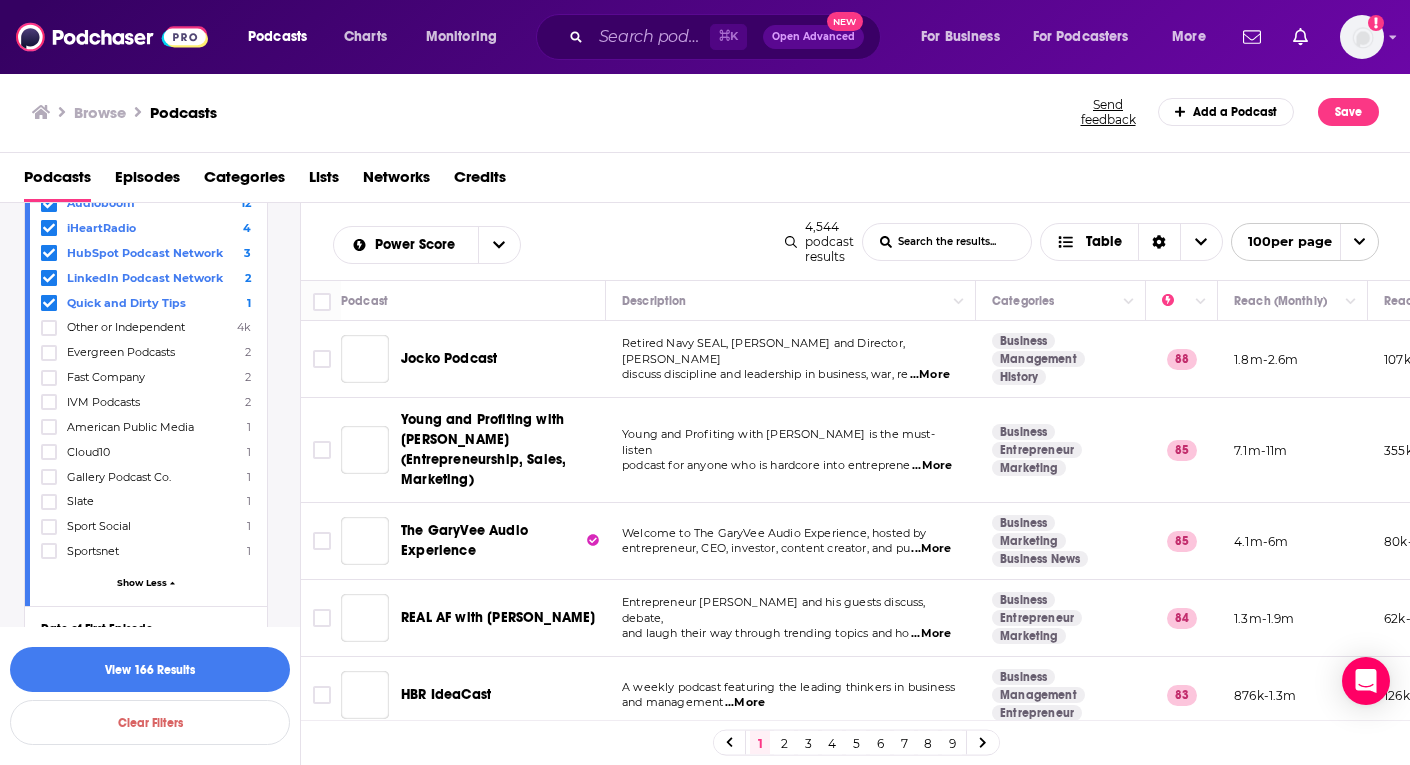 click 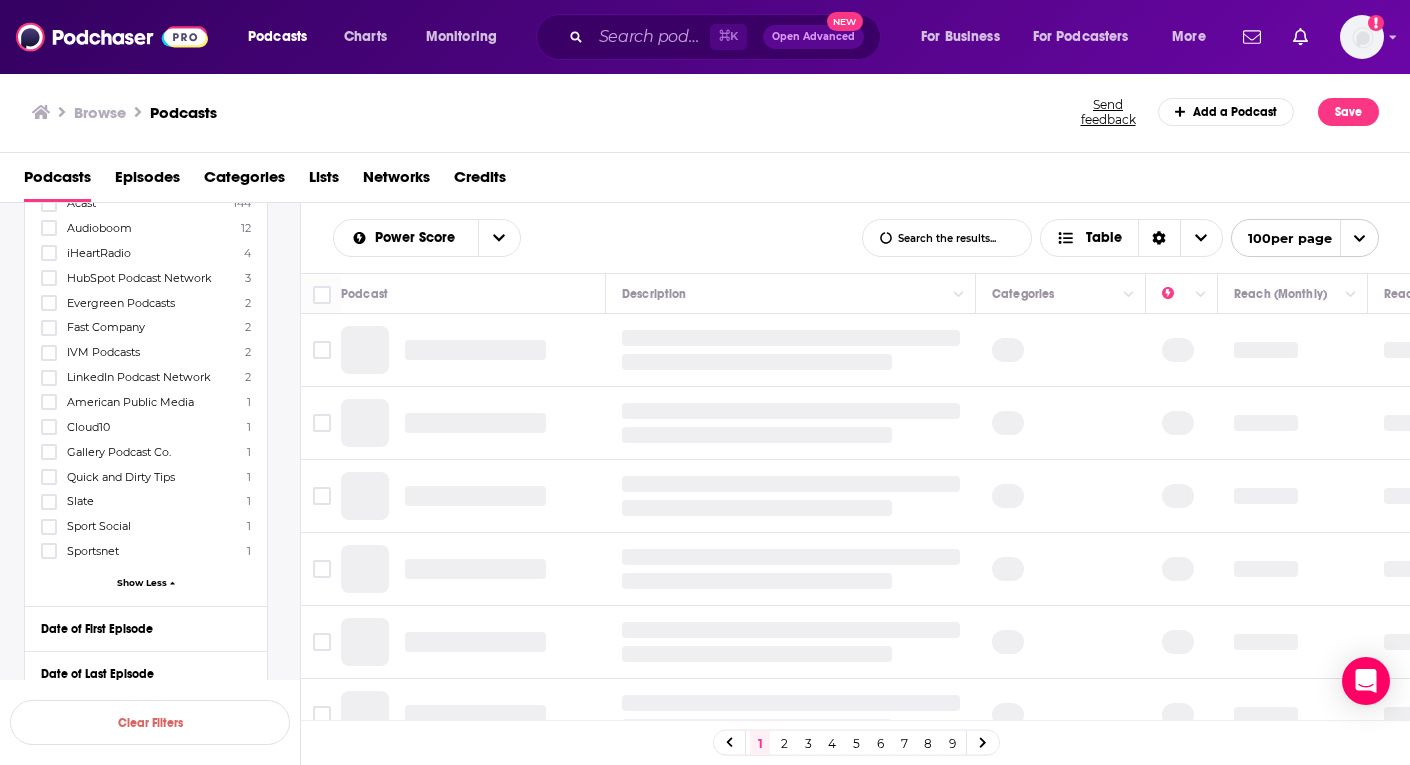 scroll, scrollTop: 383, scrollLeft: 0, axis: vertical 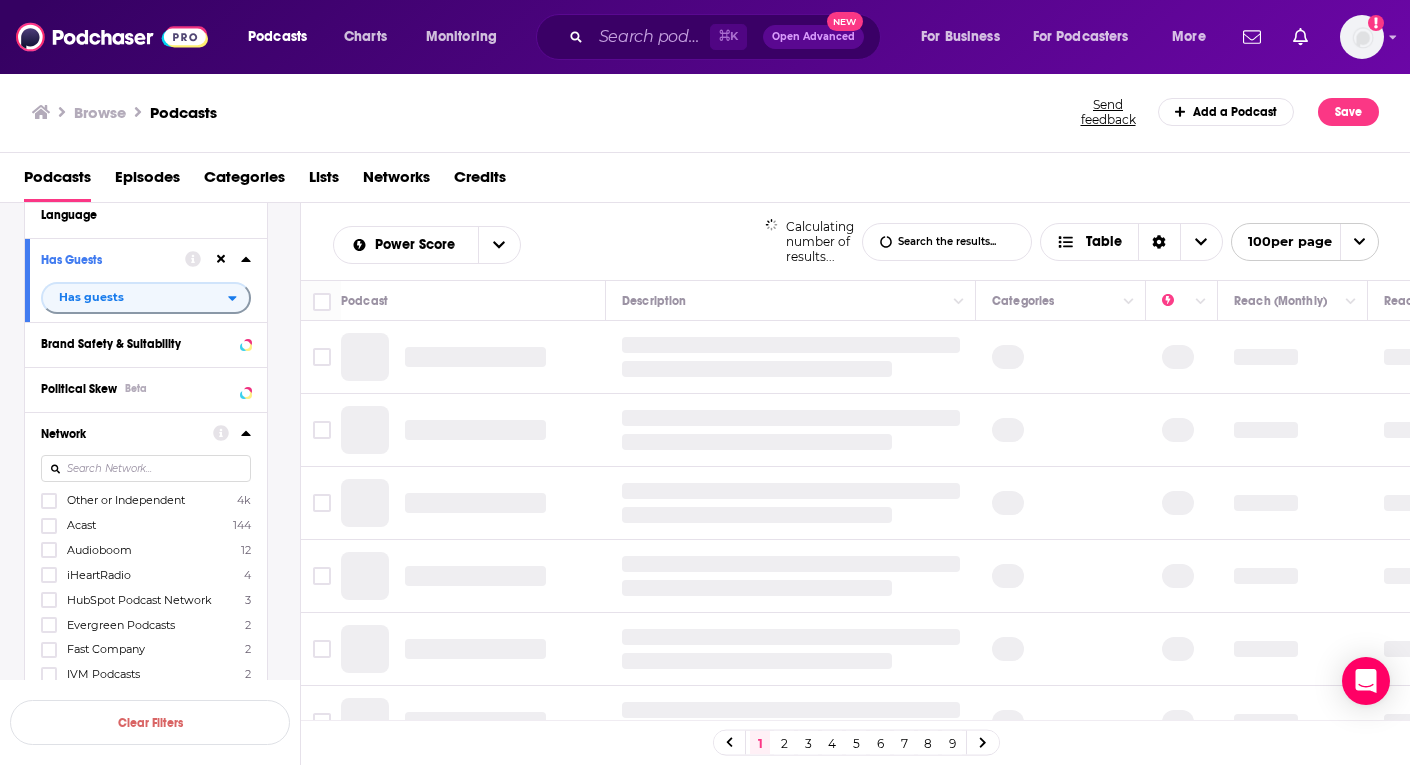 click 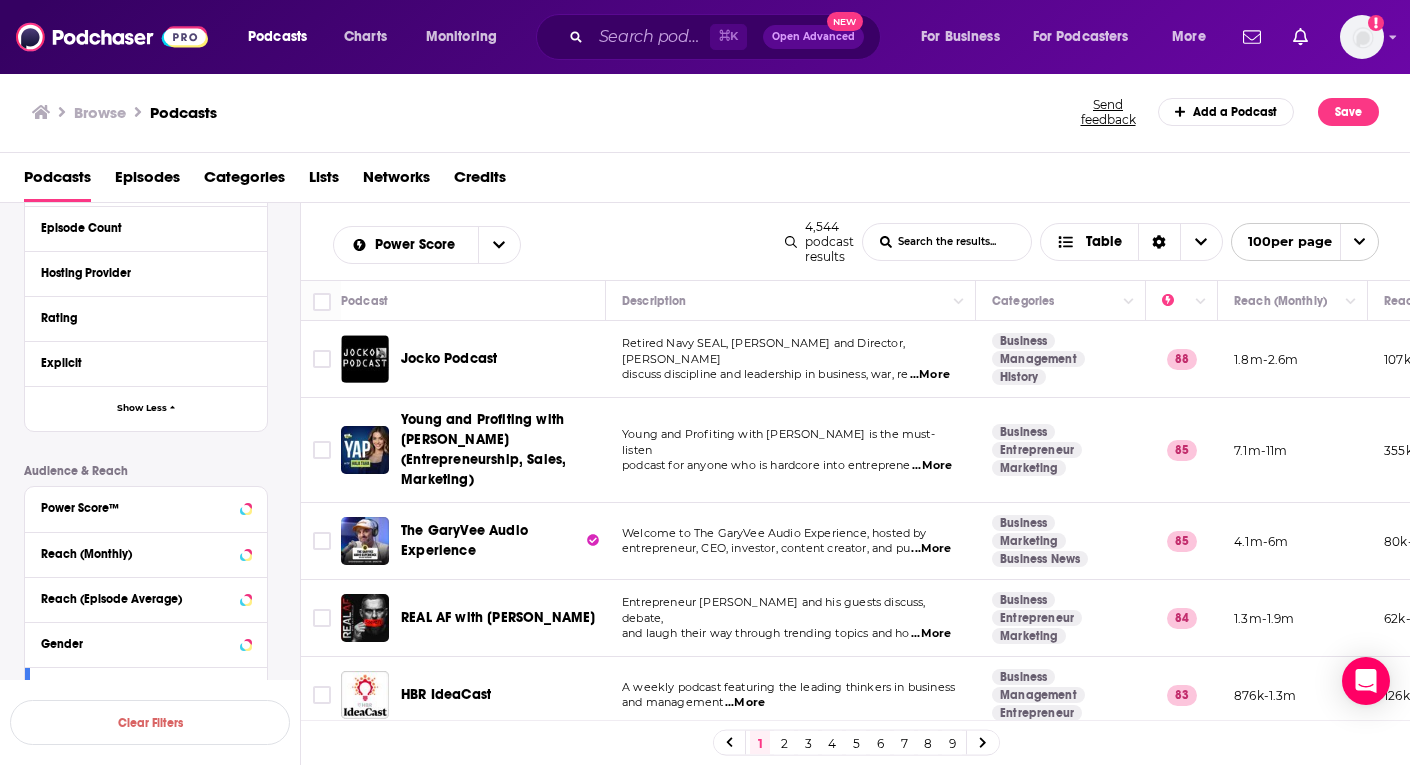 scroll, scrollTop: 815, scrollLeft: 0, axis: vertical 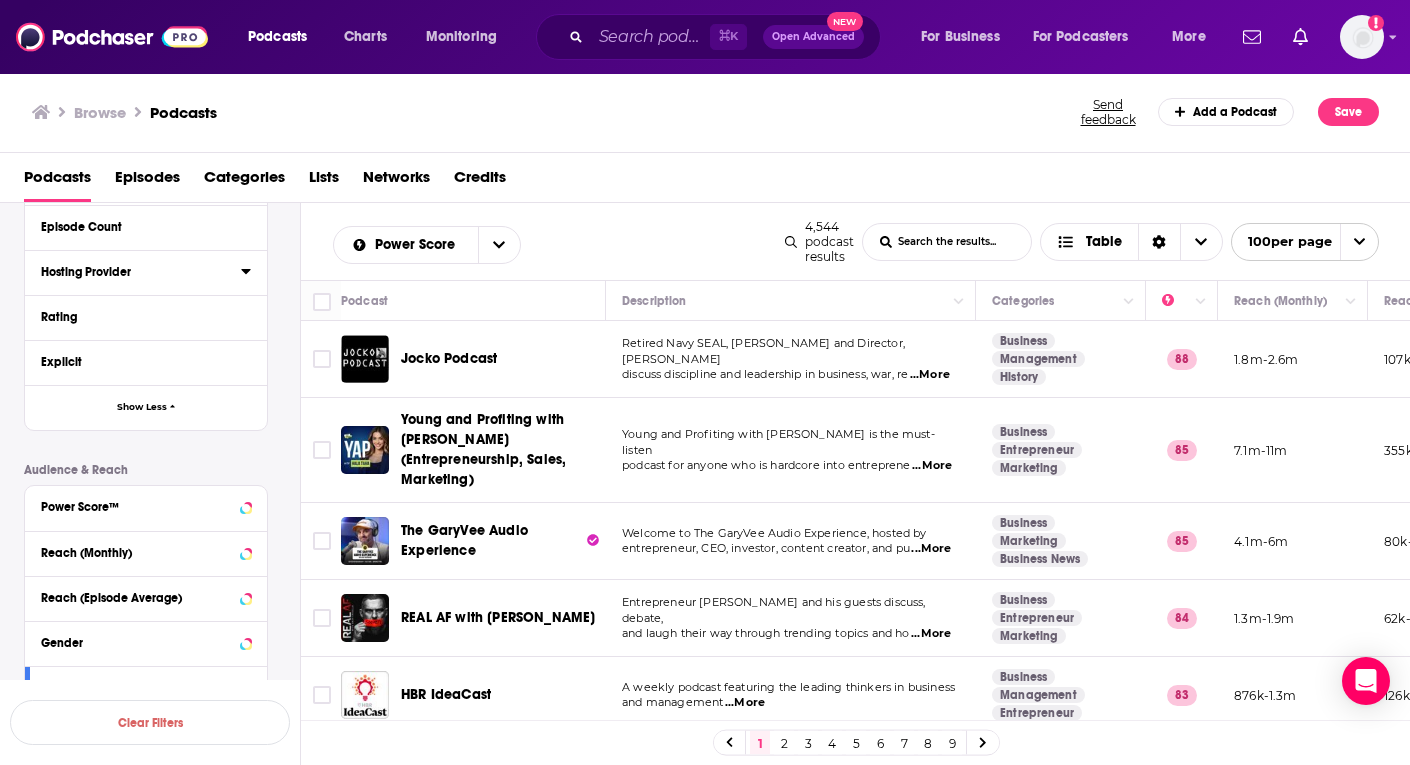 click 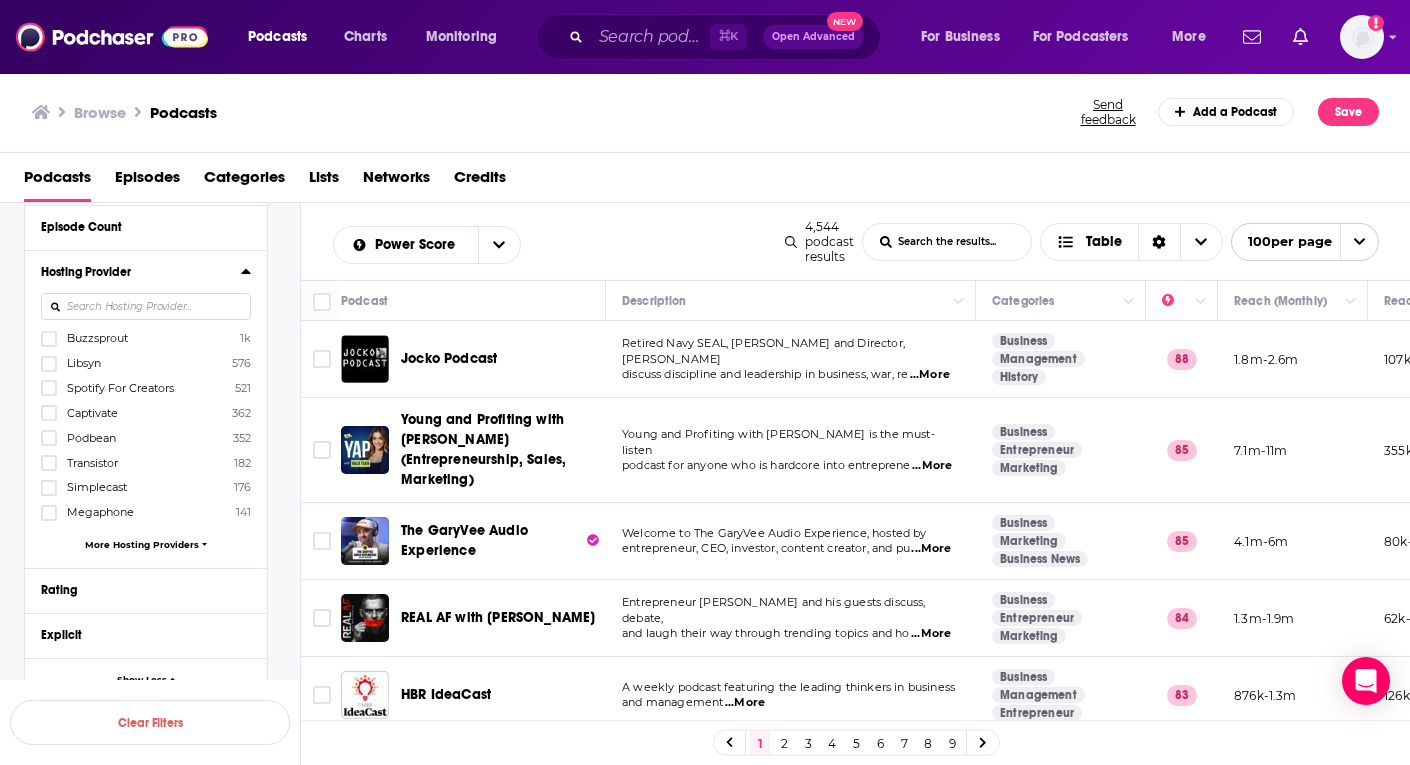 scroll, scrollTop: 863, scrollLeft: 0, axis: vertical 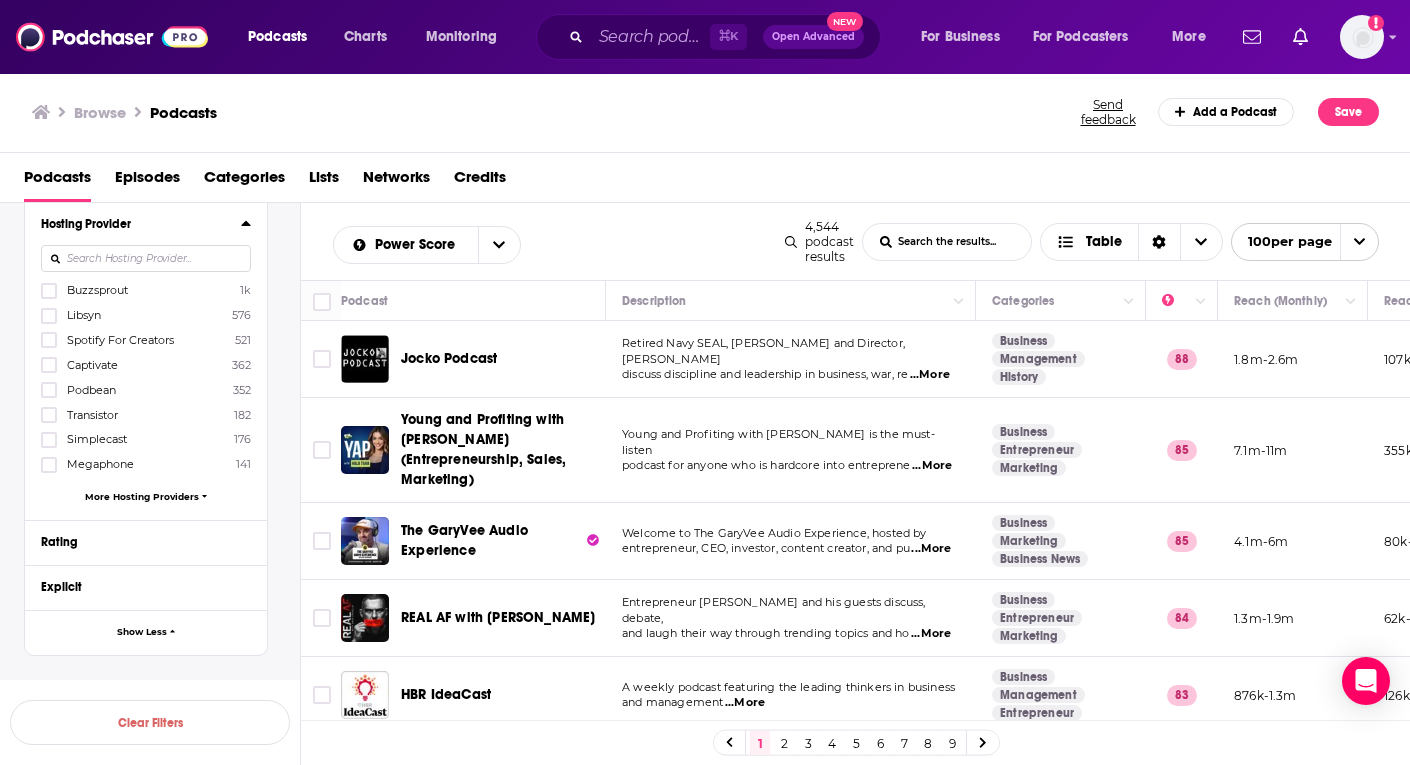 click 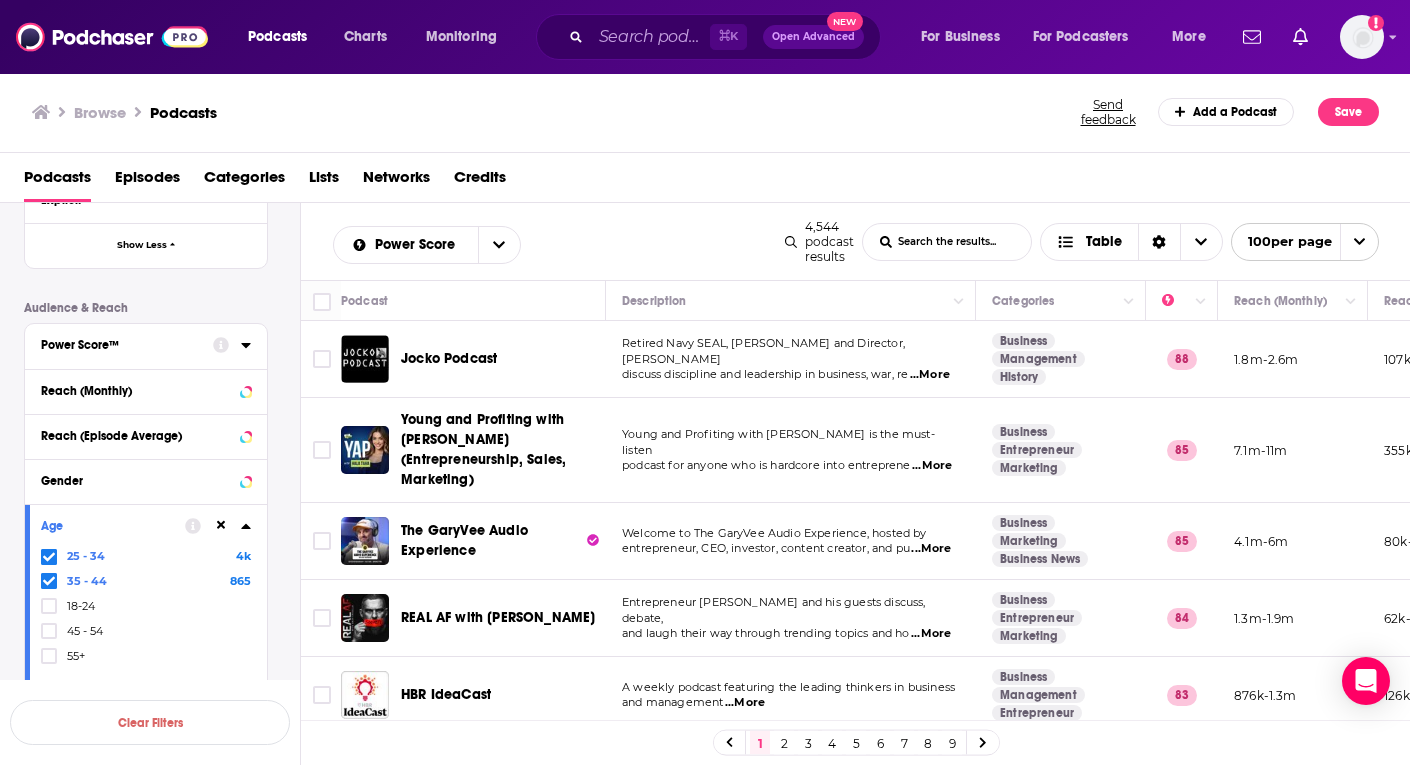 scroll, scrollTop: 976, scrollLeft: 0, axis: vertical 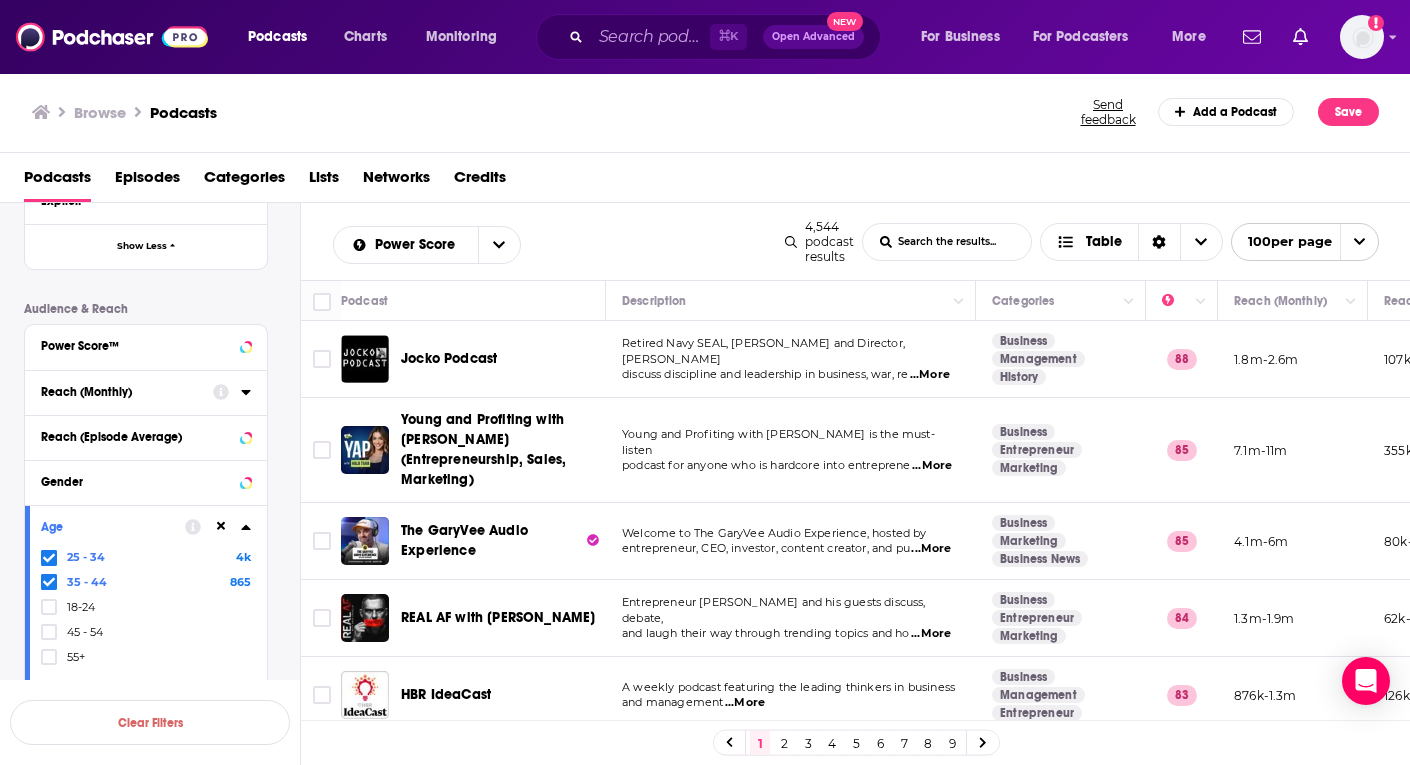 click 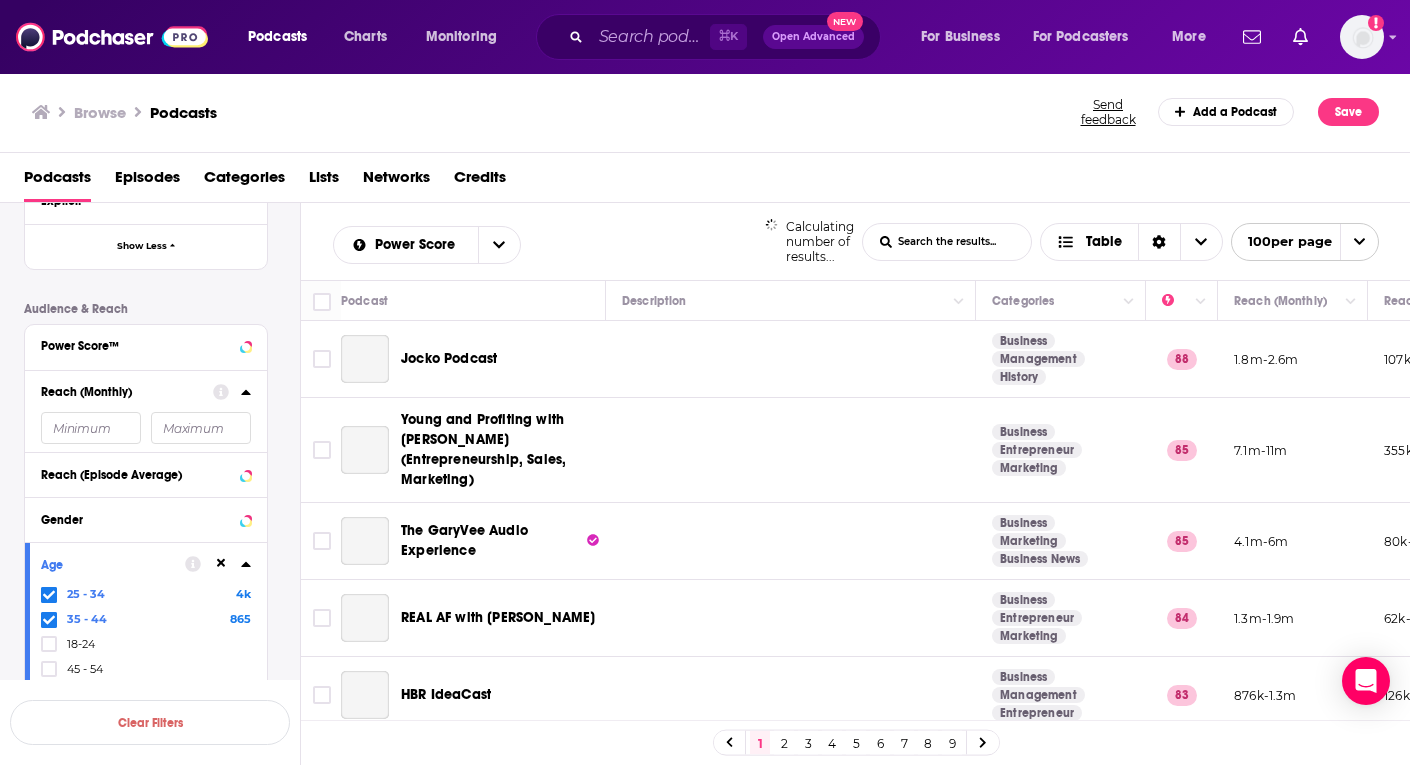 click at bounding box center (91, 428) 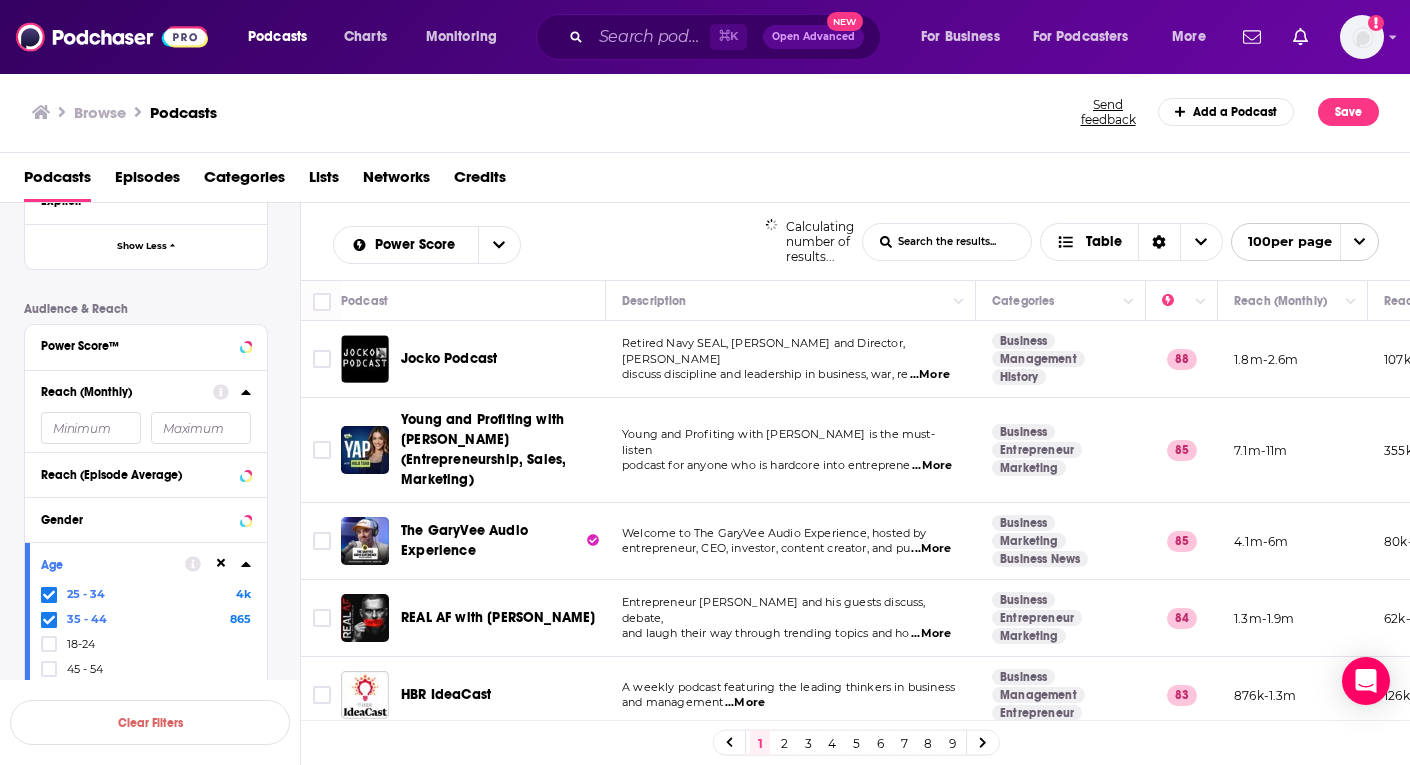click at bounding box center (91, 428) 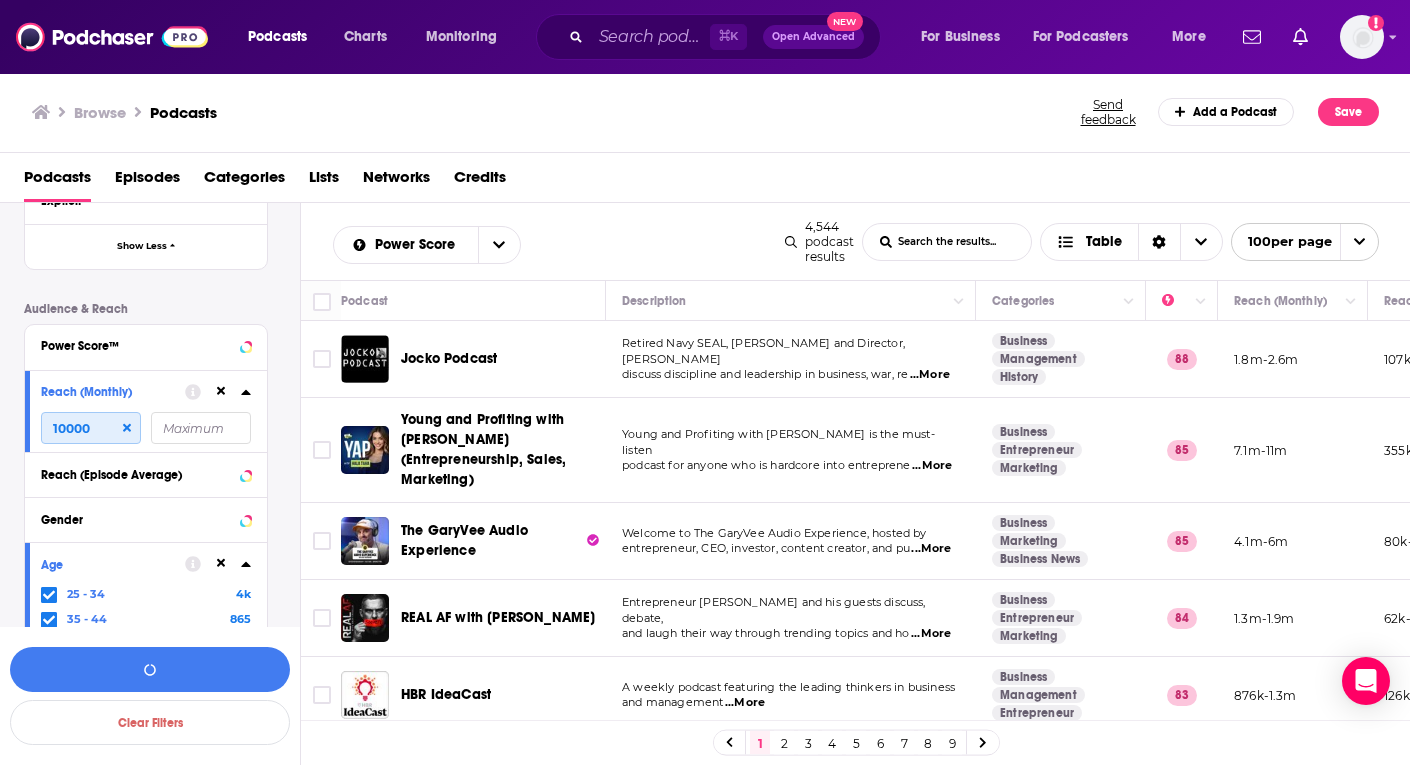 click on "10000" at bounding box center (91, 428) 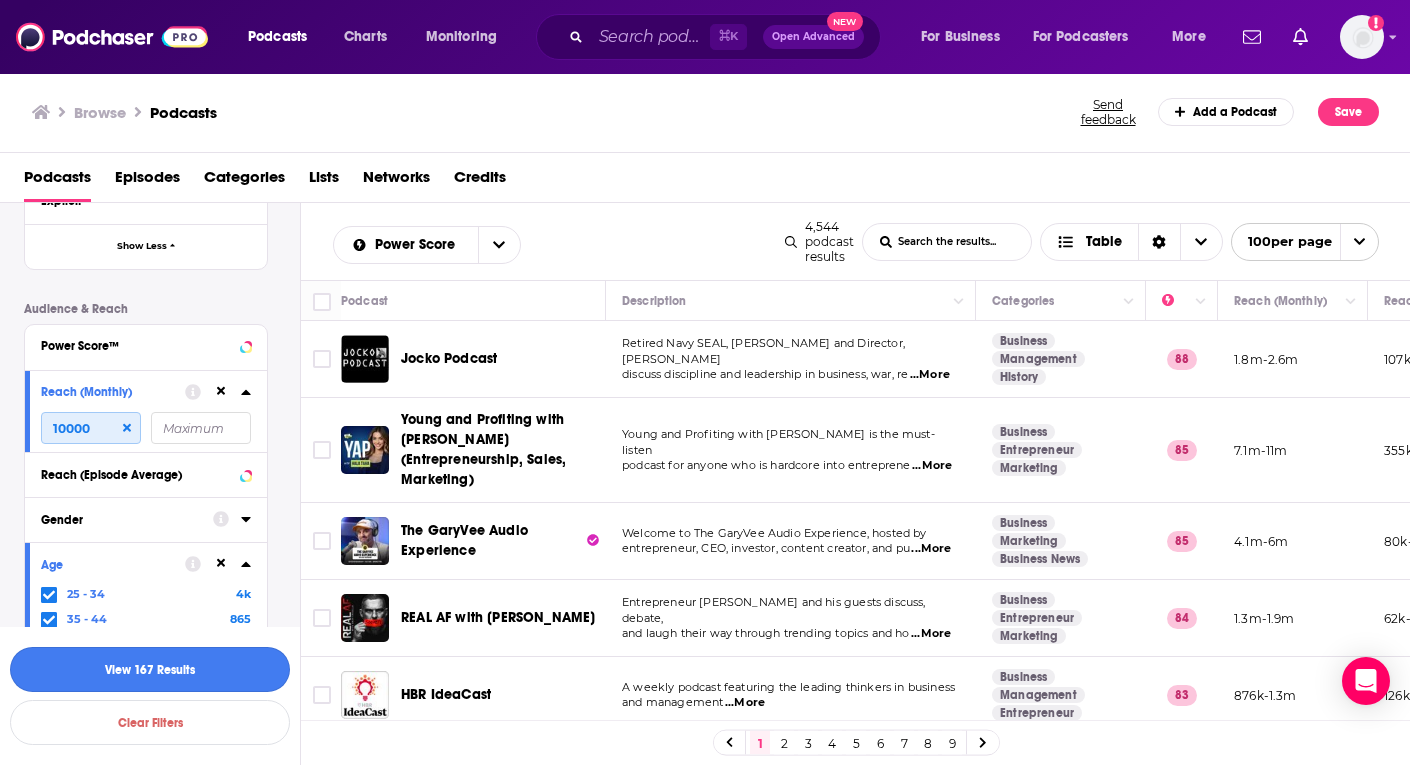 type on "10000" 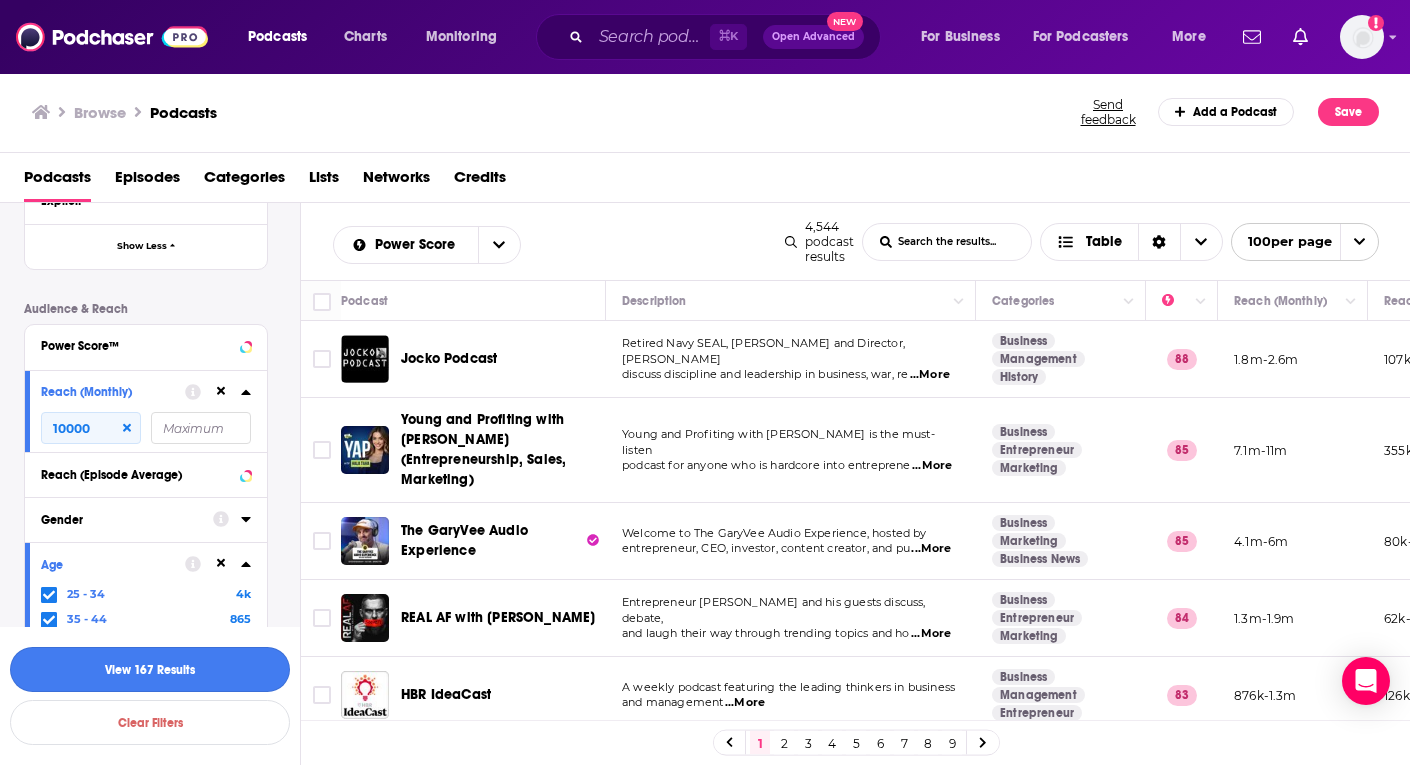 click on "View 167 Results" at bounding box center (150, 669) 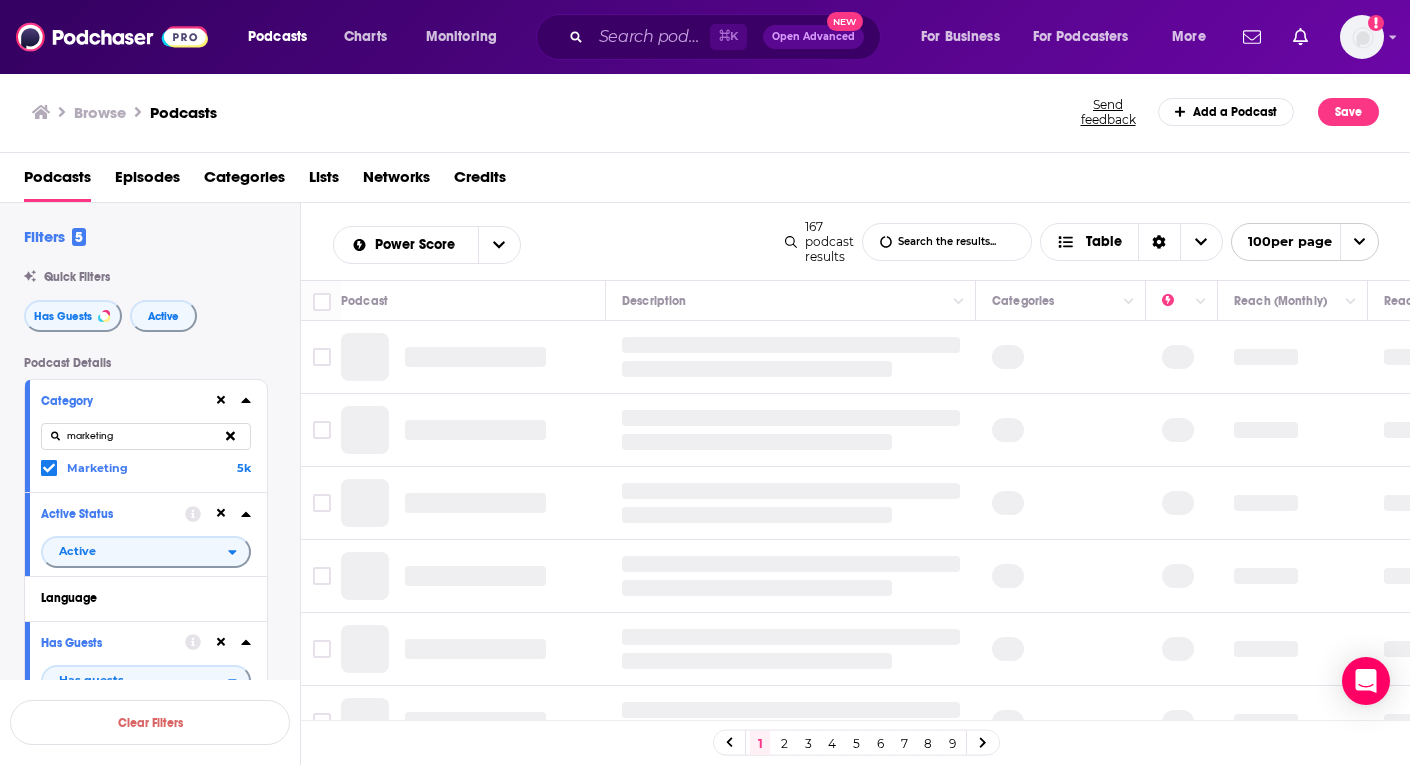 scroll, scrollTop: 0, scrollLeft: 0, axis: both 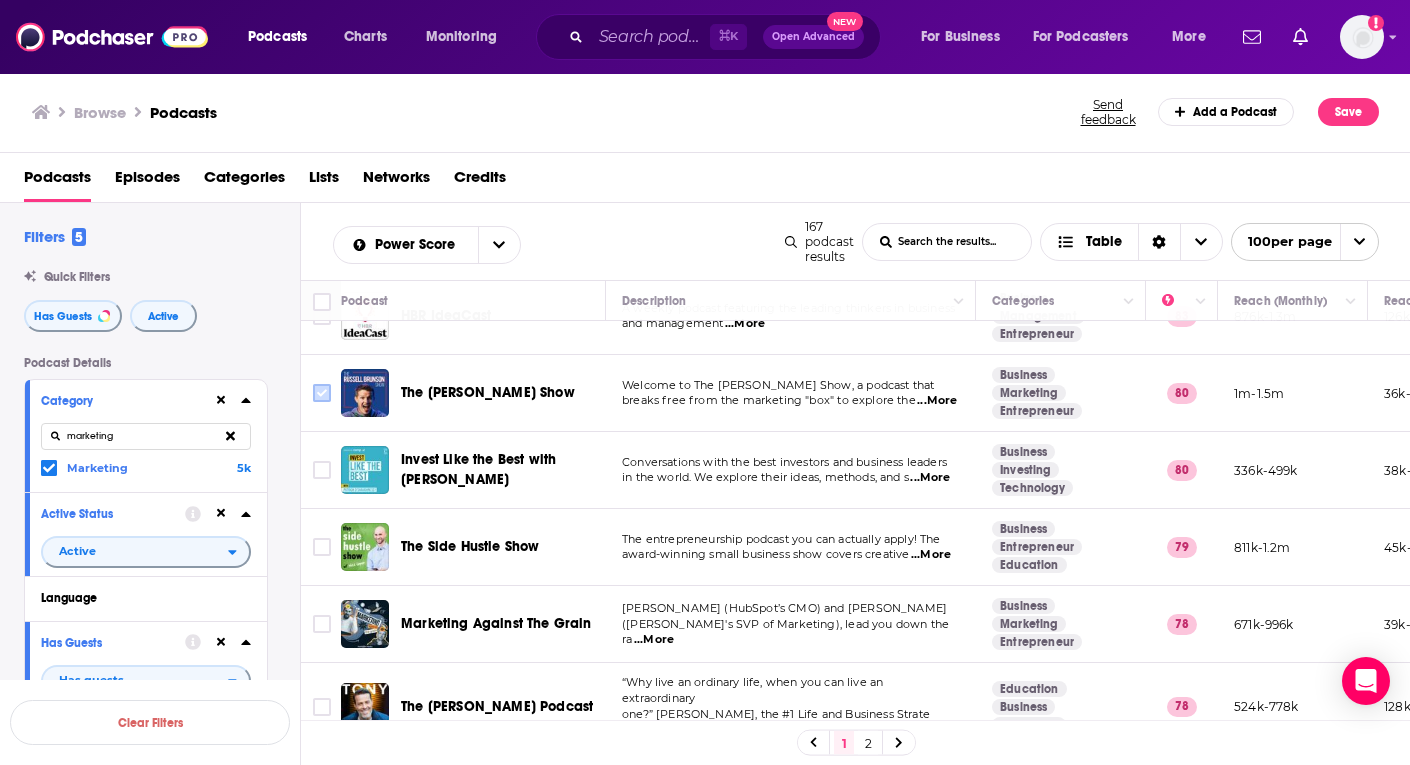 click at bounding box center (322, 393) 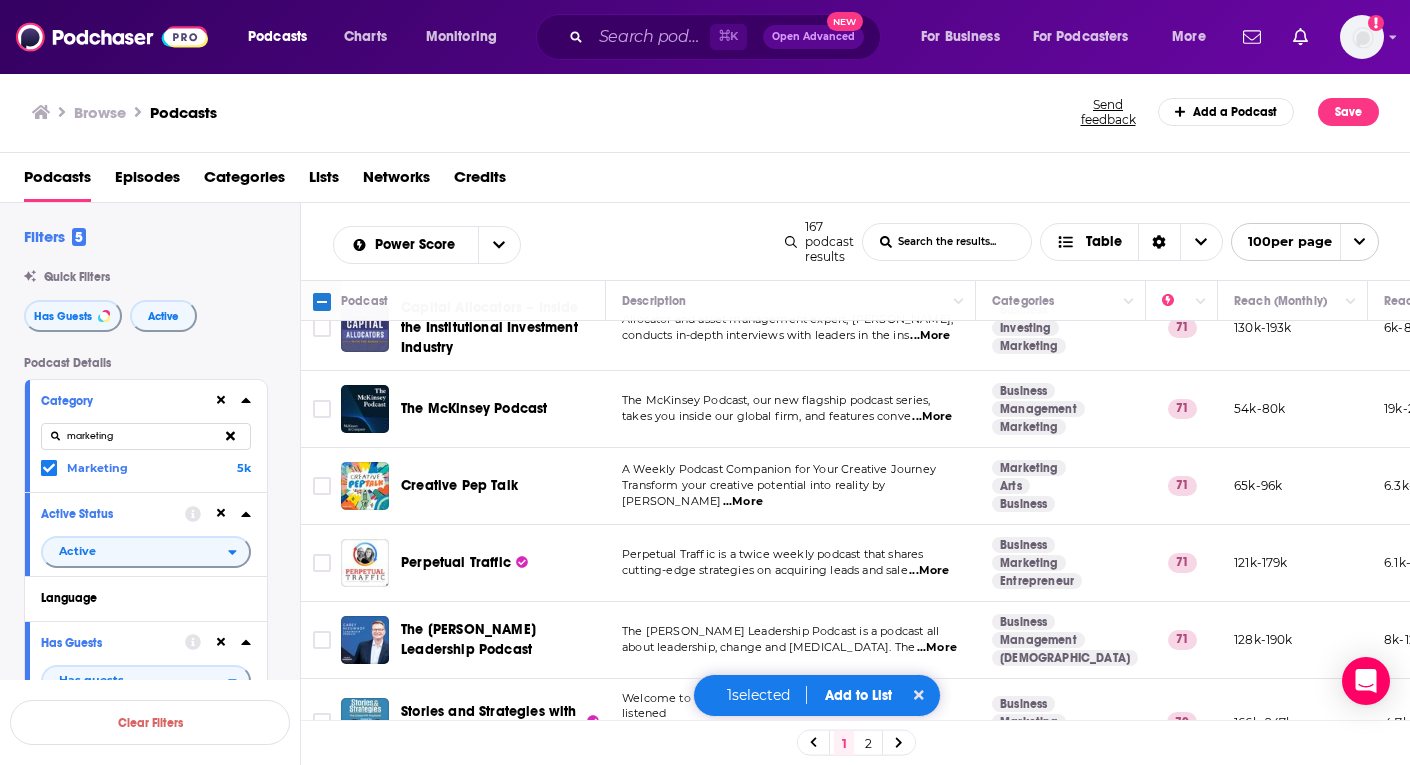 scroll, scrollTop: 1957, scrollLeft: 0, axis: vertical 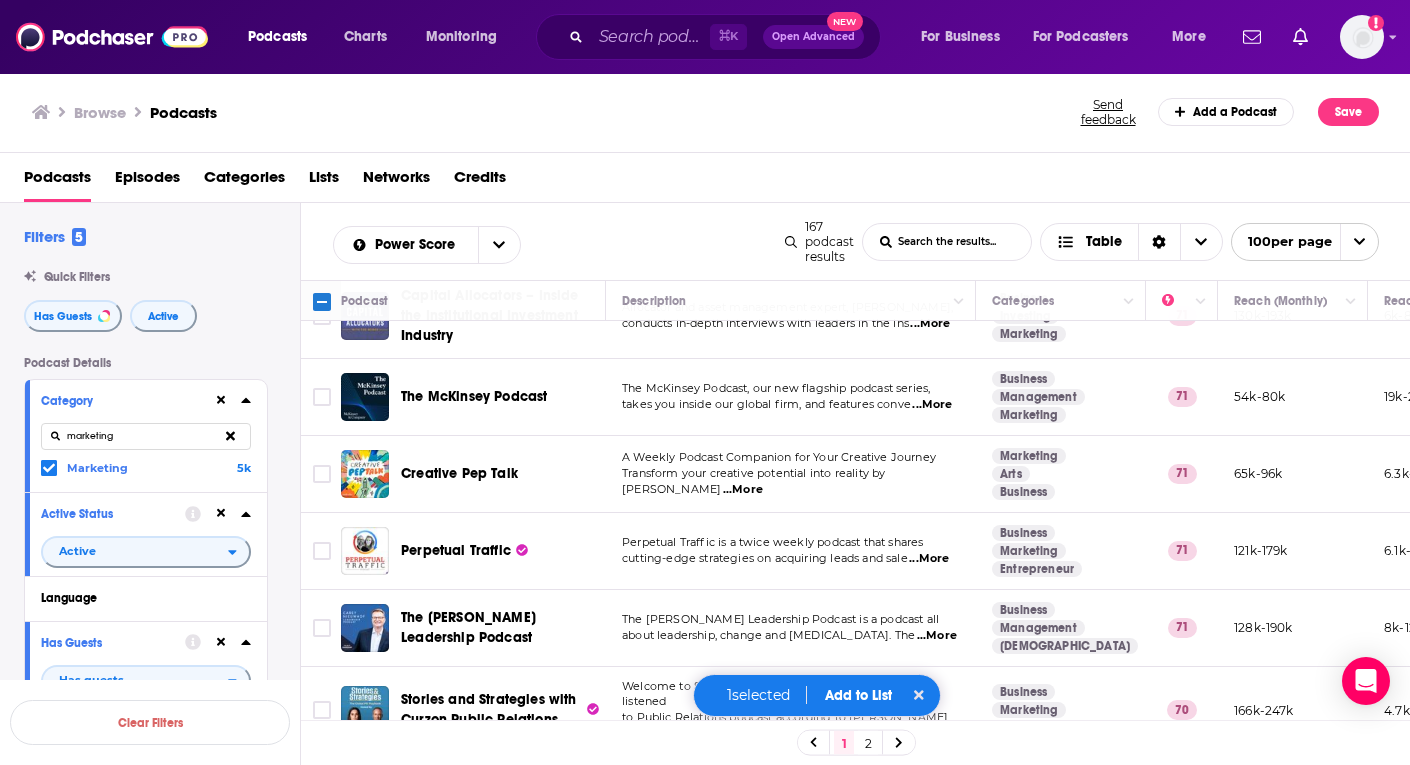 click on "Add to List" at bounding box center (858, 695) 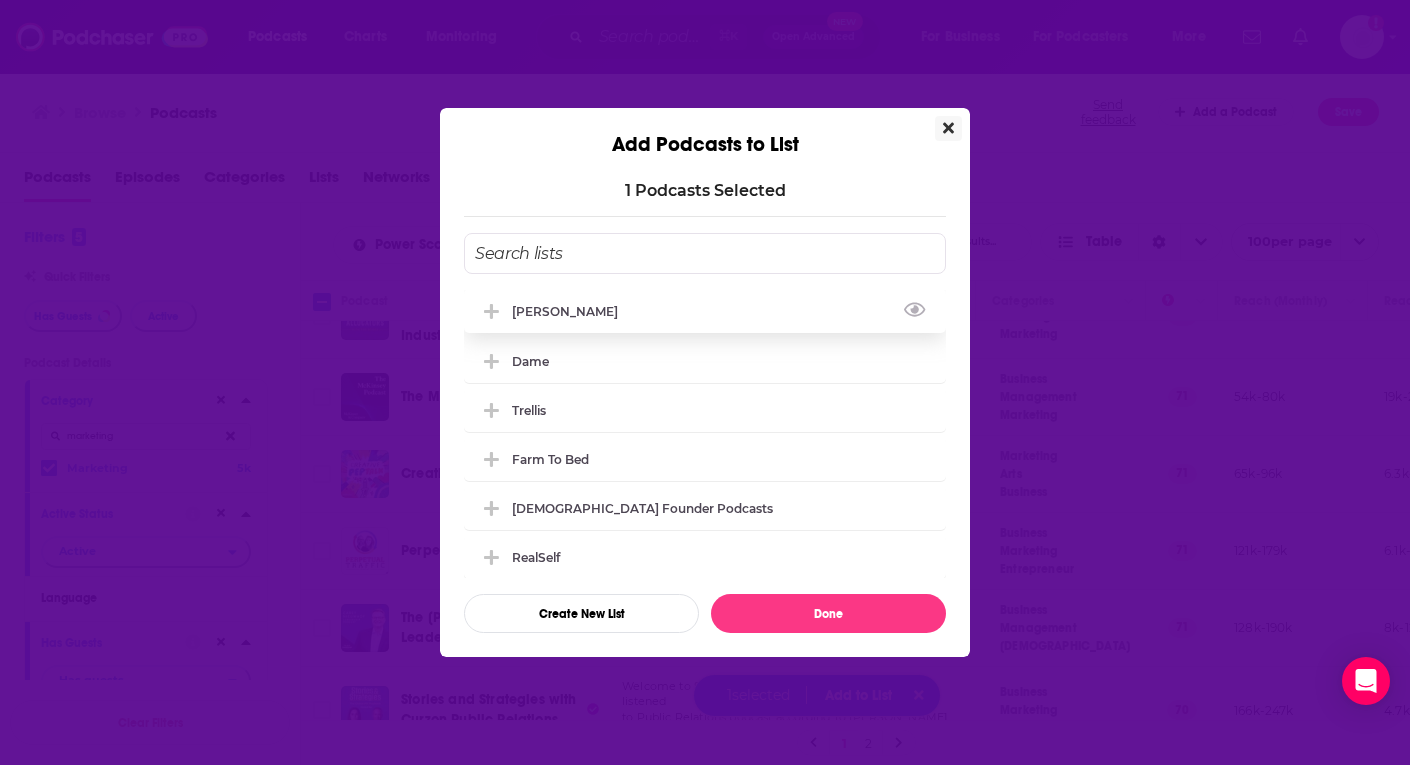 click on "[PERSON_NAME]" at bounding box center [705, 311] 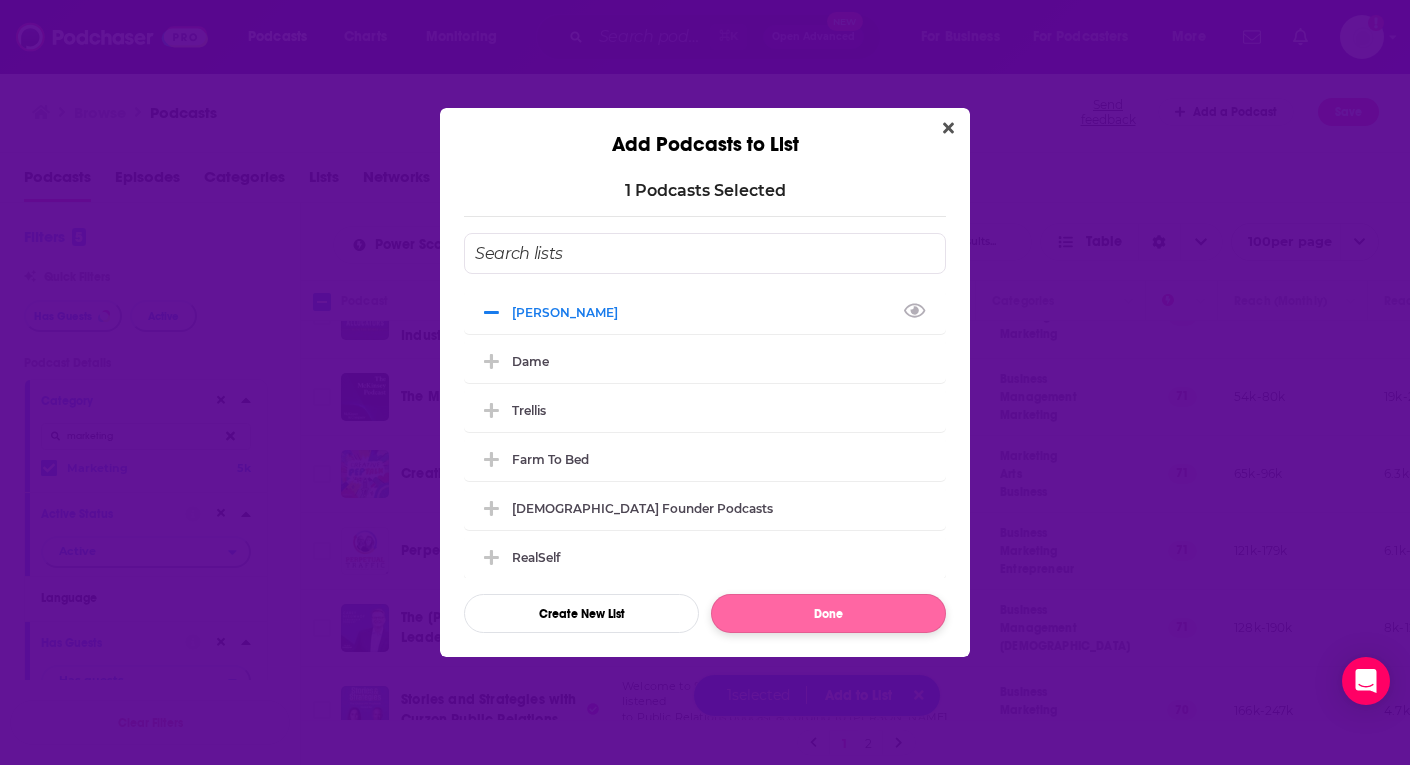 click on "Done" at bounding box center [828, 613] 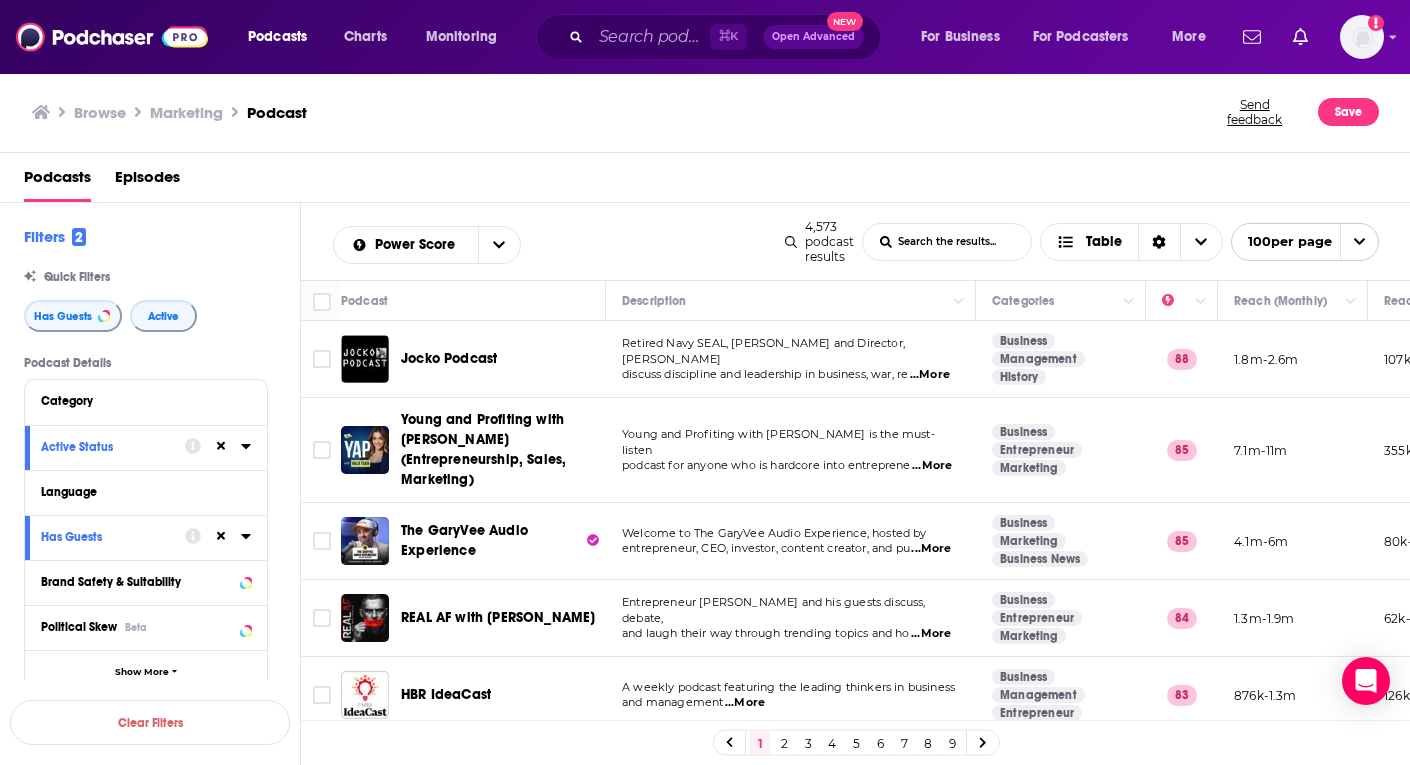 scroll, scrollTop: 0, scrollLeft: 0, axis: both 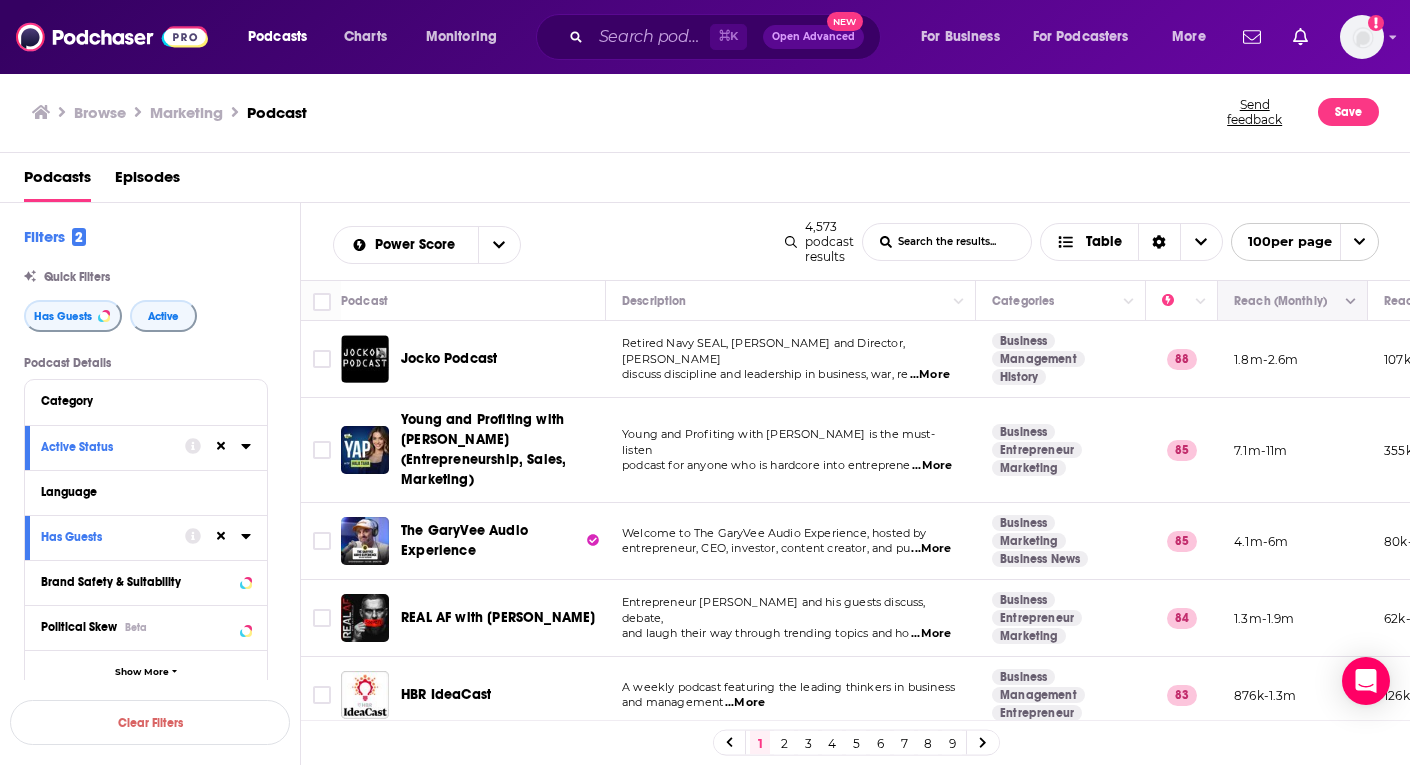 click at bounding box center [1290, 301] 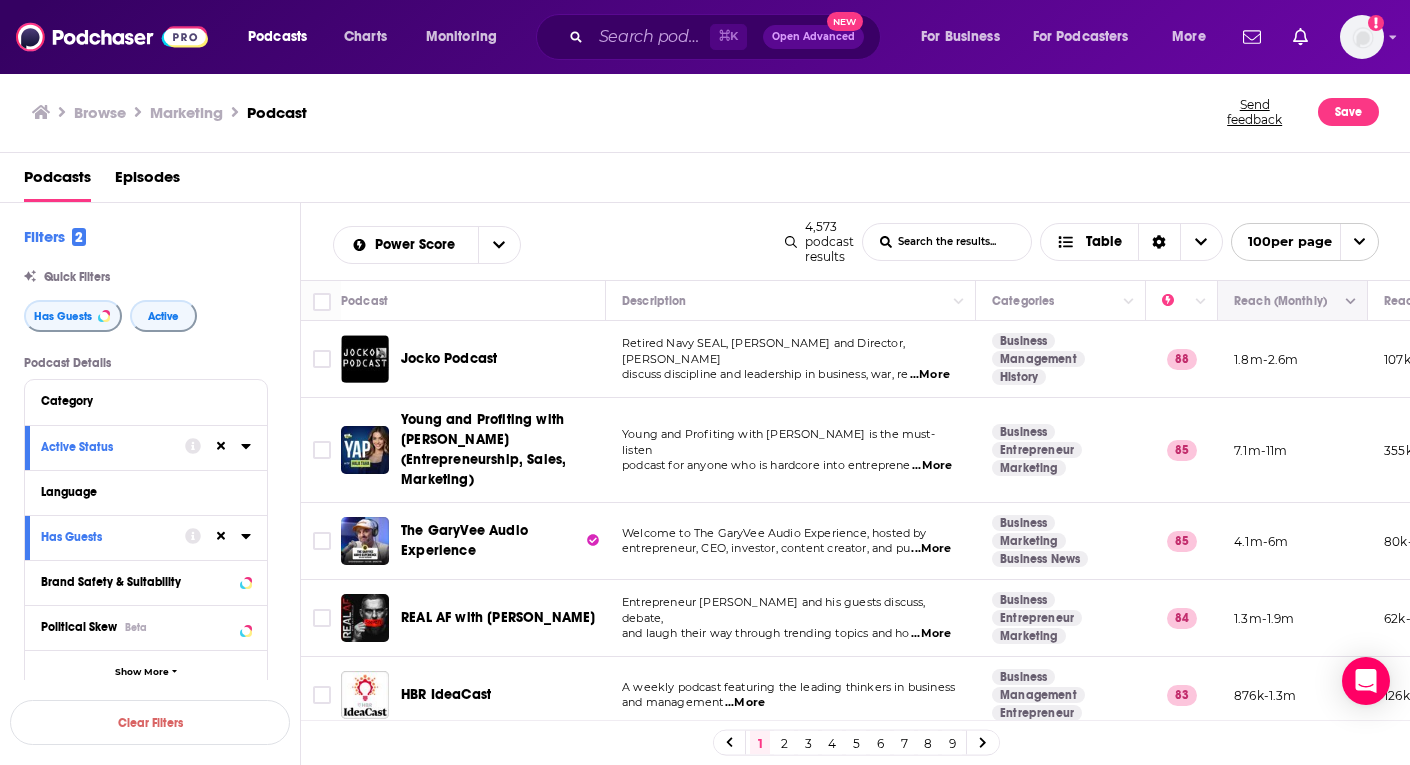 click 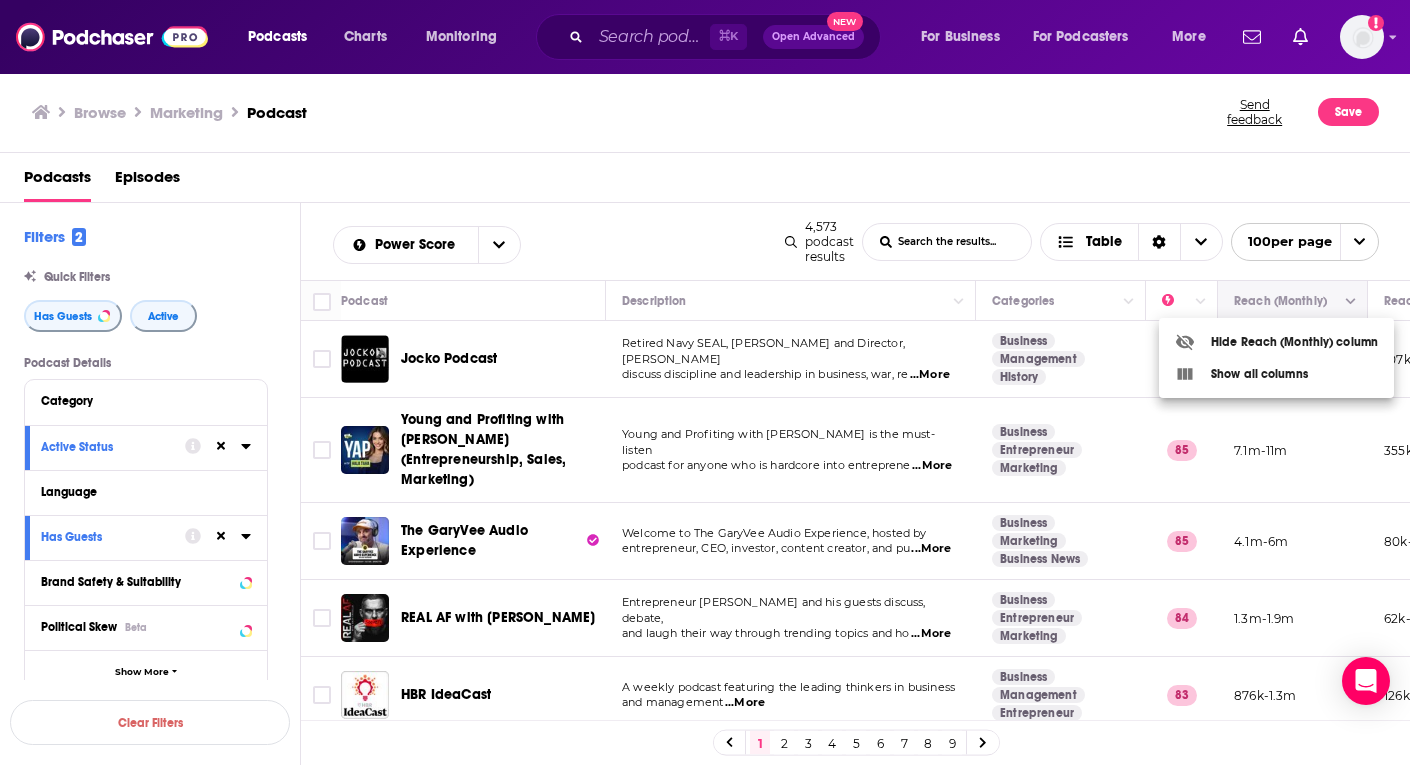 click at bounding box center [705, 382] 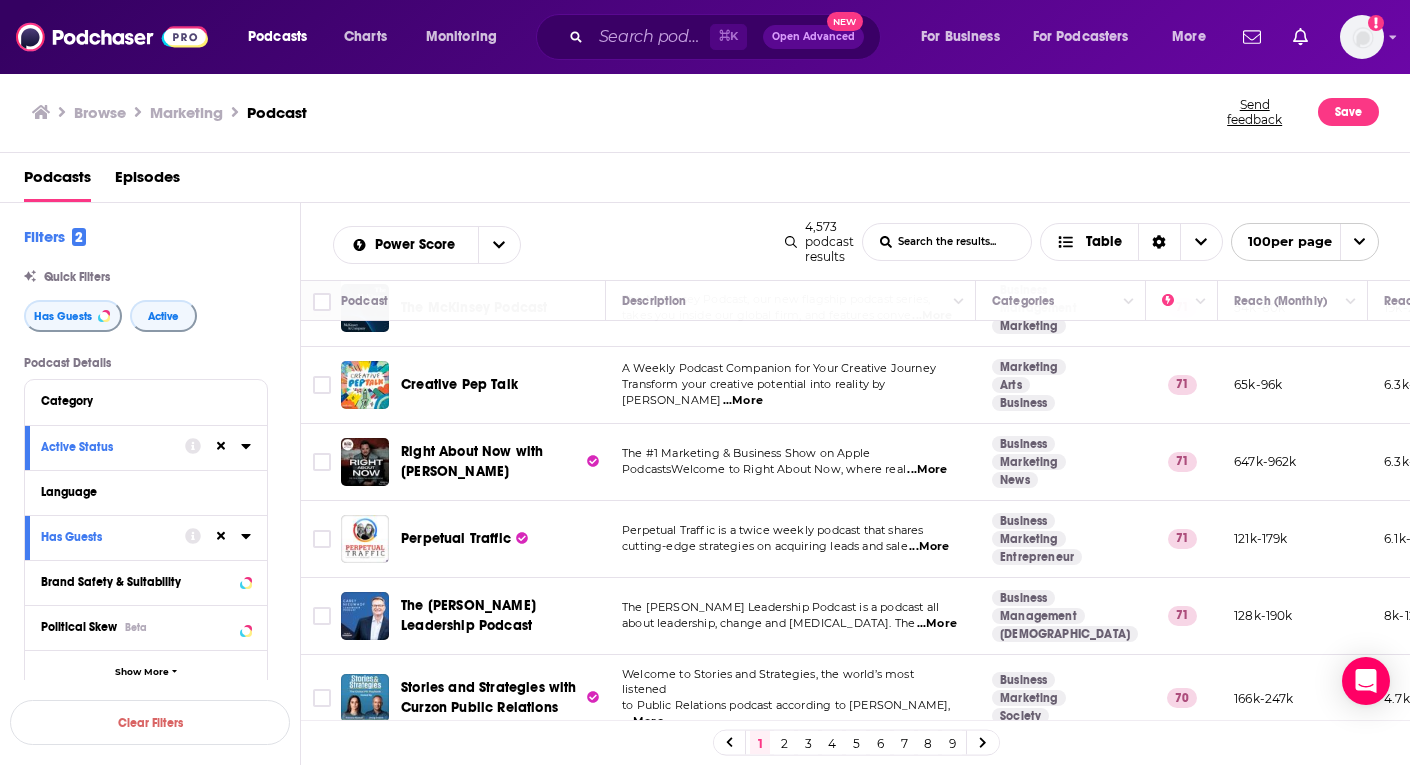 scroll, scrollTop: 2238, scrollLeft: 0, axis: vertical 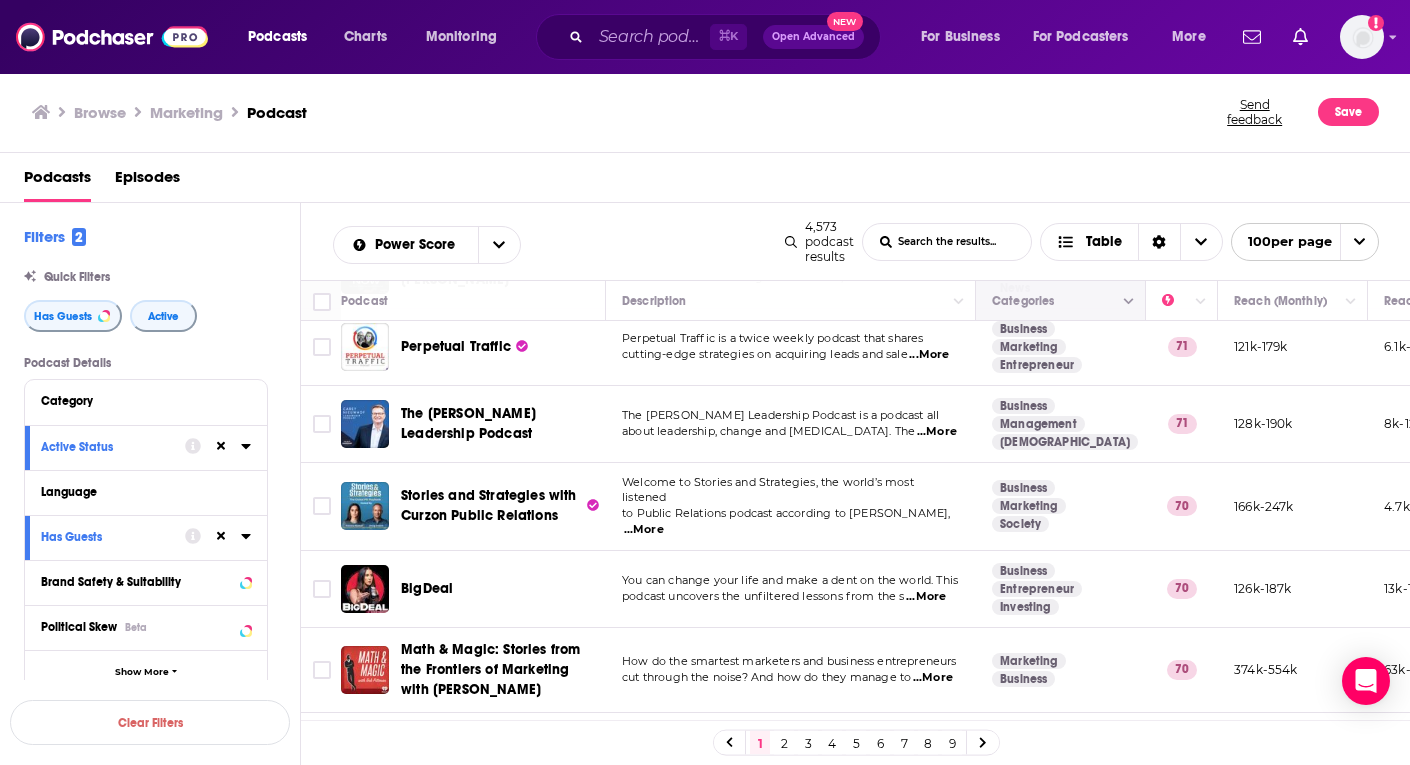 click at bounding box center (1129, 302) 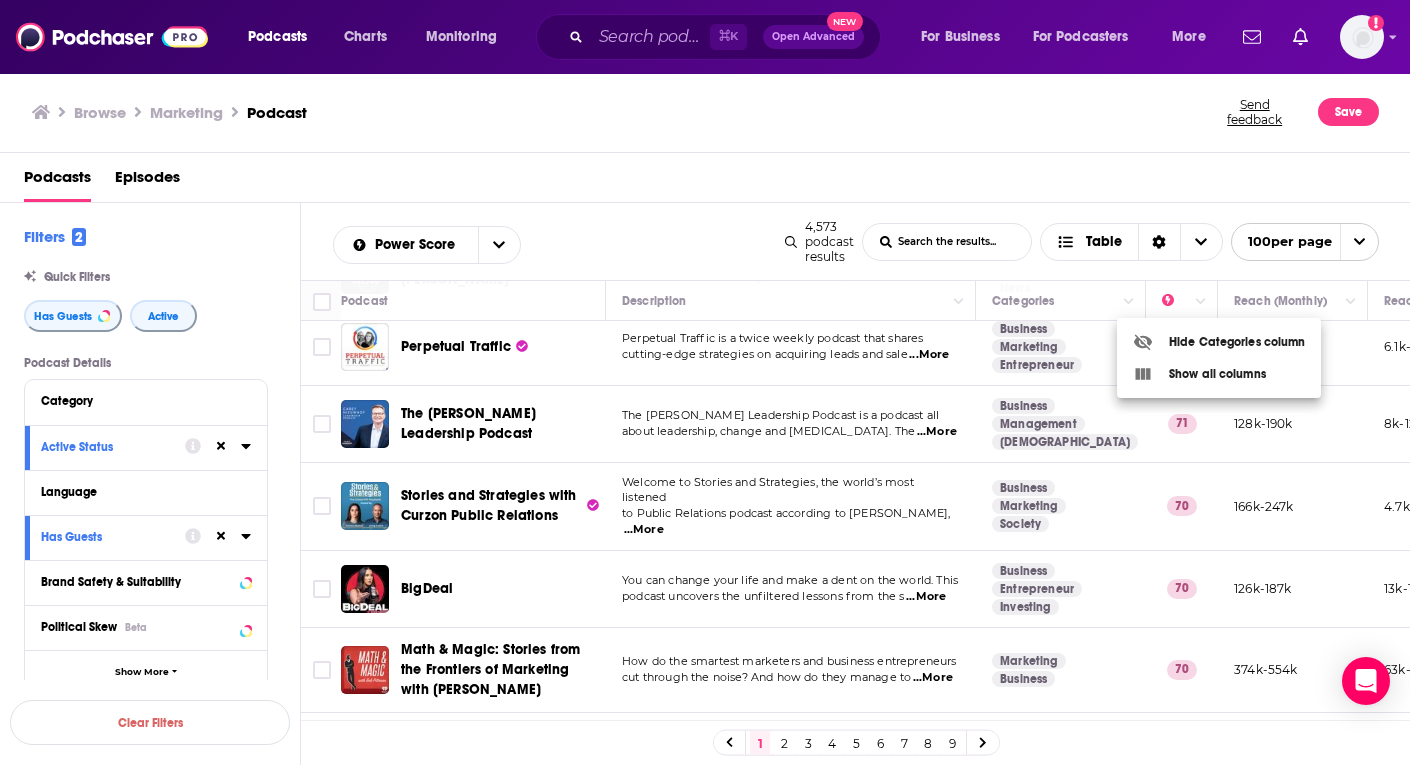 click at bounding box center (705, 382) 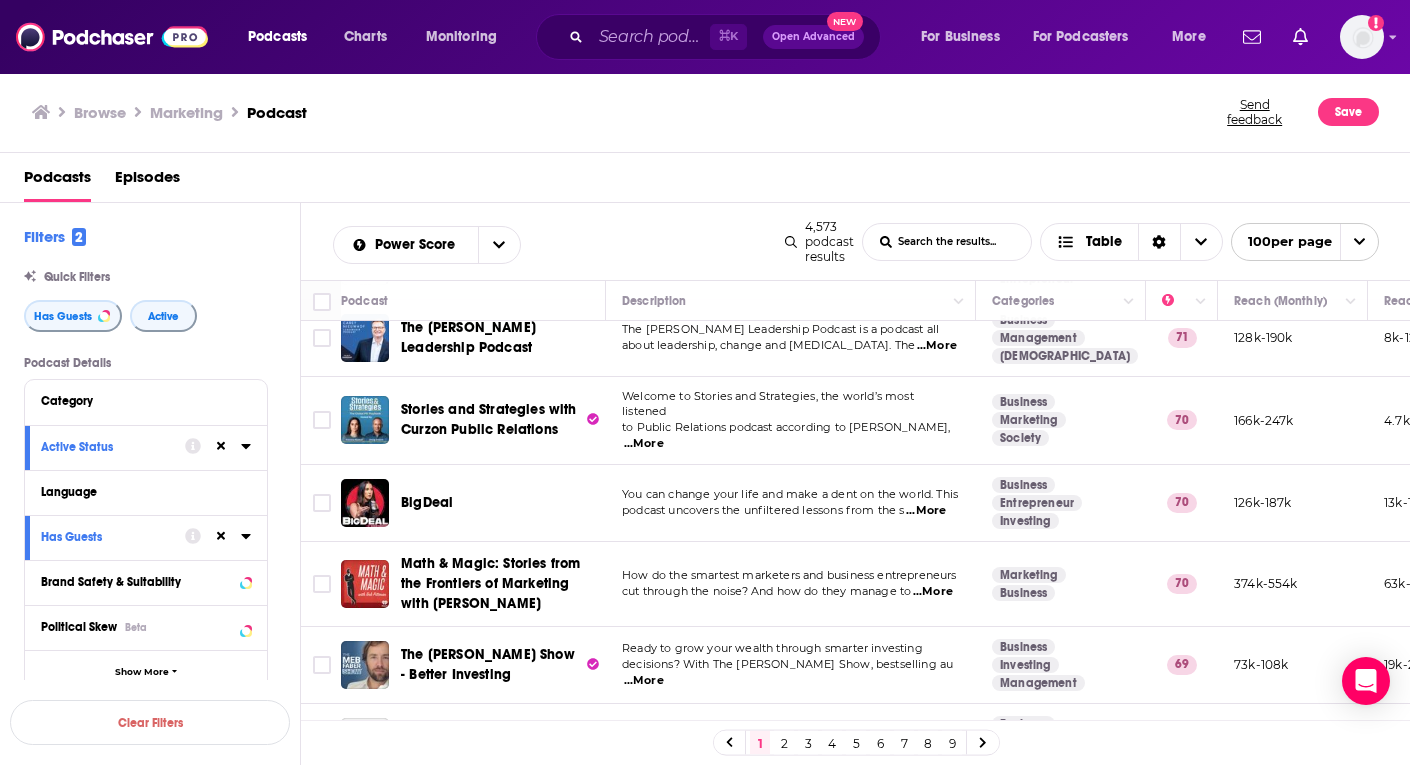 scroll, scrollTop: 2550, scrollLeft: 0, axis: vertical 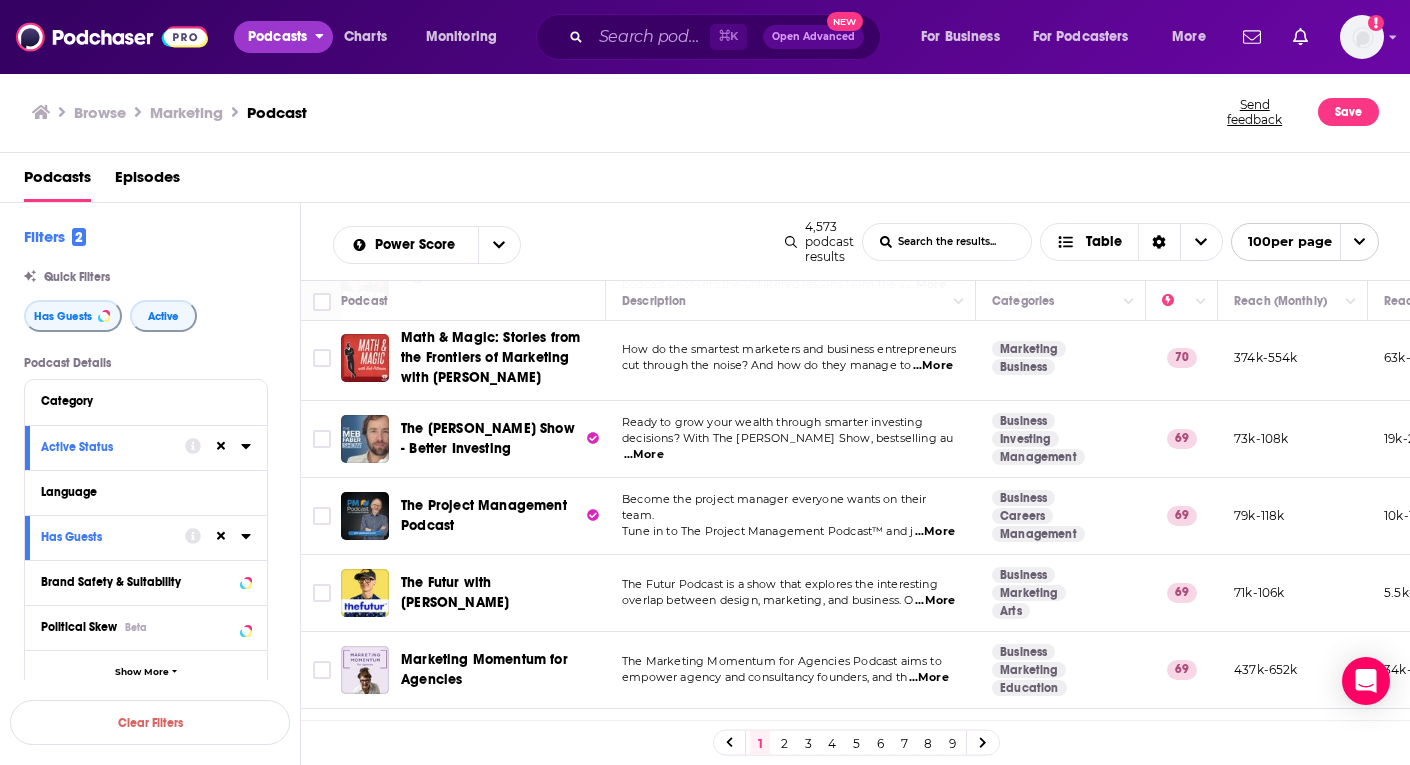 click on "Podcasts" at bounding box center [277, 37] 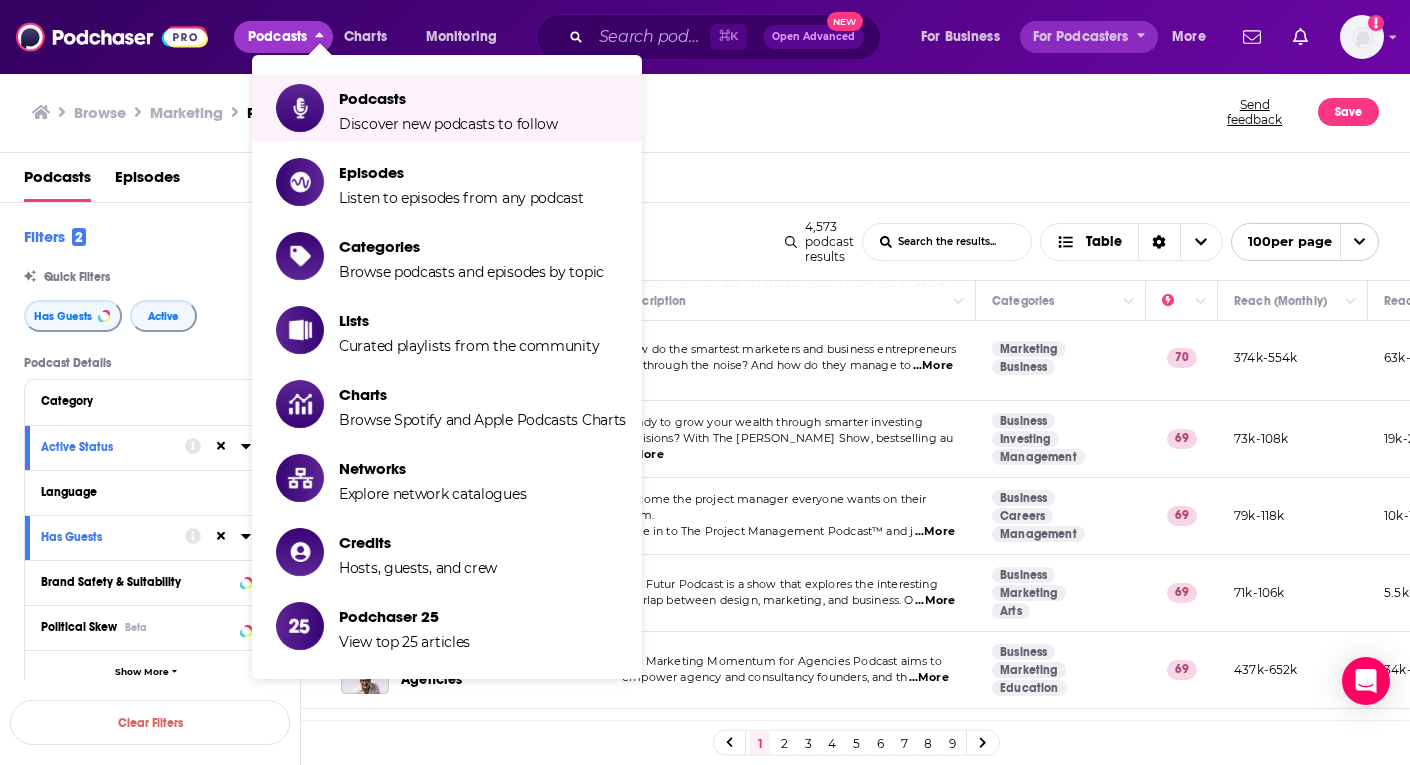 click on "For Podcasters" at bounding box center (1081, 37) 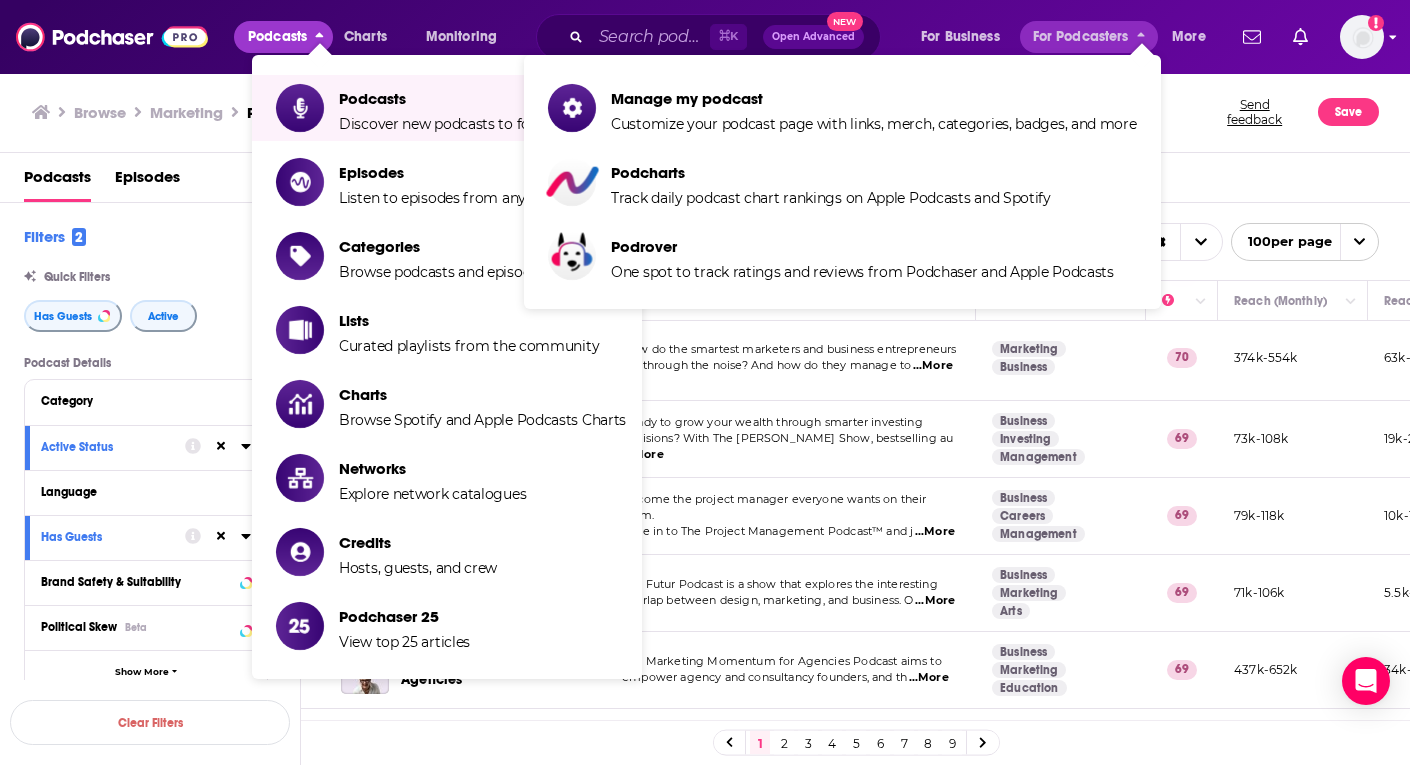 click at bounding box center [1362, 37] 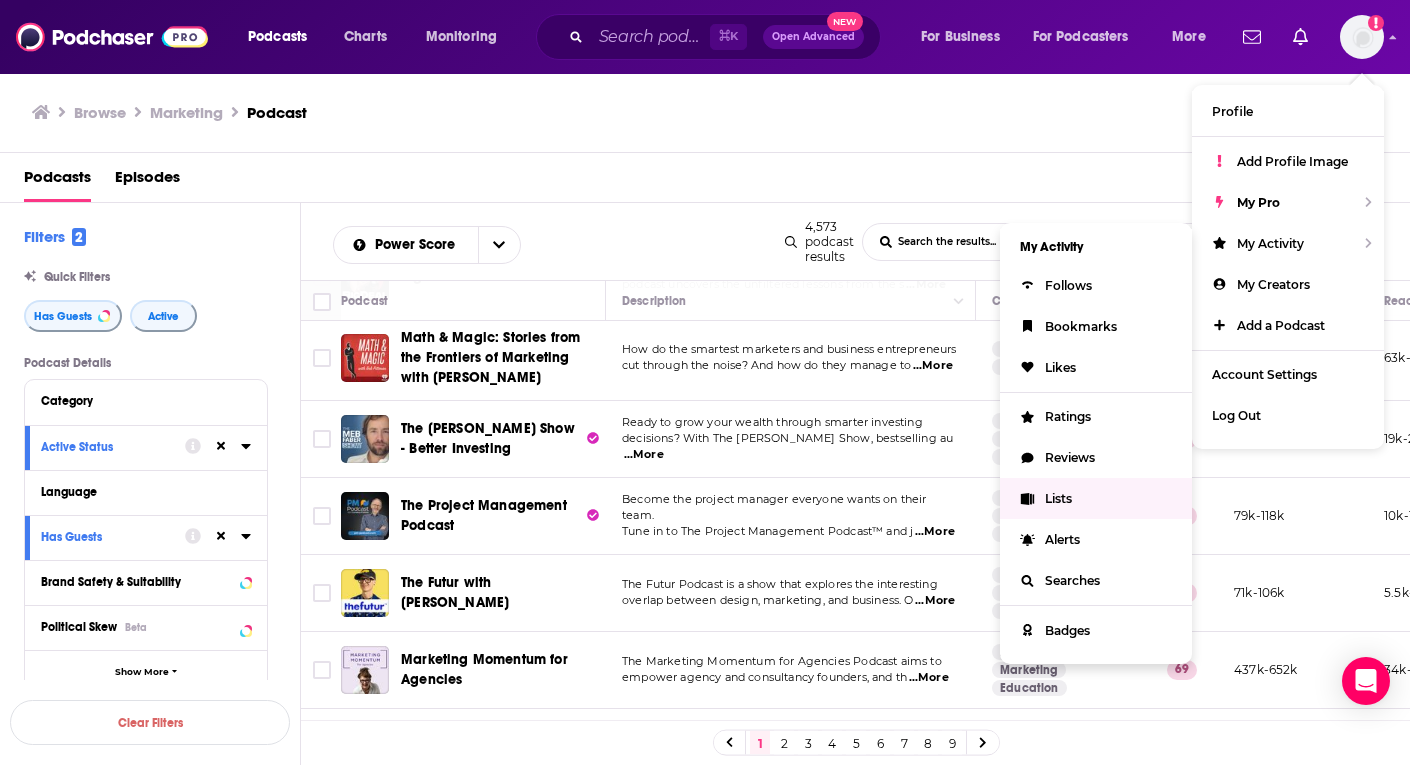 click on "Lists" at bounding box center [1058, 498] 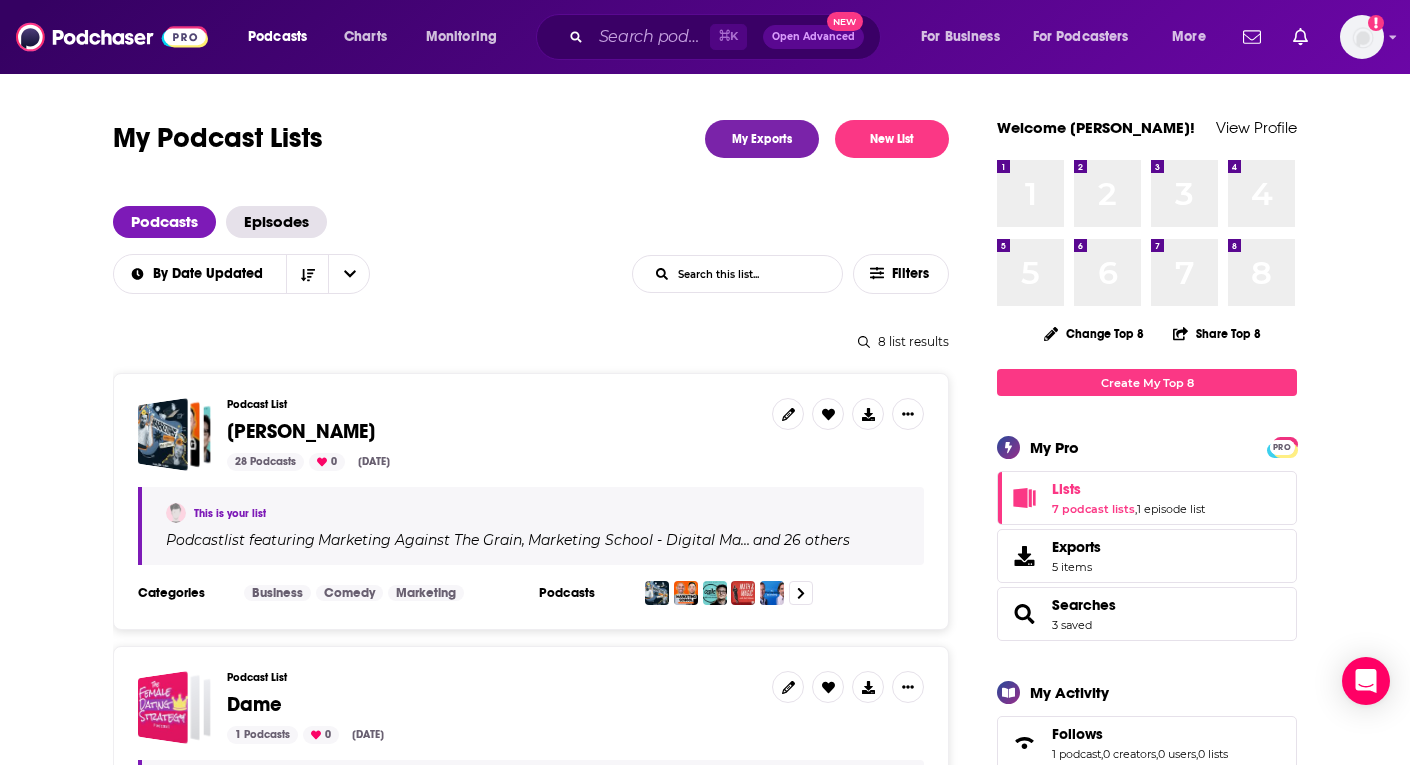 click on "Podcast List Juan  28   Podcasts 0 Jul 16, 2025" at bounding box center [491, 434] 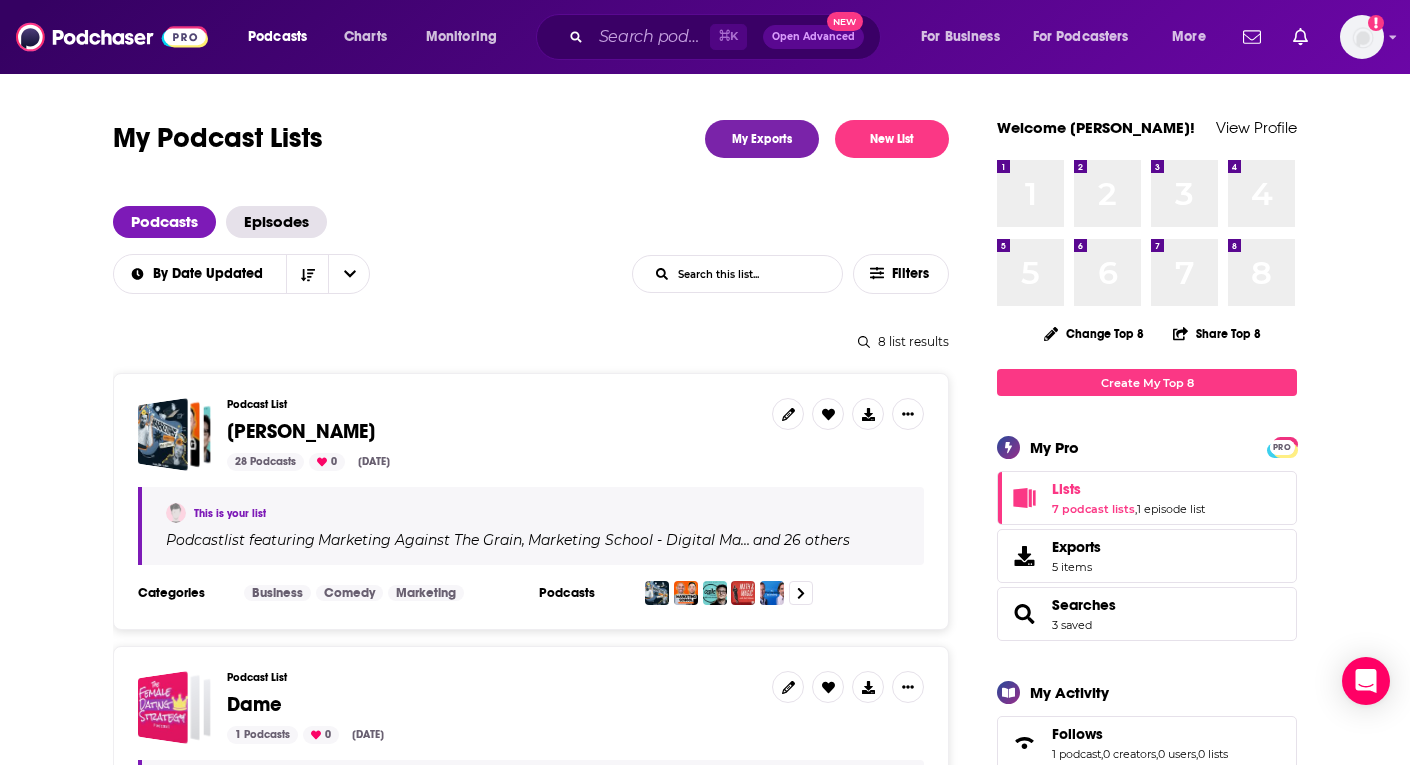 click at bounding box center [908, 414] 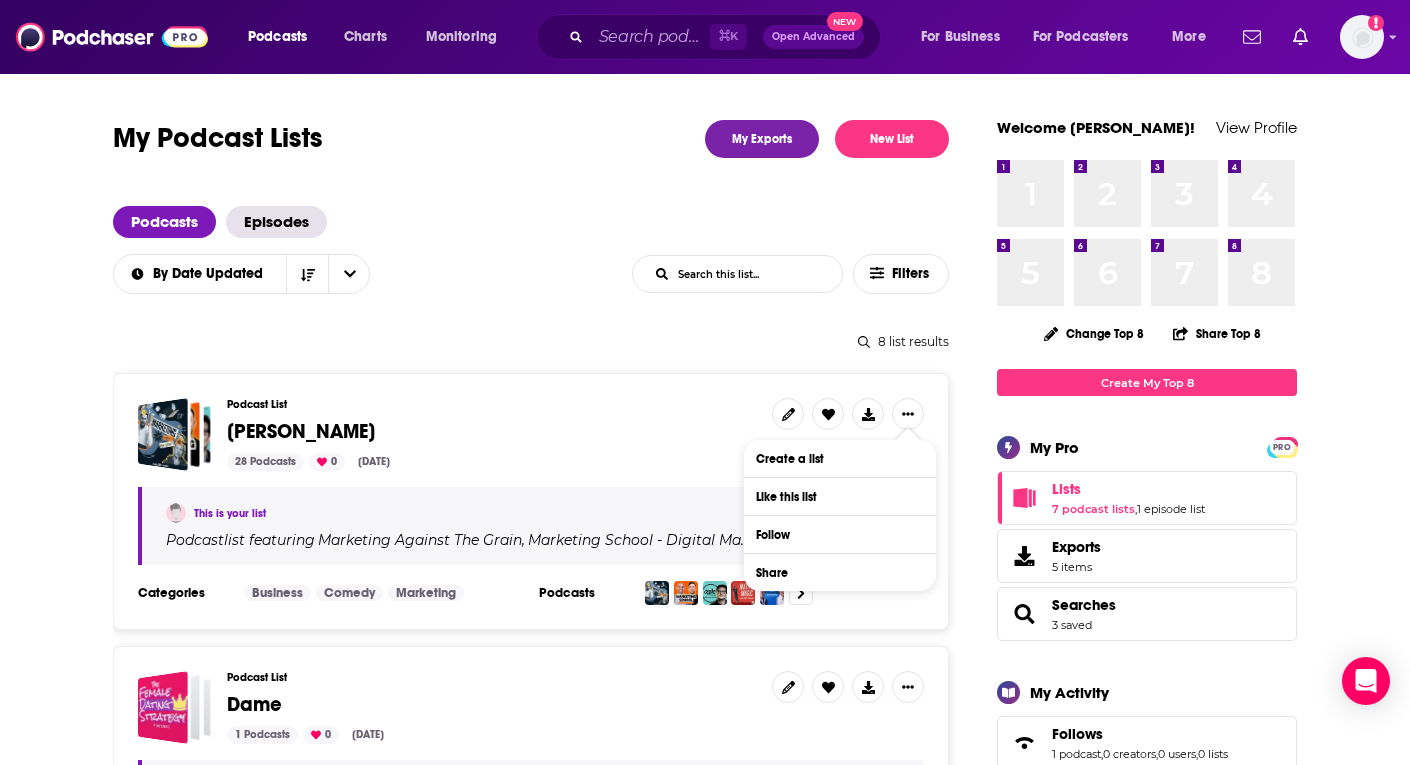 click on "28   Podcasts 0 Jul 16, 2025" at bounding box center [491, 462] 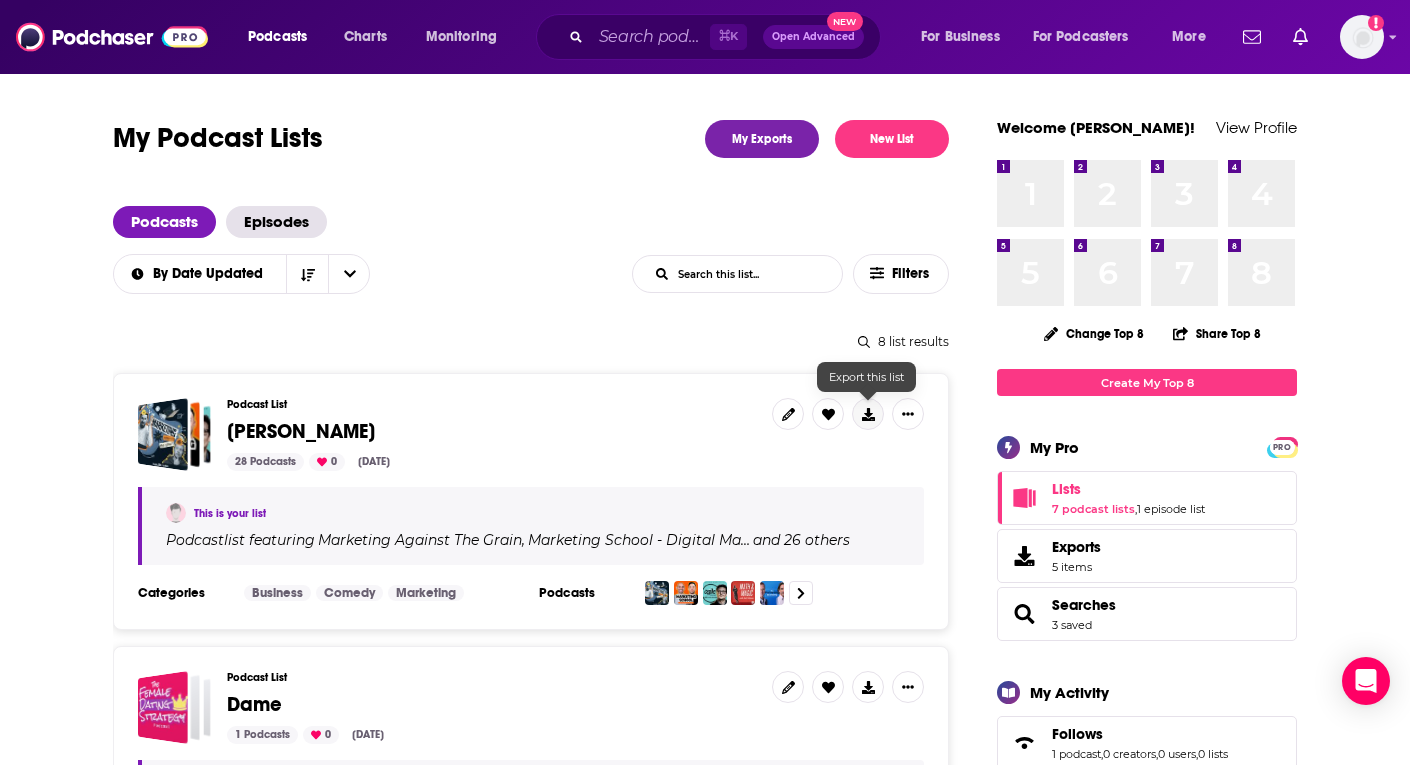 click 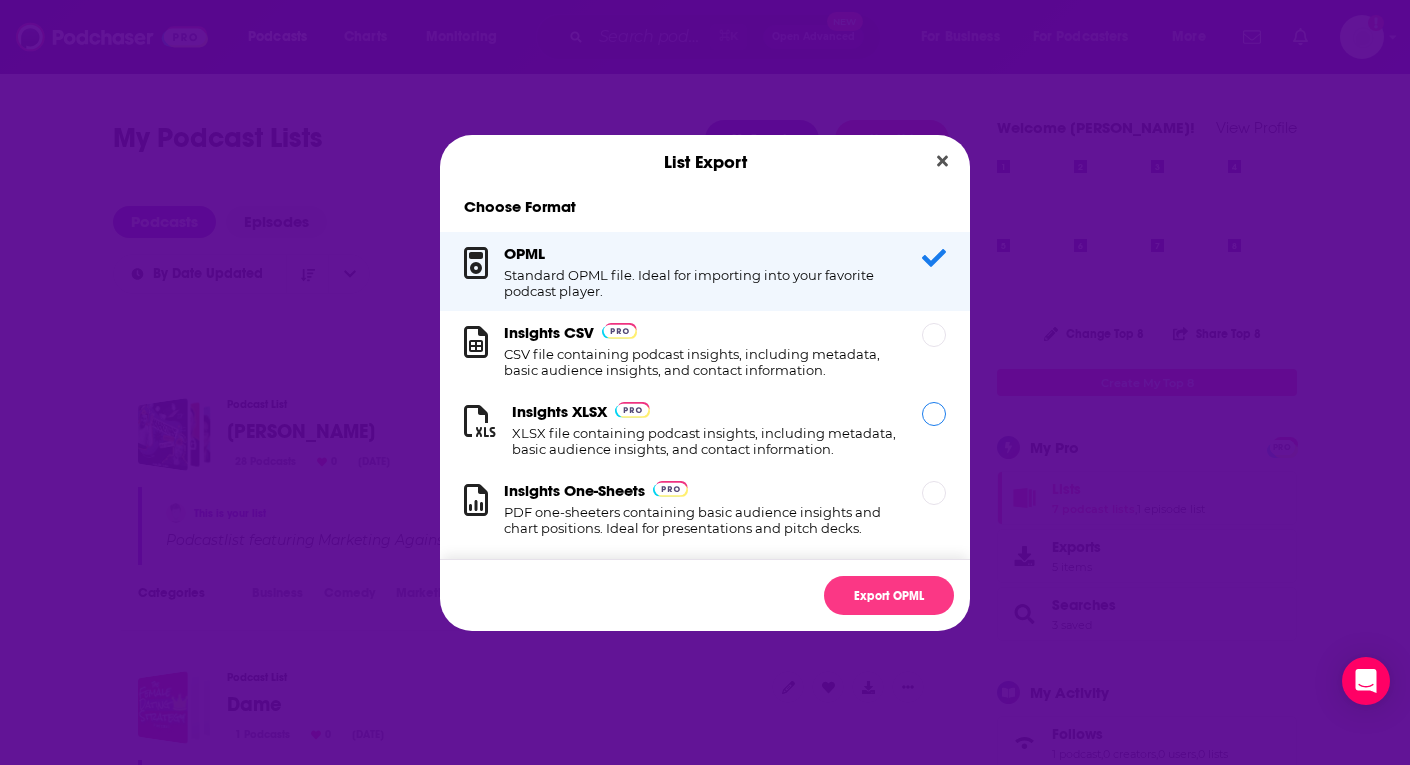 click on "XLSX file containing podcast insights, including metadata, basic audience insights, and contact information." at bounding box center [705, 441] 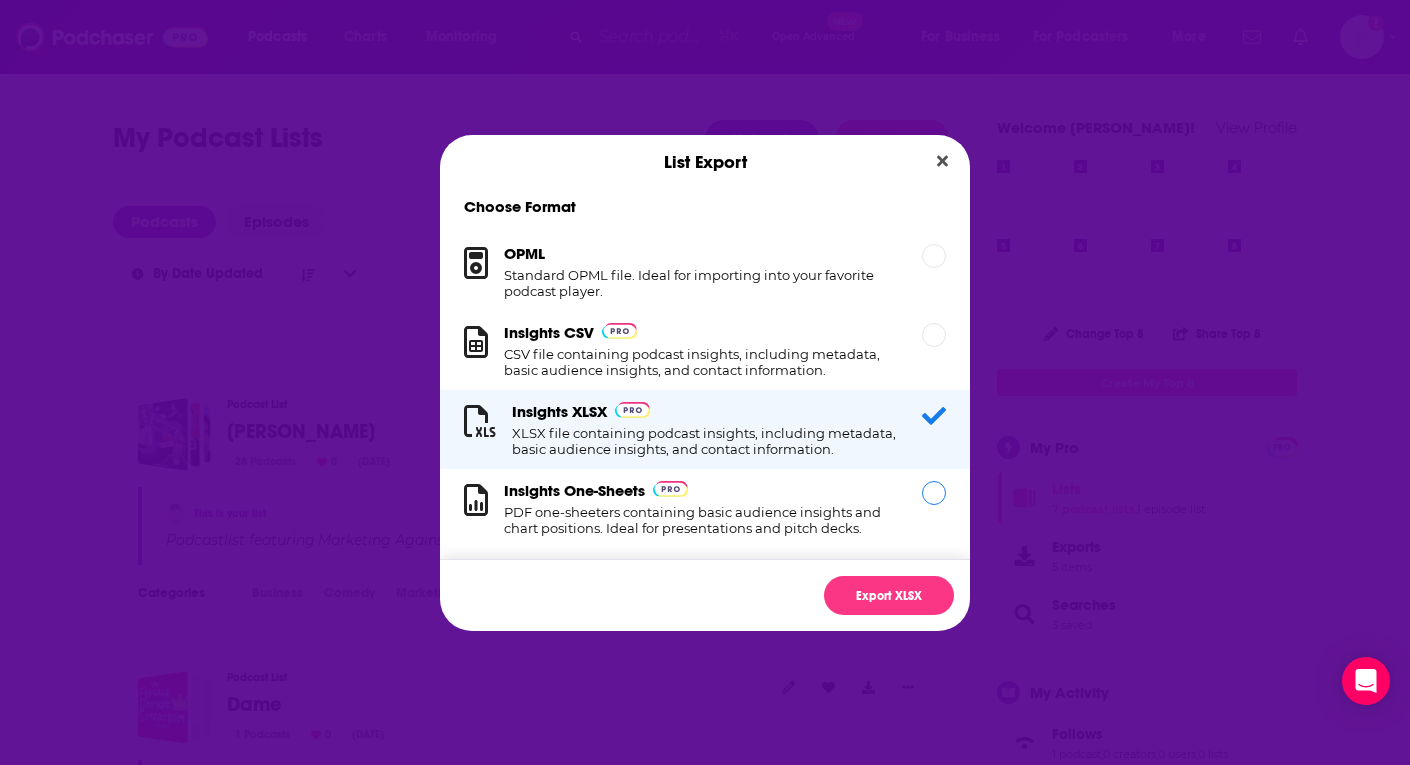 click on "PDF one-sheeters containing basic audience insights and chart positions. Ideal for presentations and pitch decks." at bounding box center [701, 520] 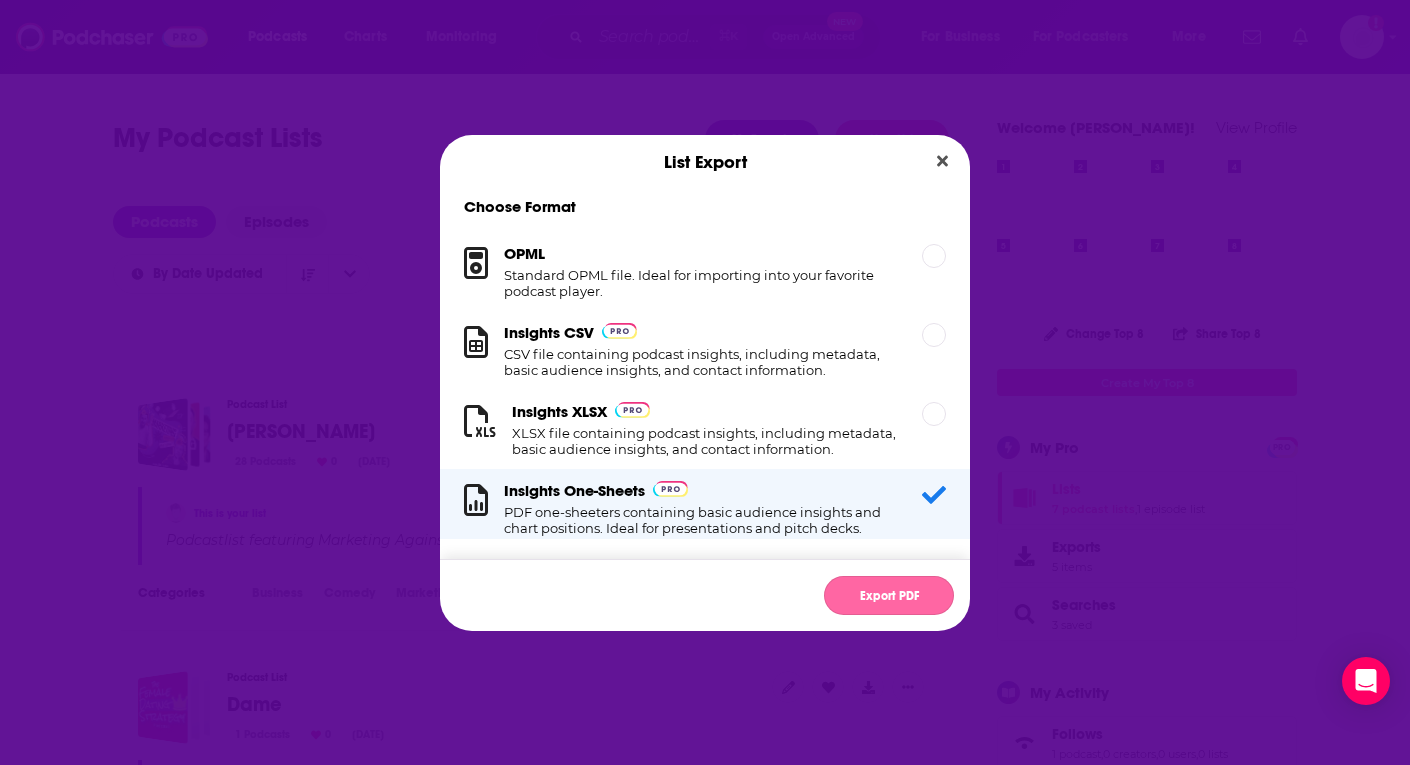 click on "Export PDF" at bounding box center (889, 595) 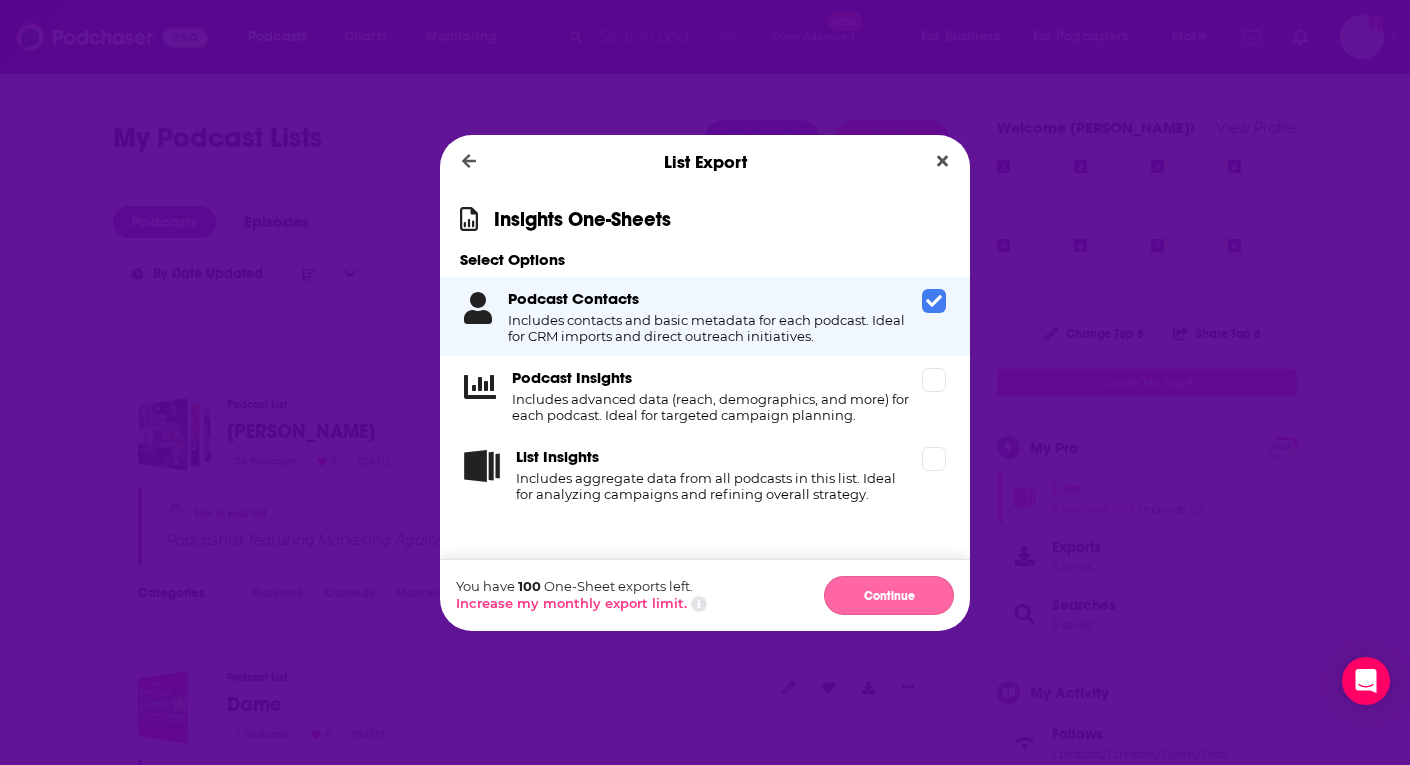 click on "Continue" at bounding box center [889, 595] 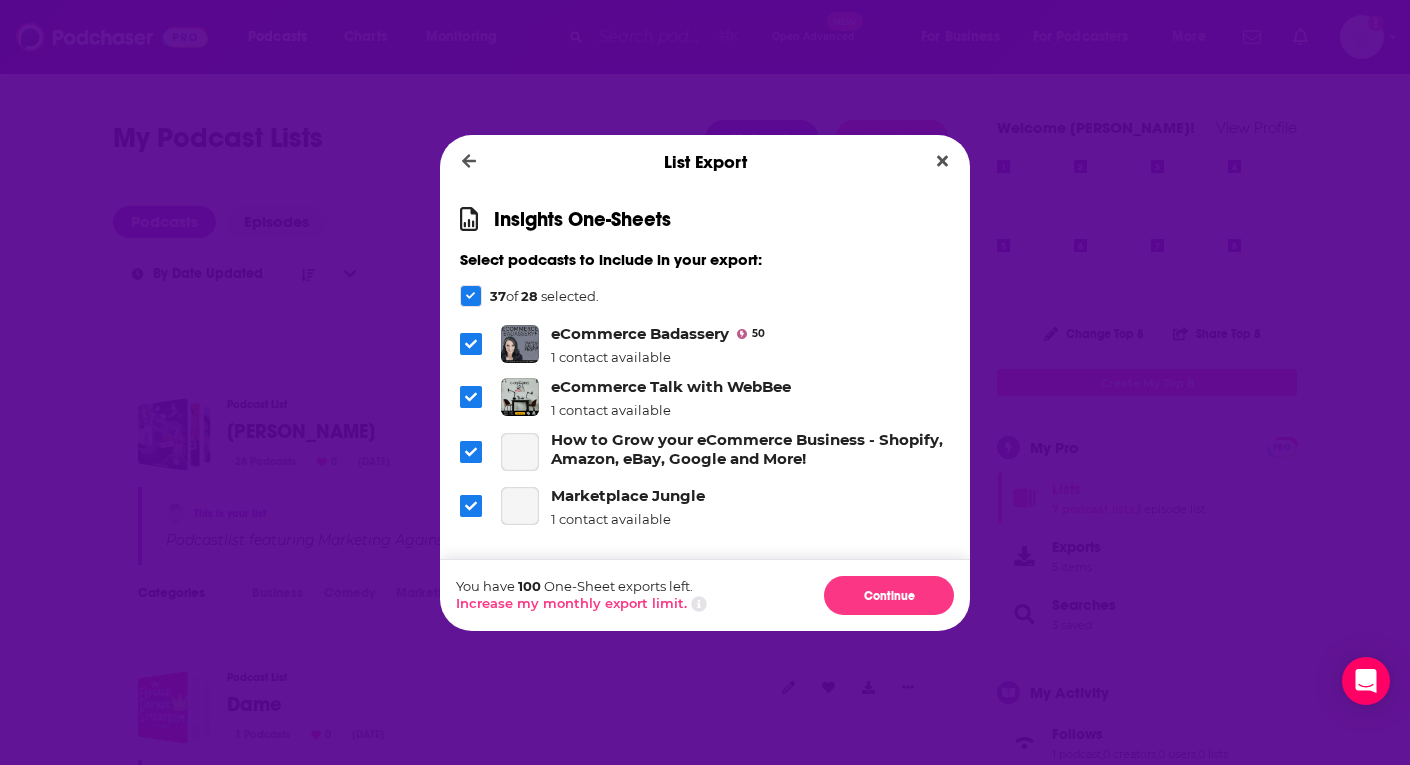 scroll, scrollTop: 1967, scrollLeft: 0, axis: vertical 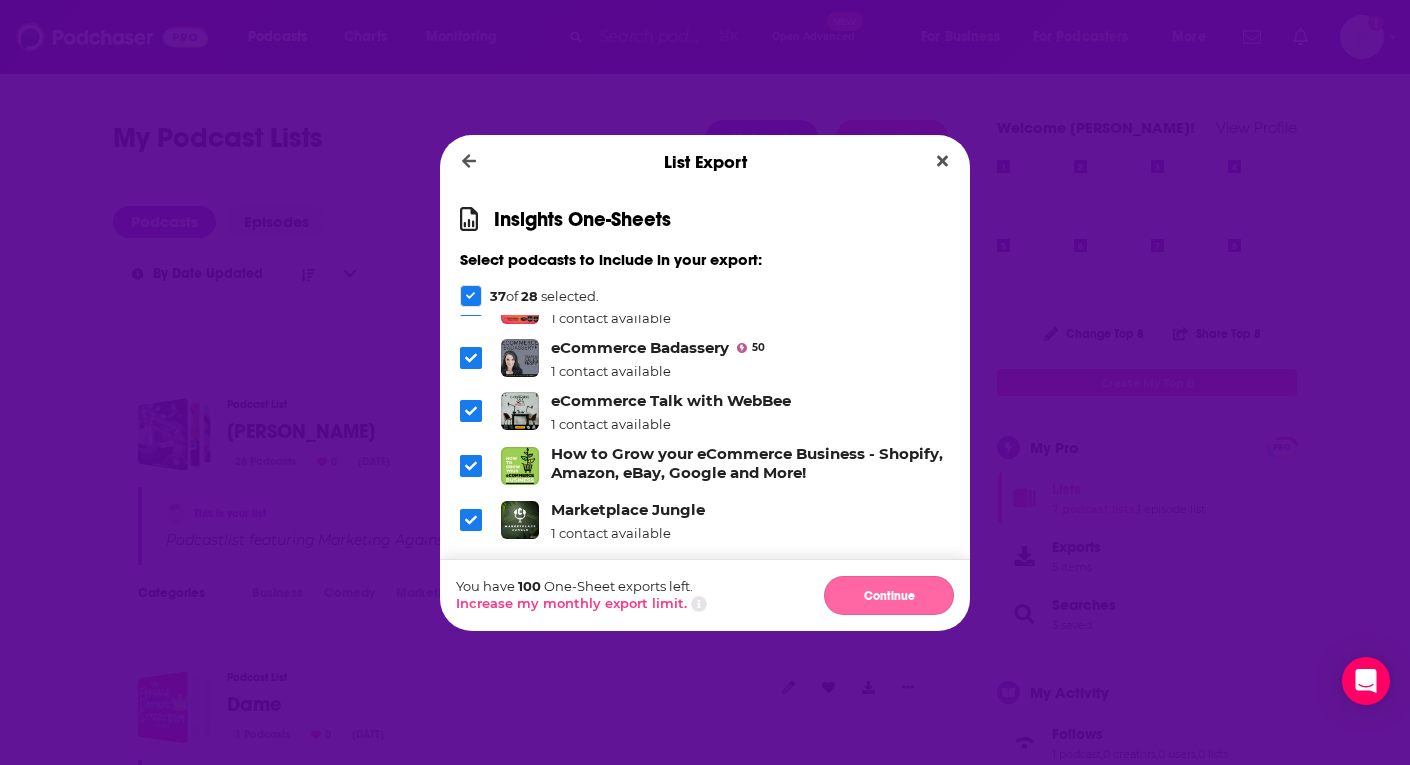click on "Continue" at bounding box center (889, 595) 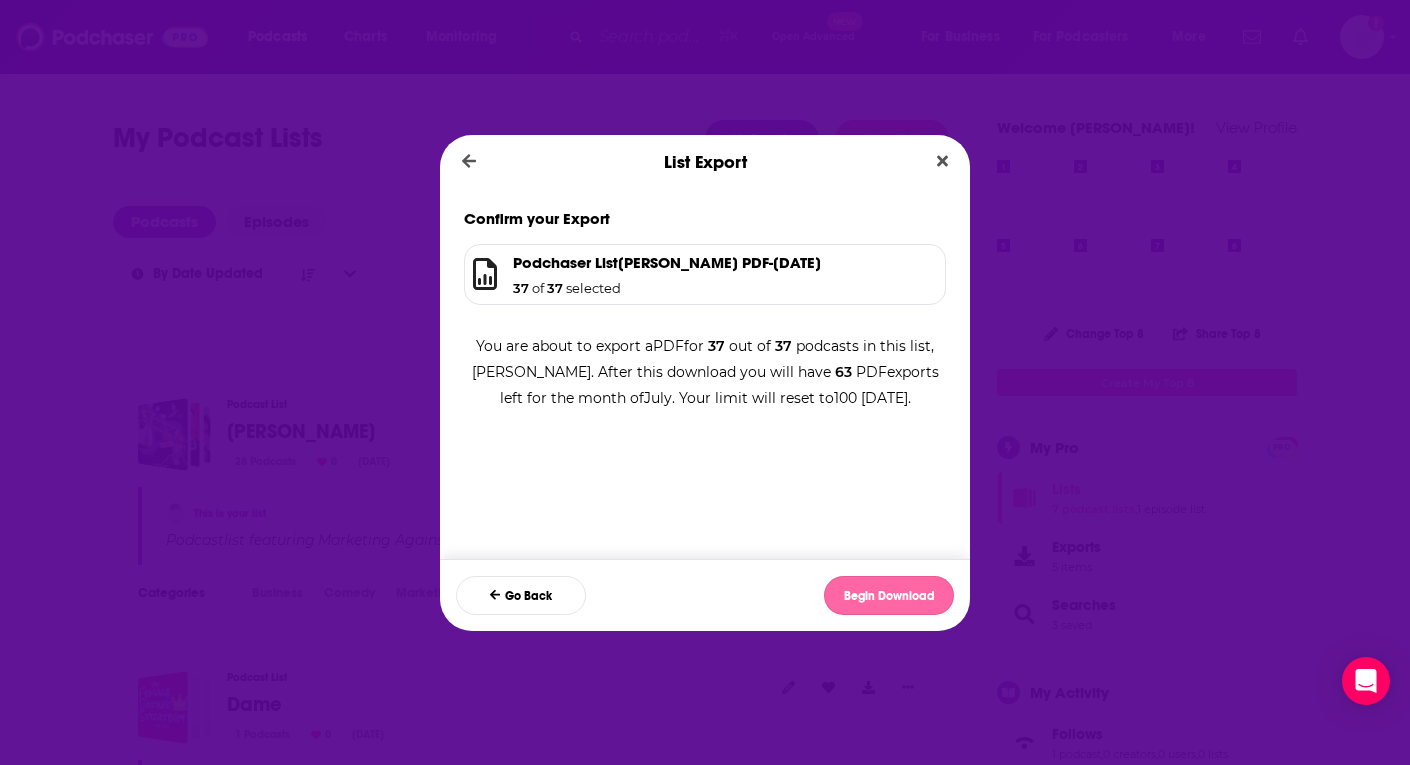 click on "Begin Download" at bounding box center (889, 595) 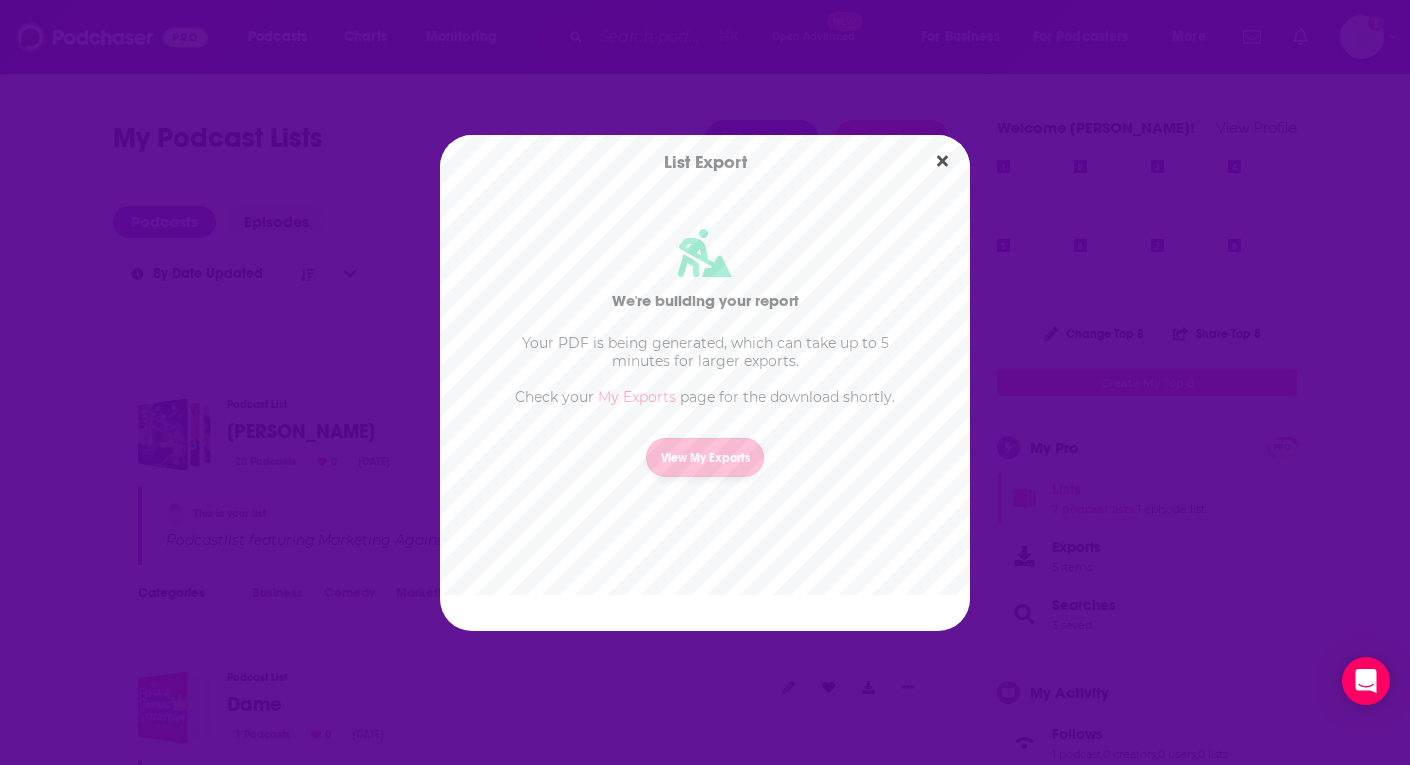click on "View My Exports" at bounding box center (705, 457) 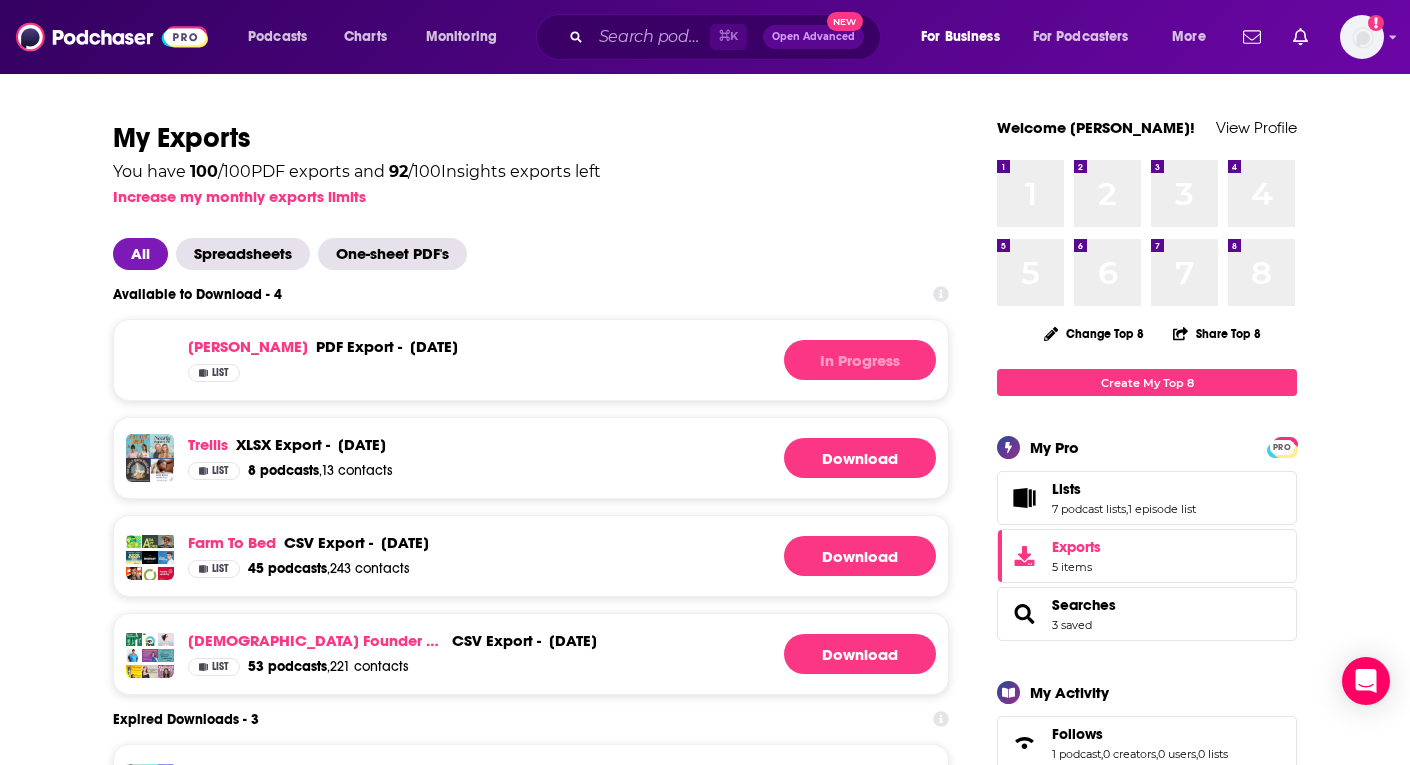 scroll, scrollTop: 0, scrollLeft: 0, axis: both 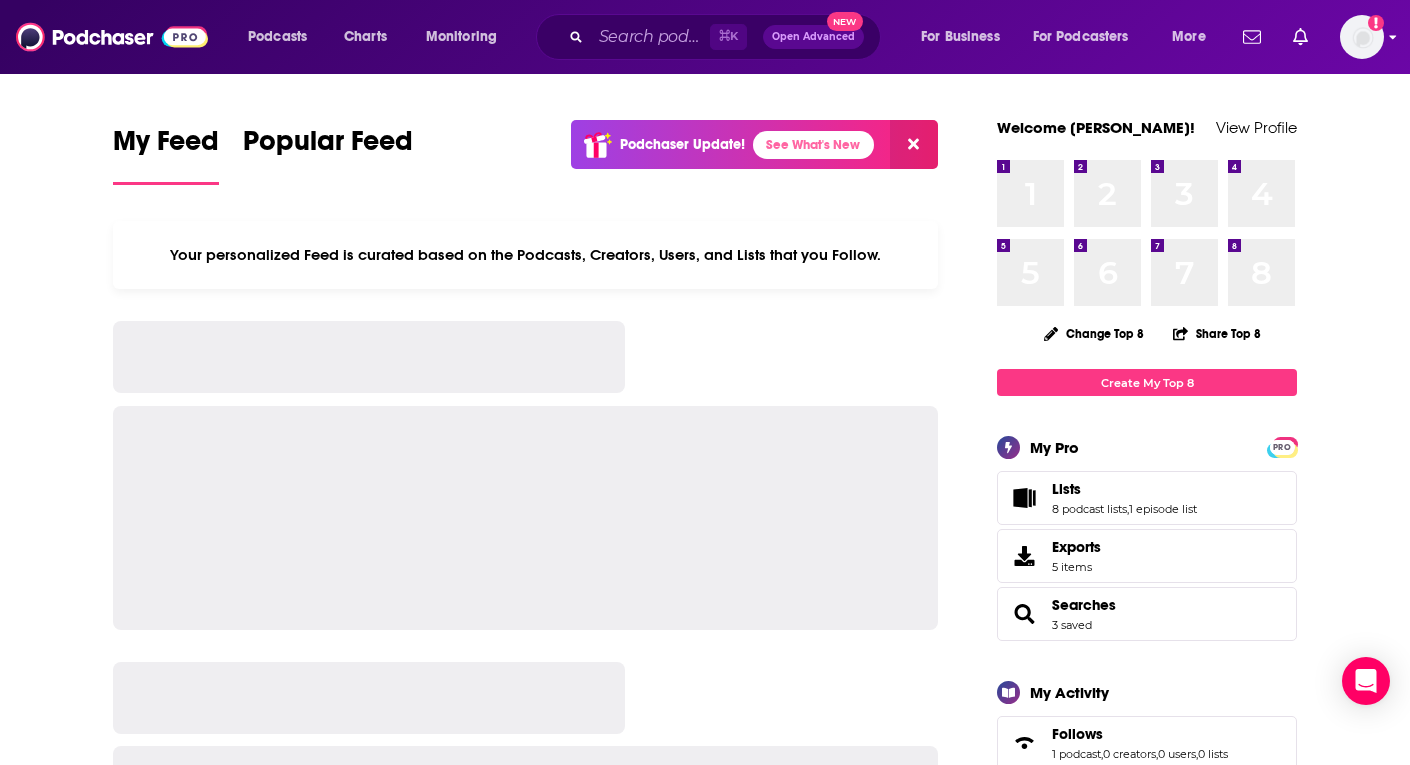 click 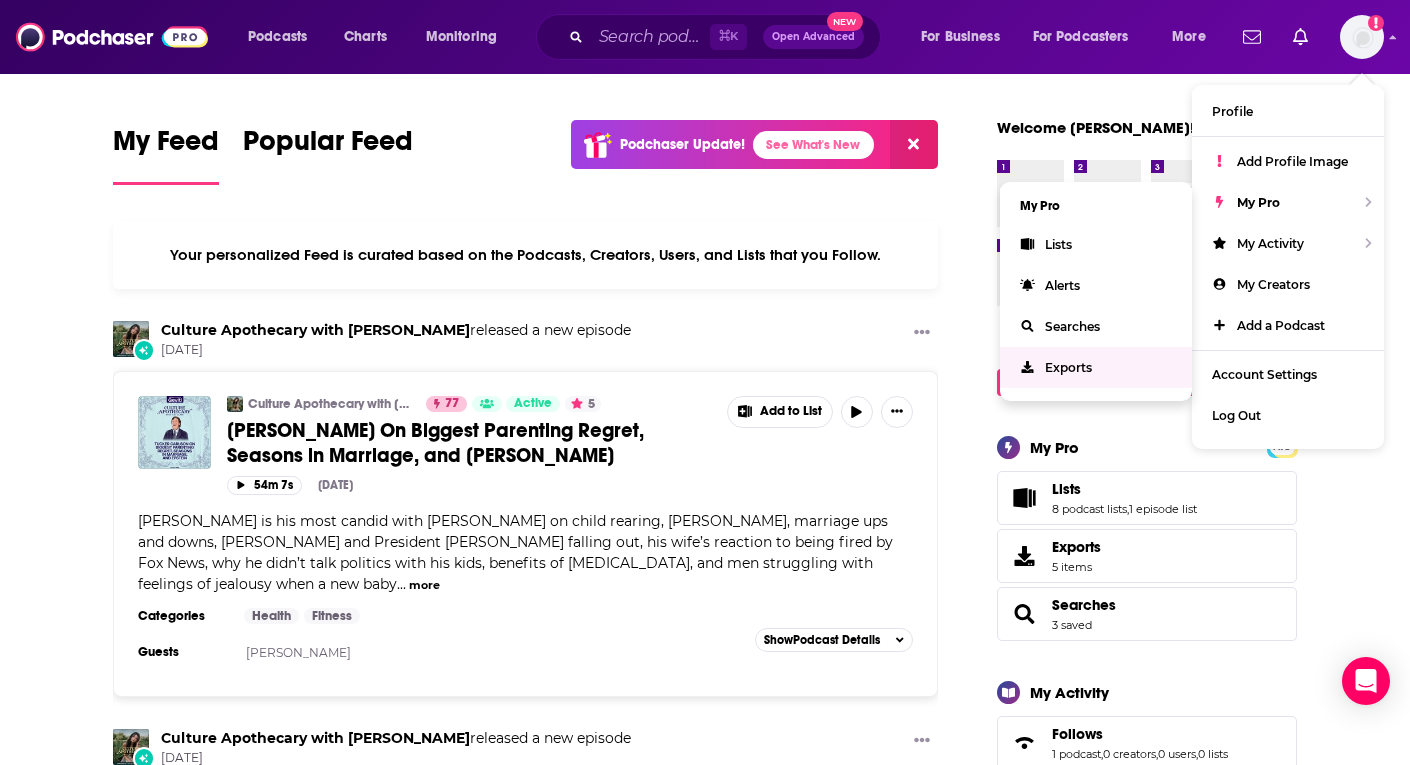 click on "Exports" at bounding box center [1068, 367] 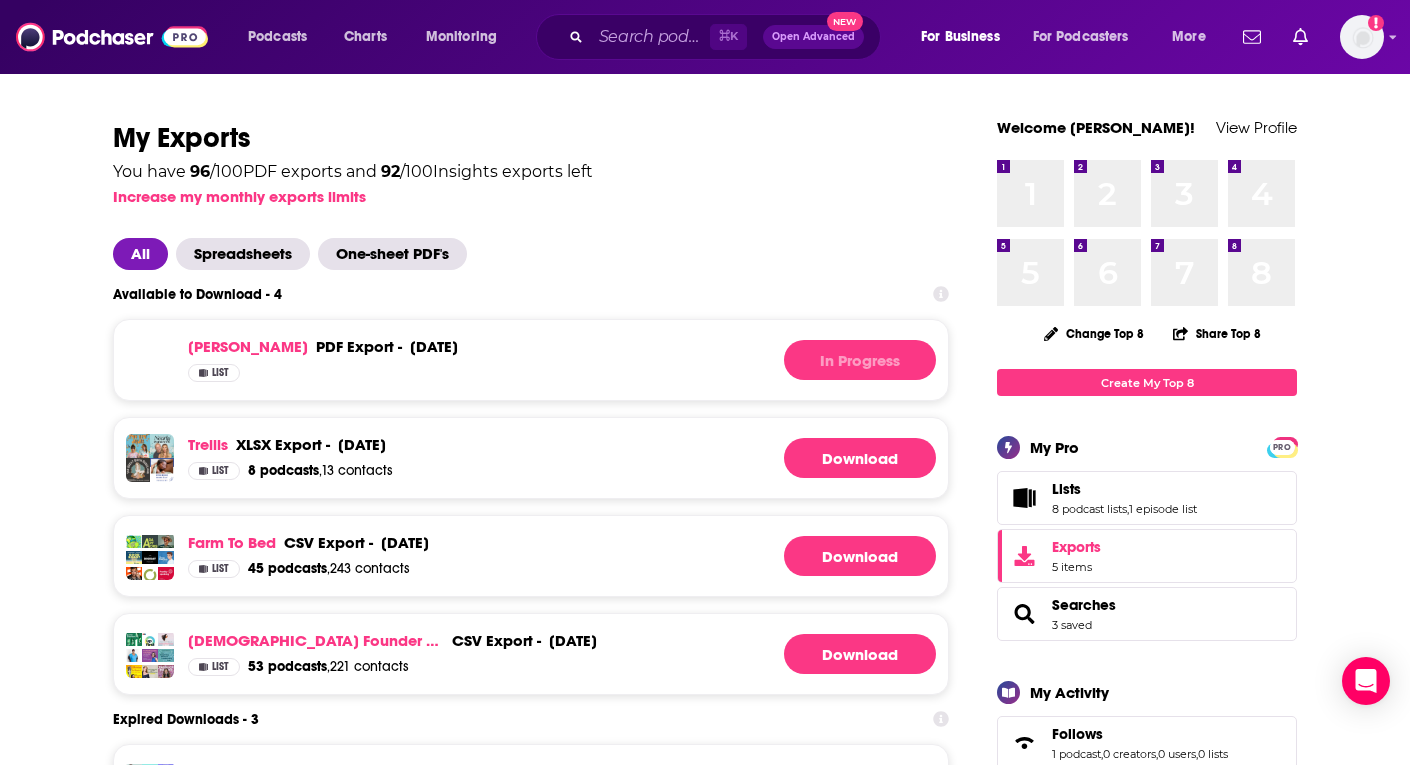 click on "[PERSON_NAME]  PDF   export - [DATE] PDF   export - [DATE] List In Progress" at bounding box center (531, 360) 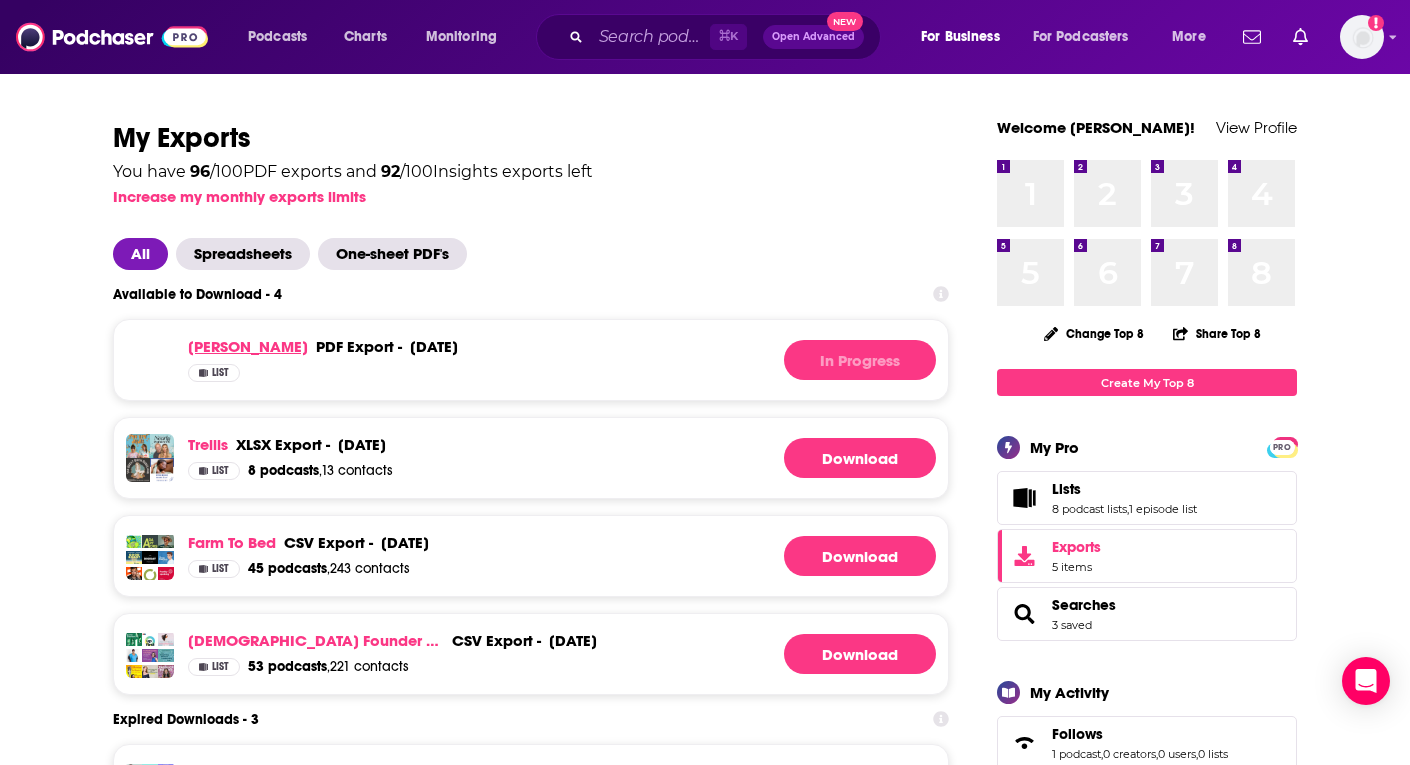 click on "[PERSON_NAME]" at bounding box center [248, 346] 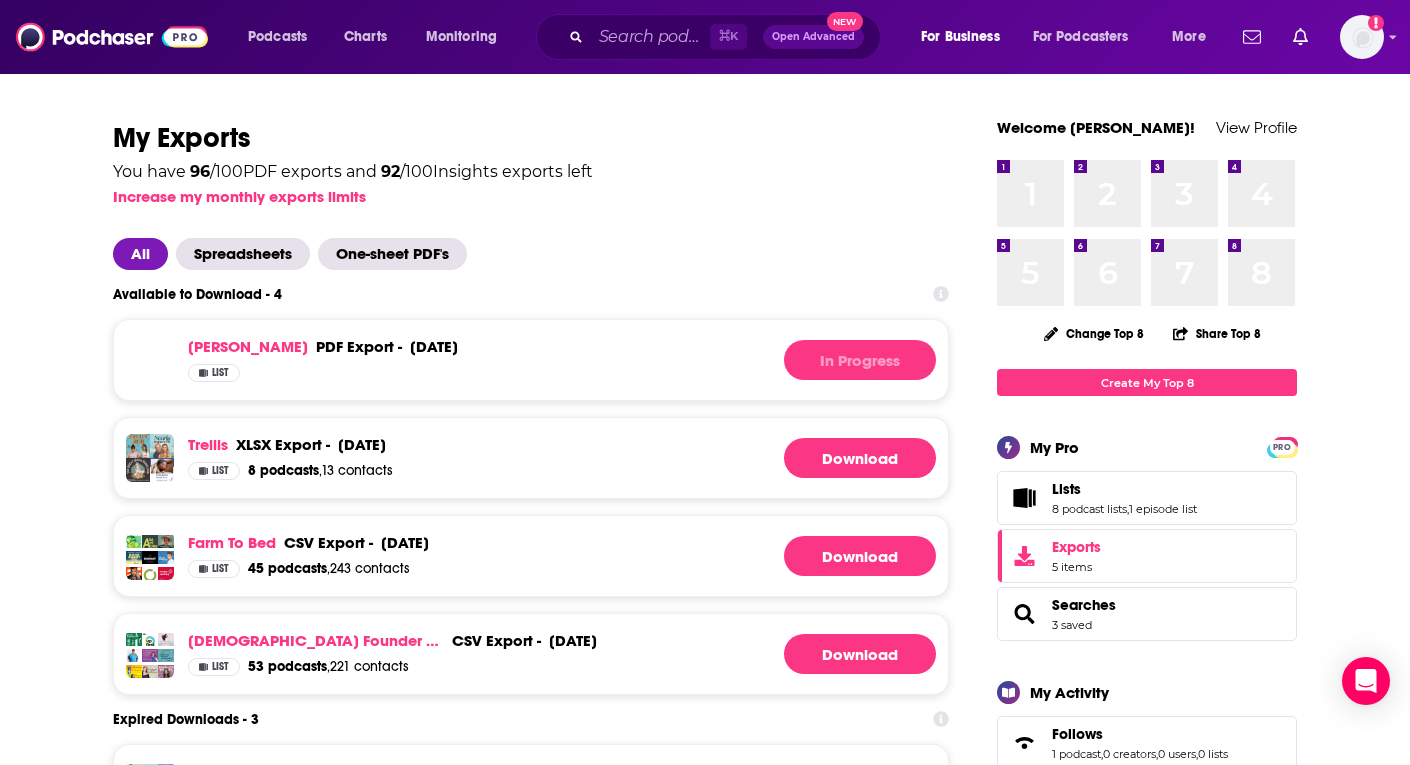 click on "[PERSON_NAME]  PDF   export - [DATE] PDF   export - [DATE] List In Progress" at bounding box center [531, 360] 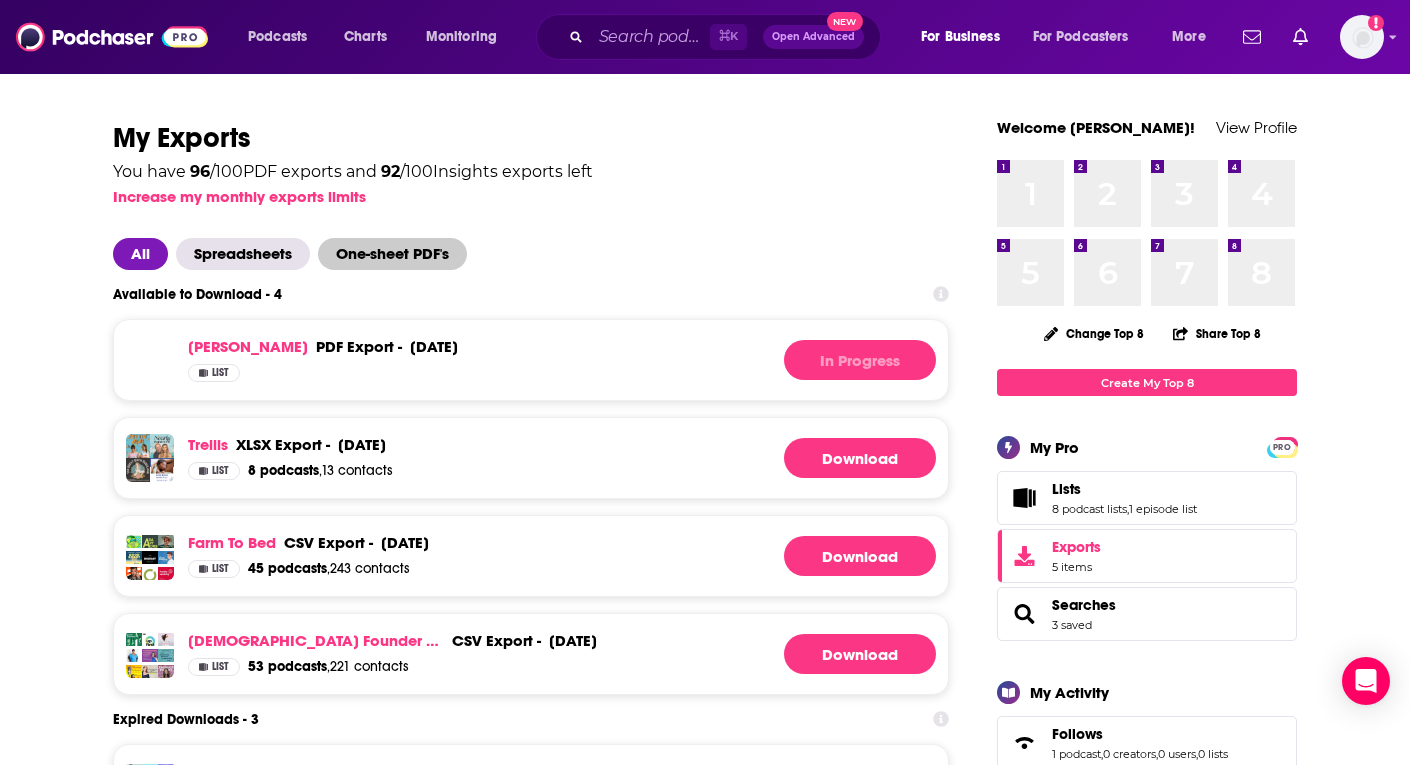 click on "One-sheet PDF's" at bounding box center [392, 254] 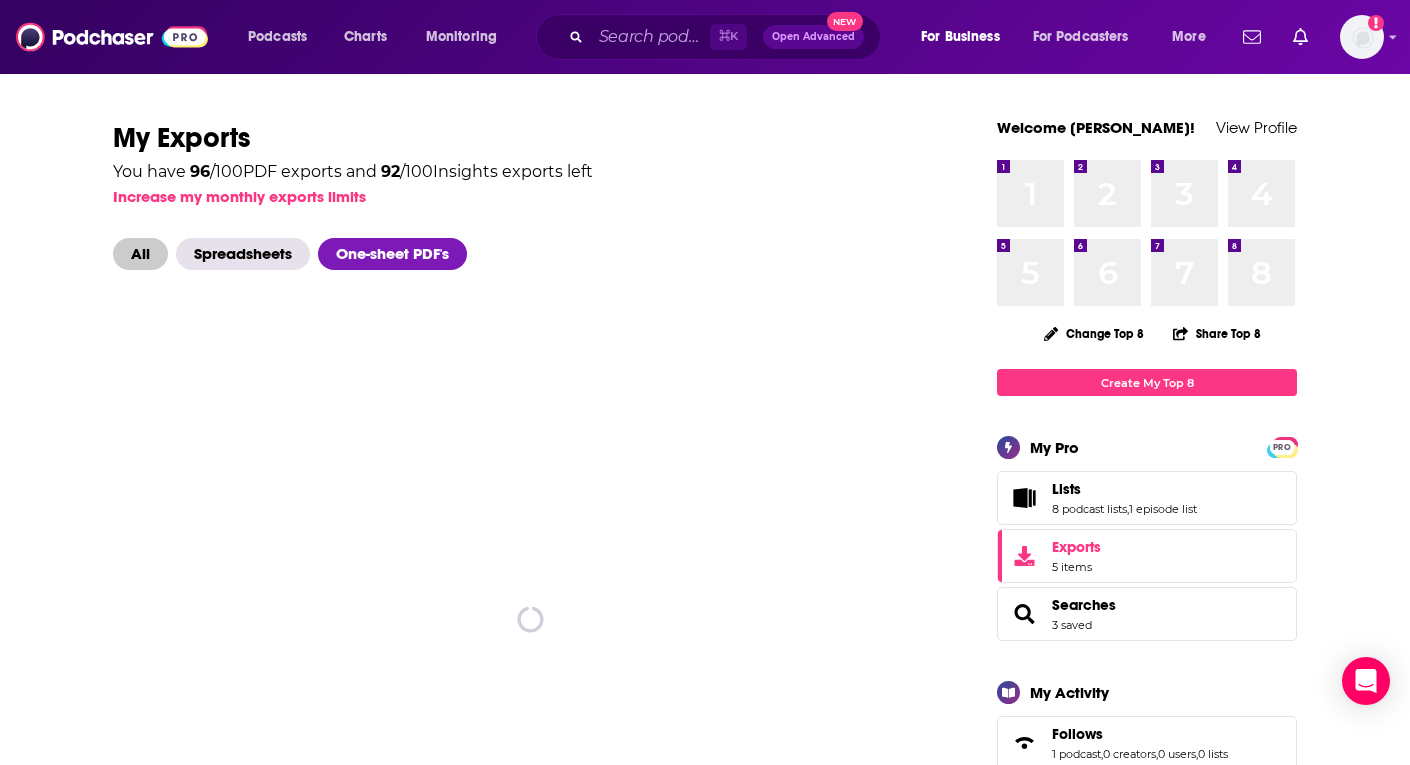 click on "All" at bounding box center [140, 254] 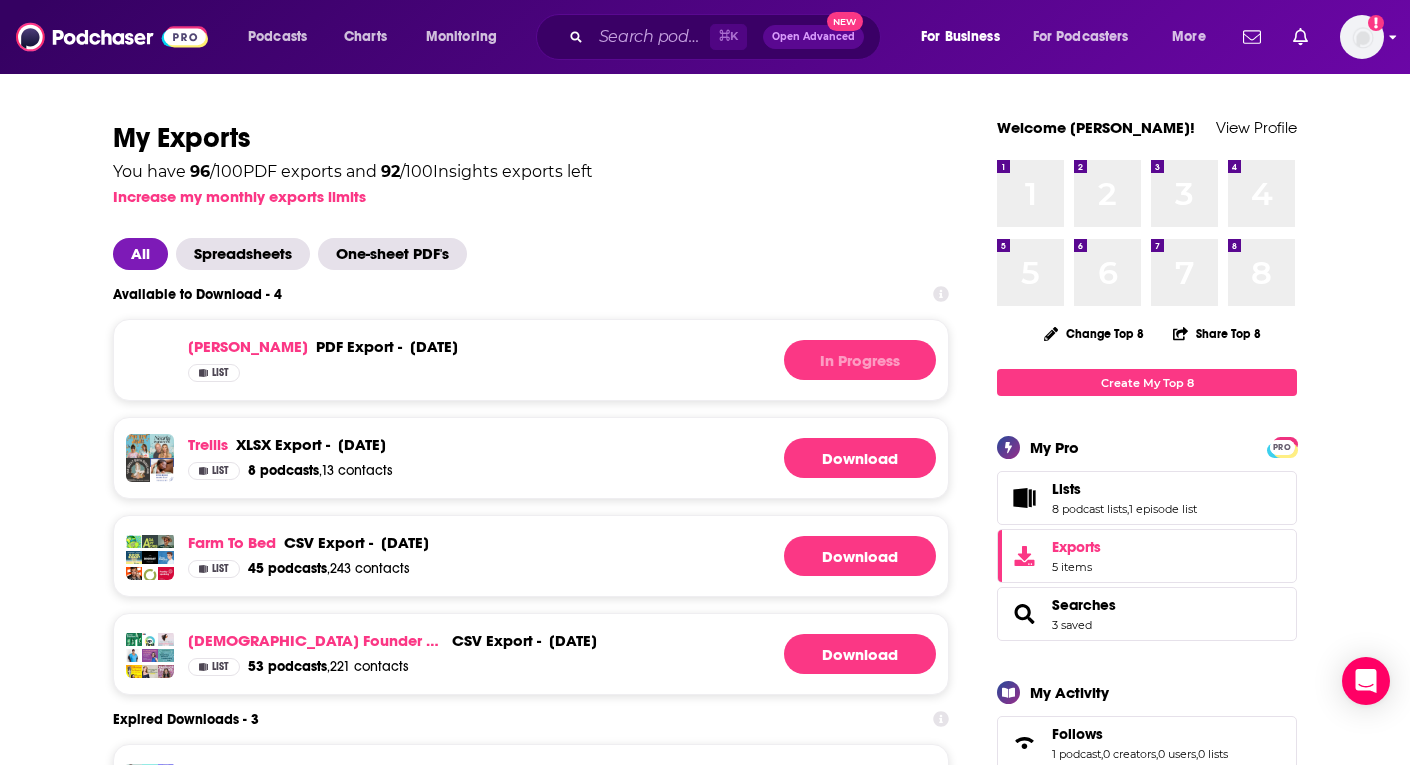 click 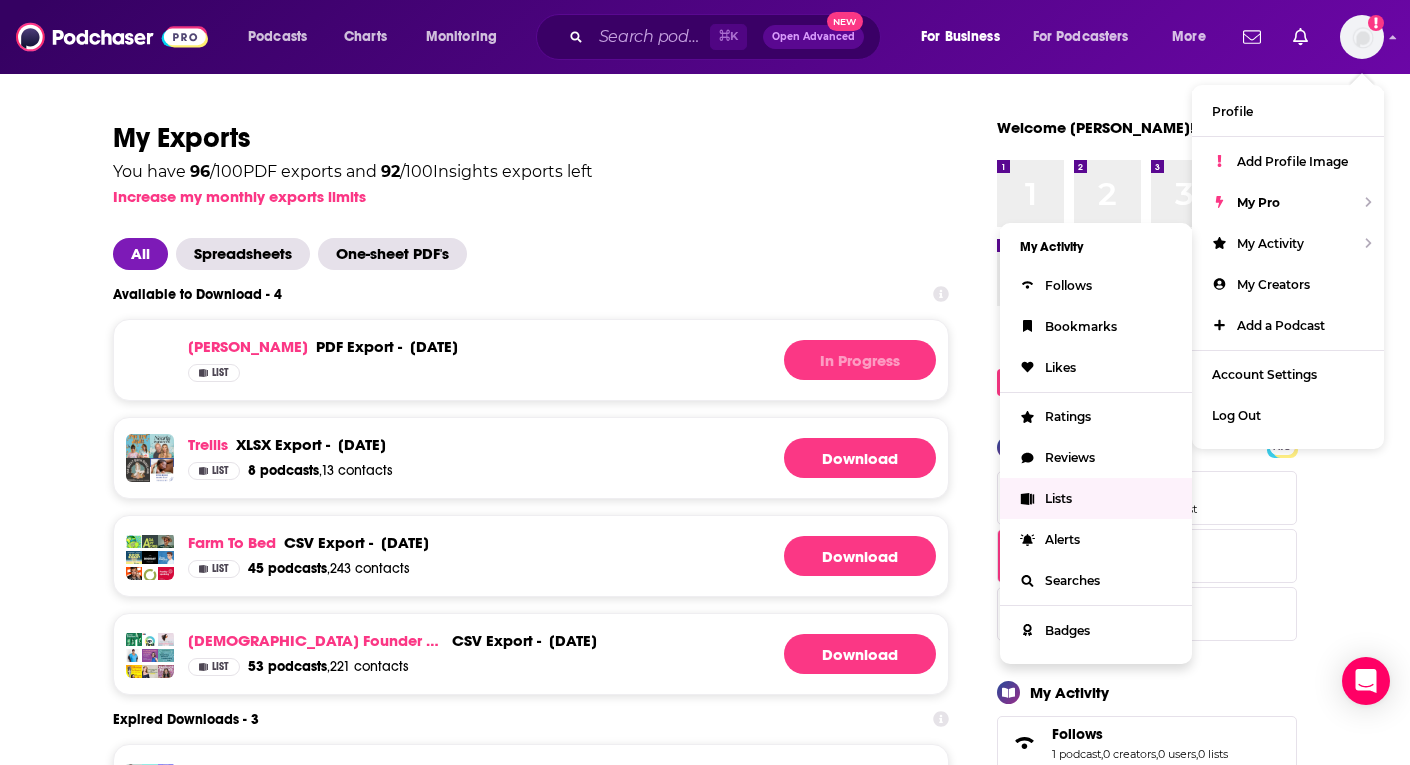 click on "Lists" at bounding box center [1058, 498] 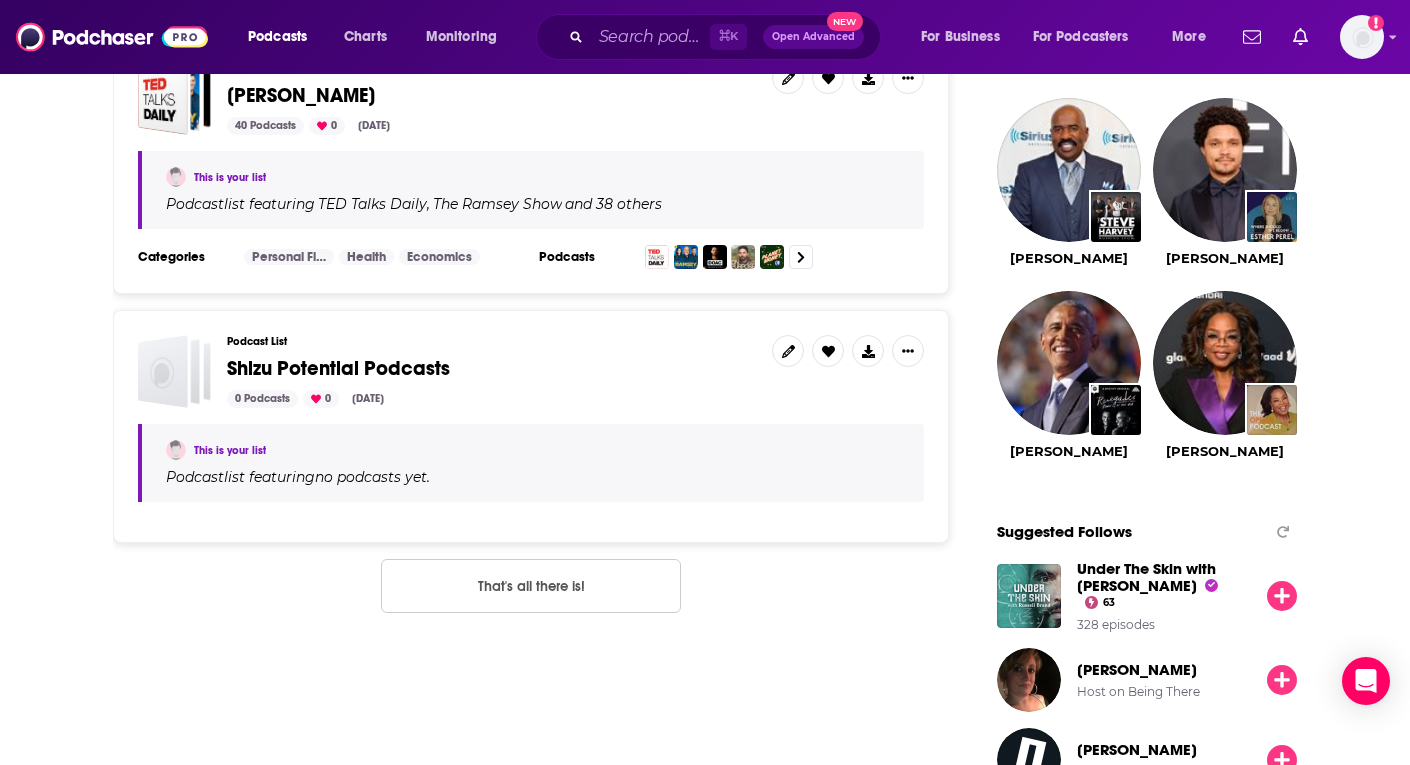 scroll, scrollTop: 1980, scrollLeft: 0, axis: vertical 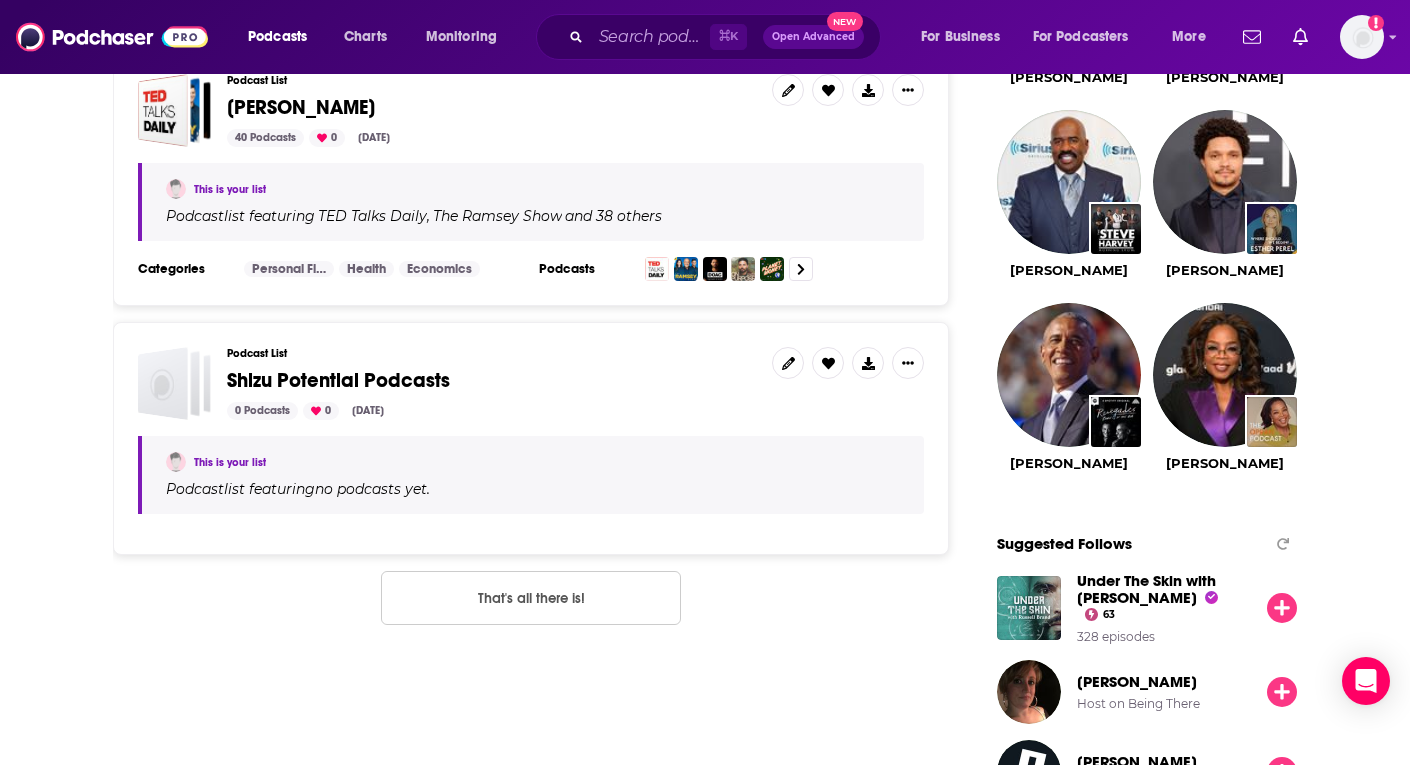 click 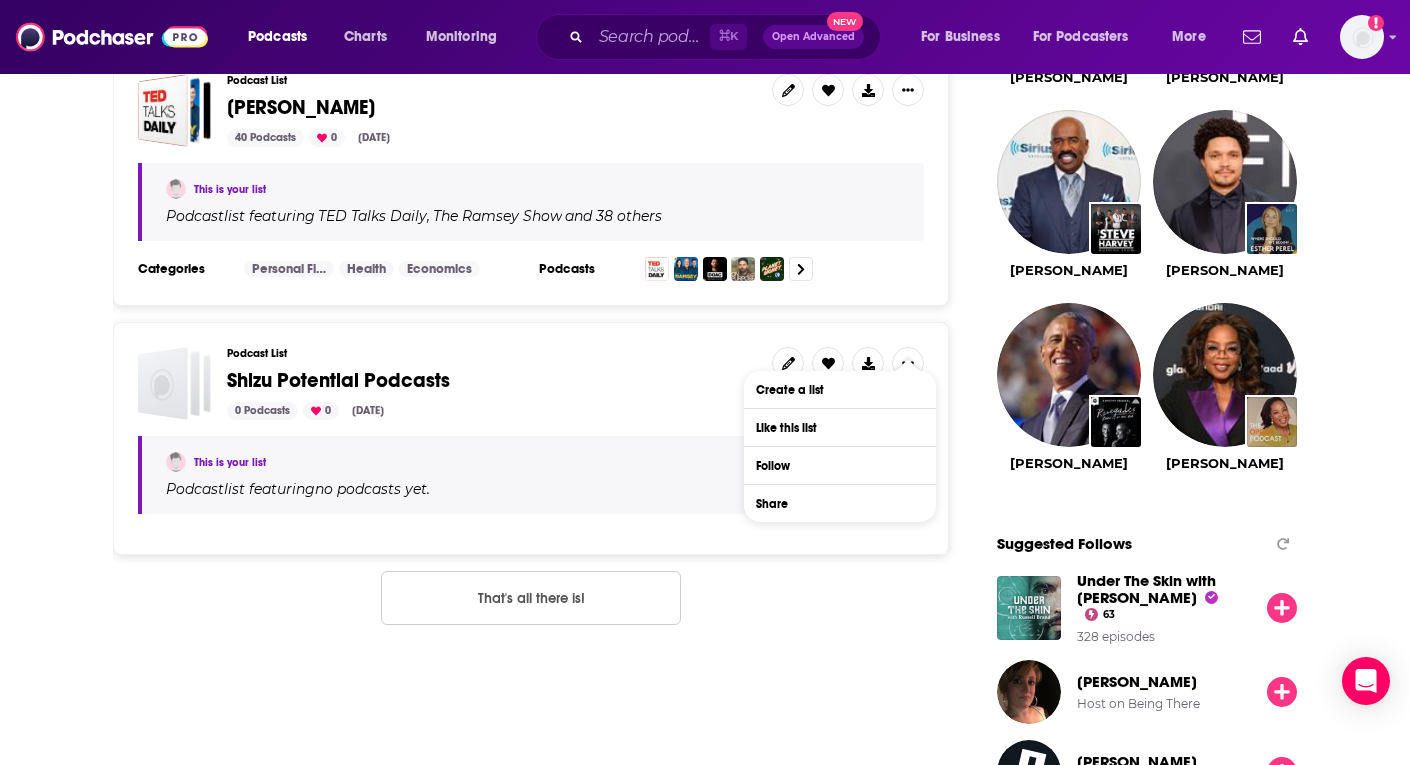 click on "My Podcast Lists My Exports New List Podcasts Episodes By Date Updated List Search Input Search this list... Filters 8   list   results Podcast List [PERSON_NAME]  28   Podcasts 0 [DATE] This is your list Podcast  list featuring  Marketing Against The Grain ,  Marketing School - Digital Ma… and 26 others Categories Business Comedy Marketing Podcasts Podcast List Dame 1   Podcasts 0 [DATE] This is your list Podcast  list featuring  The [DEMOGRAPHIC_DATA] Dating Strategy Categories Society Culture Relationships Podcasts Podcast List Trellis  8   Podcasts 0 [DATE] This is your list Podcast  list featuring  Informed Pregnancy Podcast ,  The Kick Pregnancy Podcast and 6 others Categories Kids Comedy Family Podcasts Podcast List Farm to Bed 45   Podcasts 0 [DATE] This is your list Podcast  list featuring  How to Save a Planet ,  A Matter of Degrees and 43 others Categories Society Government Business Podcasts Podcast List [DEMOGRAPHIC_DATA] Founder Podcasts 53   Podcasts 0 [DATE] This is your list Podcast ,  Health" at bounding box center (555, -159) 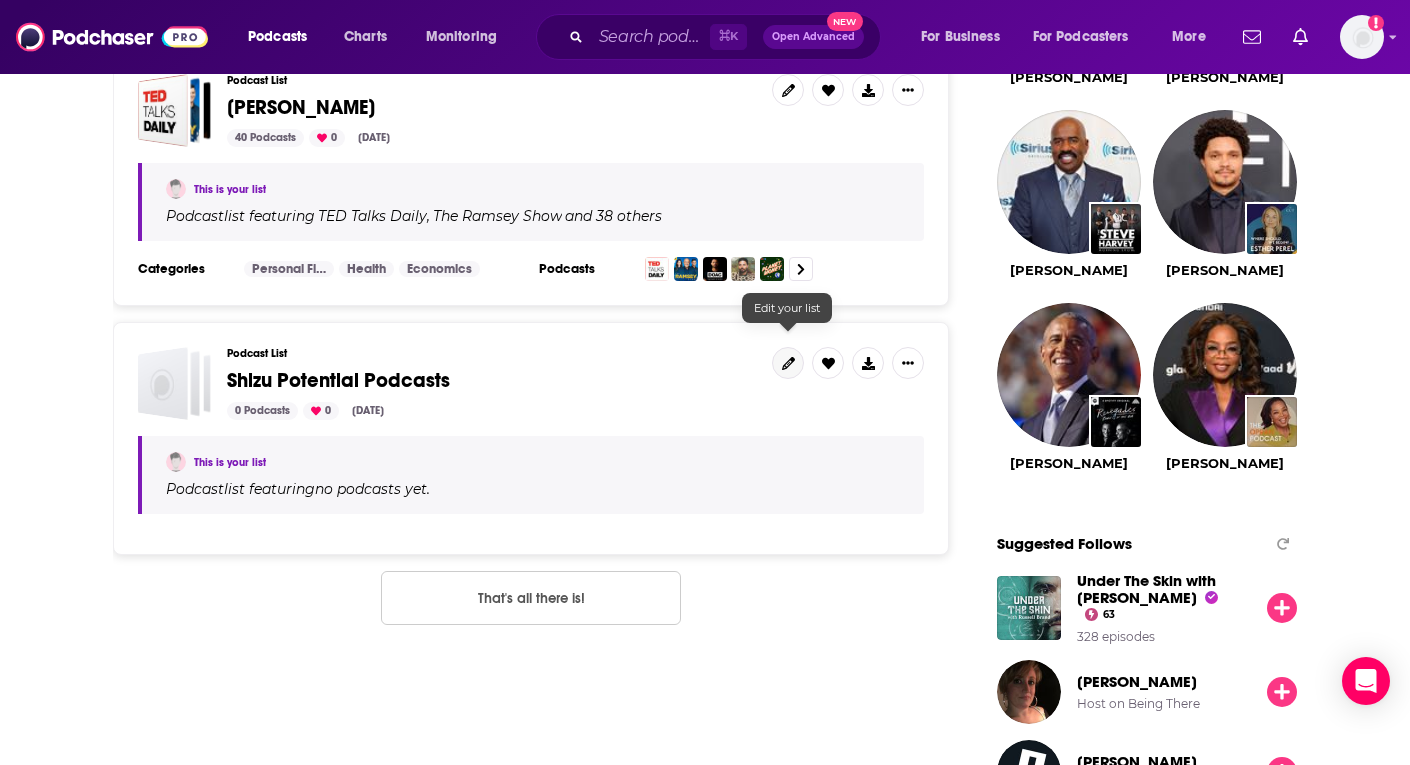 click 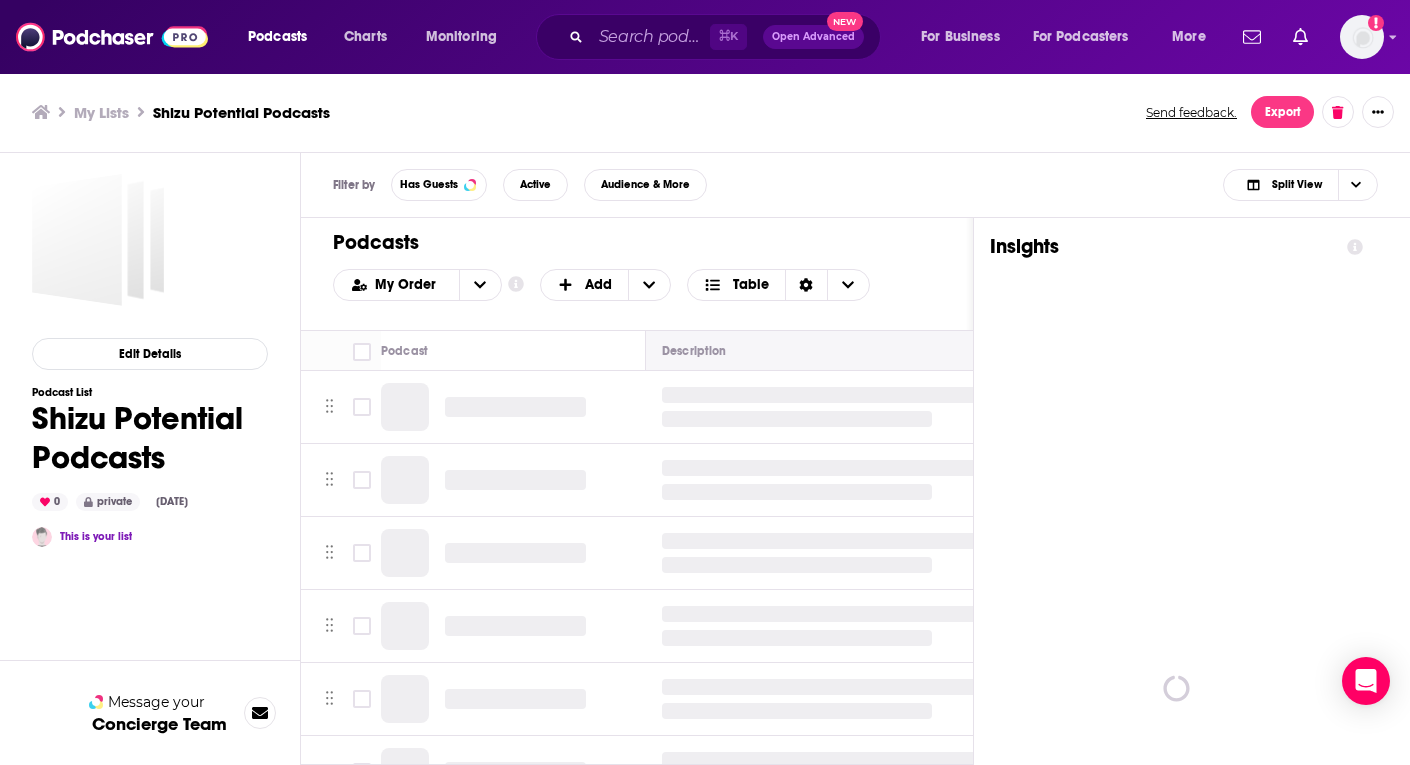 scroll, scrollTop: 0, scrollLeft: 0, axis: both 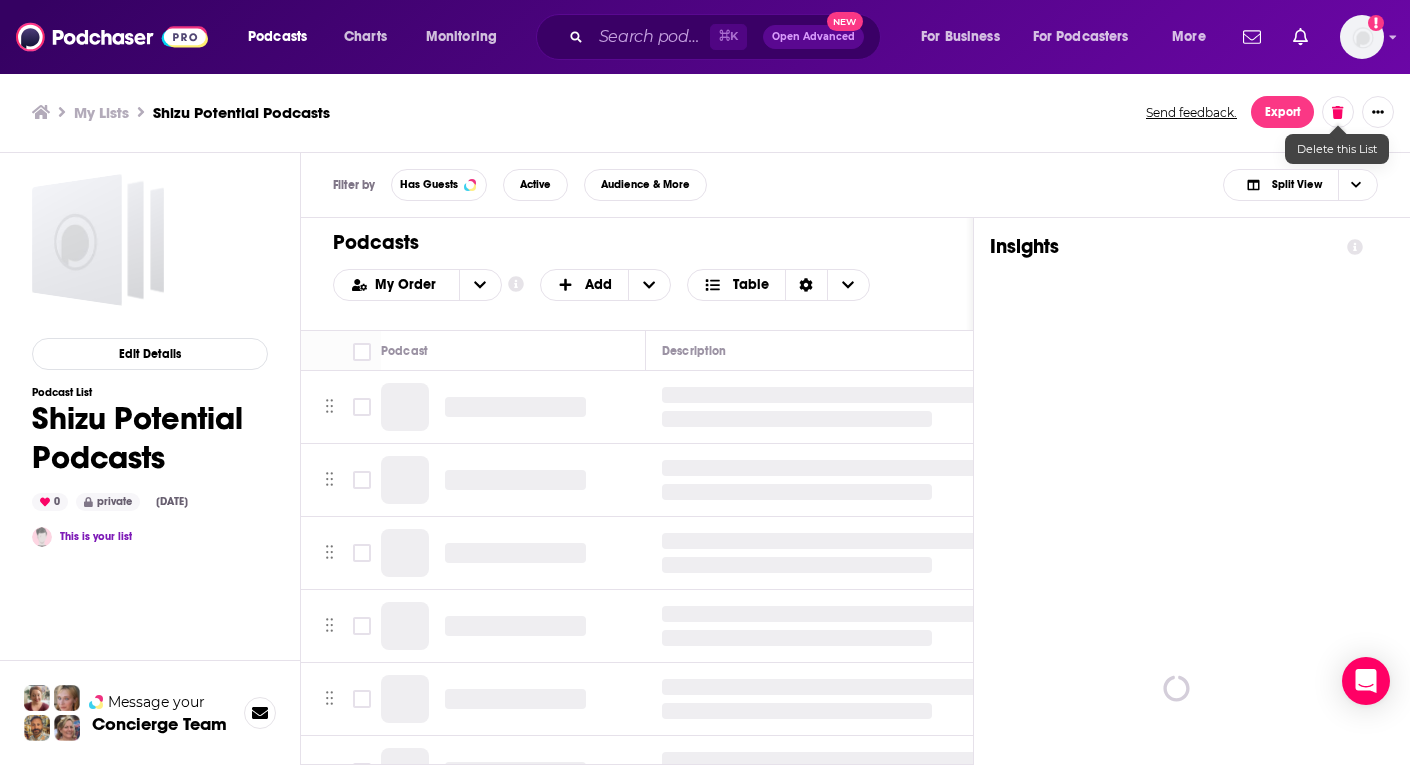 click at bounding box center [1338, 112] 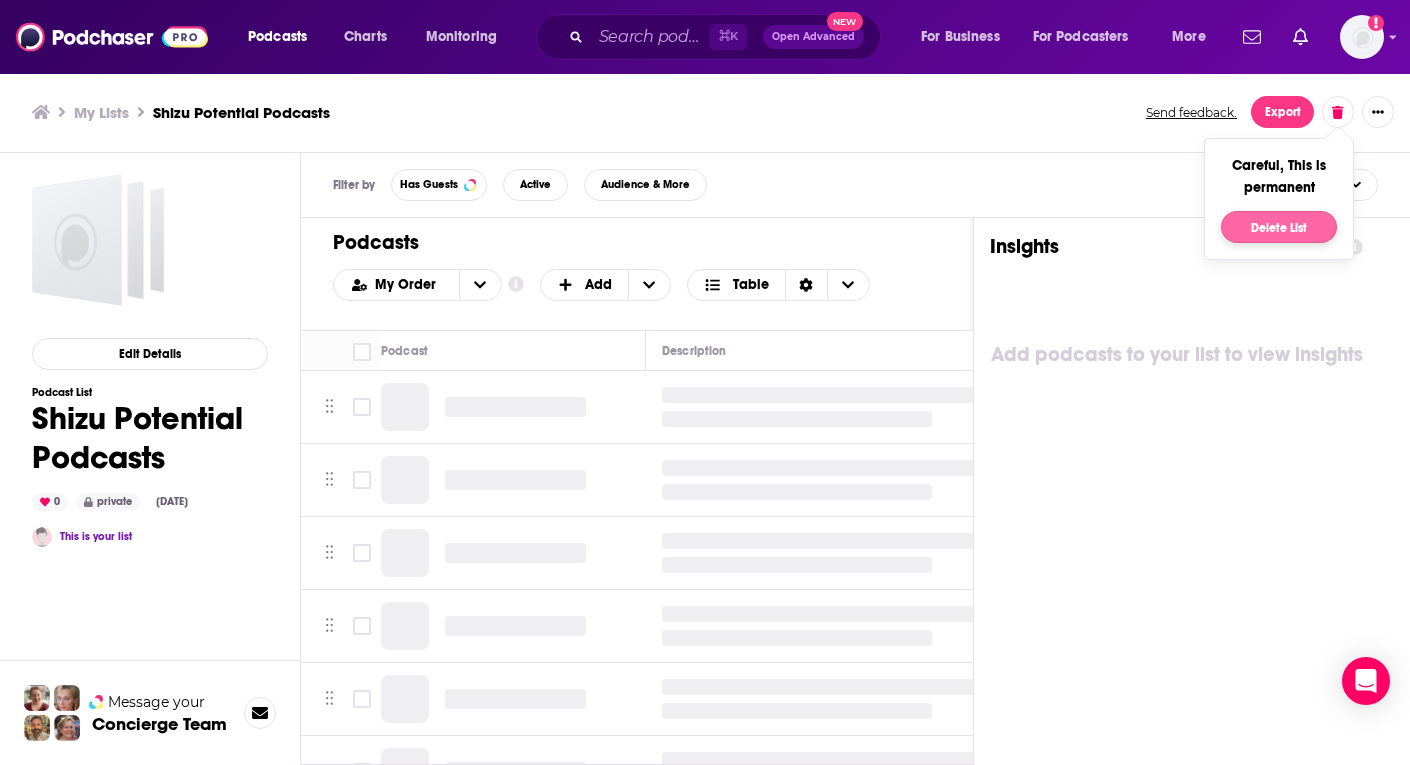 click on "Delete List" at bounding box center [1279, 227] 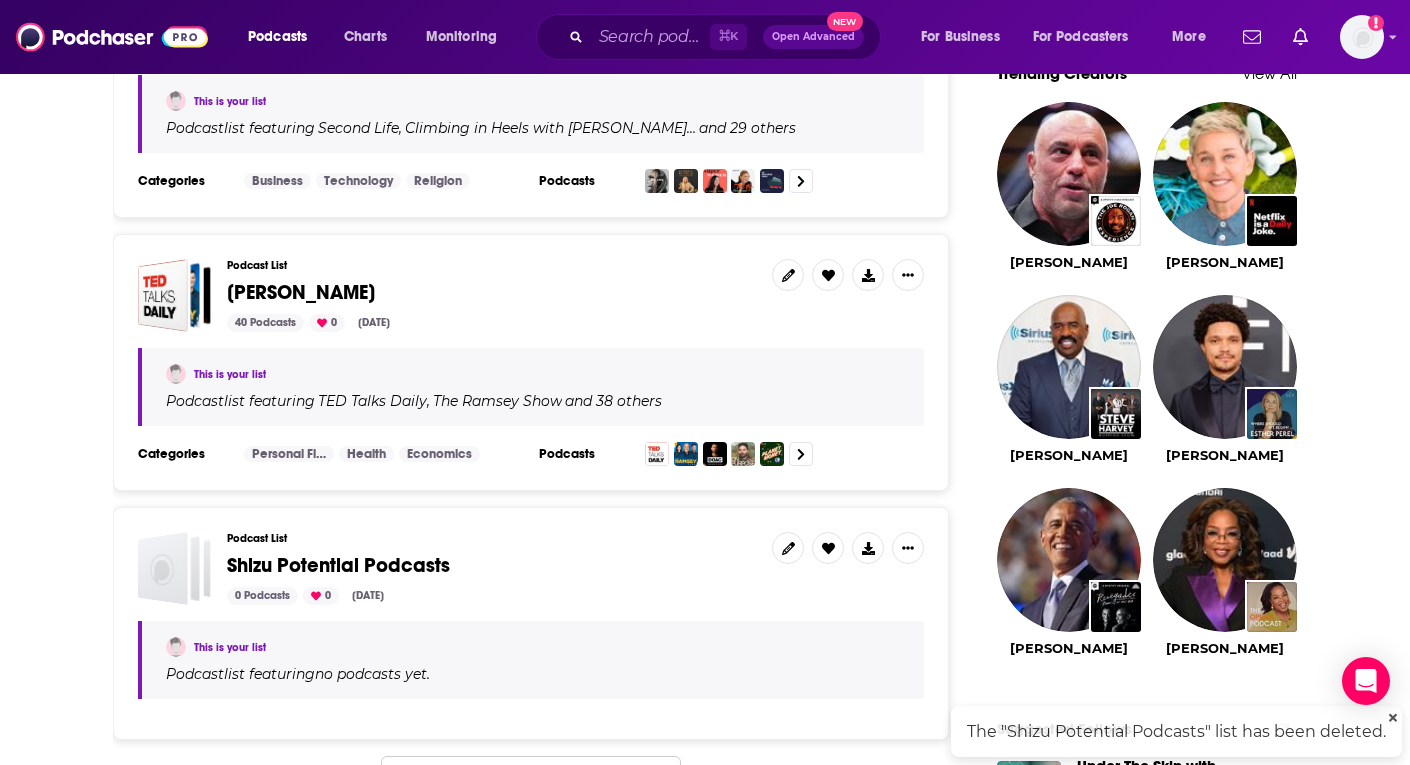 scroll, scrollTop: 1731, scrollLeft: 0, axis: vertical 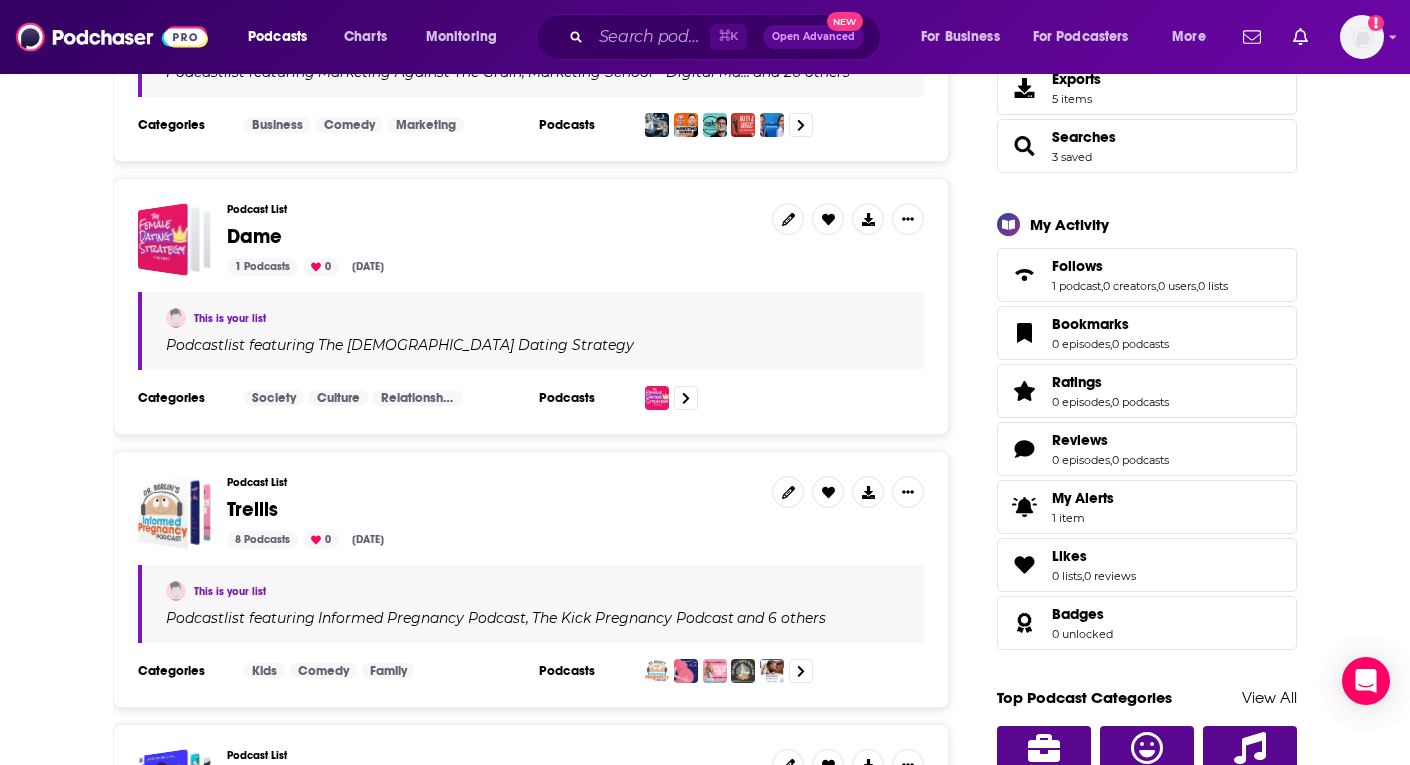 click 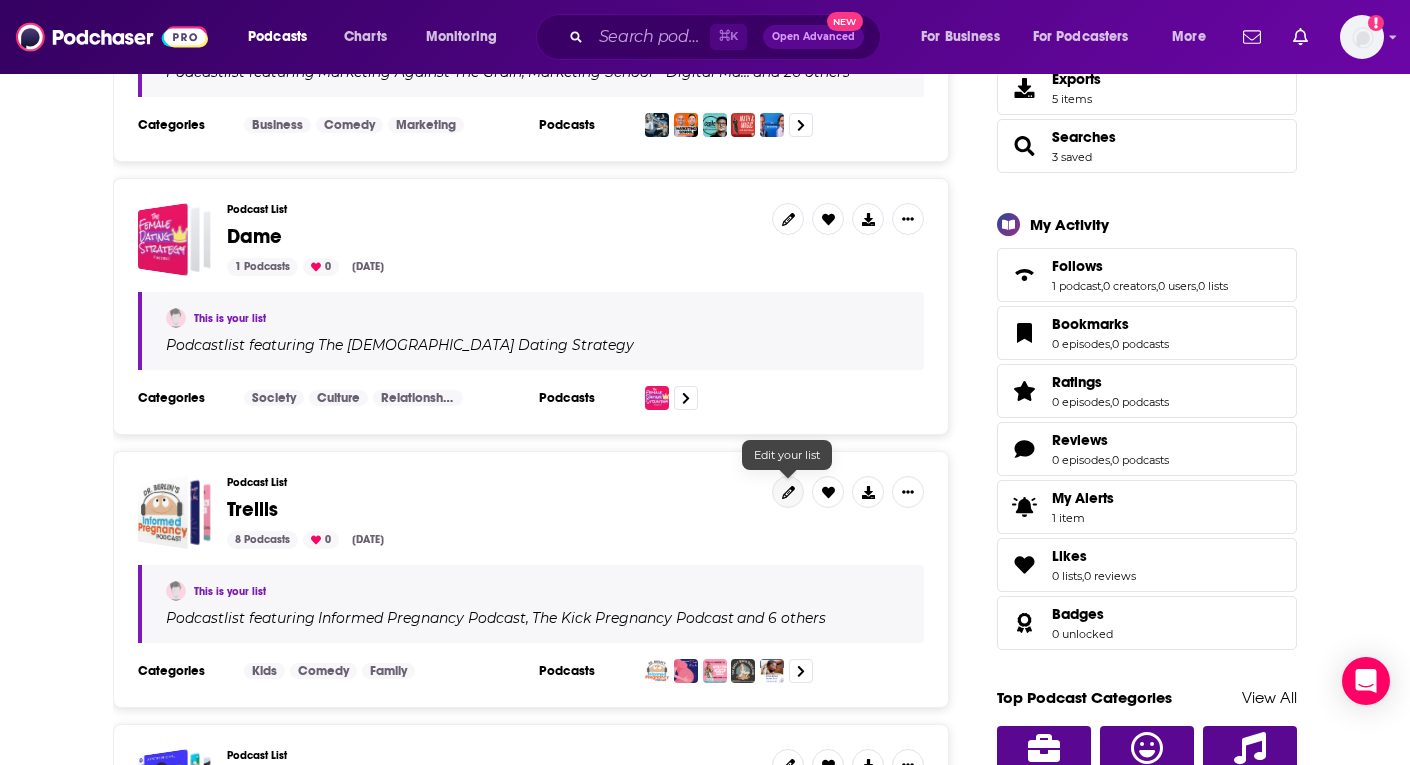 click 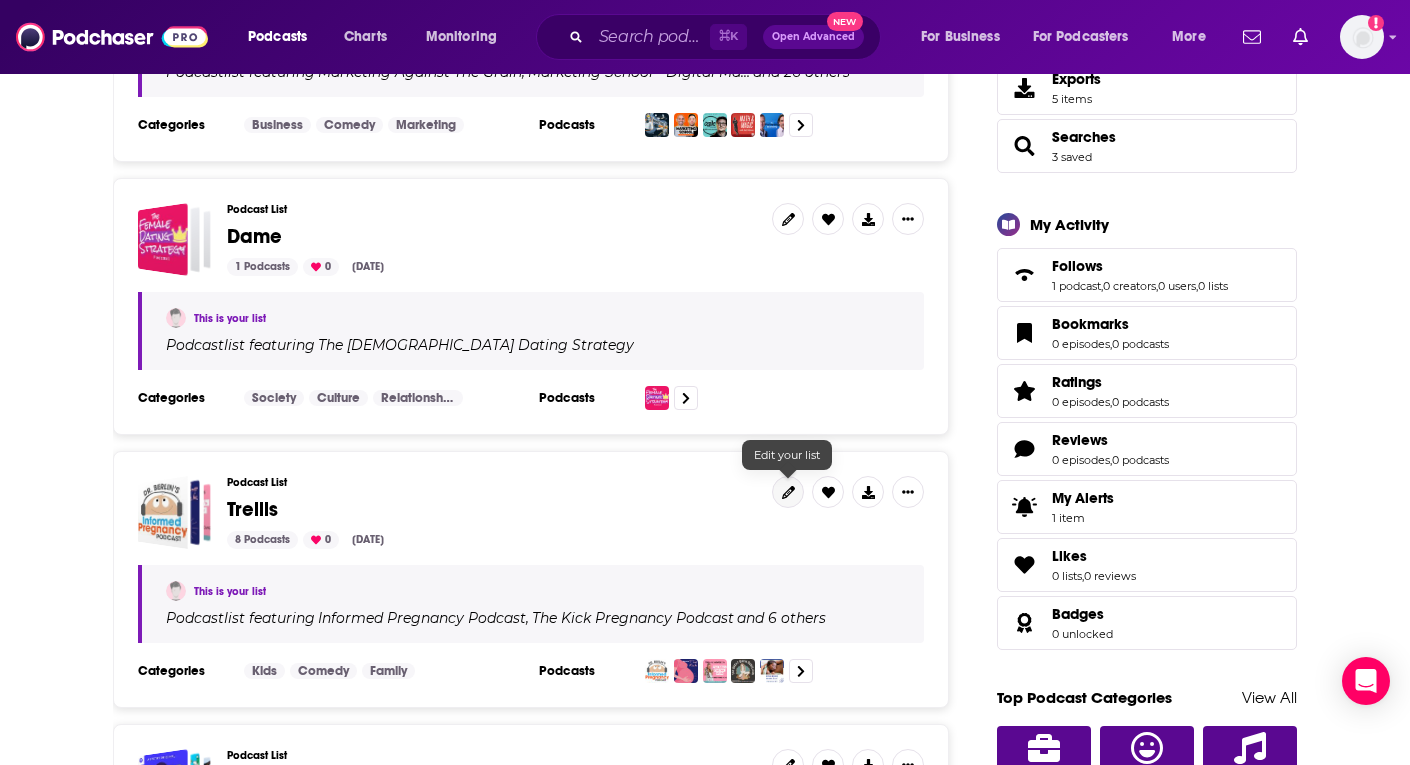 scroll, scrollTop: 0, scrollLeft: 0, axis: both 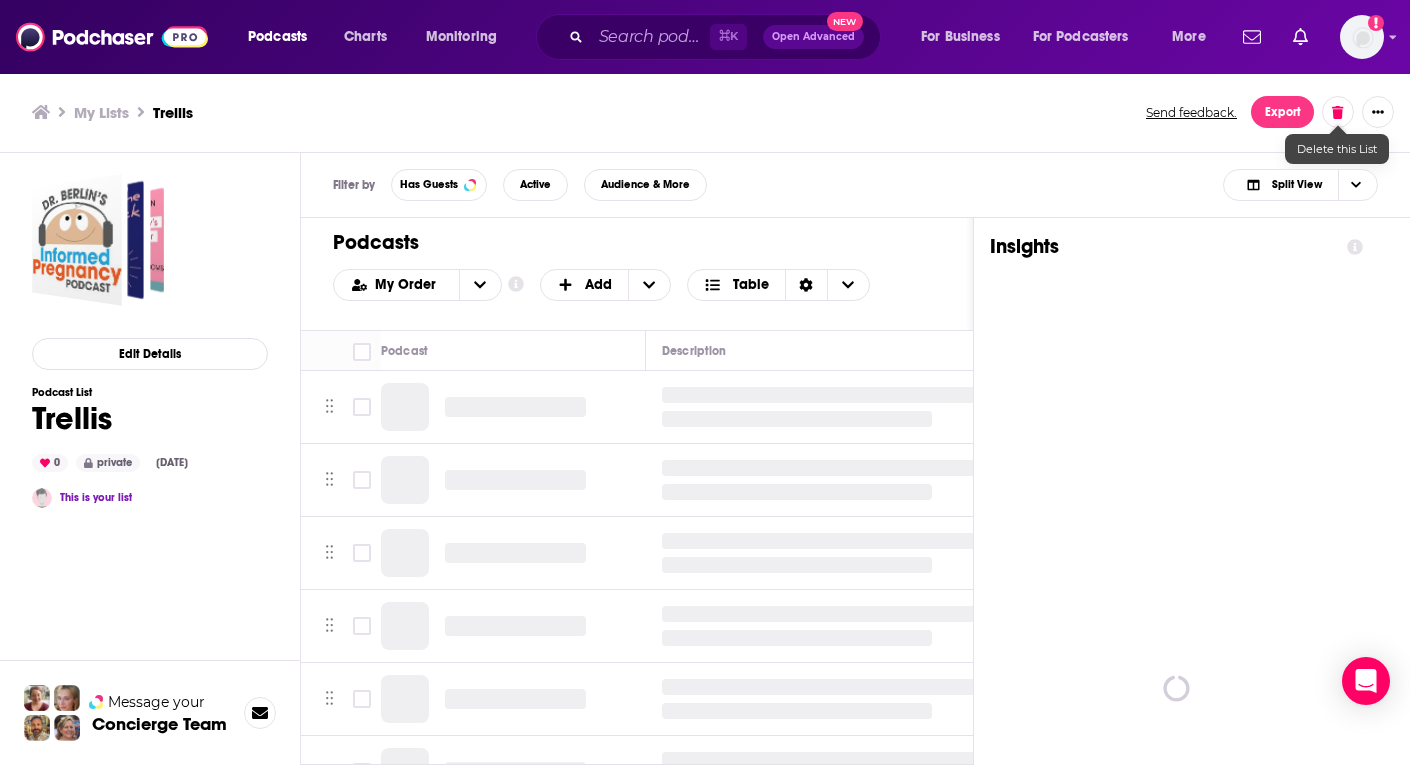 click 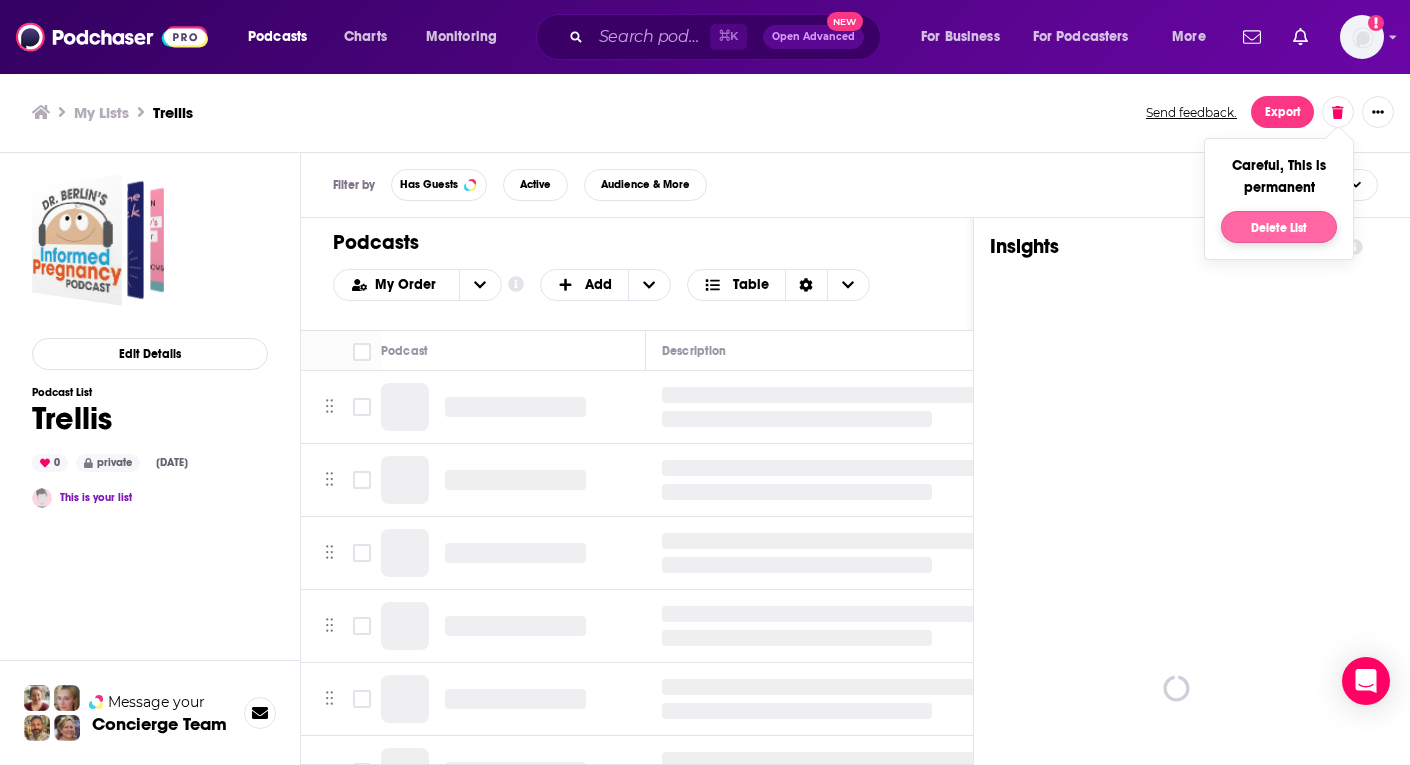 click on "Delete List" at bounding box center [1279, 227] 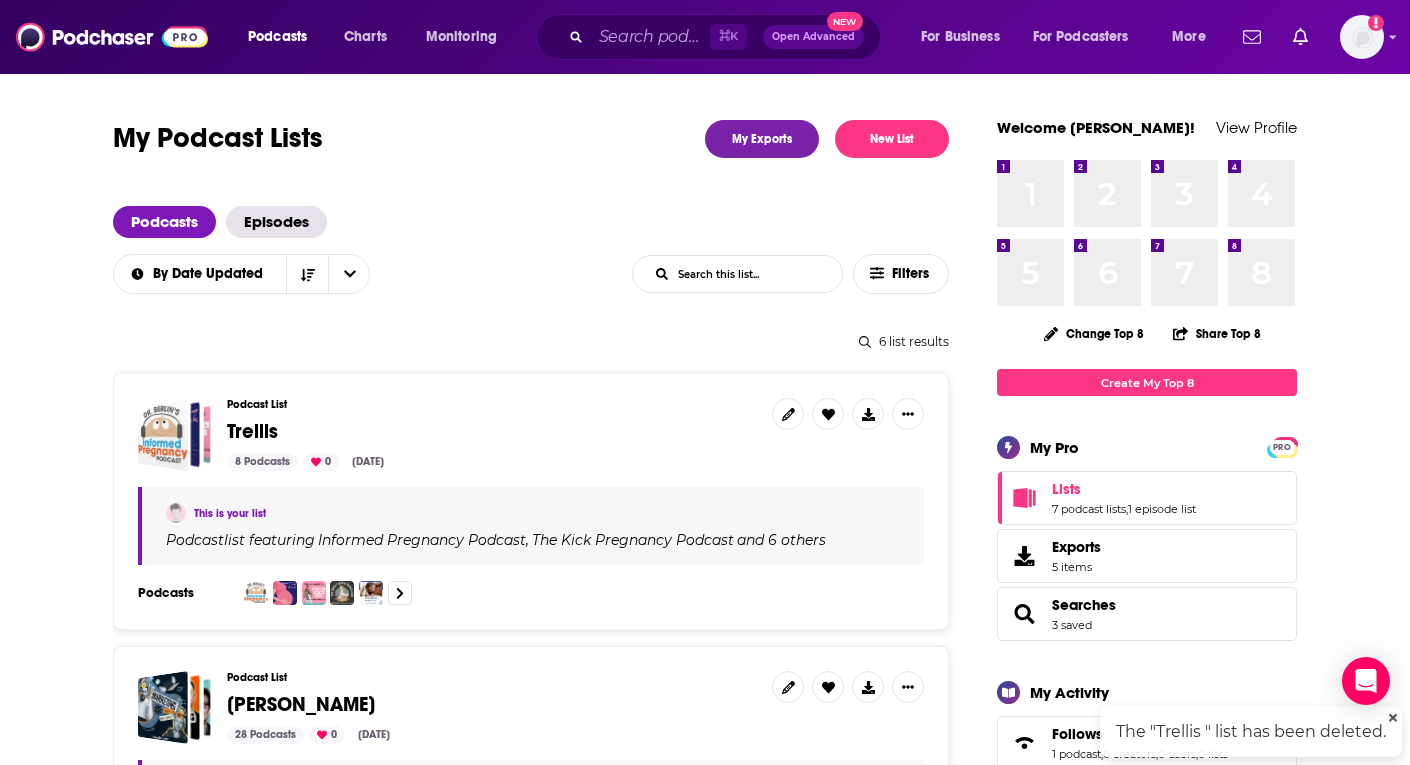 click on "Podcasts Charts Monitoring ⌘  K Open Advanced New For Business For Podcasters More Add a profile image" at bounding box center [705, 37] 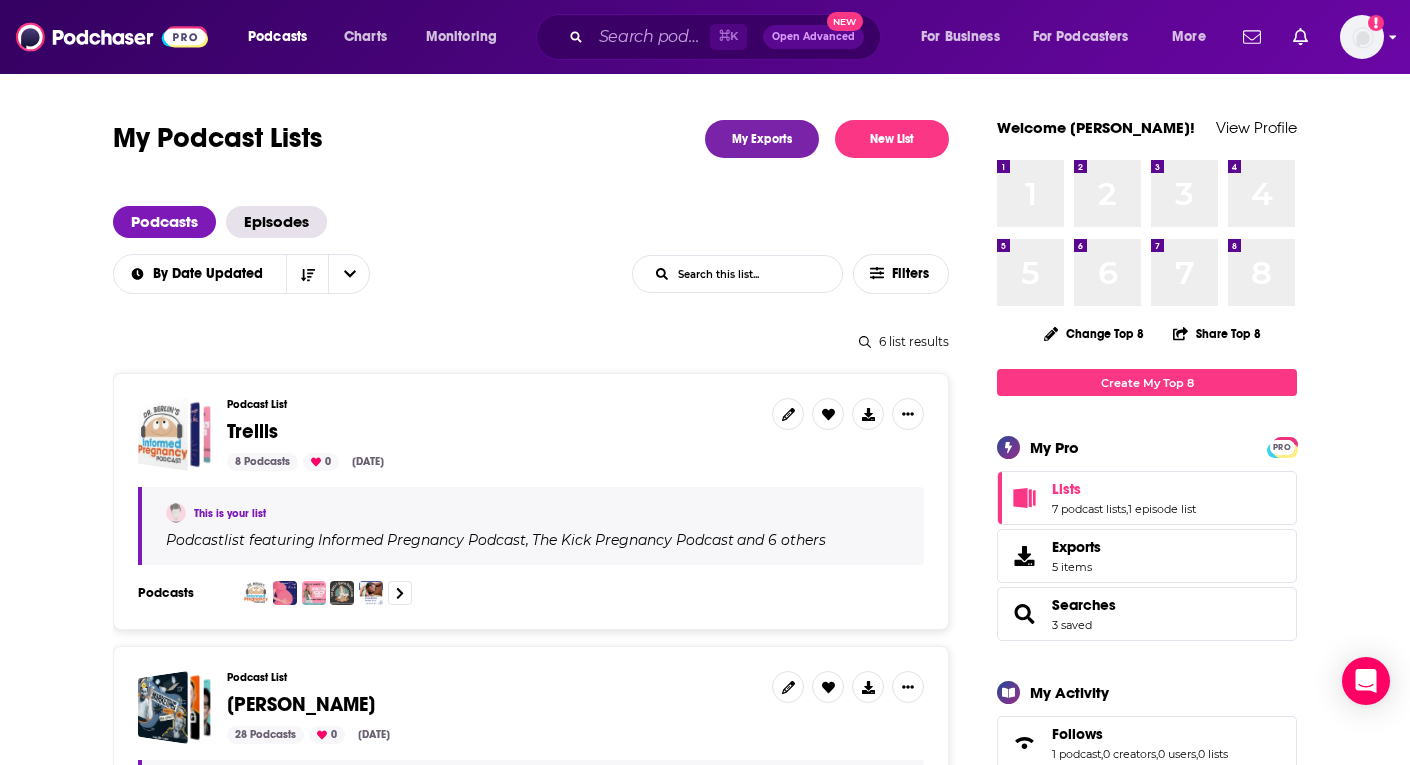 click at bounding box center [1362, 37] 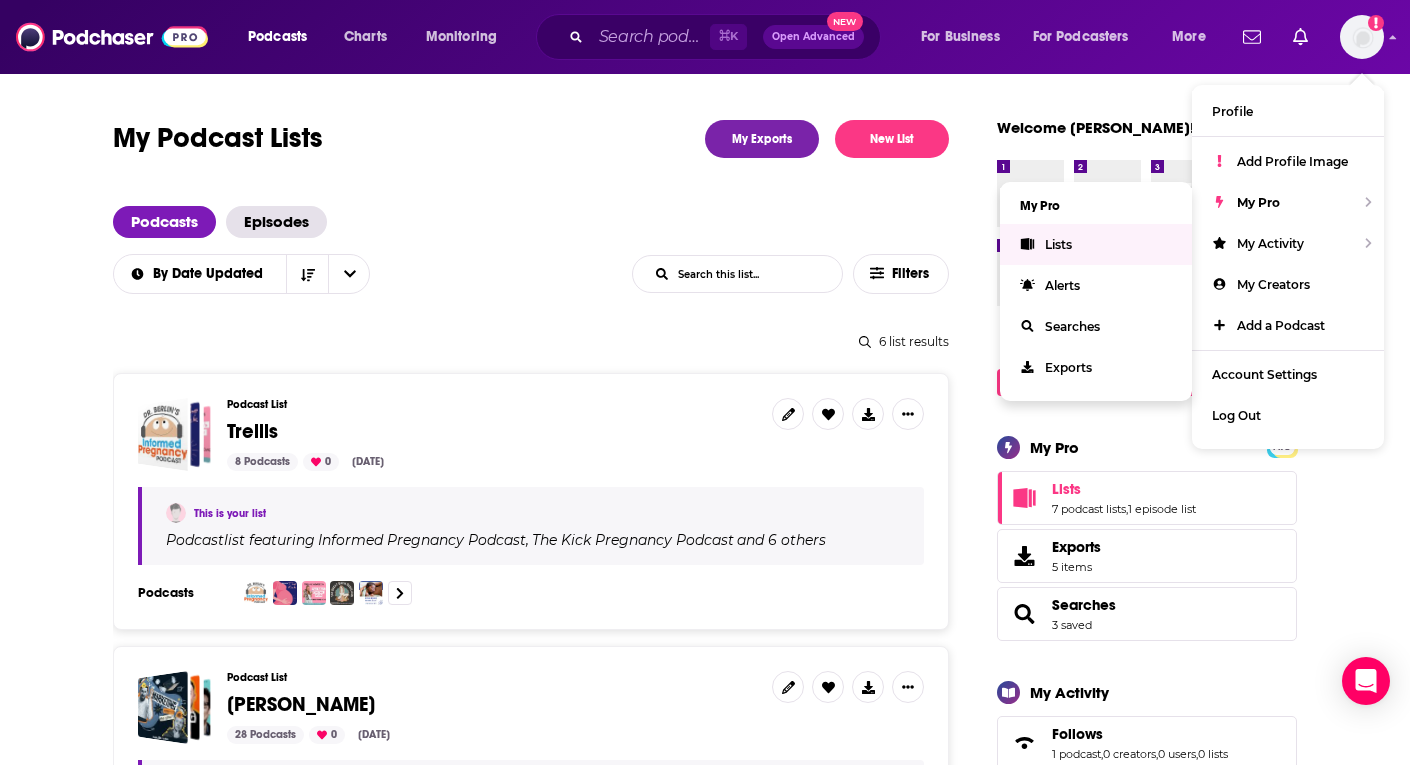 click on "Lists" at bounding box center (1096, 244) 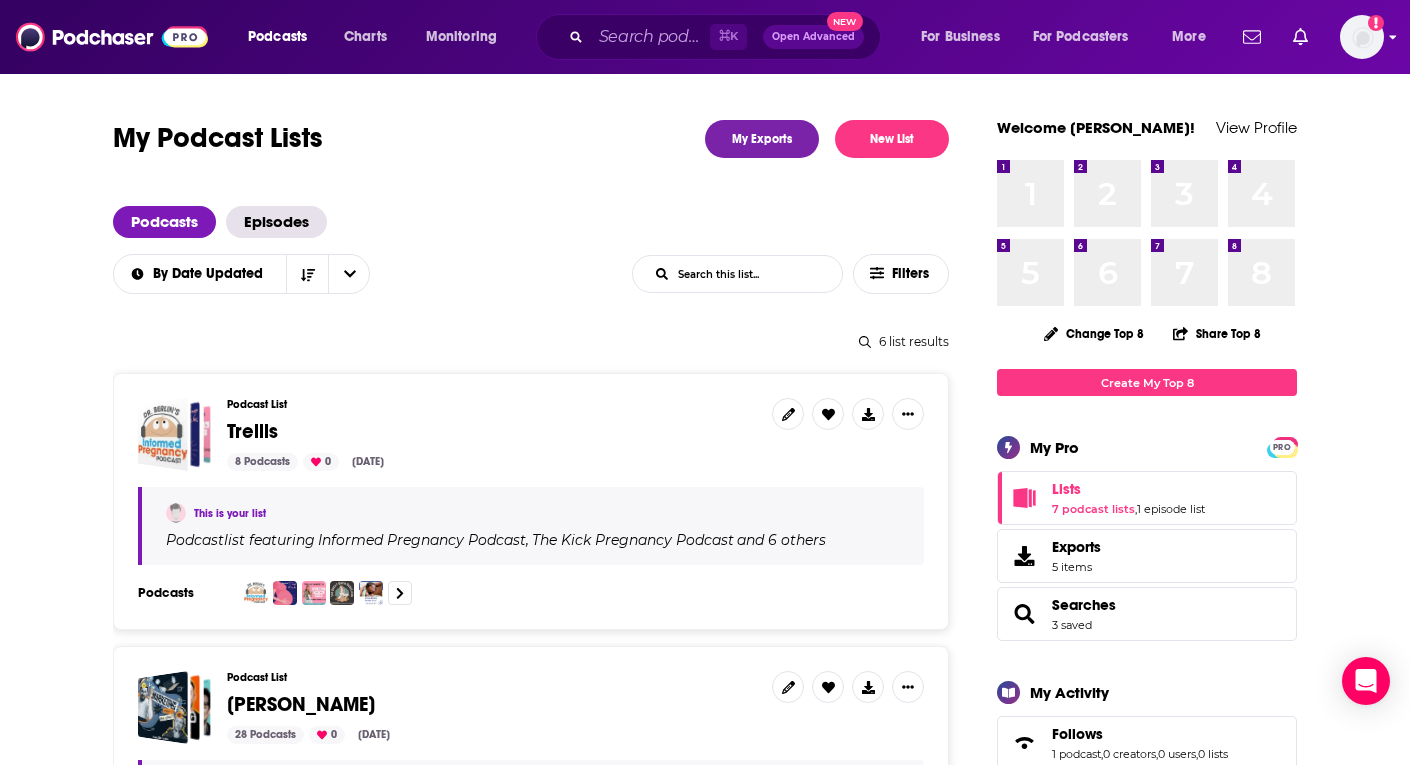 click at bounding box center [1362, 37] 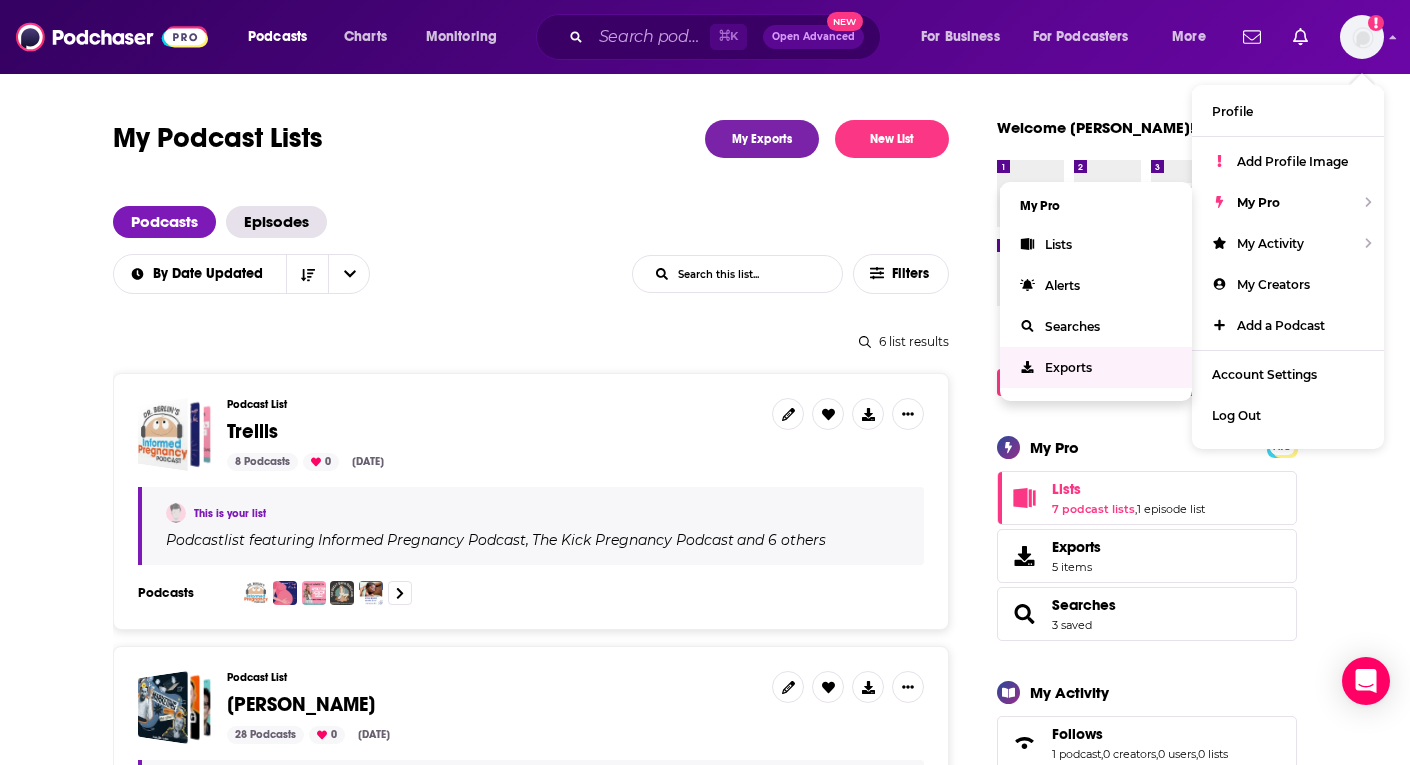 click on "Exports" at bounding box center [1096, 367] 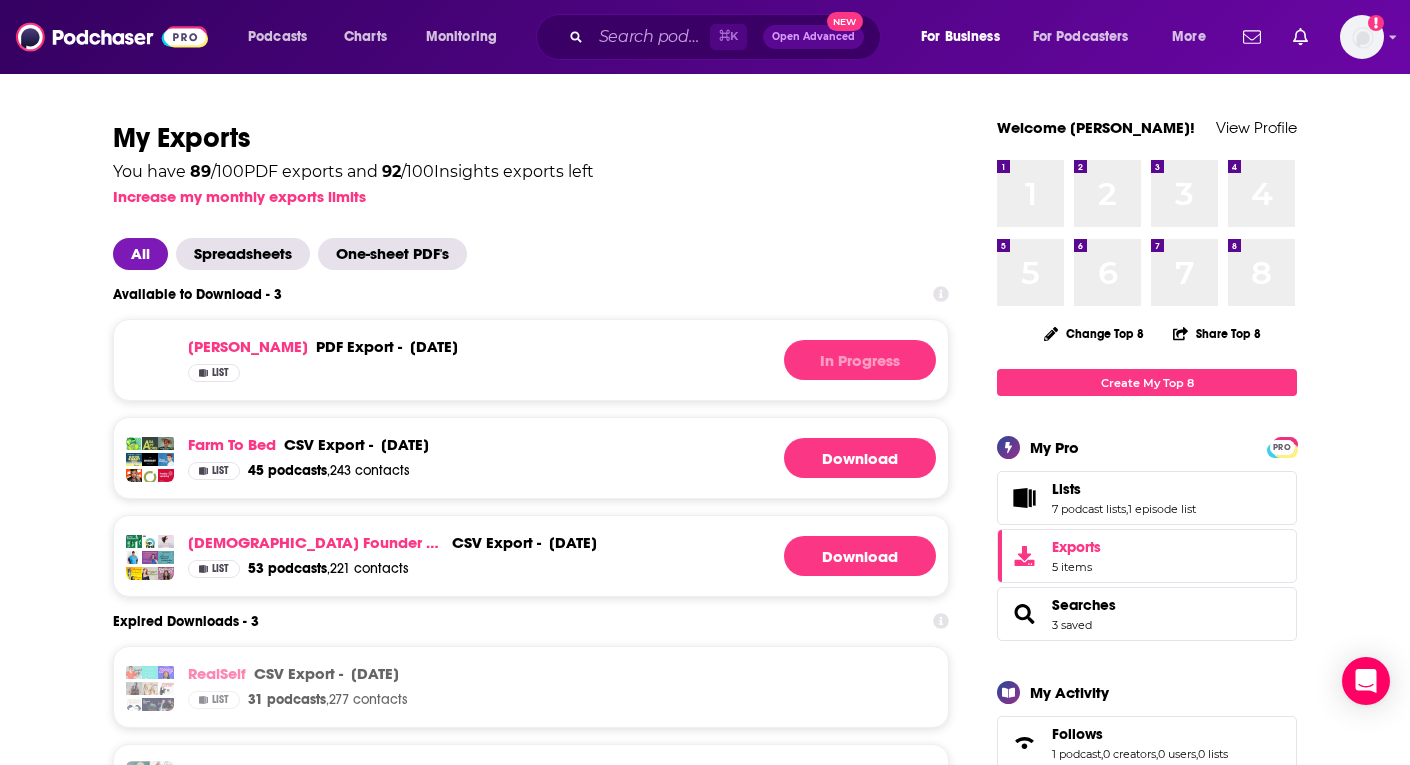 scroll, scrollTop: 0, scrollLeft: 0, axis: both 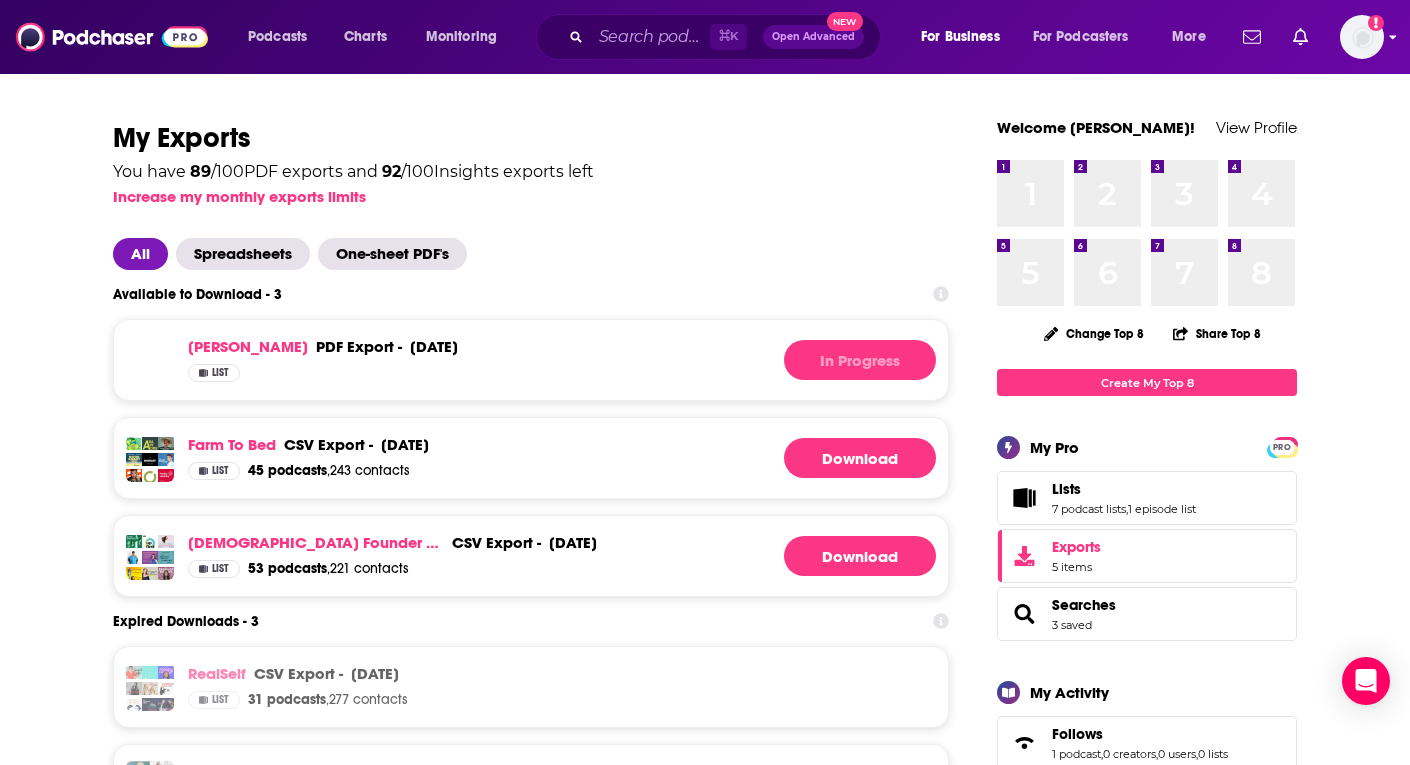click 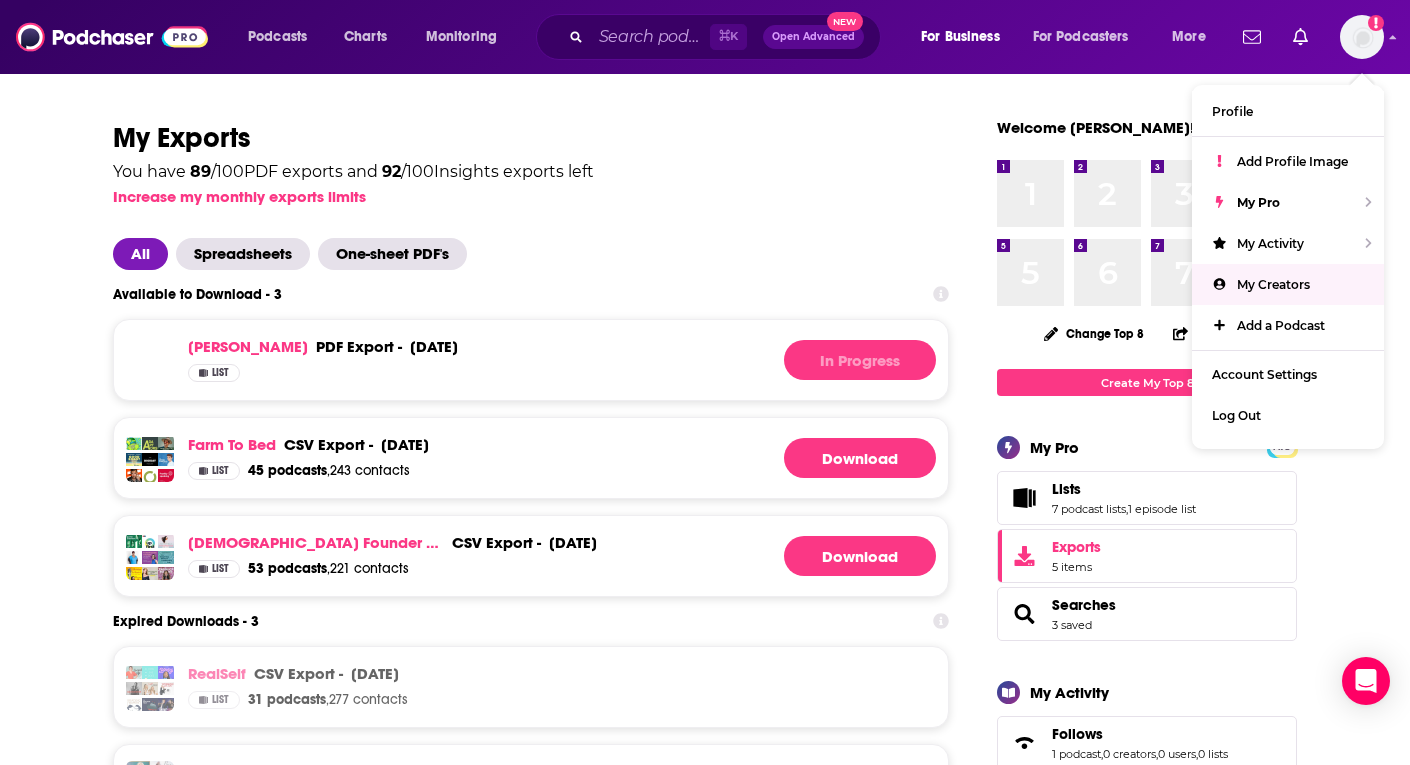 drag, startPoint x: 1094, startPoint y: 427, endPoint x: 1137, endPoint y: 377, distance: 65.946945 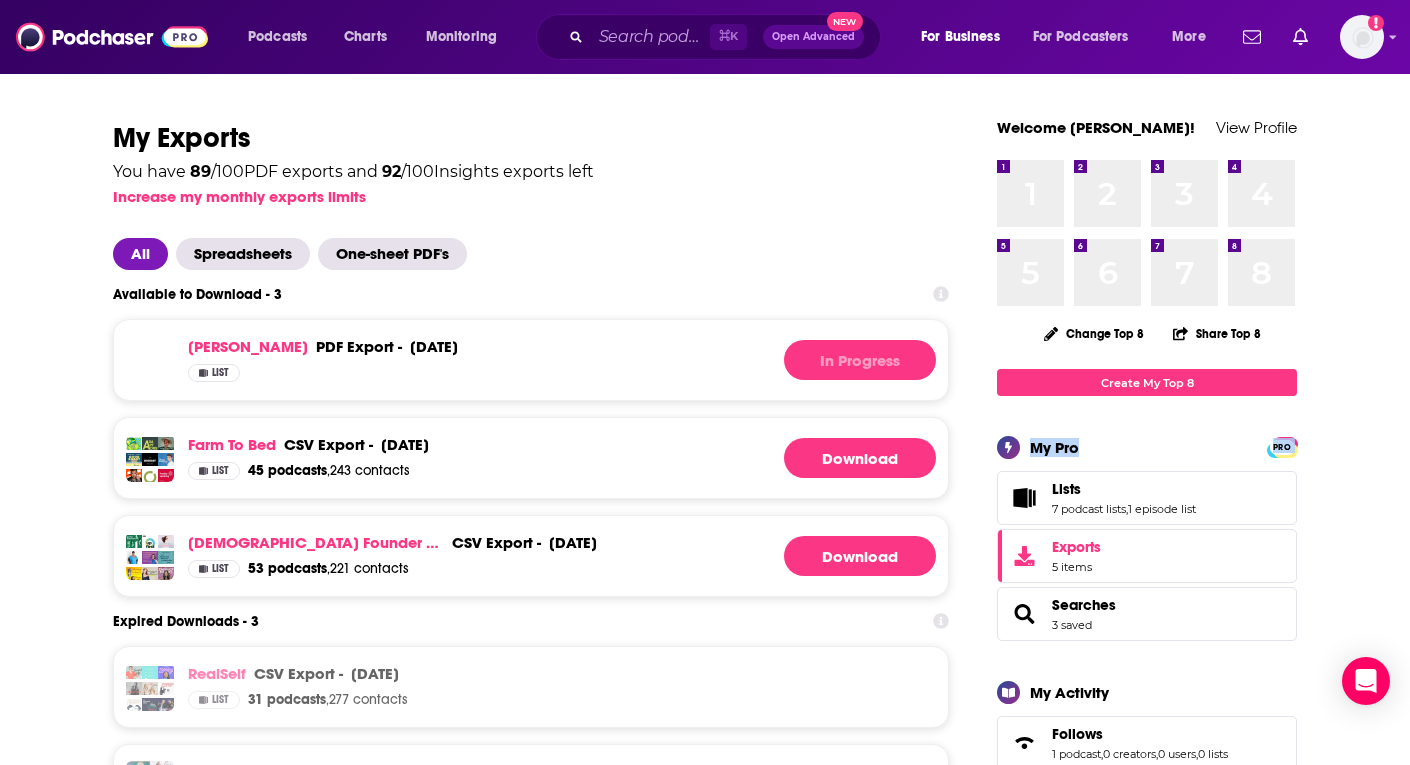 click 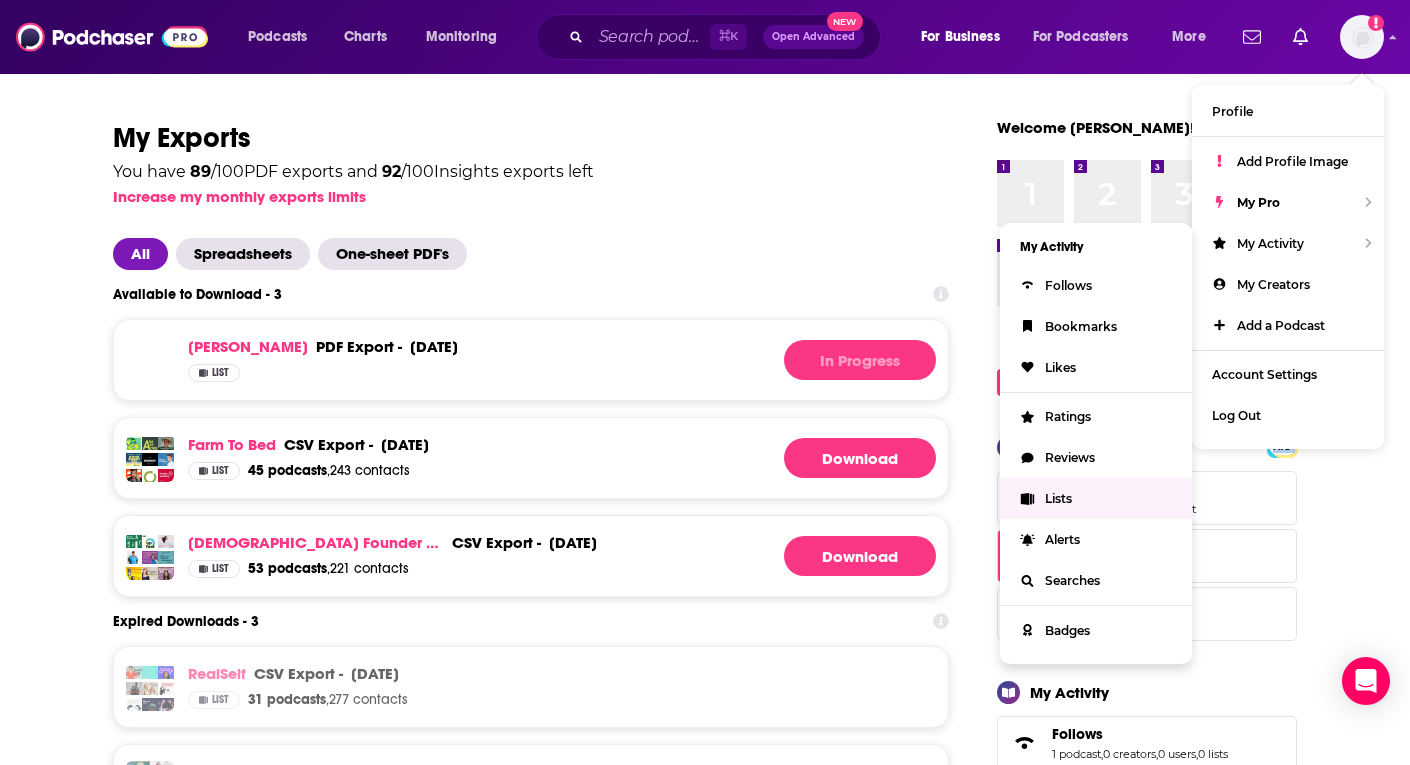 click on "Lists" at bounding box center [1096, 498] 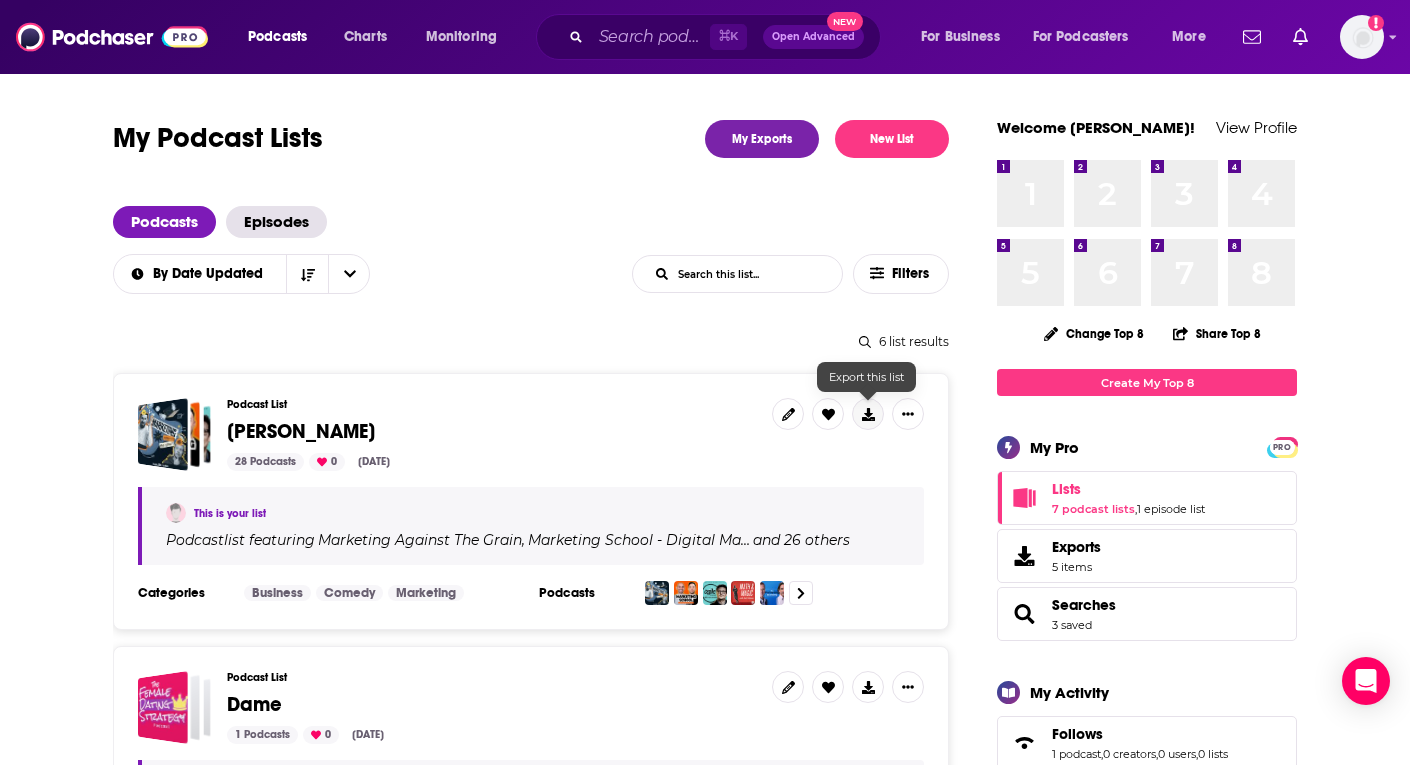 click 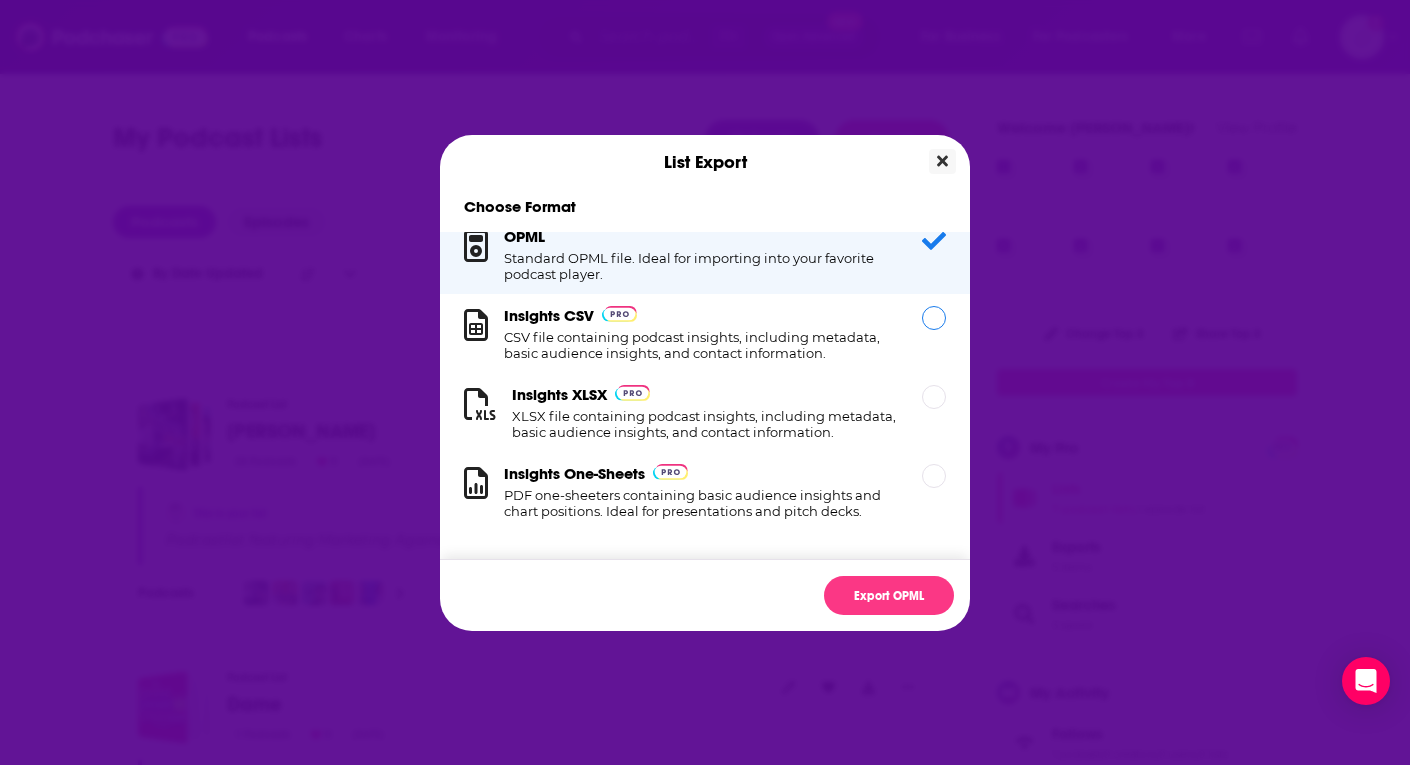 scroll, scrollTop: 17, scrollLeft: 0, axis: vertical 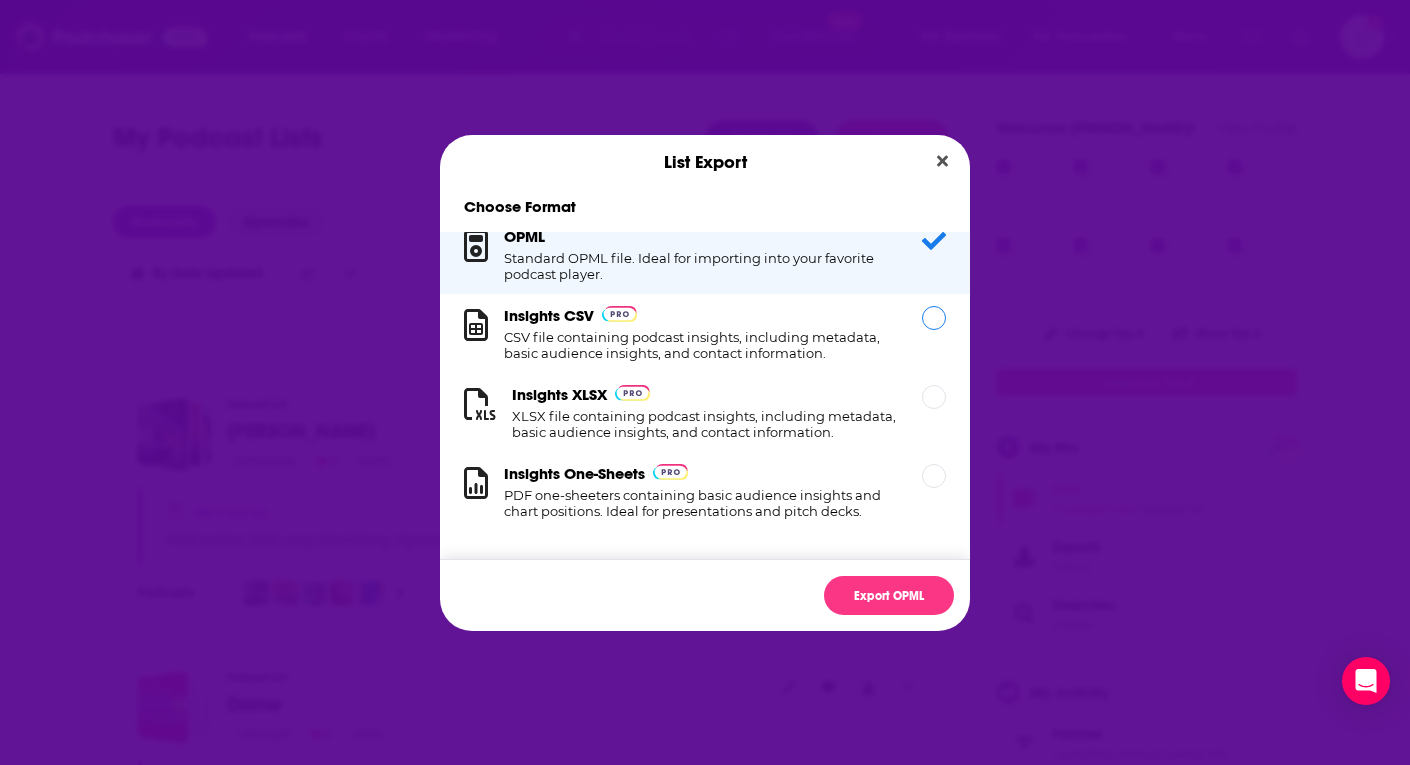 click at bounding box center [934, 318] 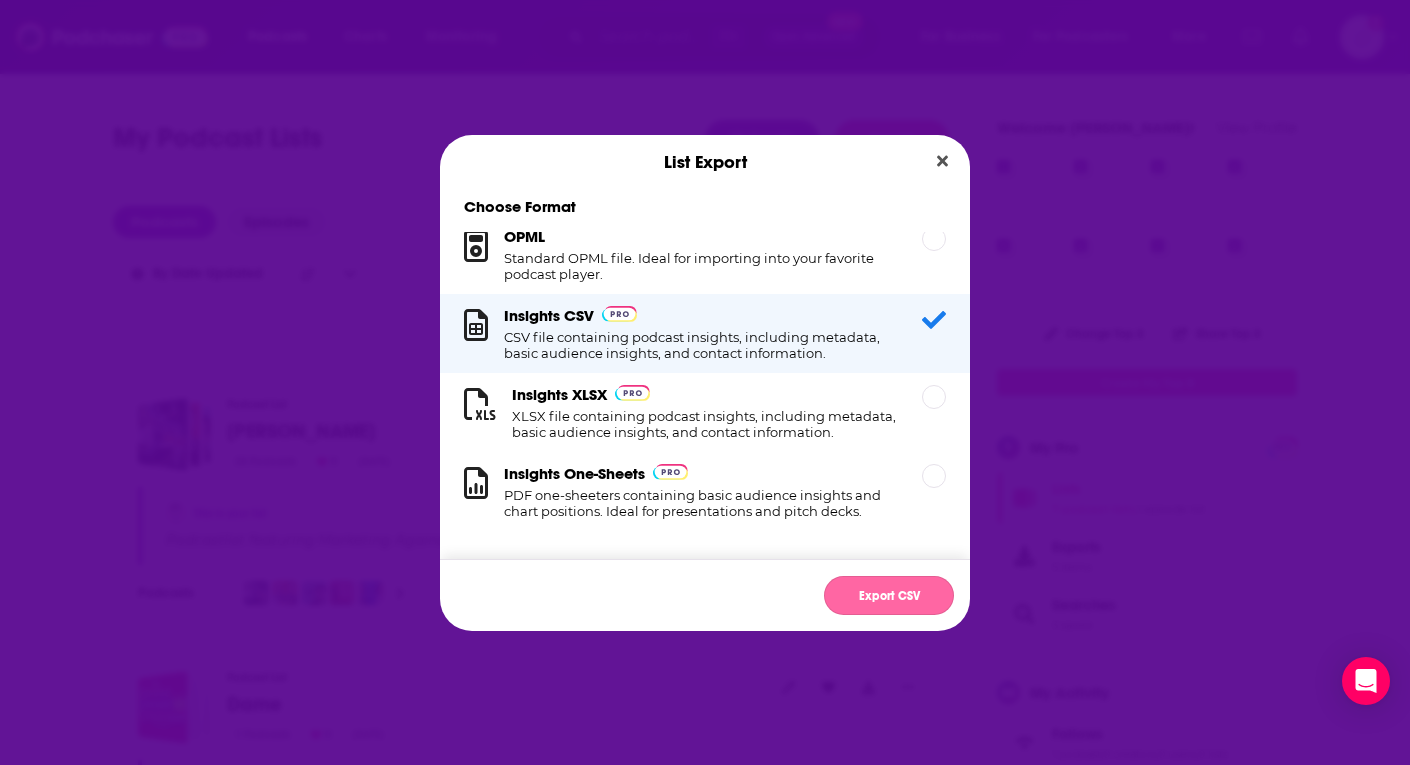 click on "Export CSV" at bounding box center (889, 595) 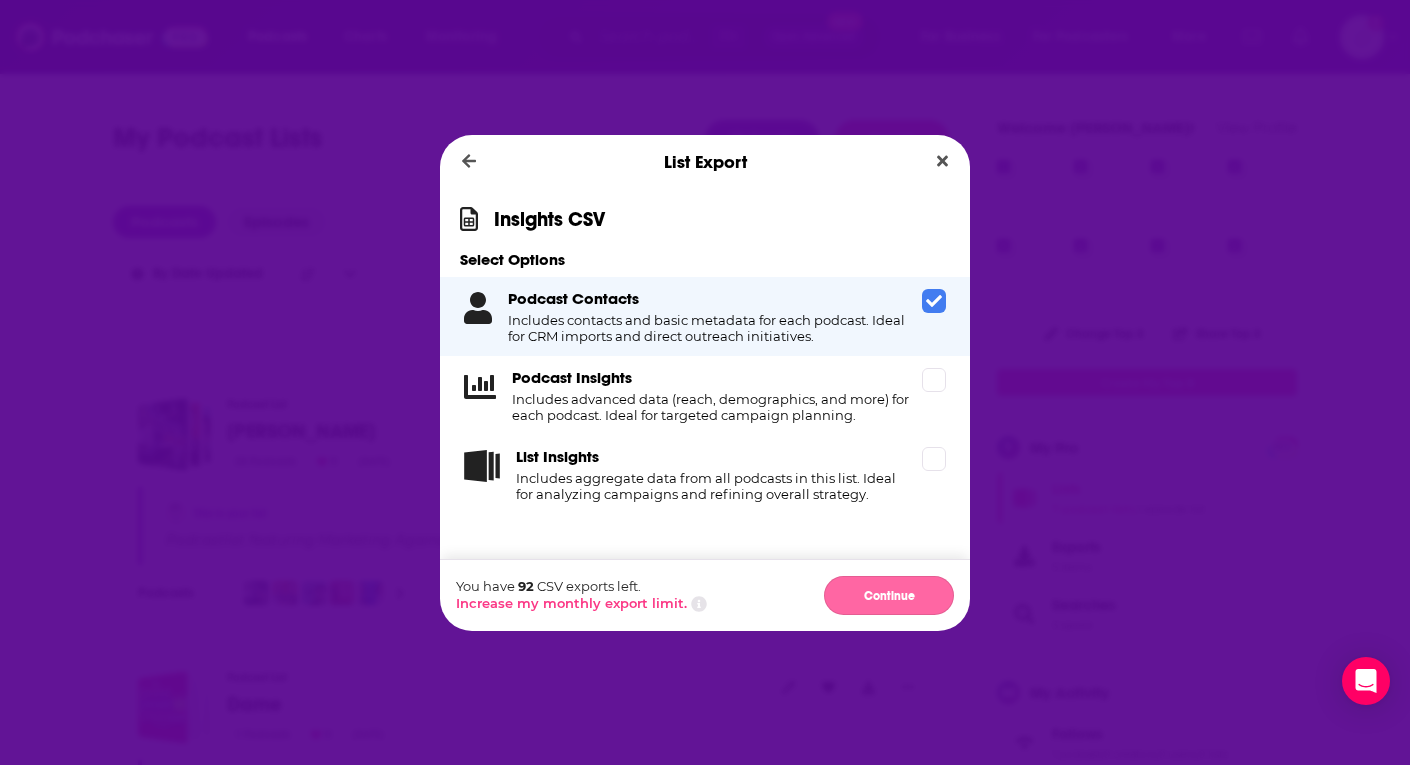 click on "Continue" at bounding box center [889, 595] 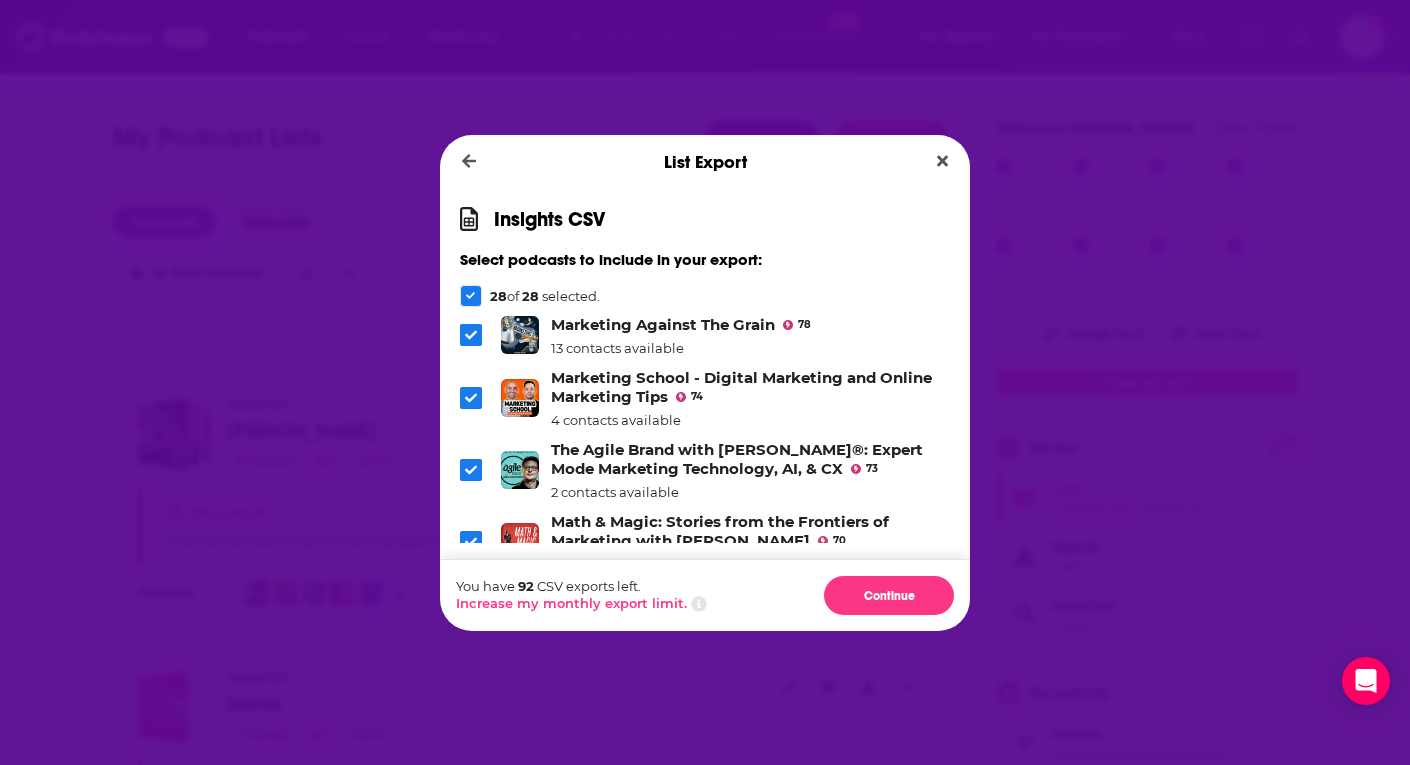 click on "Continue" at bounding box center [889, 595] 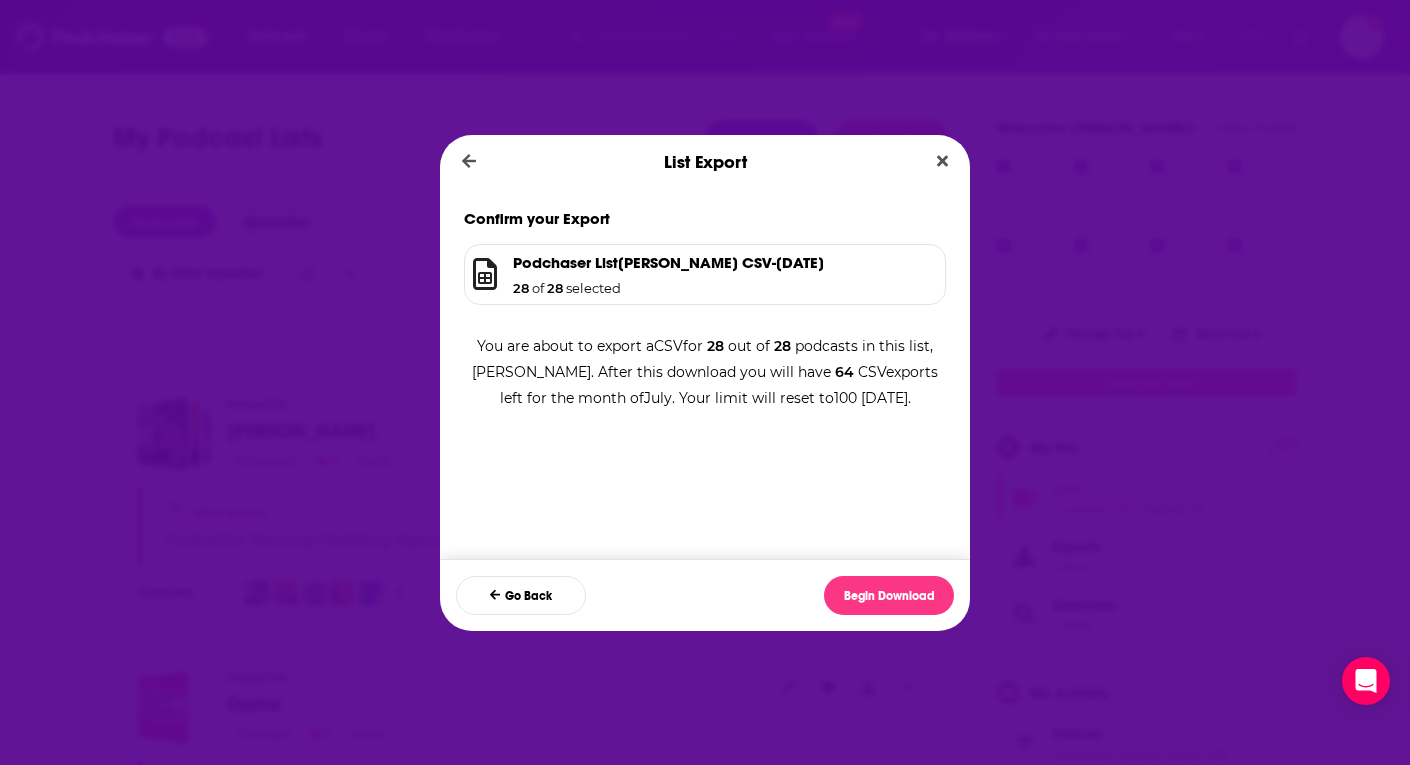 click on "Begin Download" at bounding box center [889, 595] 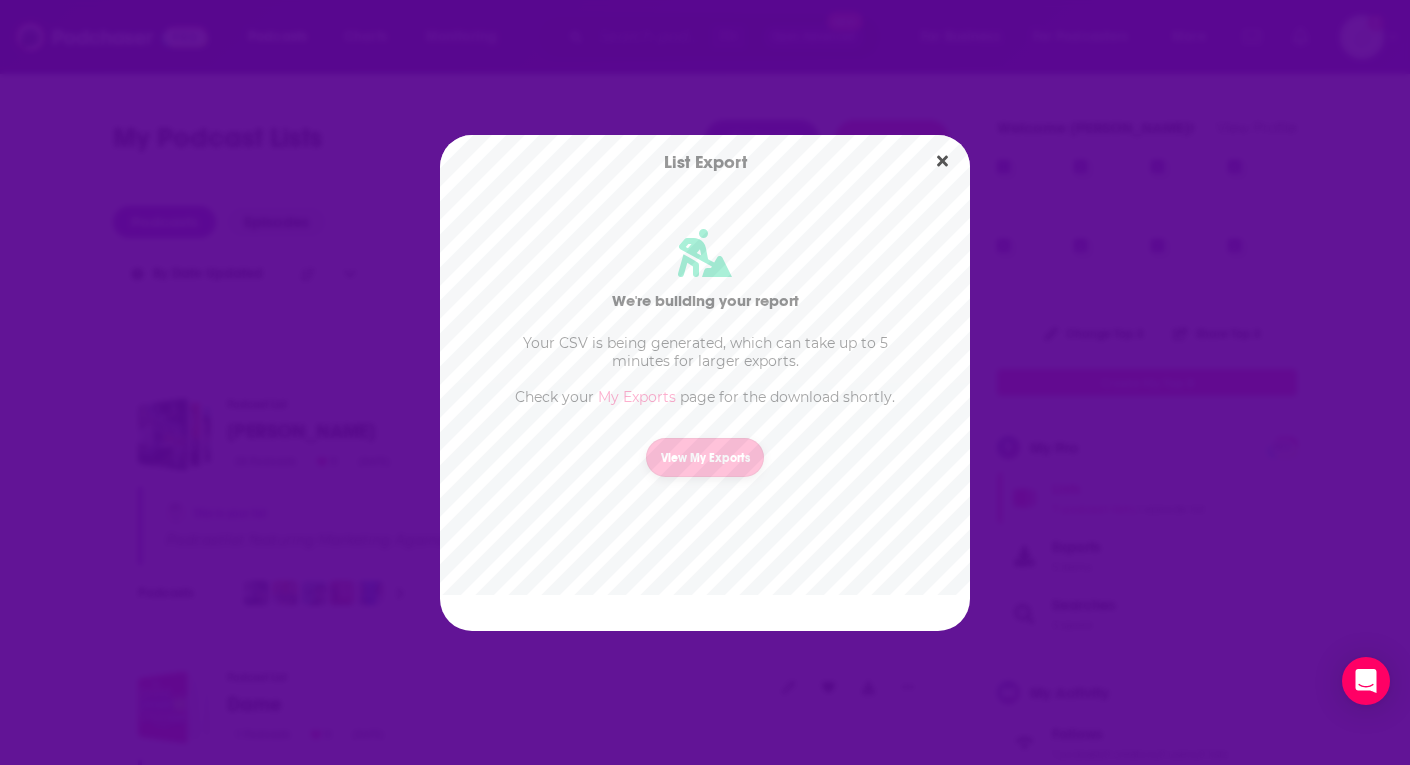 click on "View My Exports" at bounding box center [705, 457] 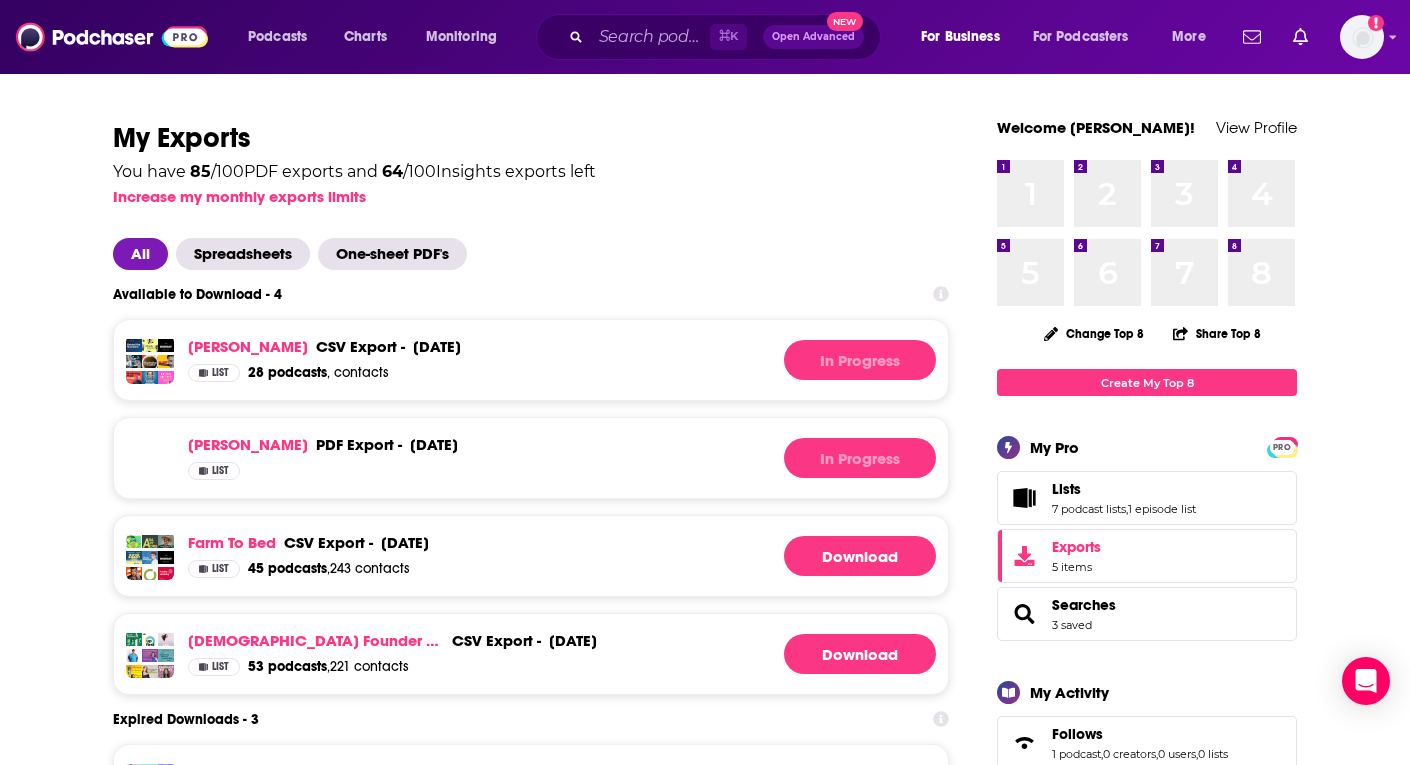 scroll, scrollTop: 0, scrollLeft: 0, axis: both 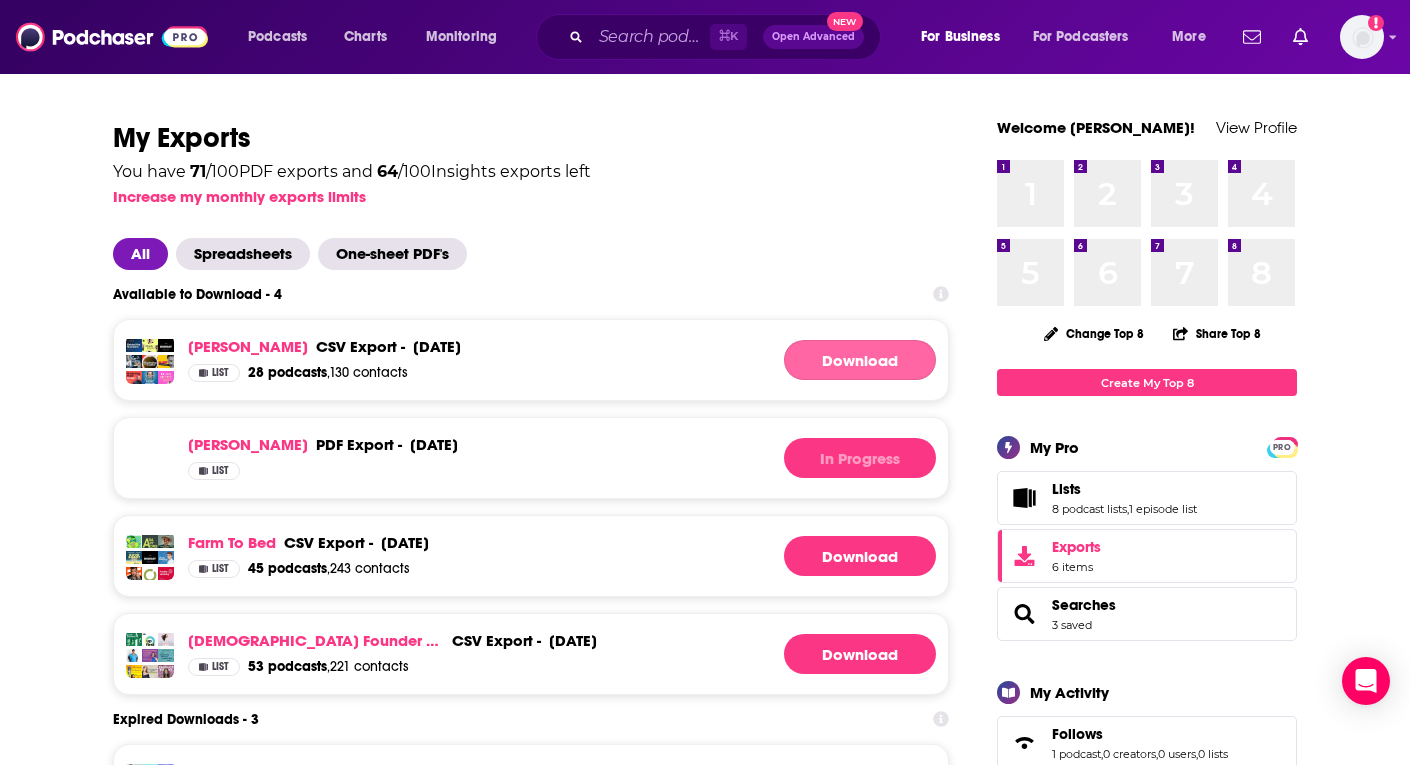 click on "Download" at bounding box center [860, 360] 